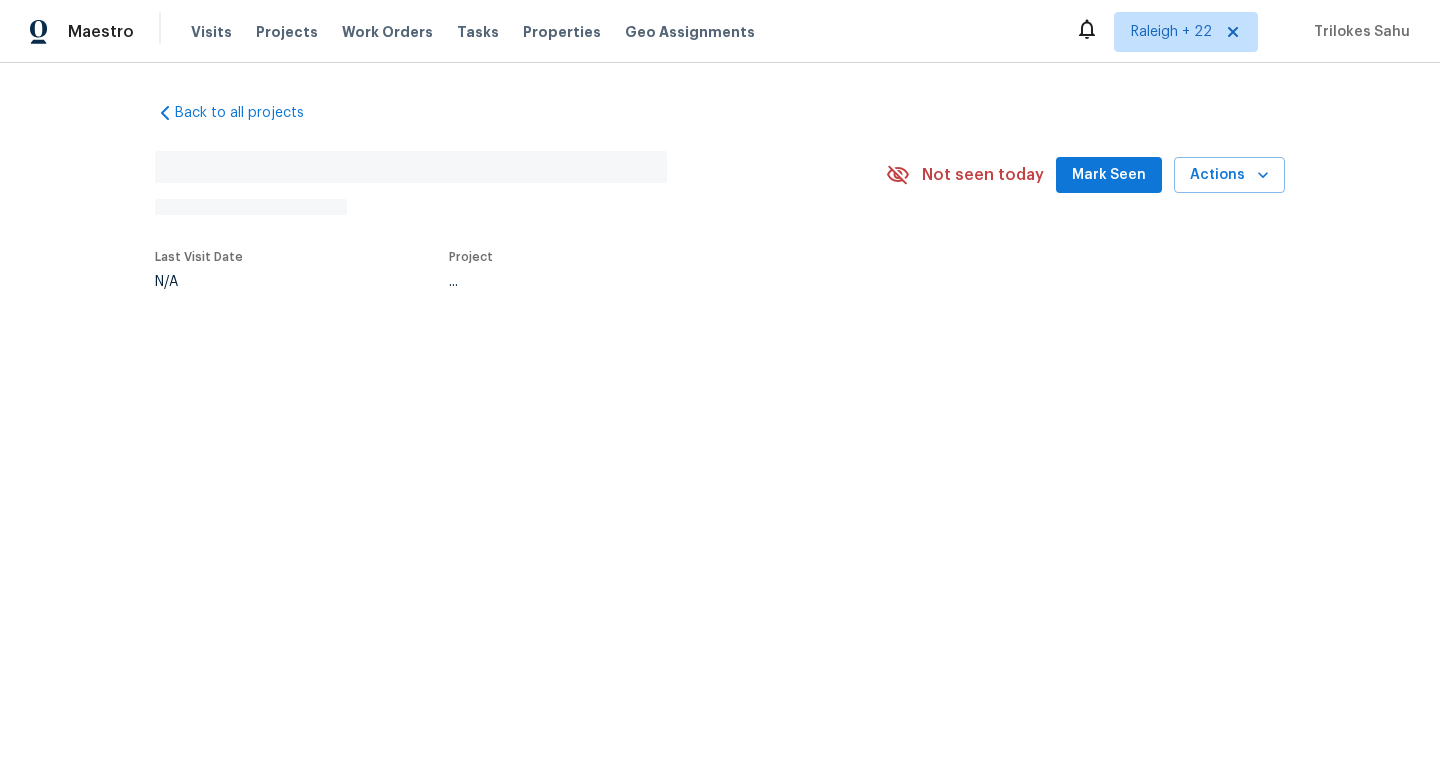 scroll, scrollTop: 0, scrollLeft: 0, axis: both 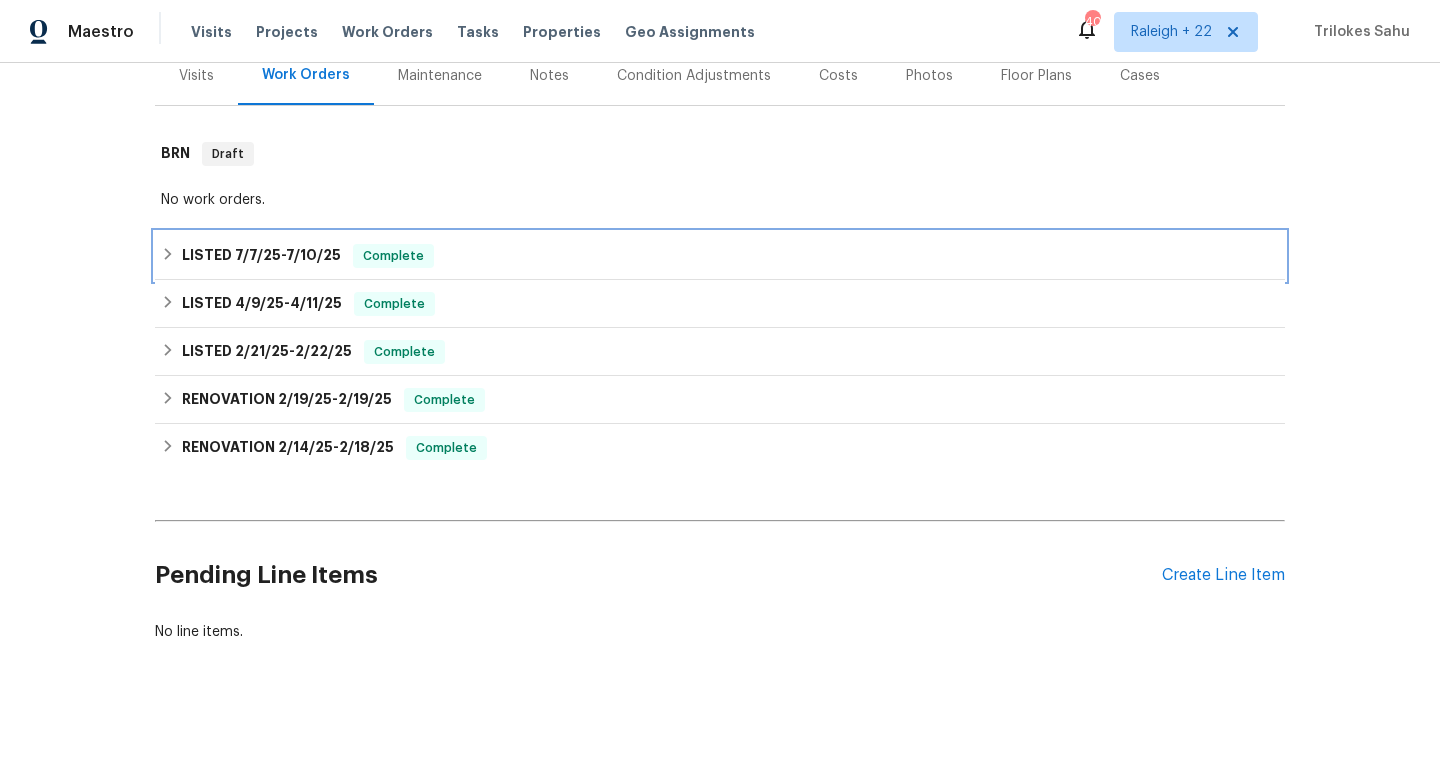 click 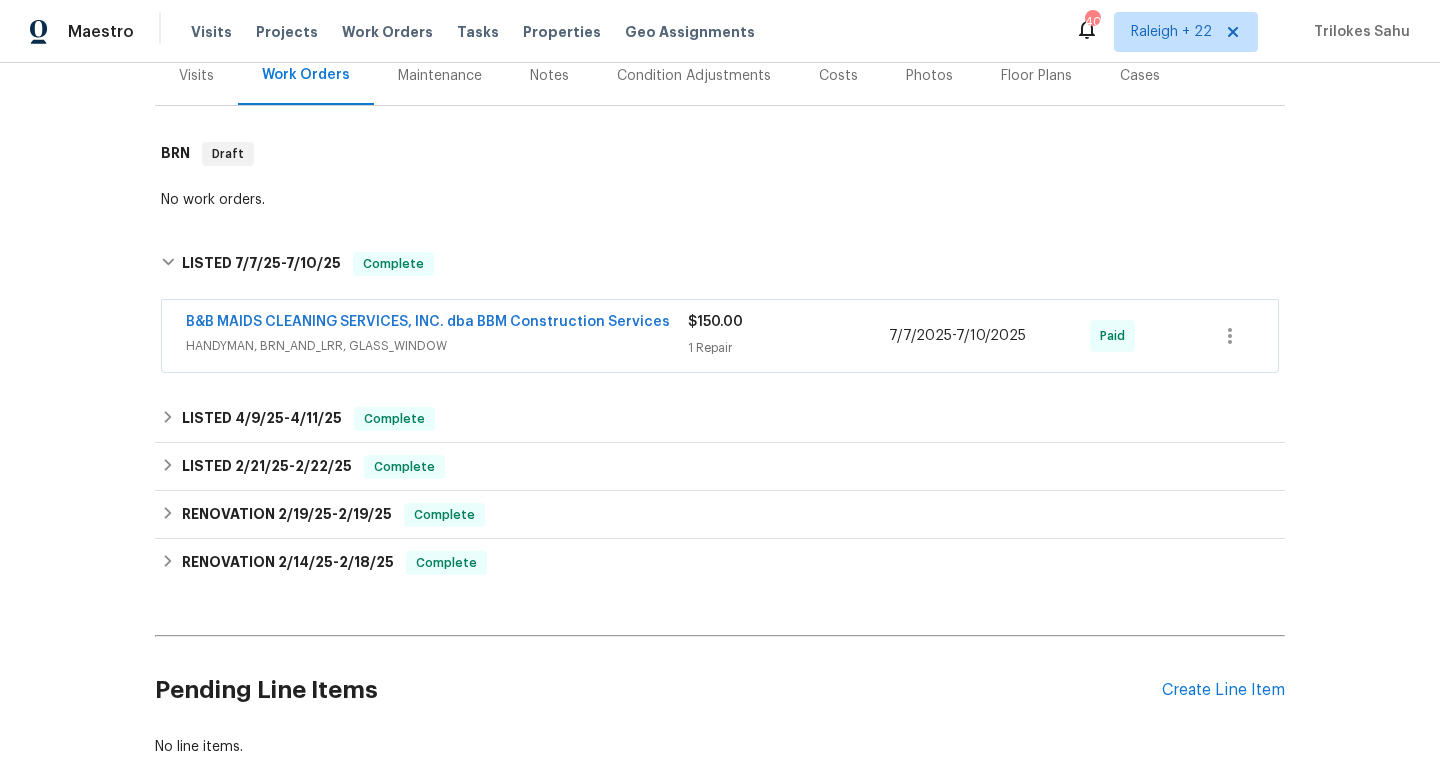 click on "HANDYMAN, BRN_AND_LRR, GLASS_WINDOW" at bounding box center (437, 346) 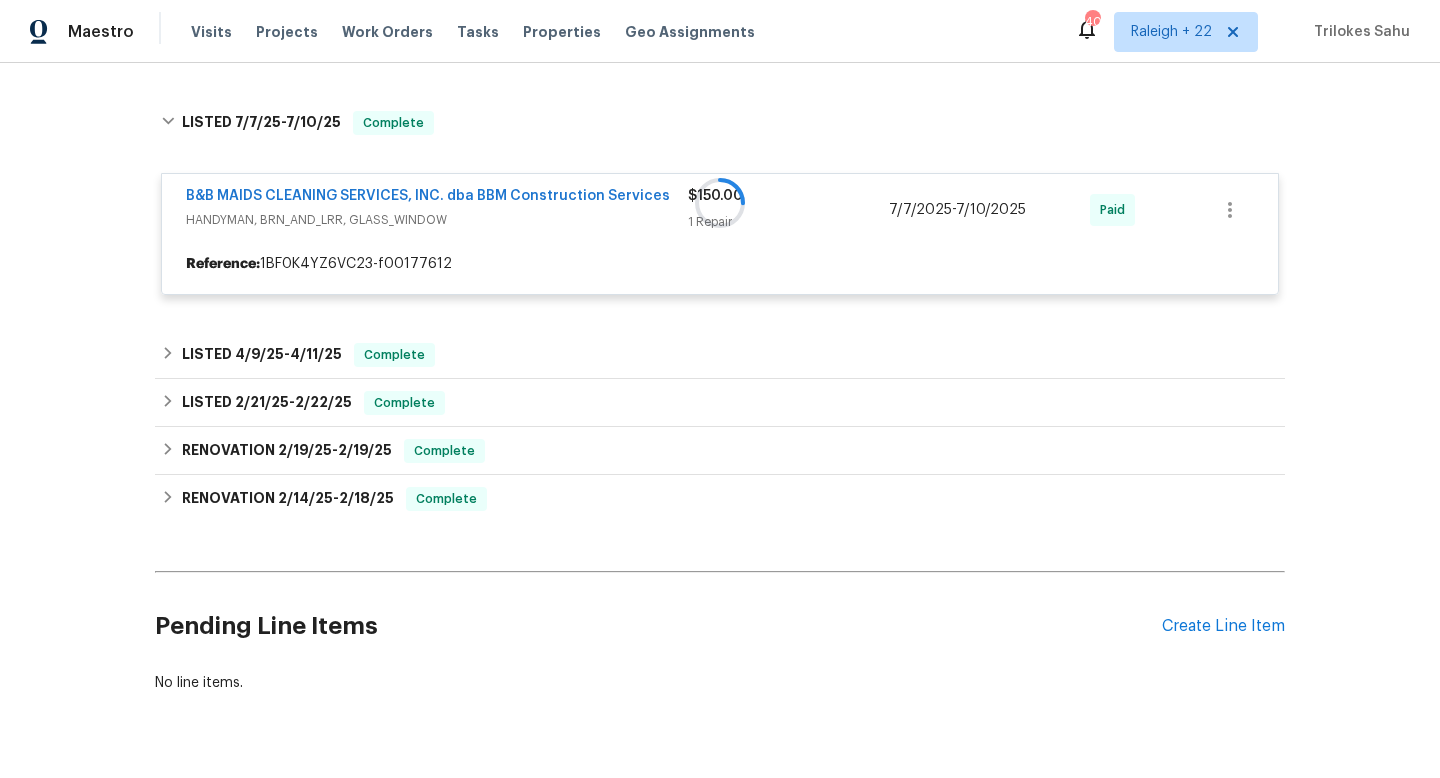 scroll, scrollTop: 449, scrollLeft: 0, axis: vertical 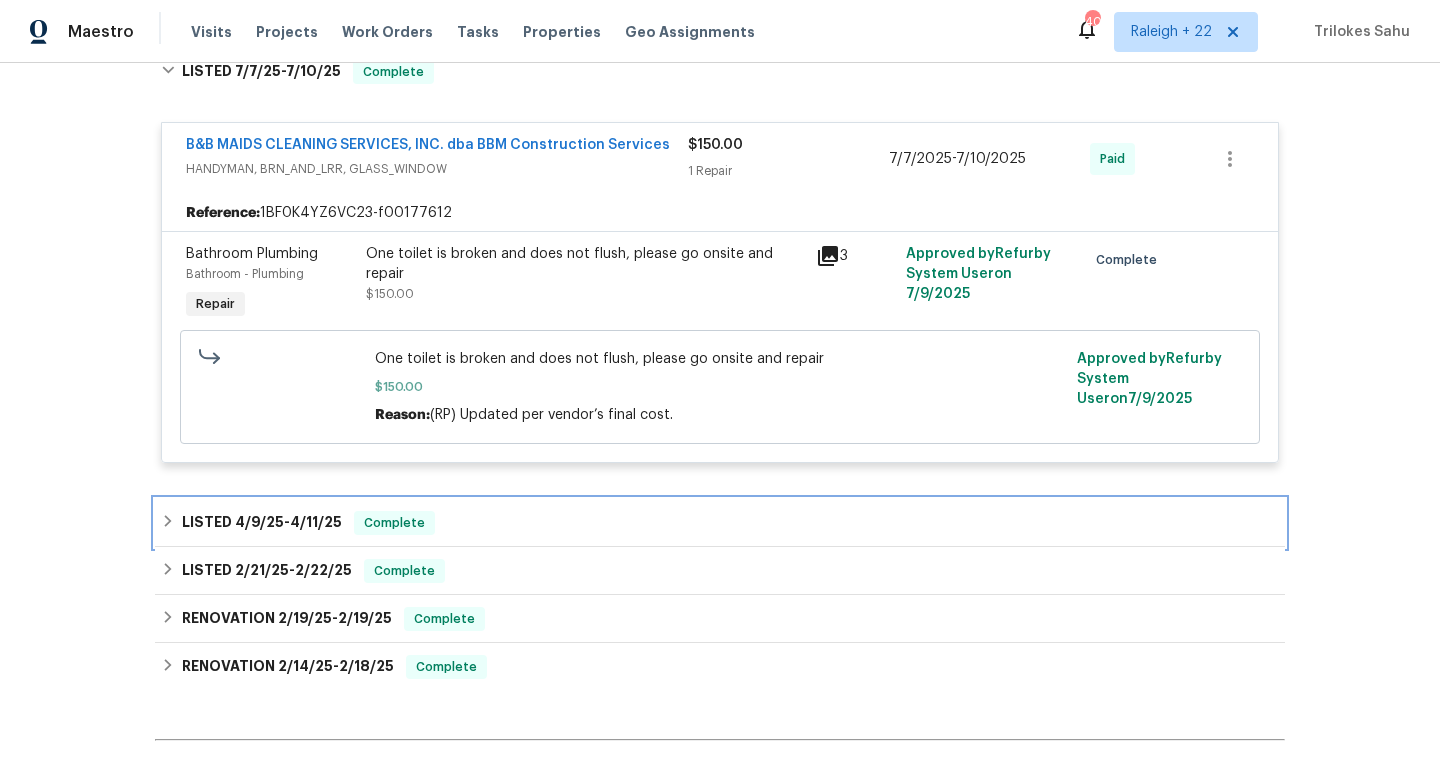 click on "LISTED   4/9/25  -  4/11/25 Complete" at bounding box center (720, 523) 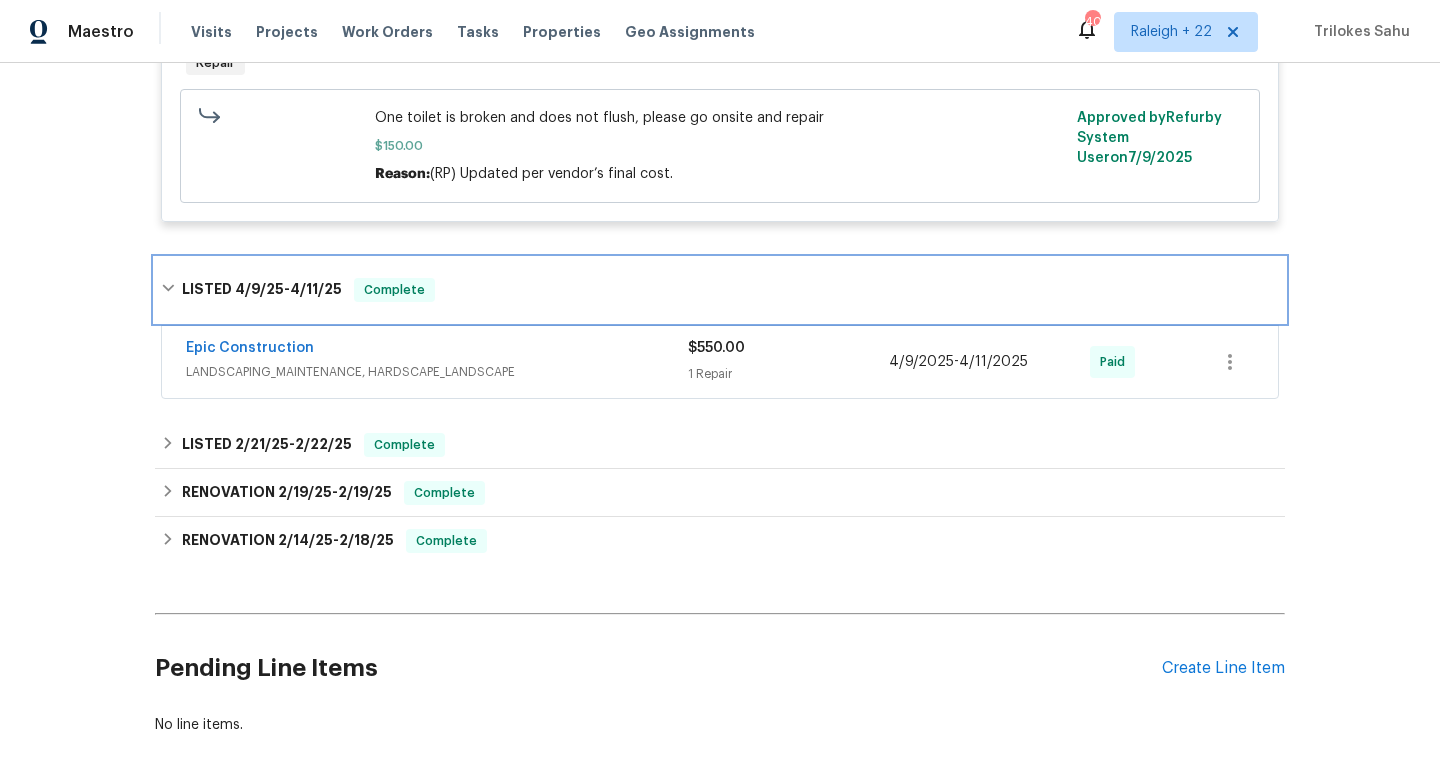 scroll, scrollTop: 776, scrollLeft: 0, axis: vertical 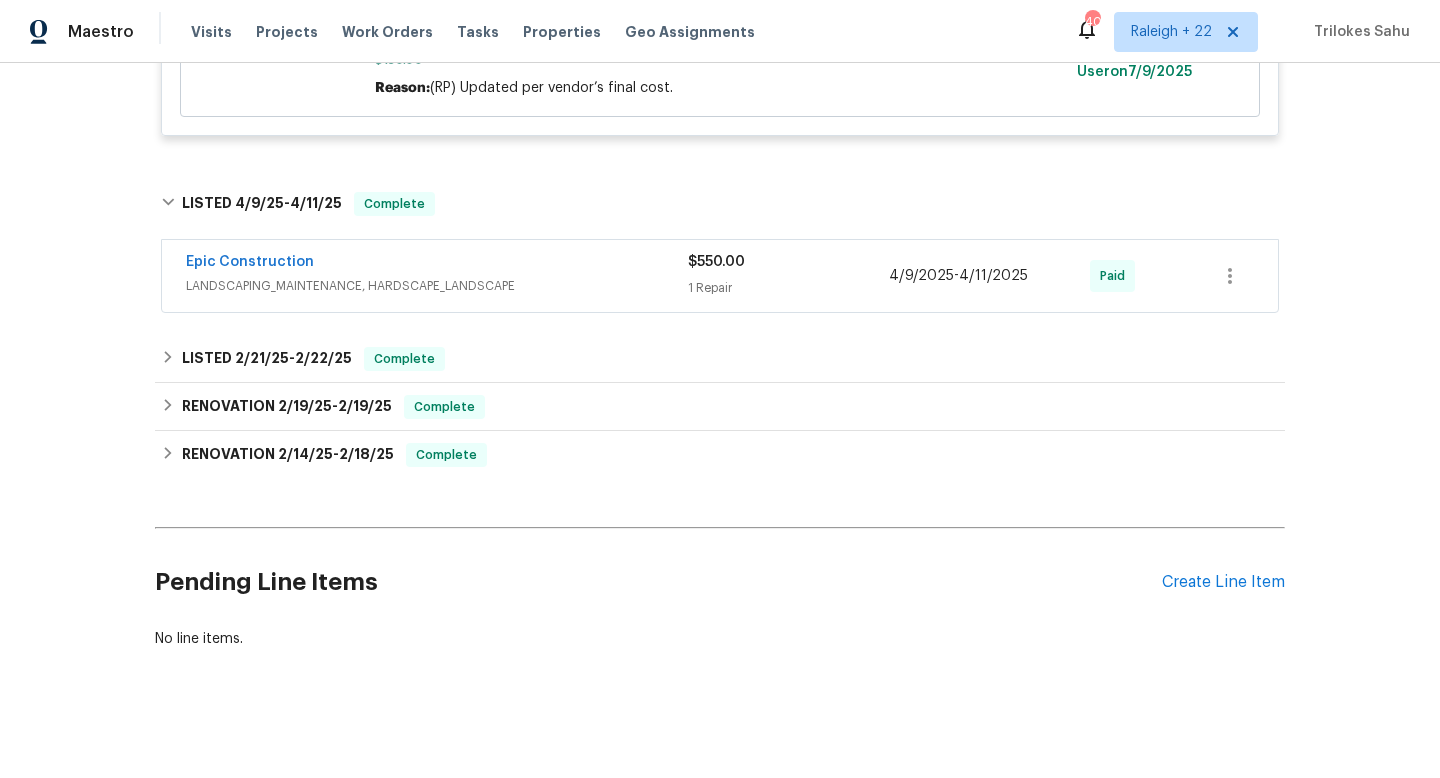 click on "Epic Construction" at bounding box center [250, 262] 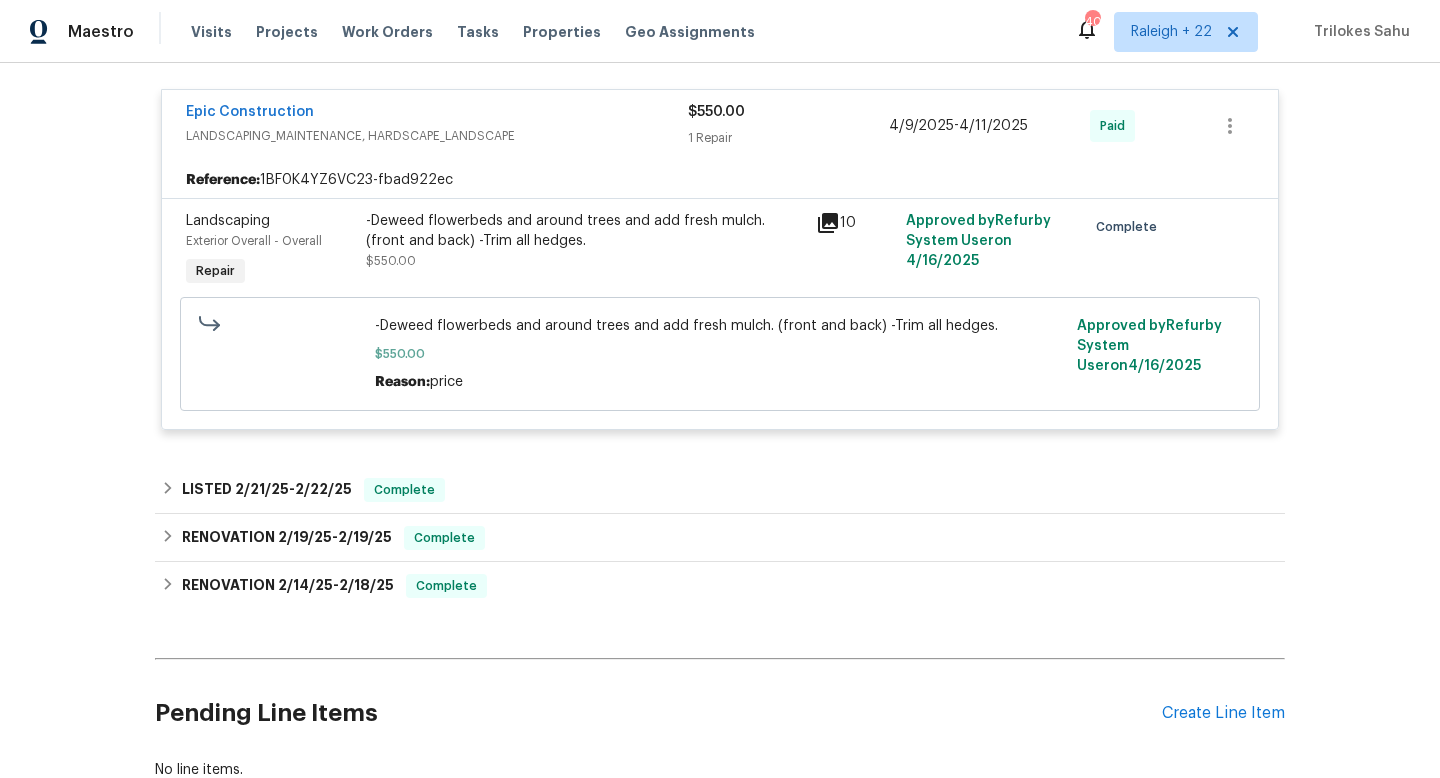scroll, scrollTop: 946, scrollLeft: 0, axis: vertical 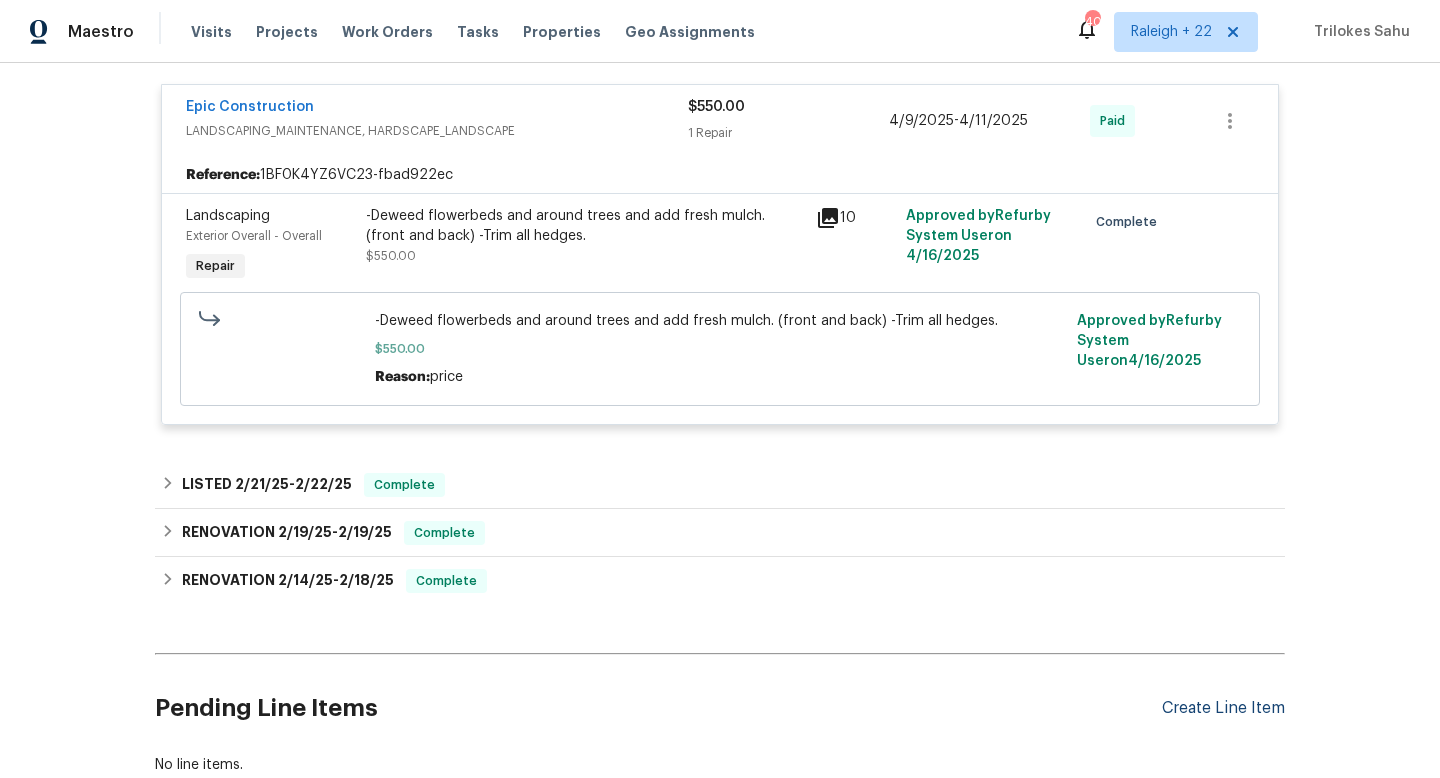 click on "Create Line Item" at bounding box center [1223, 708] 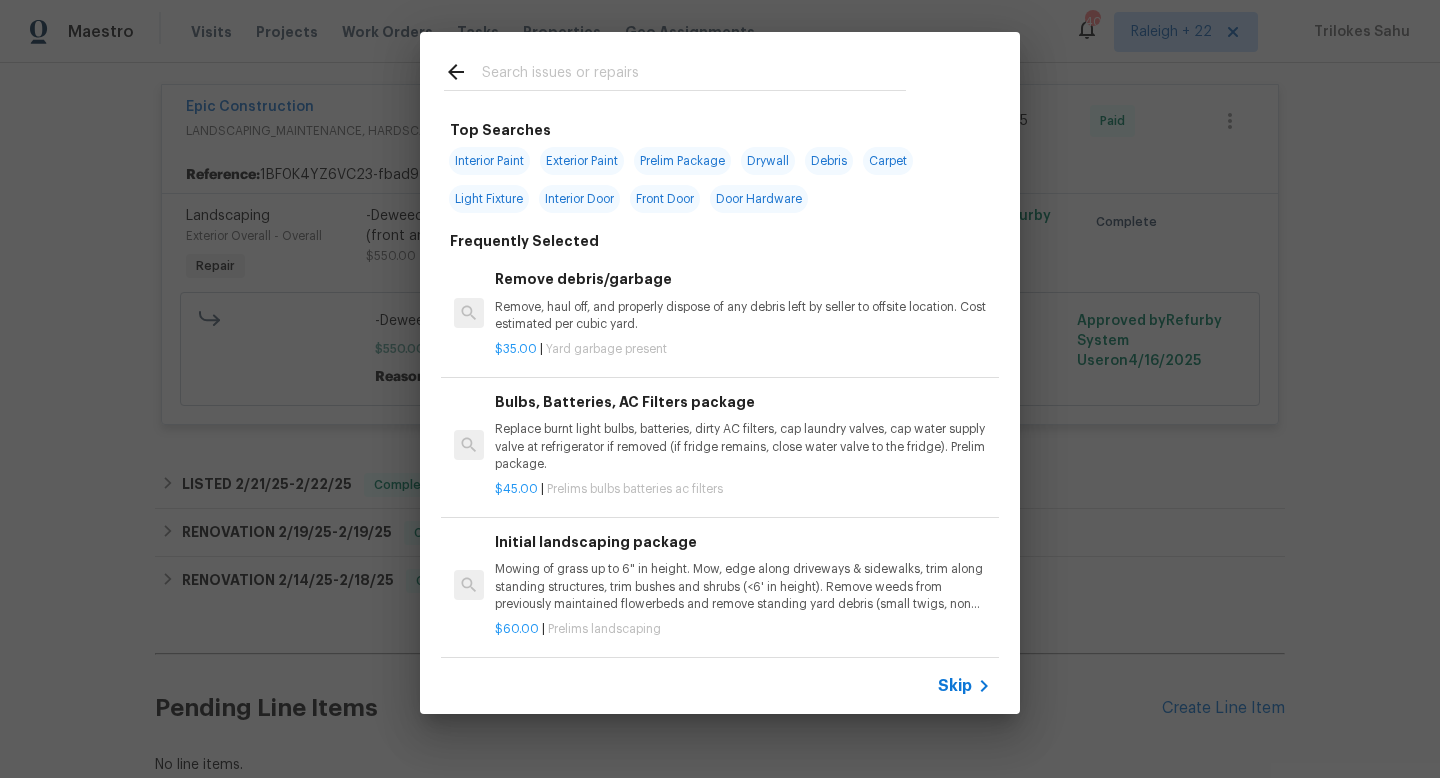 click on "Skip" at bounding box center [955, 686] 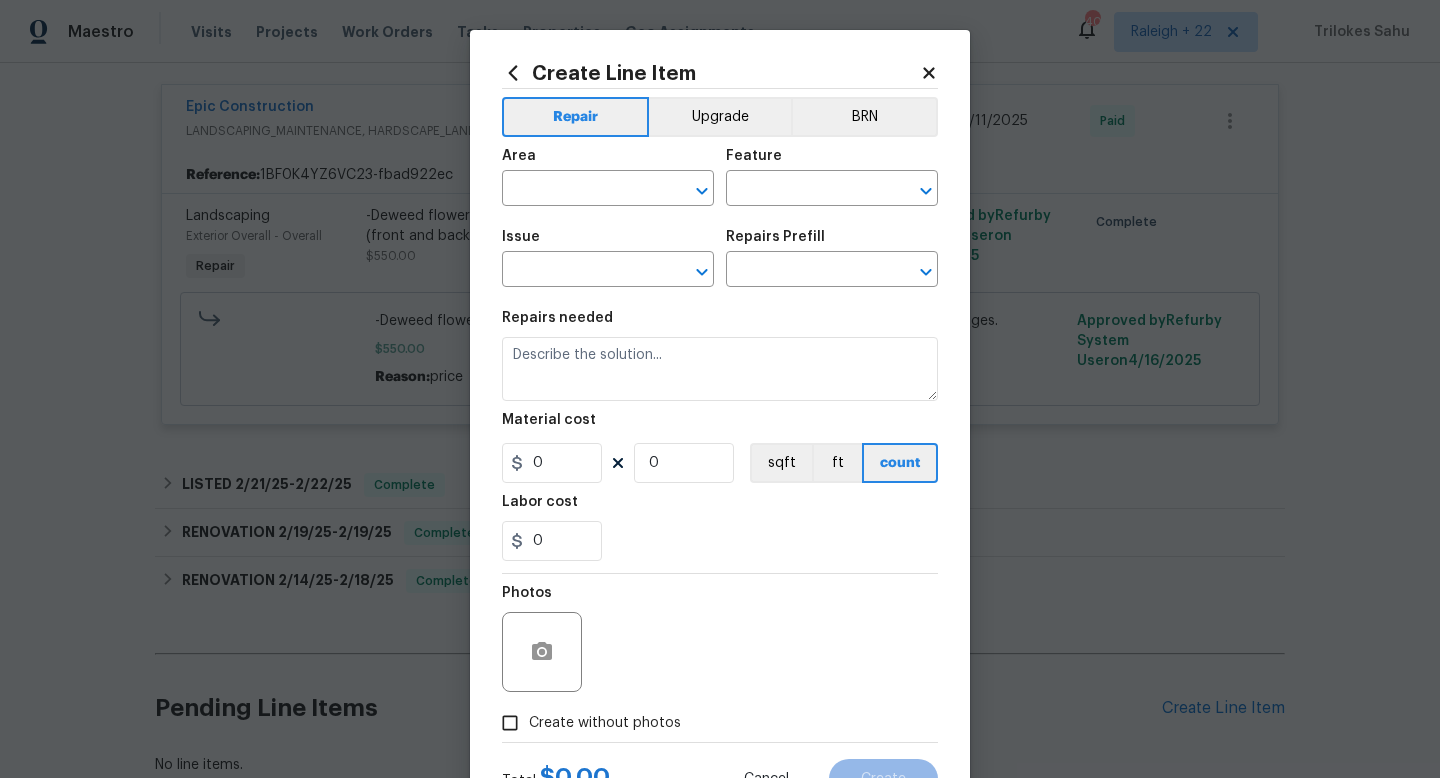 click on "Area" at bounding box center [608, 162] 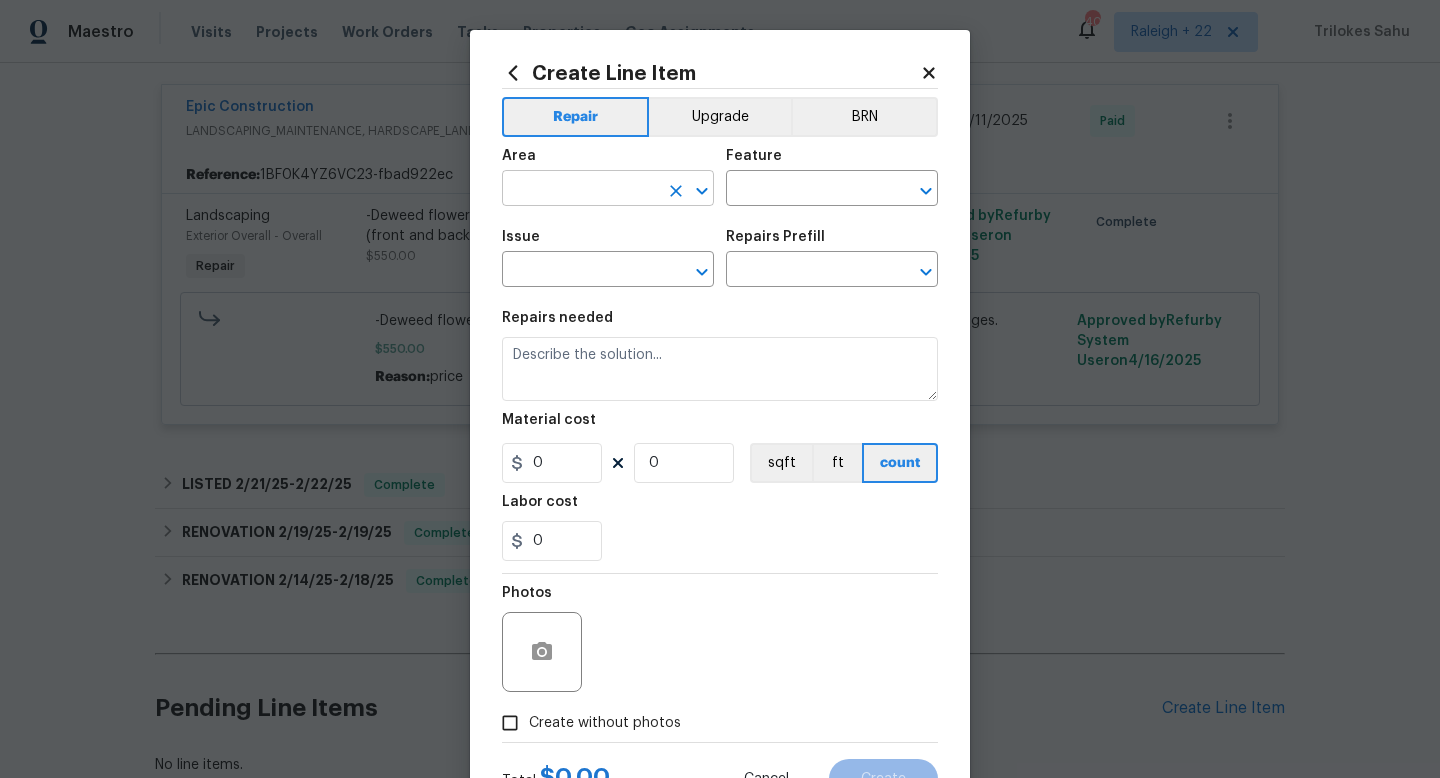 click at bounding box center [580, 190] 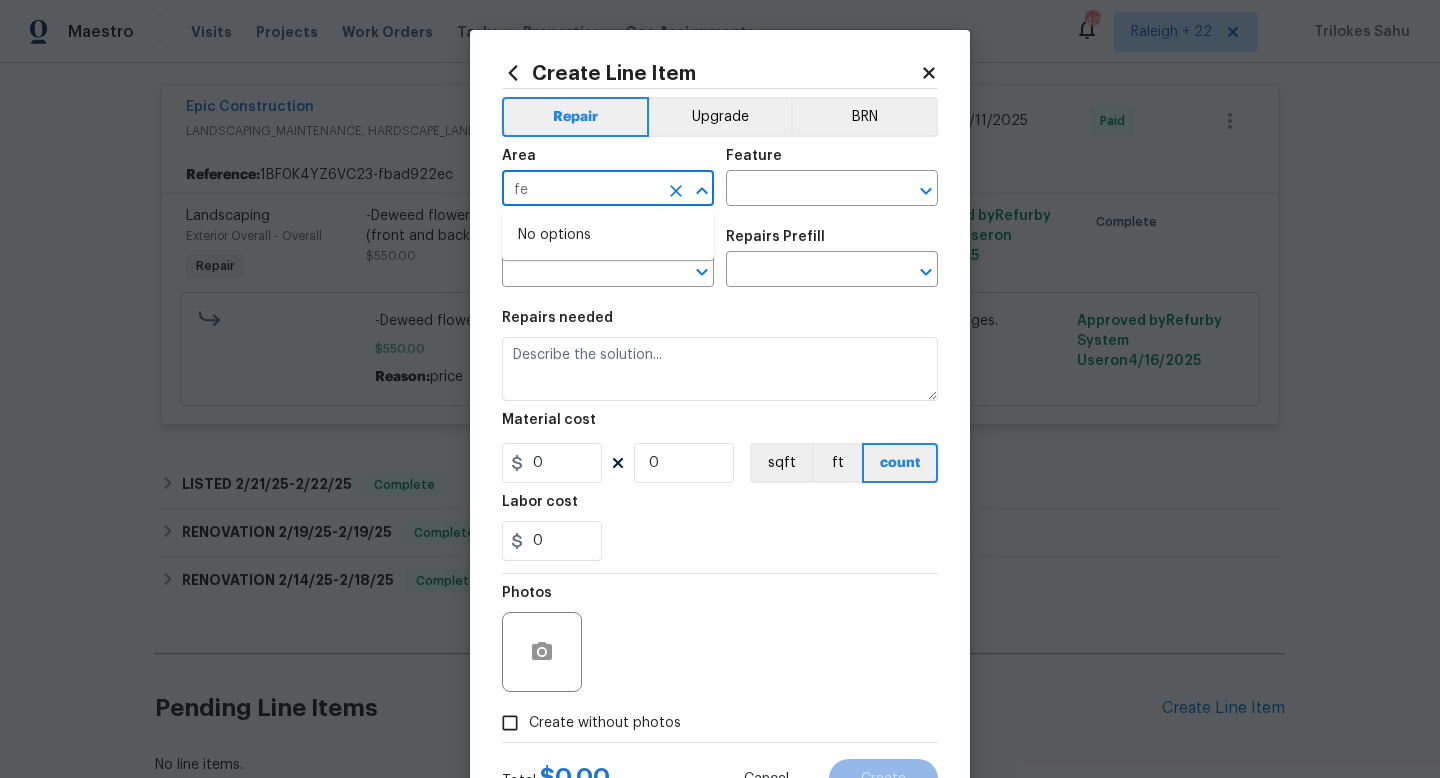 type on "f" 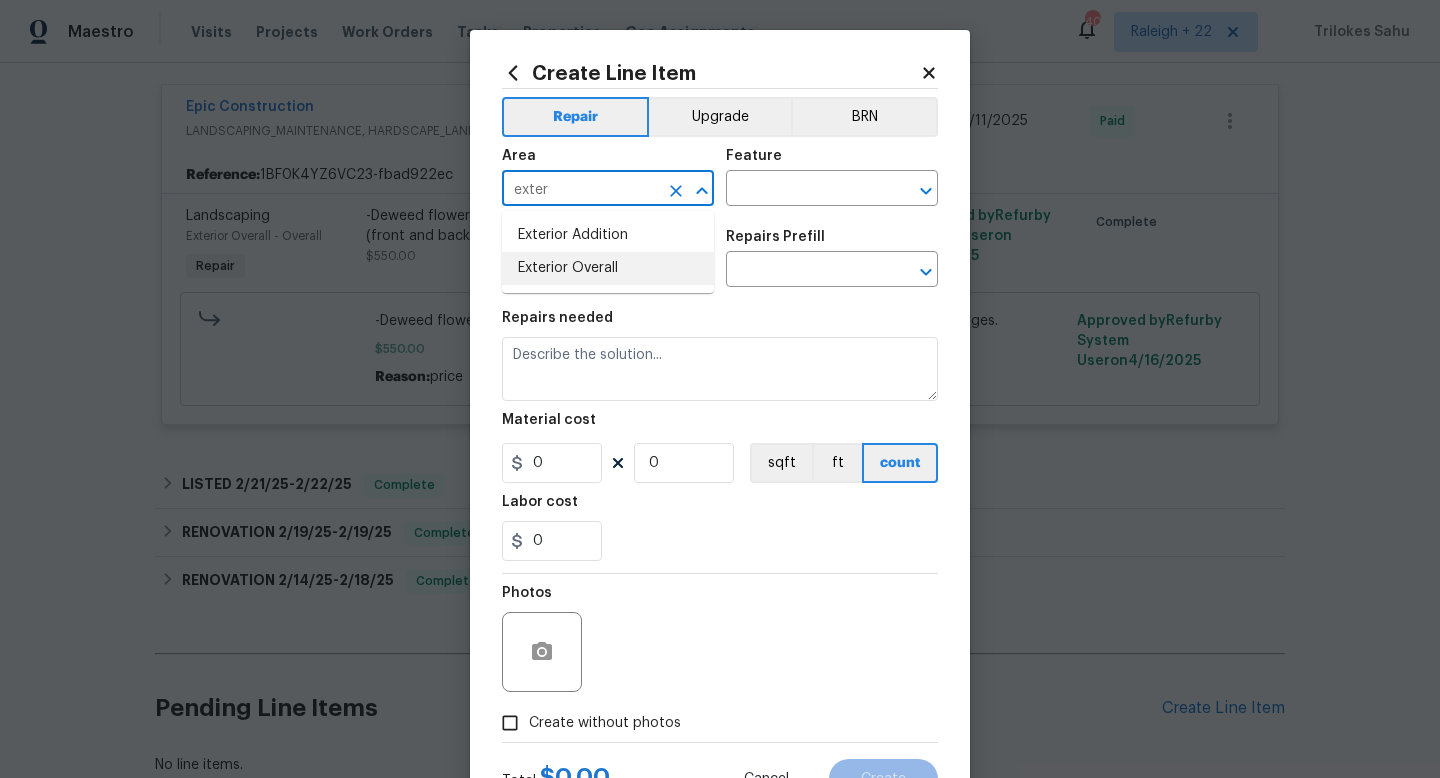 click on "Exterior Overall" at bounding box center (608, 268) 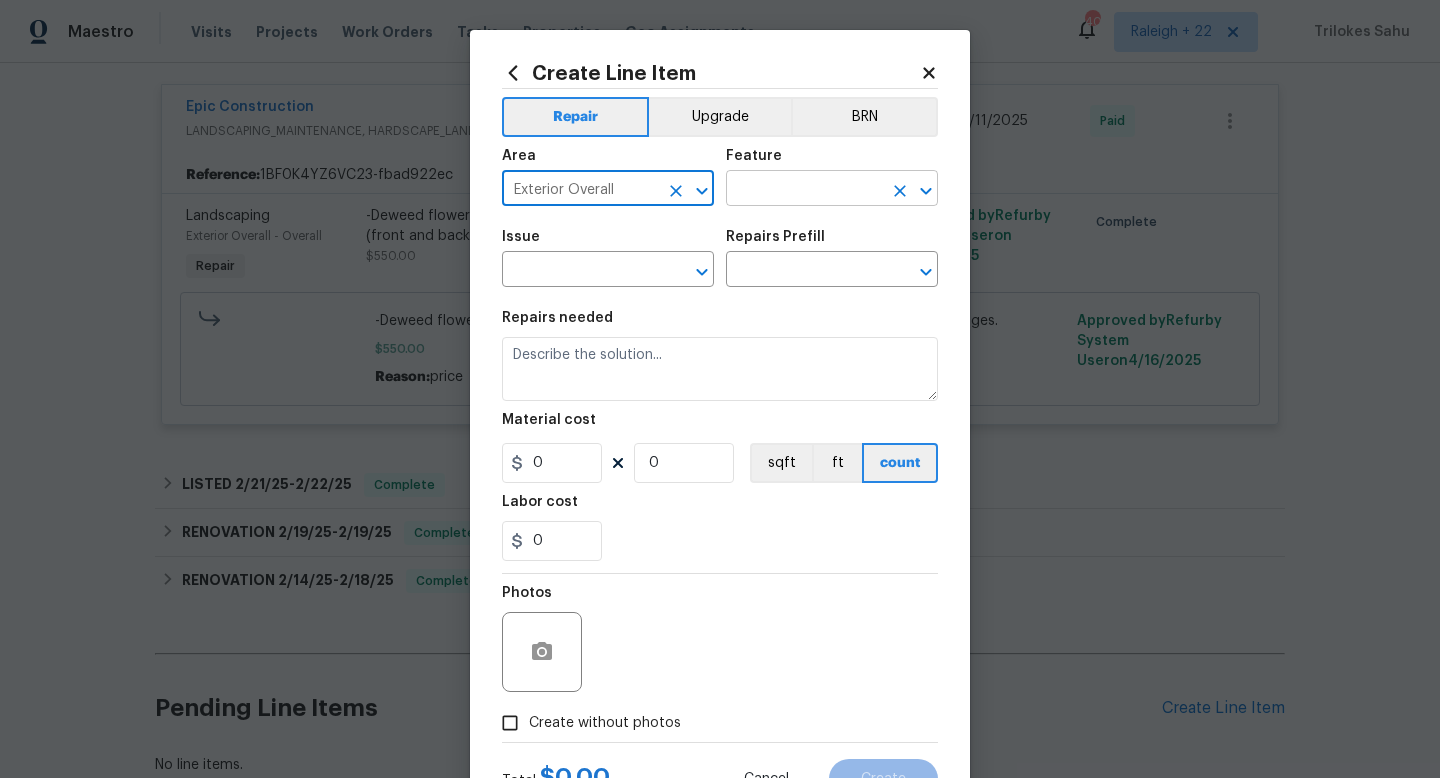 type on "Exterior Overall" 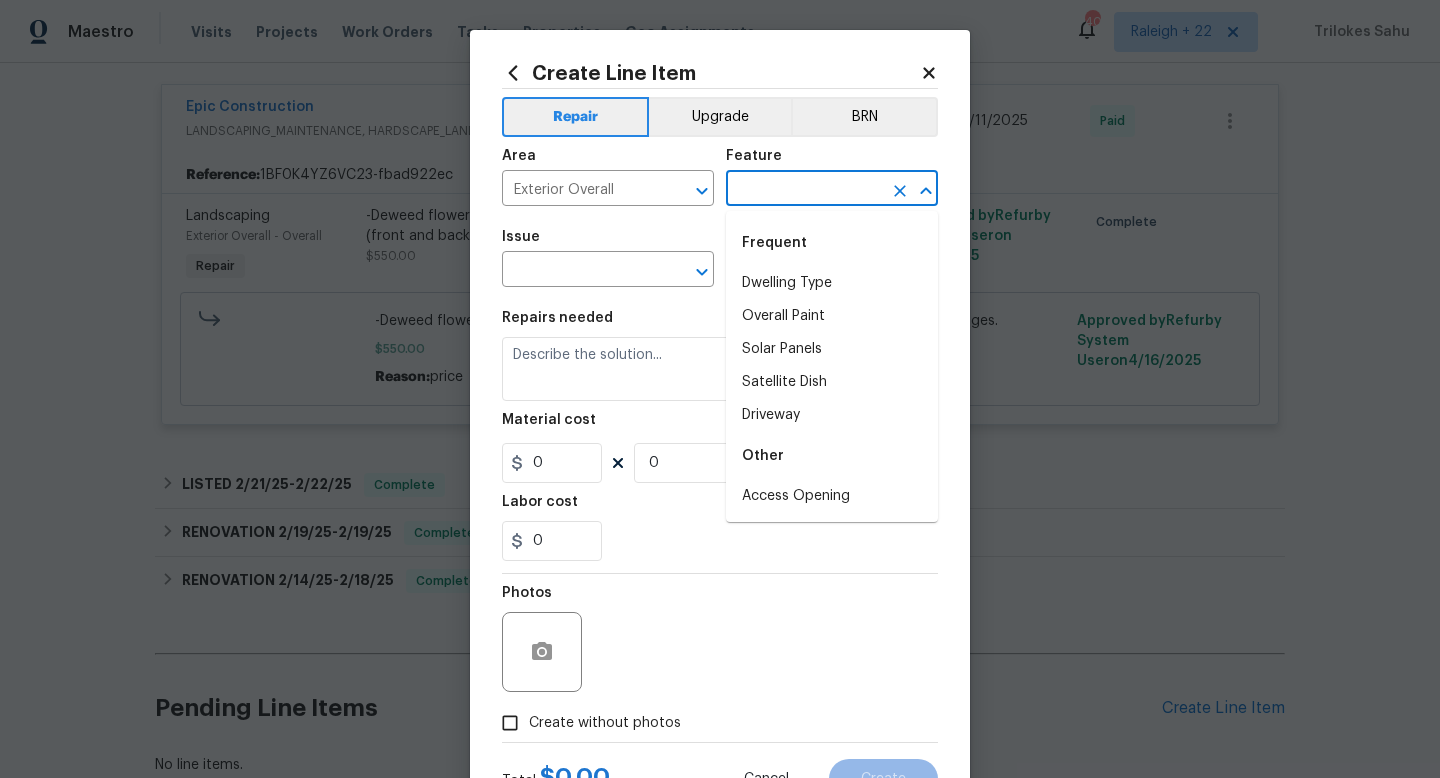 type on "d" 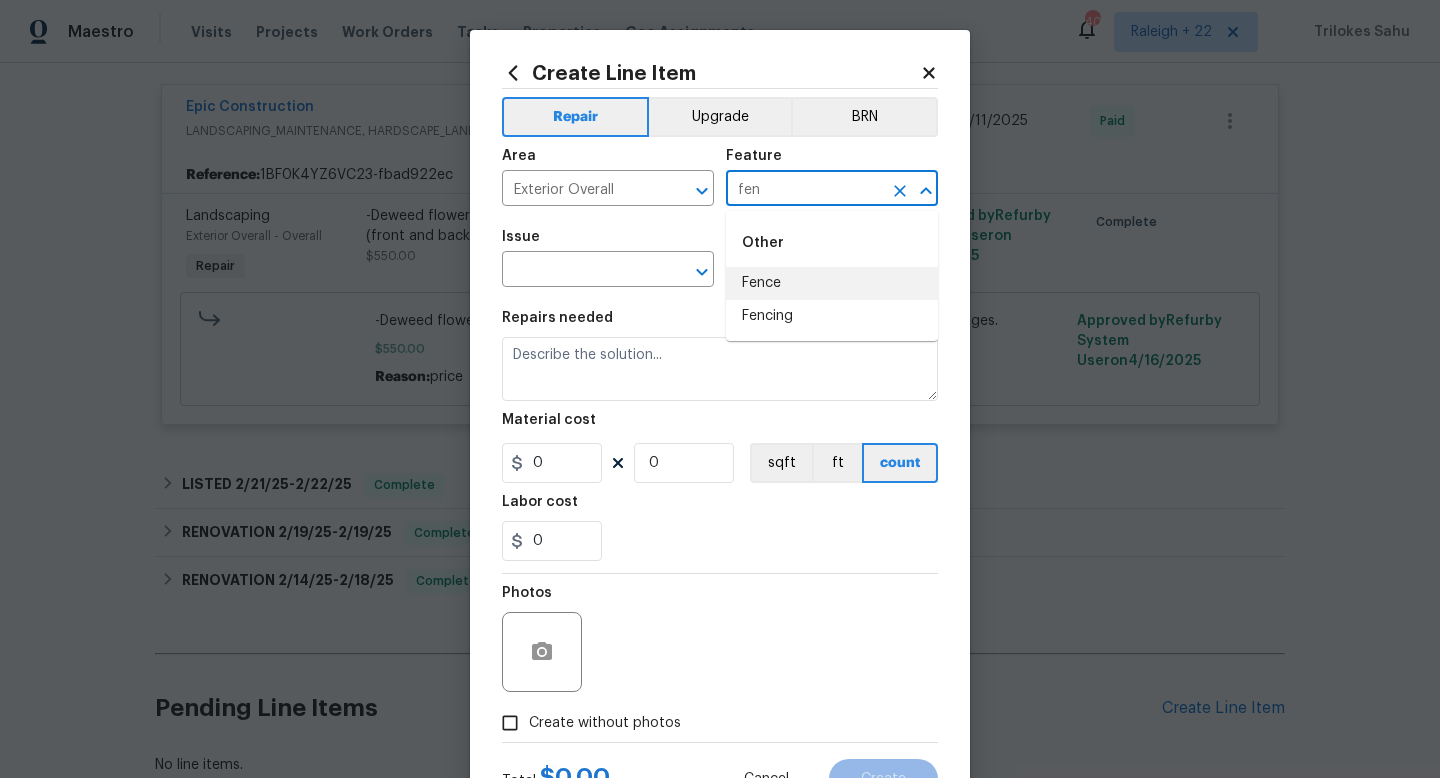 click on "Fence" at bounding box center (832, 283) 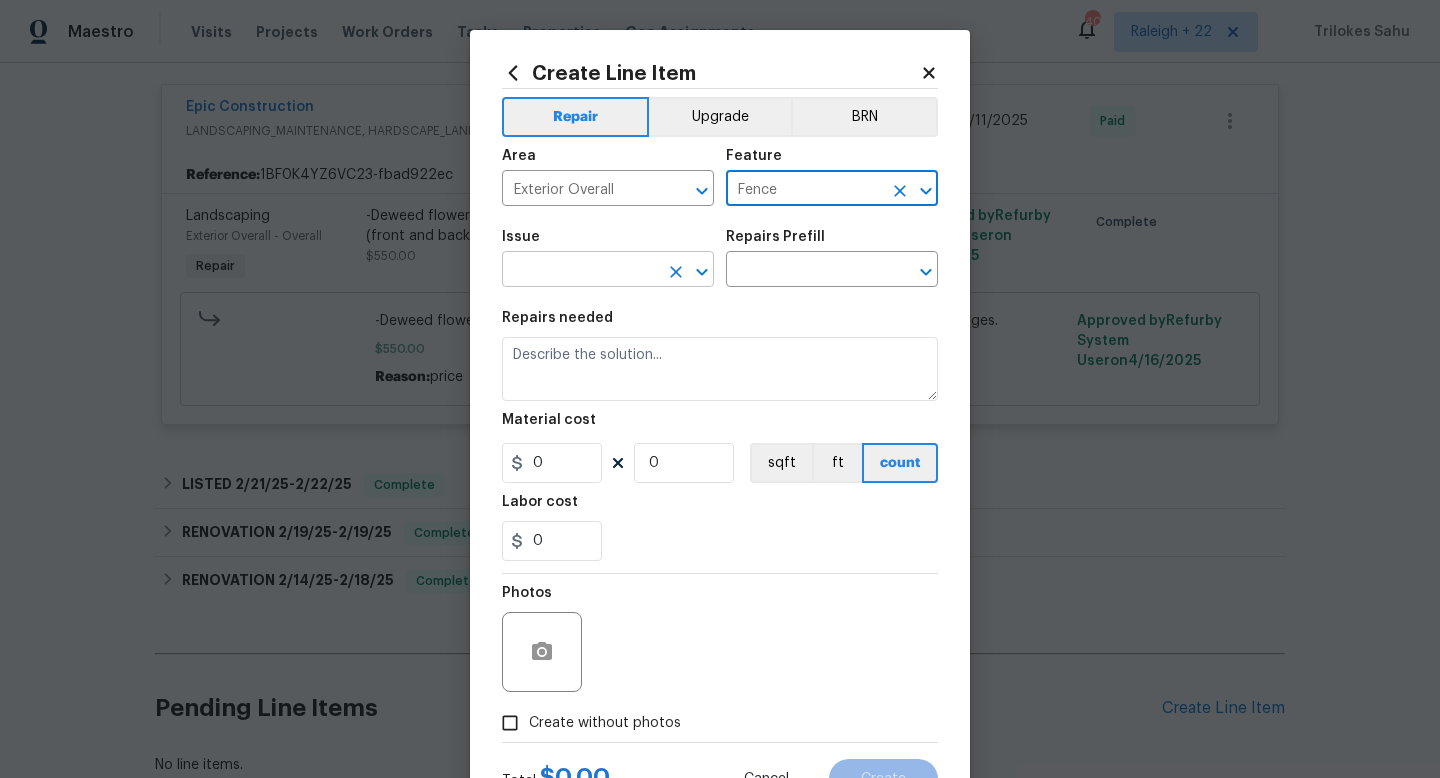 type on "Fence" 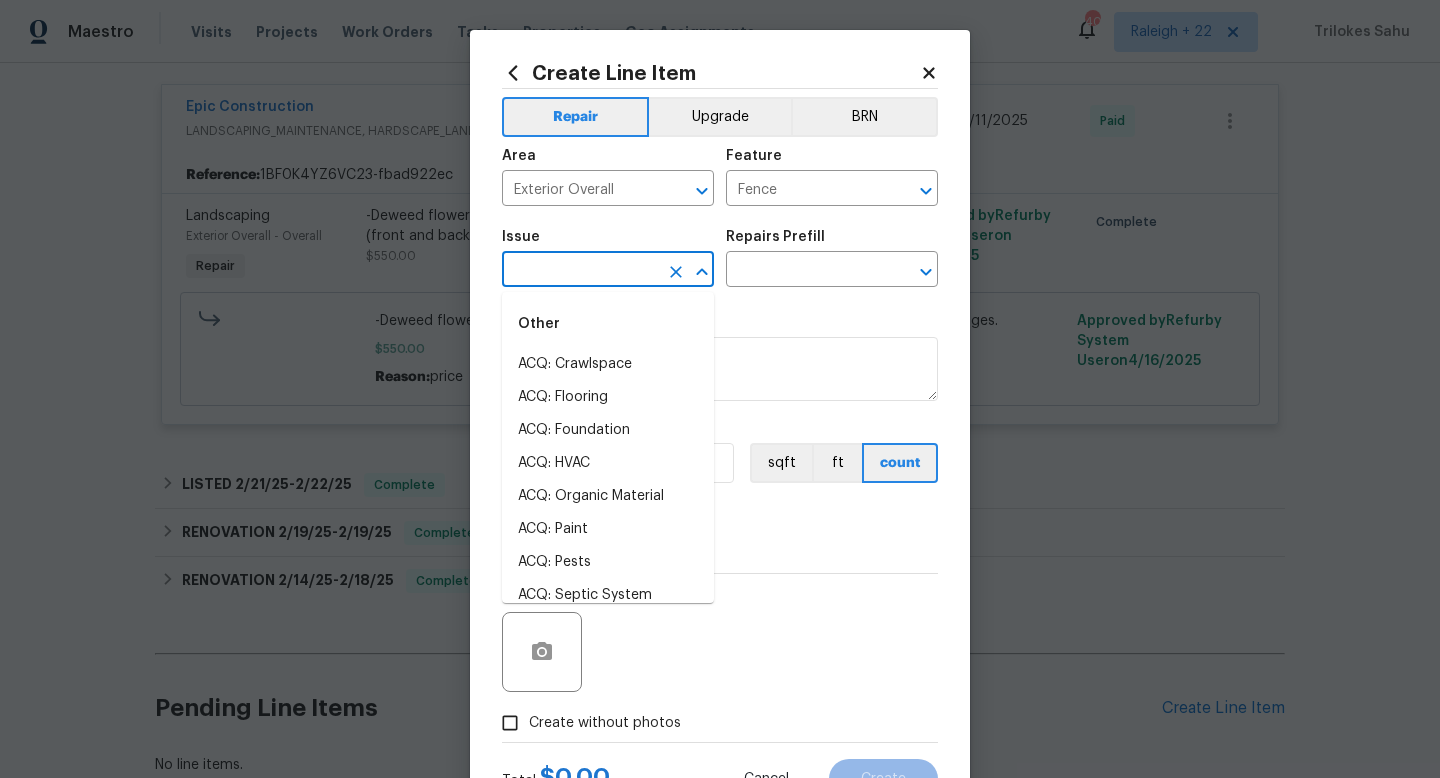 click at bounding box center [580, 271] 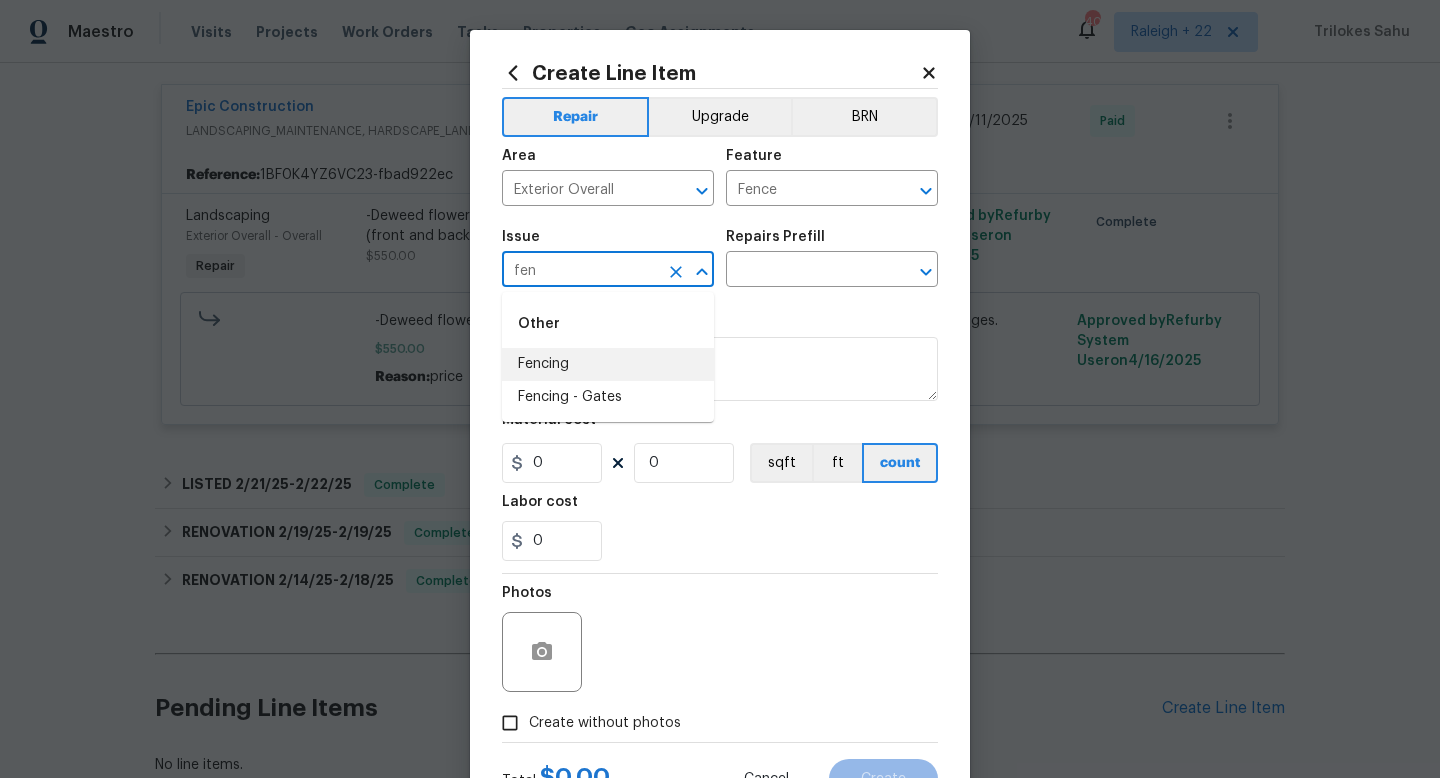 click on "Fencing" at bounding box center (608, 364) 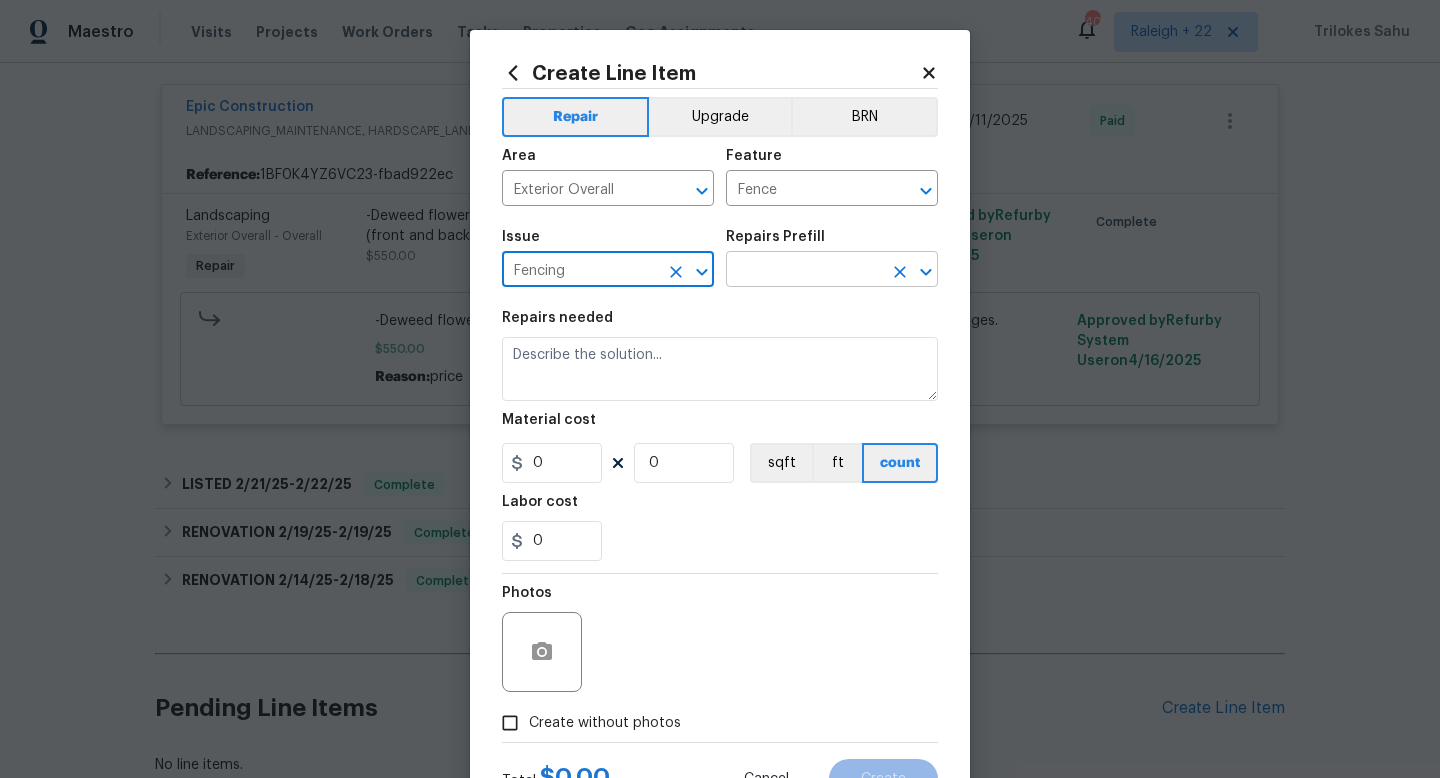 type on "Fencing" 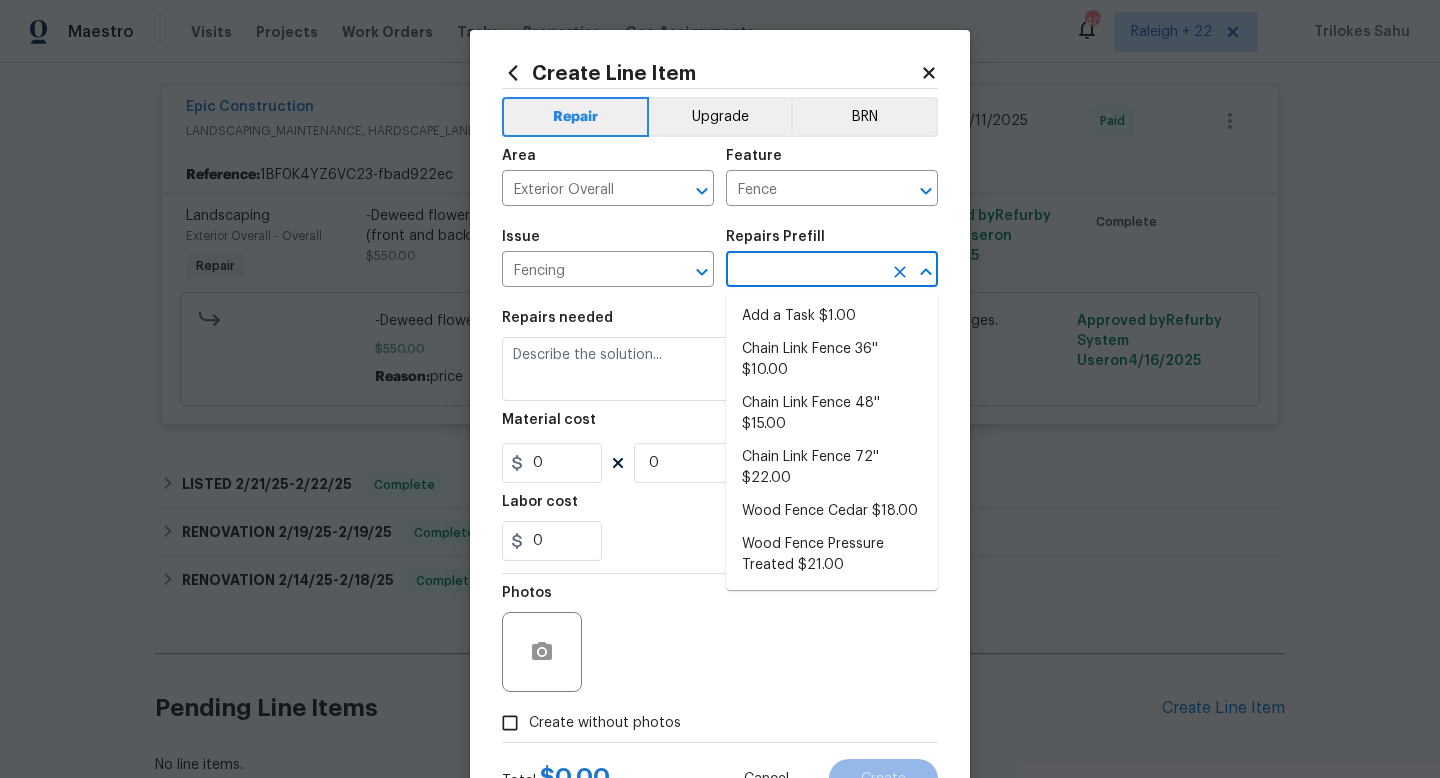 click at bounding box center [804, 271] 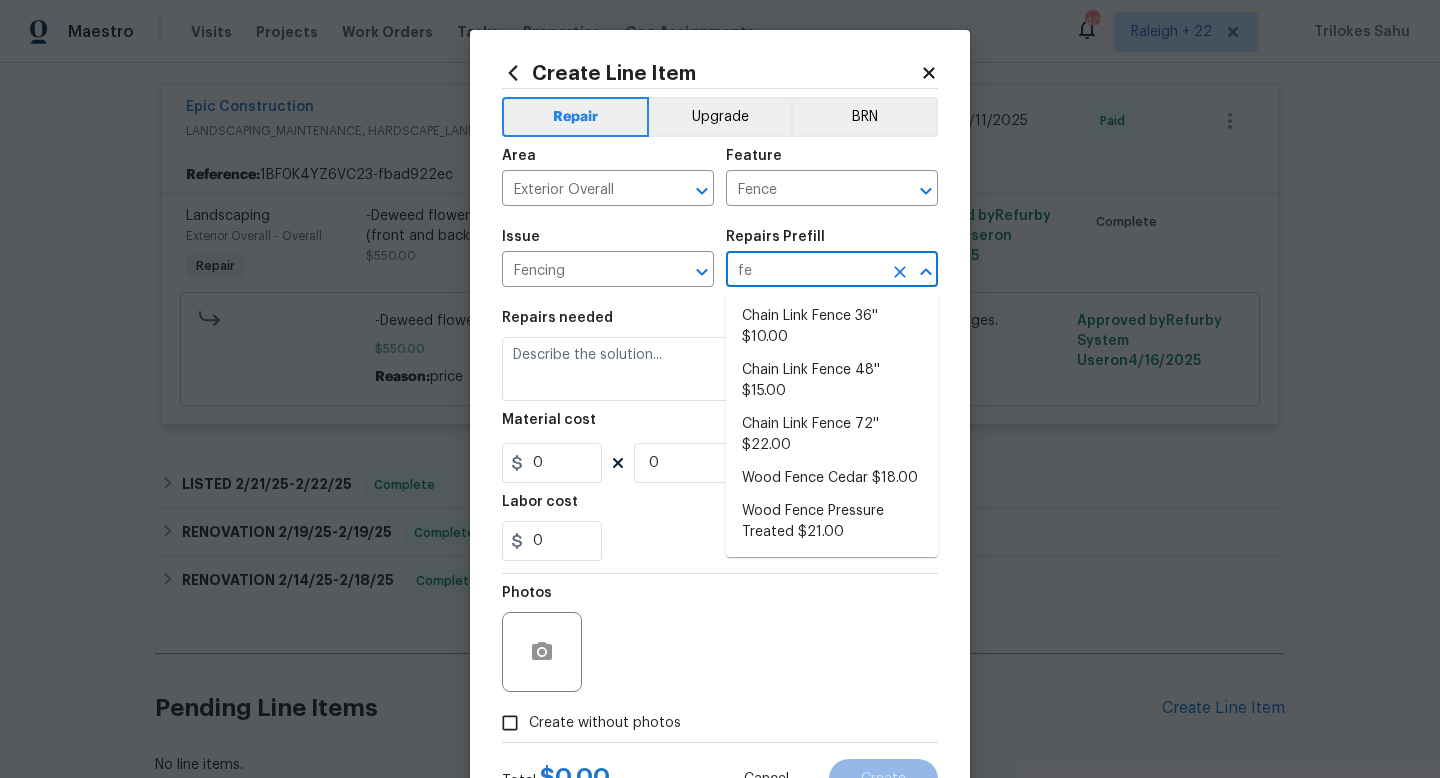 type on "f" 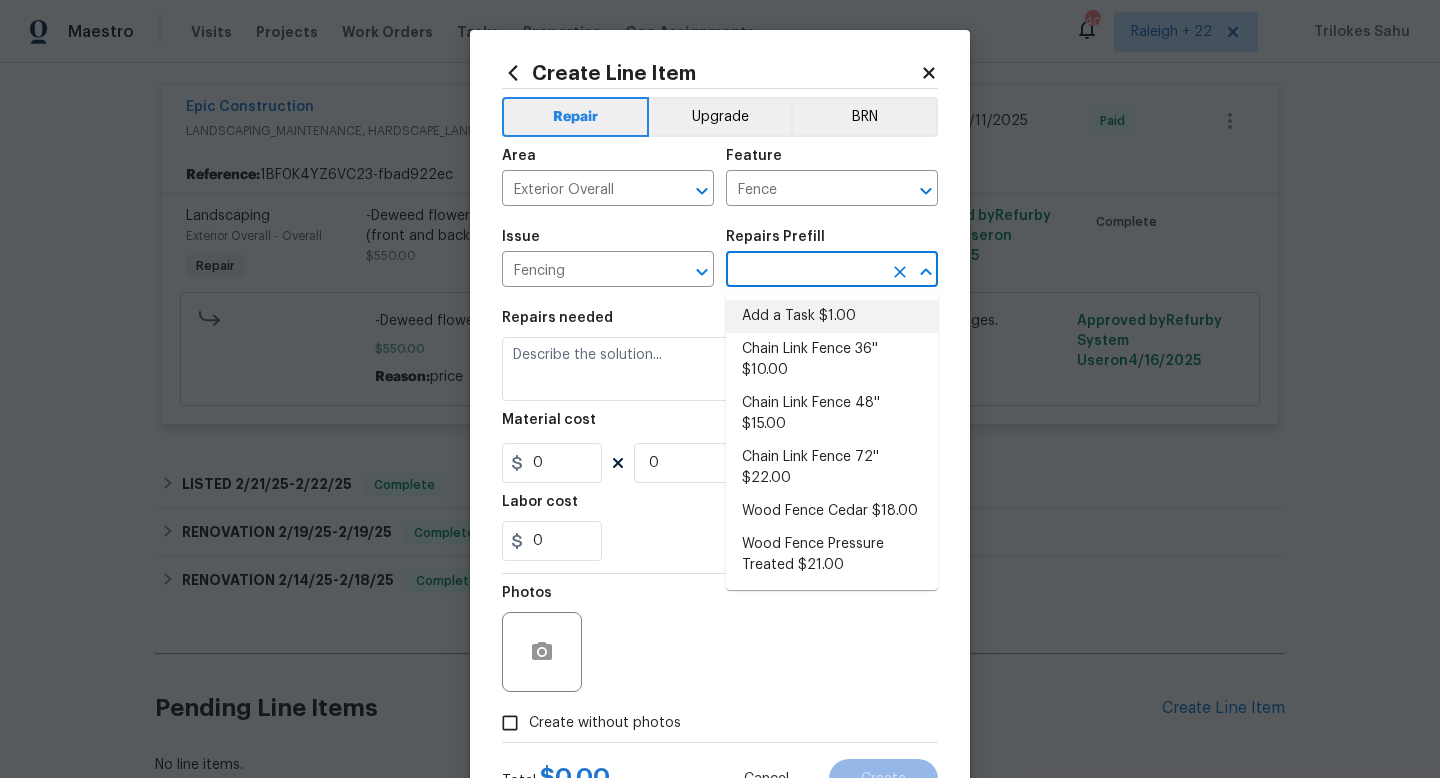 click on "Add a Task $1.00" at bounding box center [832, 316] 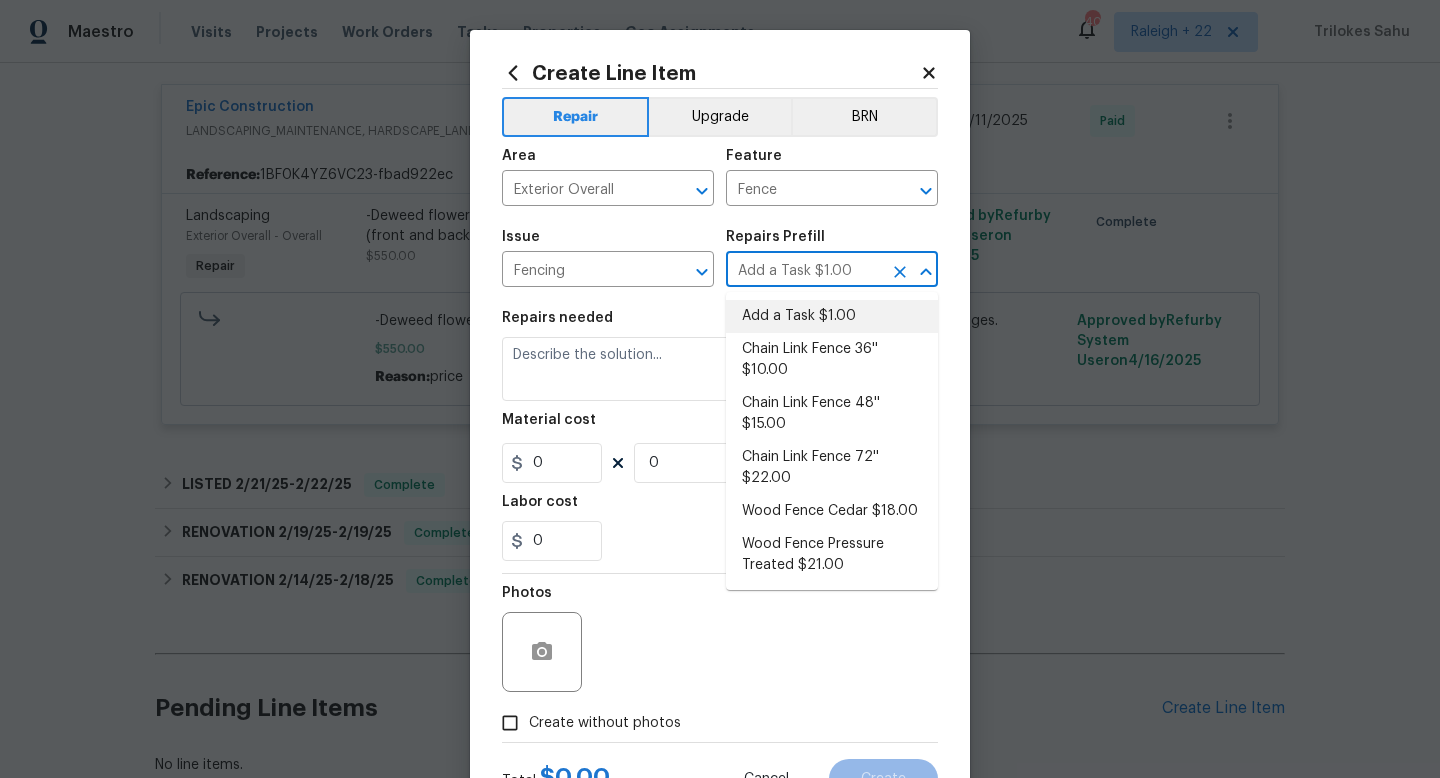 type on "HPM to detail" 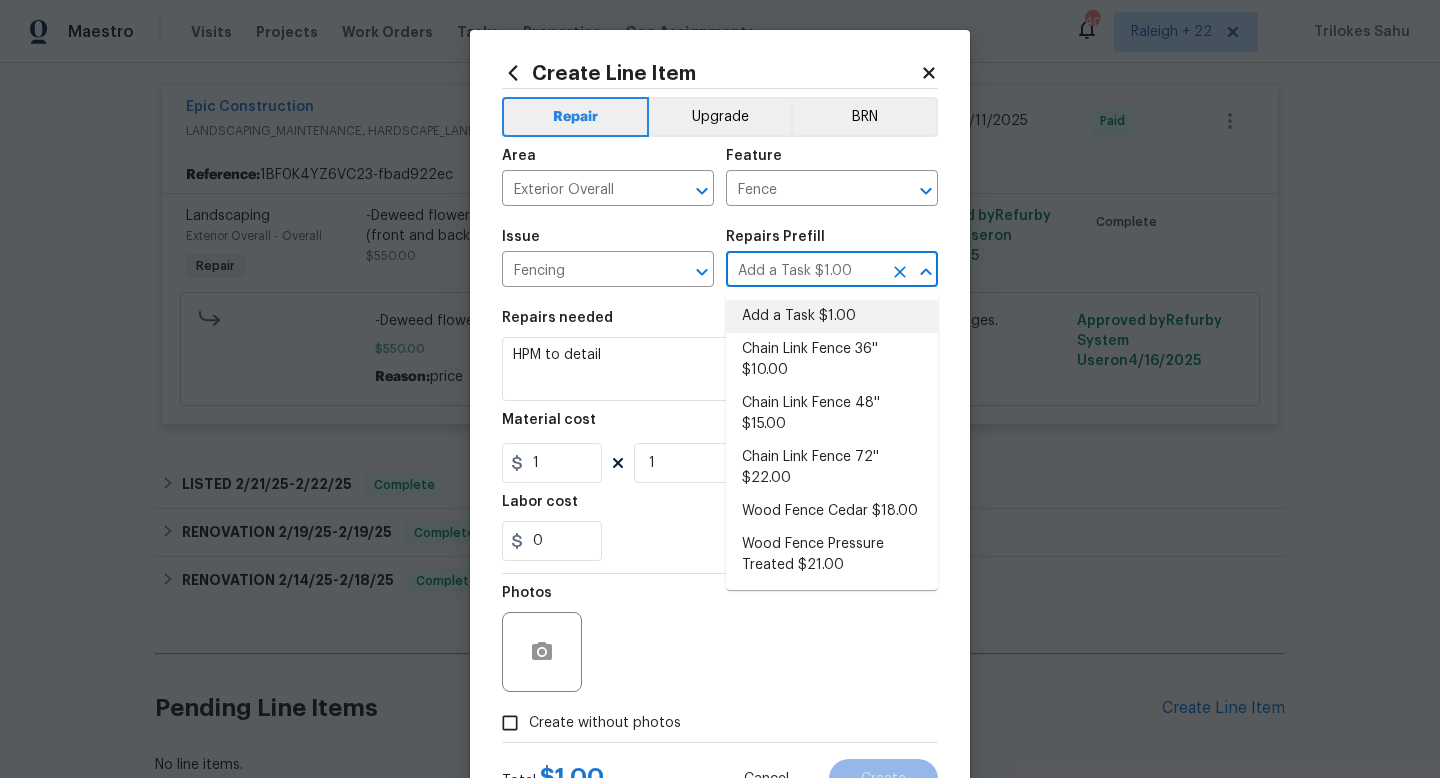 click on "Add a Task $1.00" at bounding box center [832, 316] 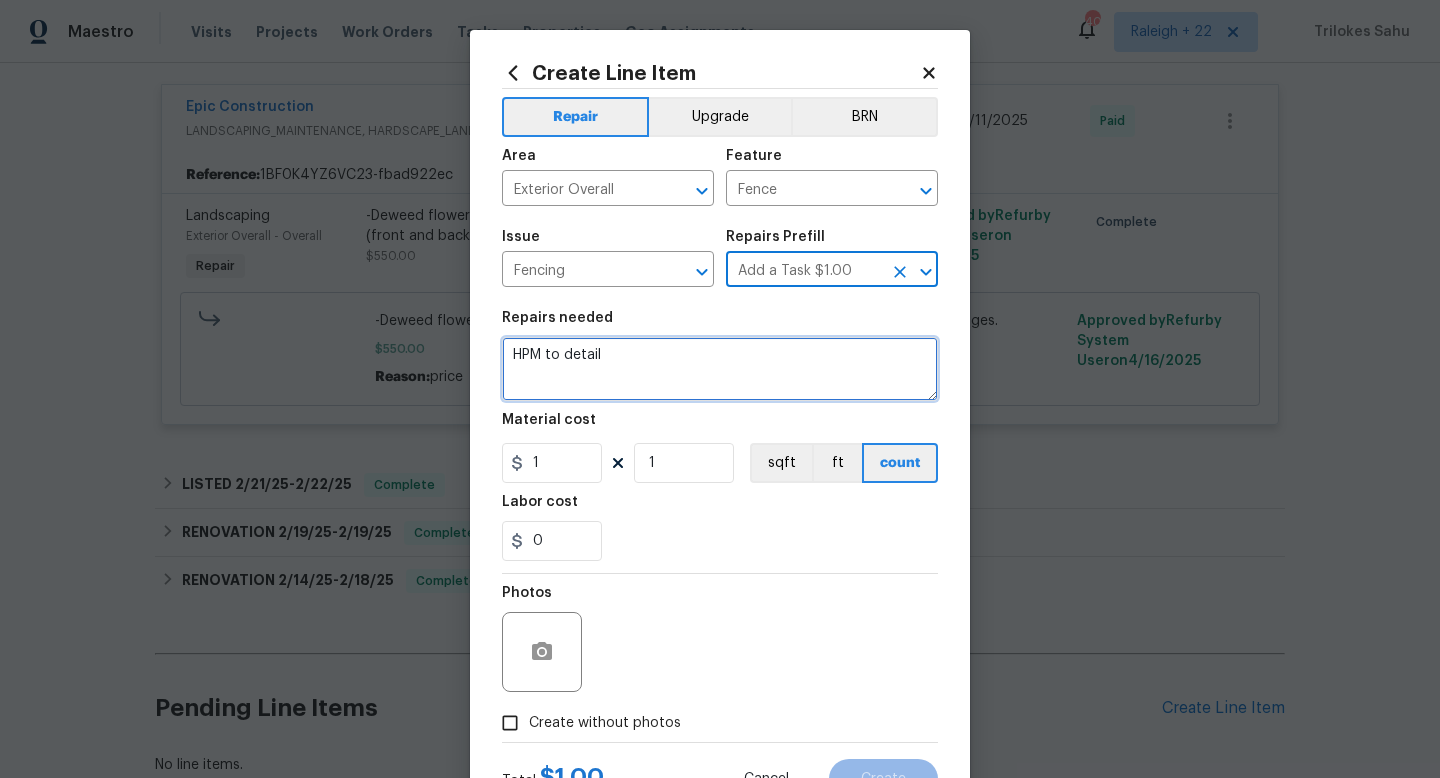 click on "HPM to detail" at bounding box center (720, 369) 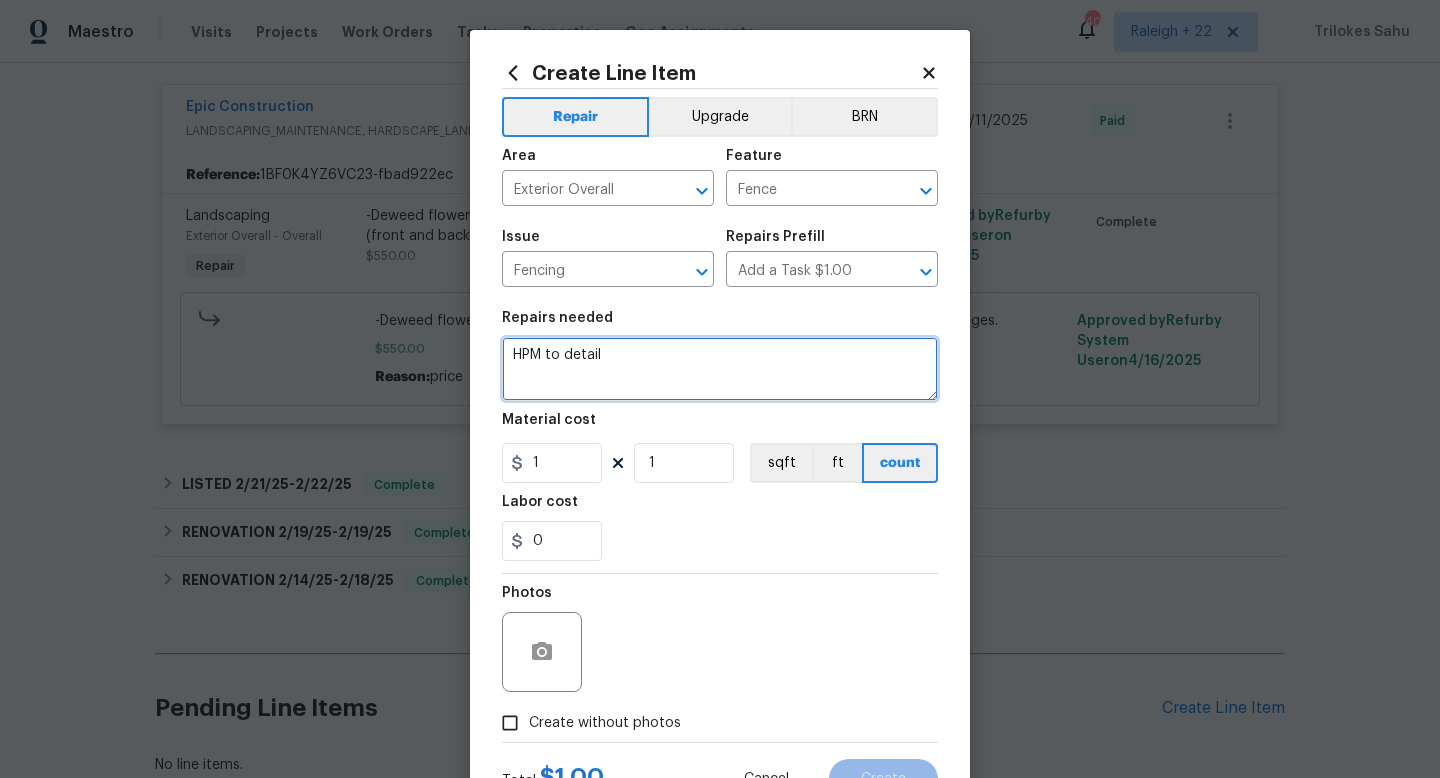 drag, startPoint x: 613, startPoint y: 358, endPoint x: 495, endPoint y: 358, distance: 118 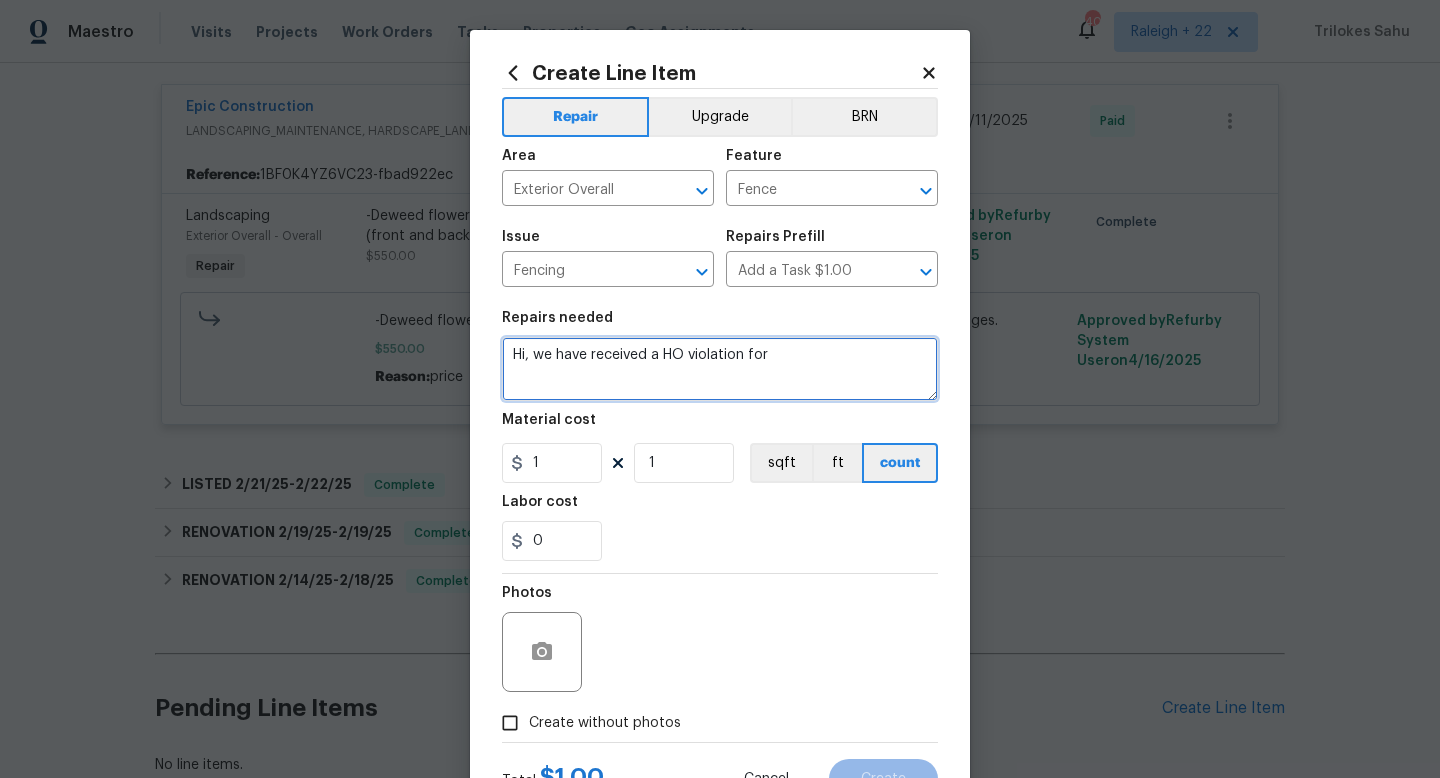 paste on "Fence Maintenance - Fence needs to be restained." 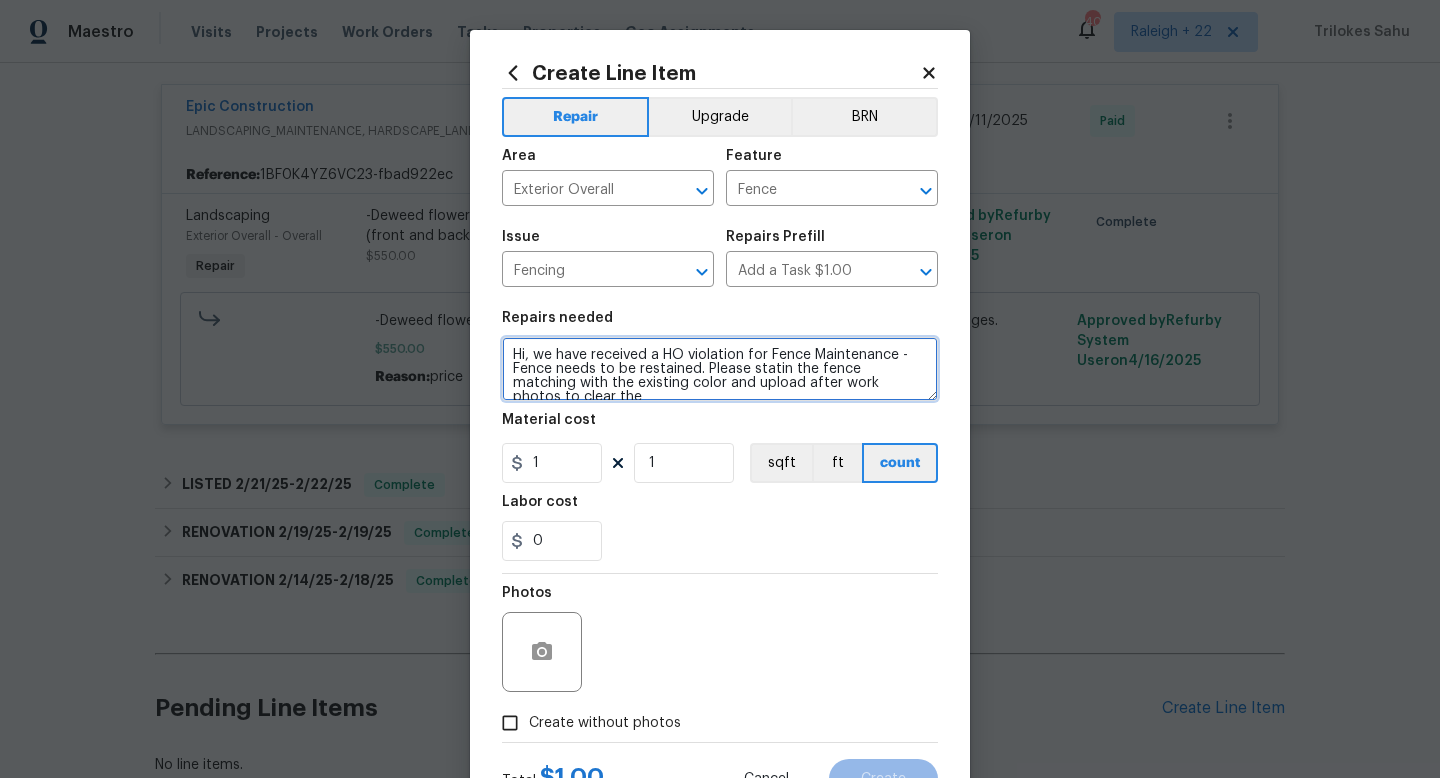 scroll, scrollTop: 4, scrollLeft: 0, axis: vertical 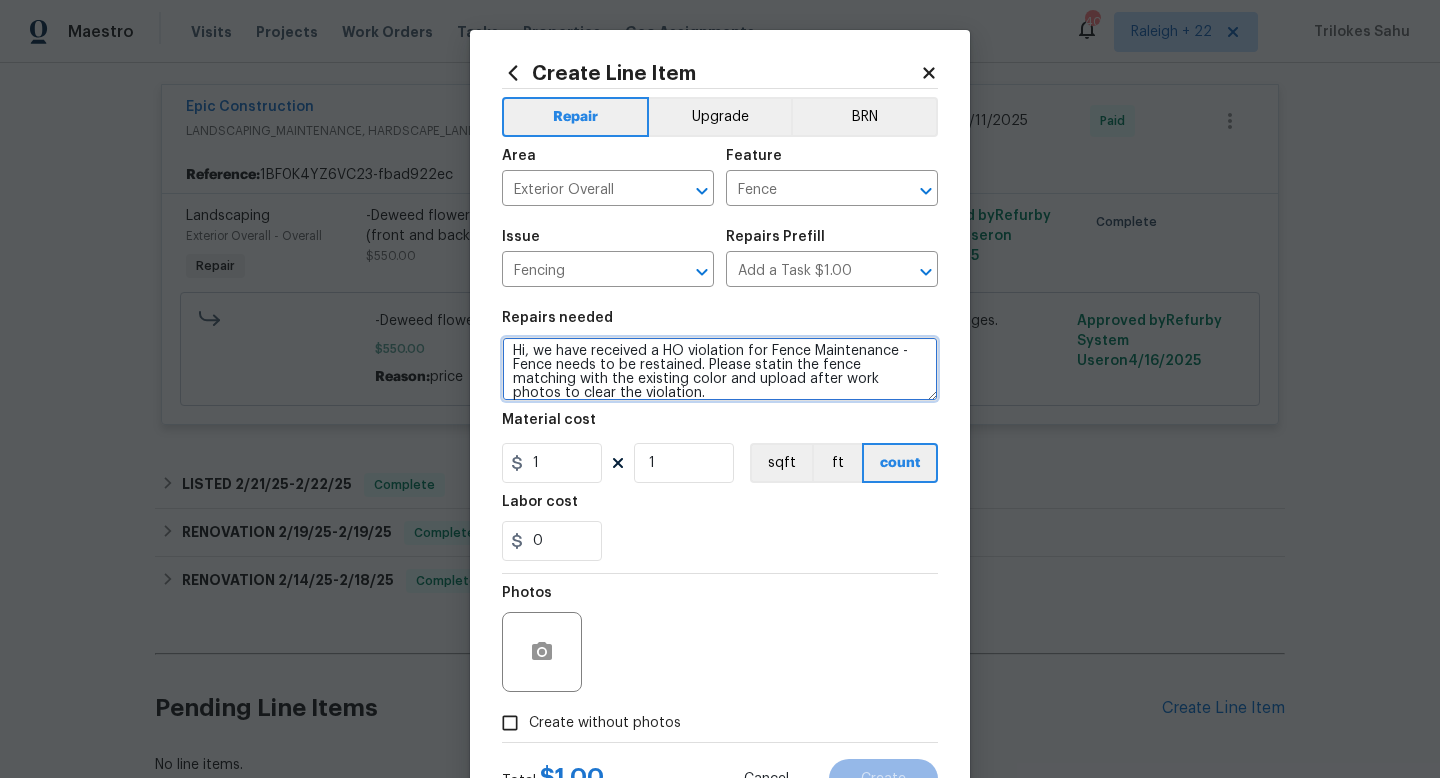 click on "Hi, we have received a HO violation for Fence Maintenance - Fence needs to be restained. Please statin the fence matching with the existing color and upload after work photos to clear the violation." at bounding box center [720, 369] 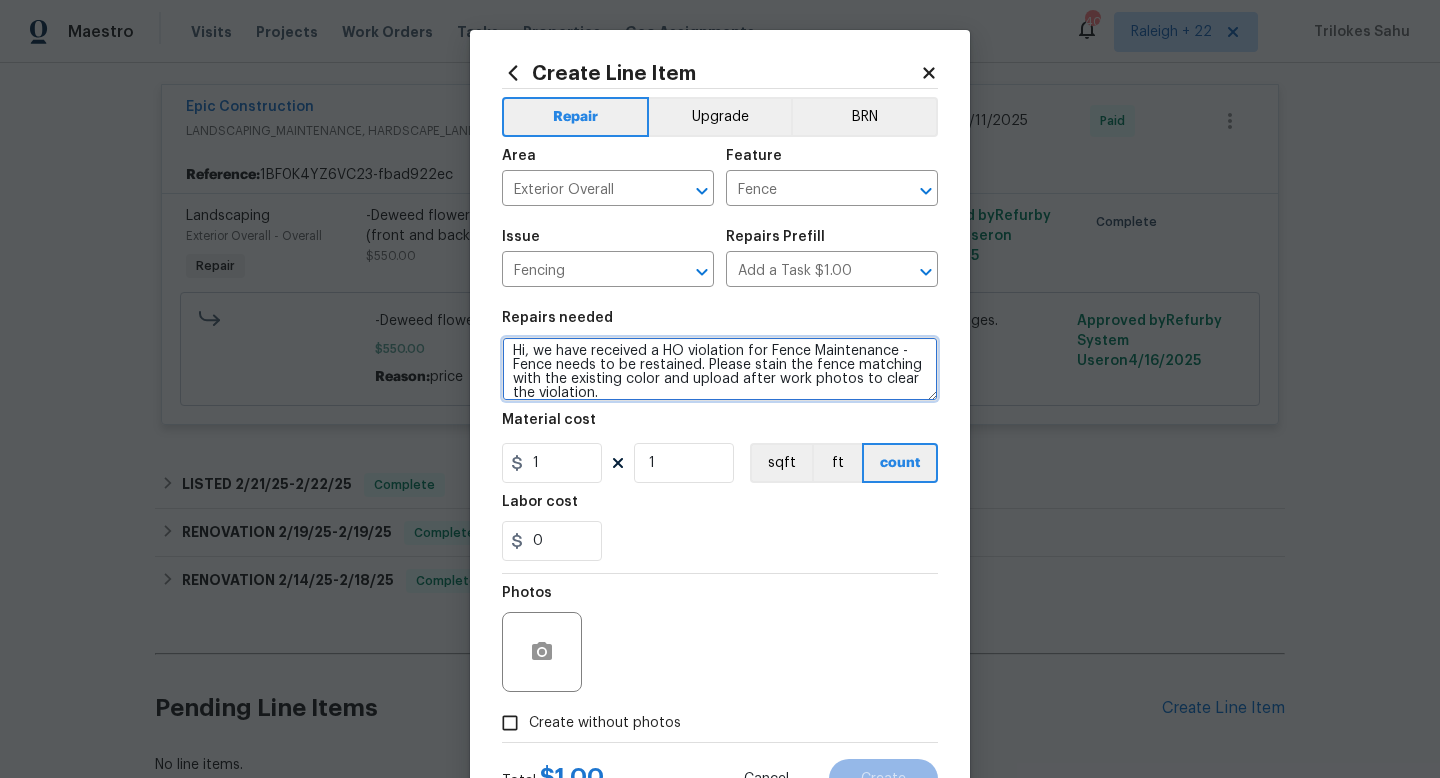 click on "Hi, we have received a HO violation for Fence Maintenance - Fence needs to be restained. Please stain the fence matching with the existing color and upload after work photos to clear the violation." at bounding box center (720, 369) 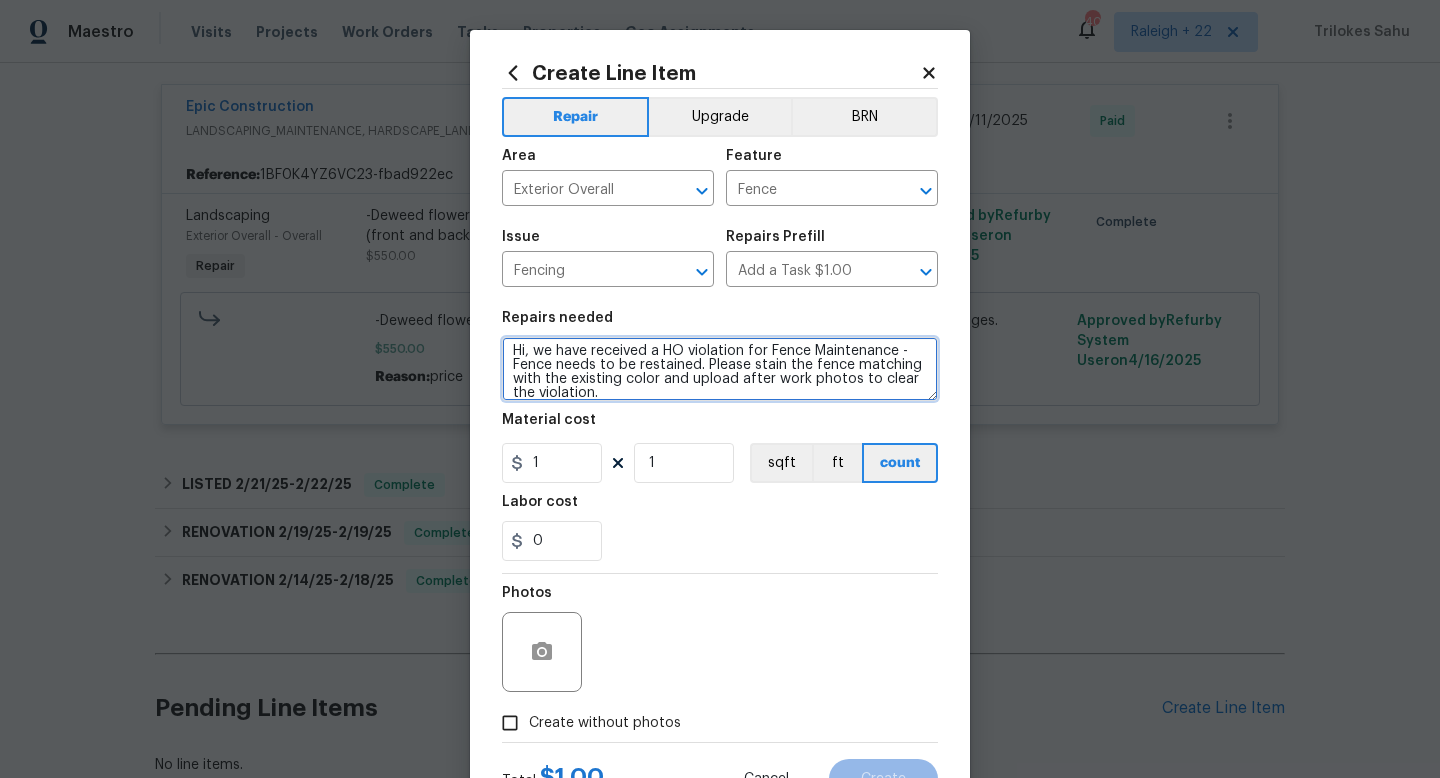 paste on "Please provide us with a cost estimation before starting the work. Thank you!" 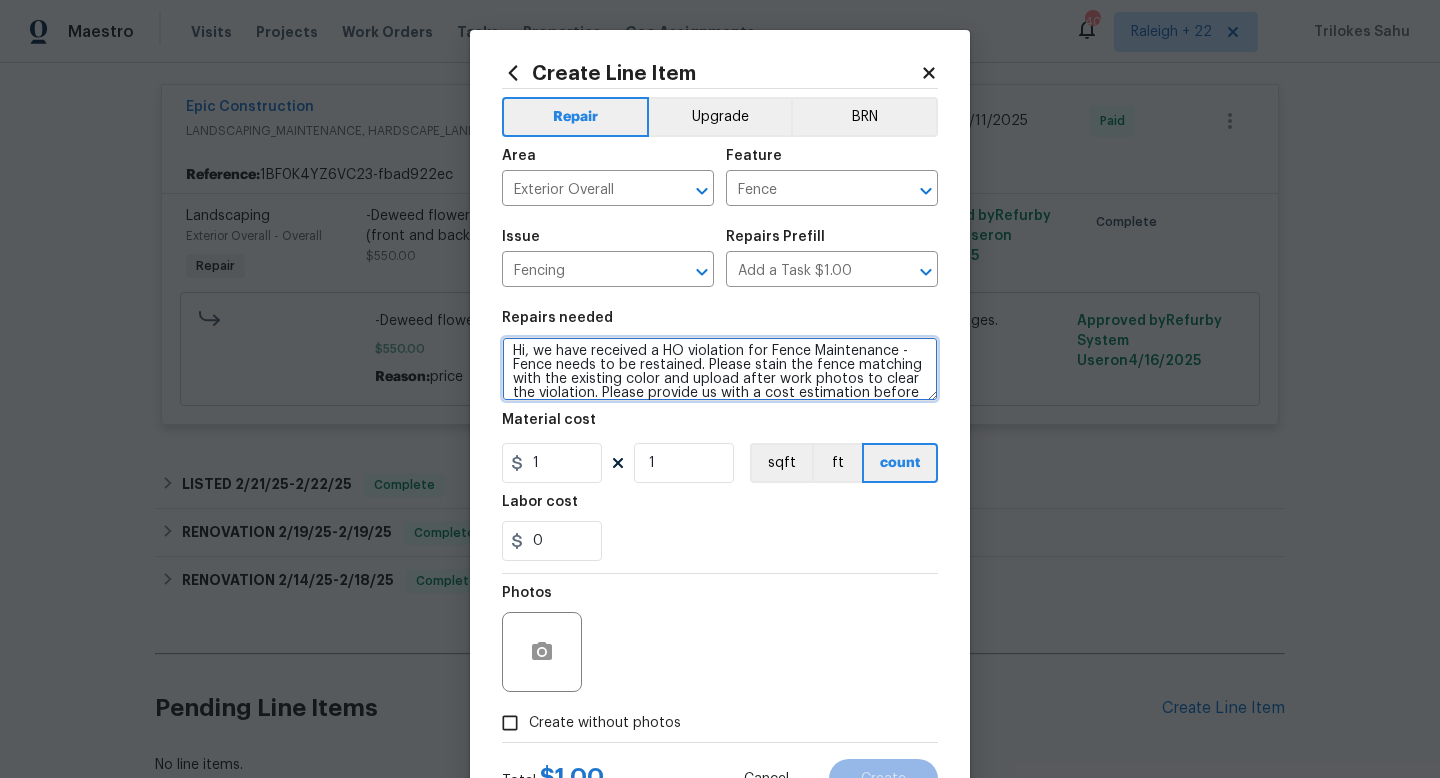 scroll, scrollTop: 32, scrollLeft: 0, axis: vertical 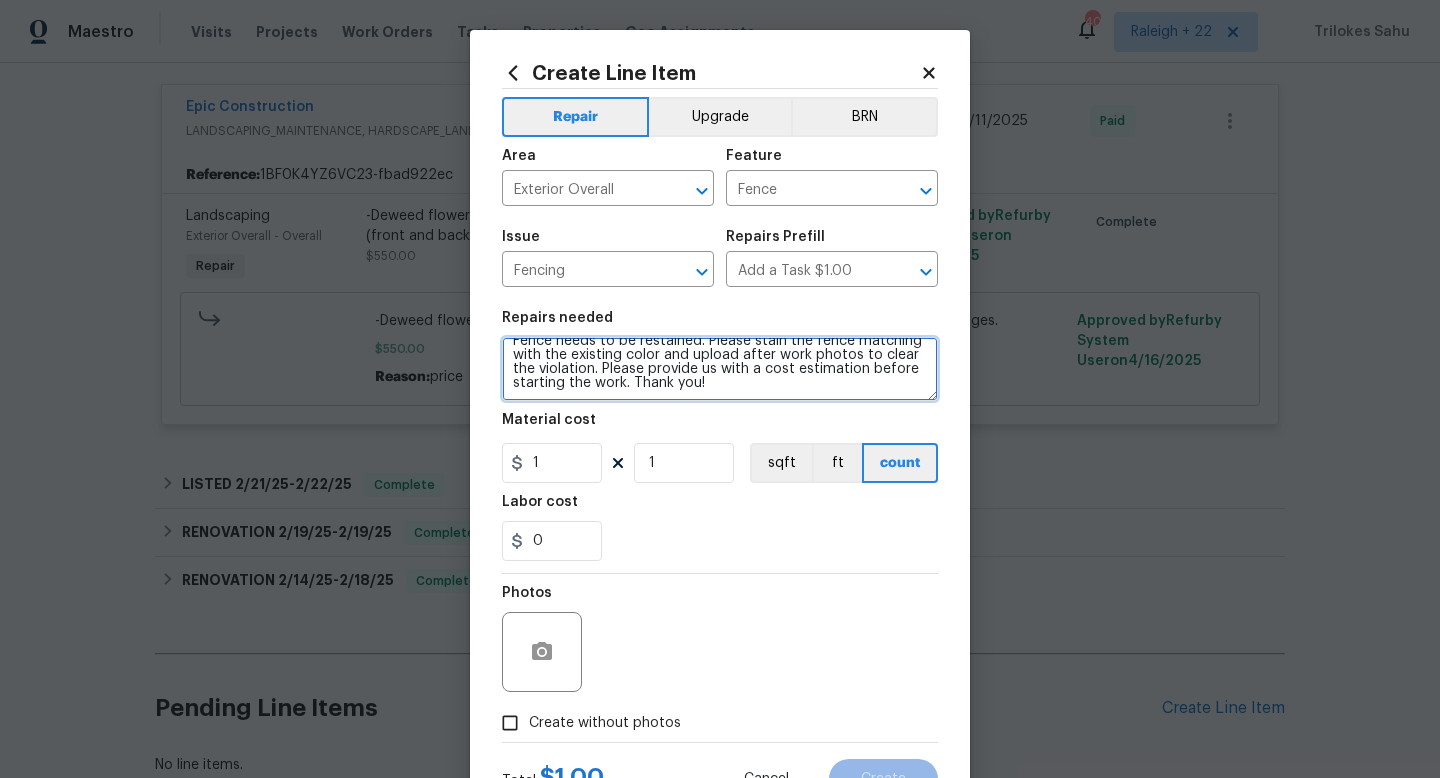 type on "Hi, we have received a HO violation for Fence Maintenance - Fence needs to be restained. Please stain the fence matching with the existing color and upload after work photos to clear the violation. Please provide us with a cost estimation before starting the work. Thank you!" 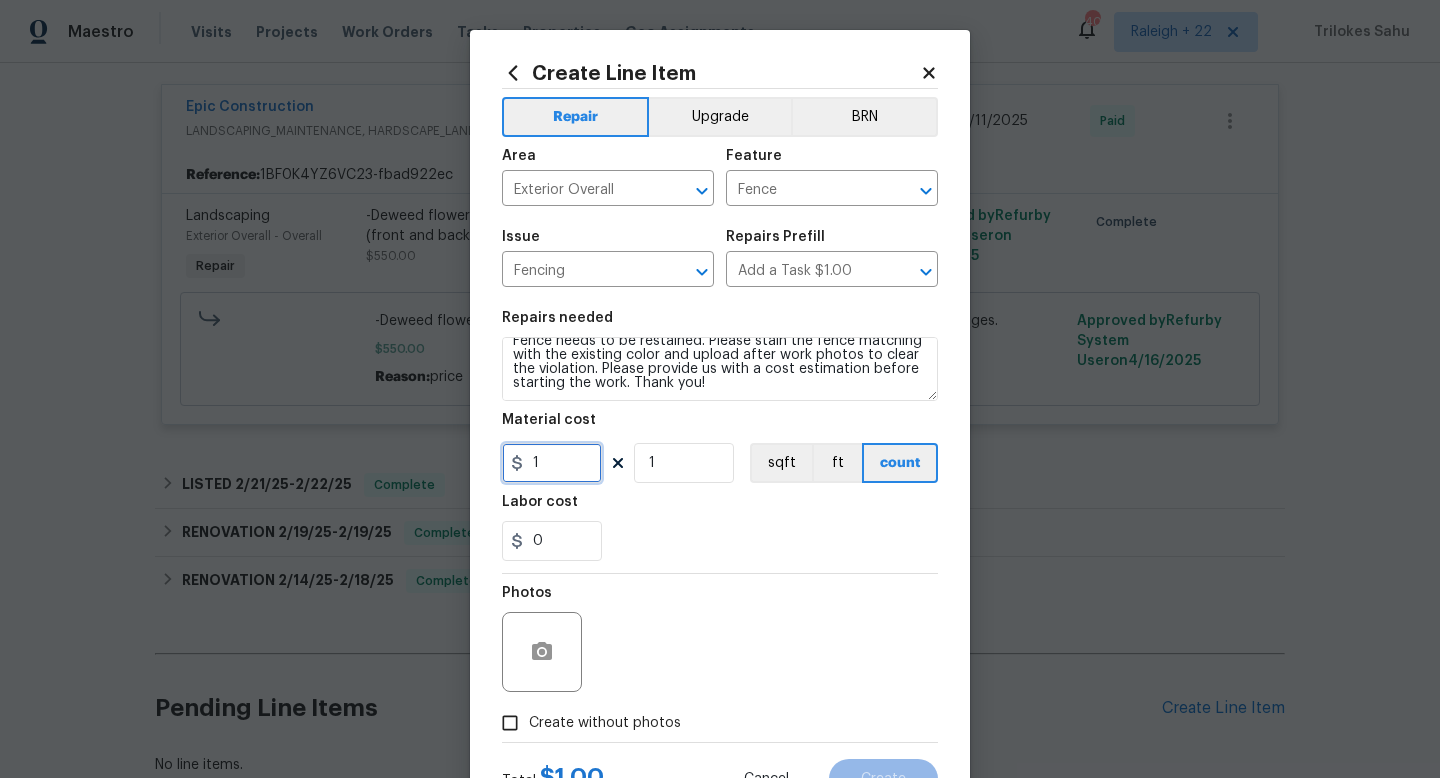 click on "1" at bounding box center [552, 463] 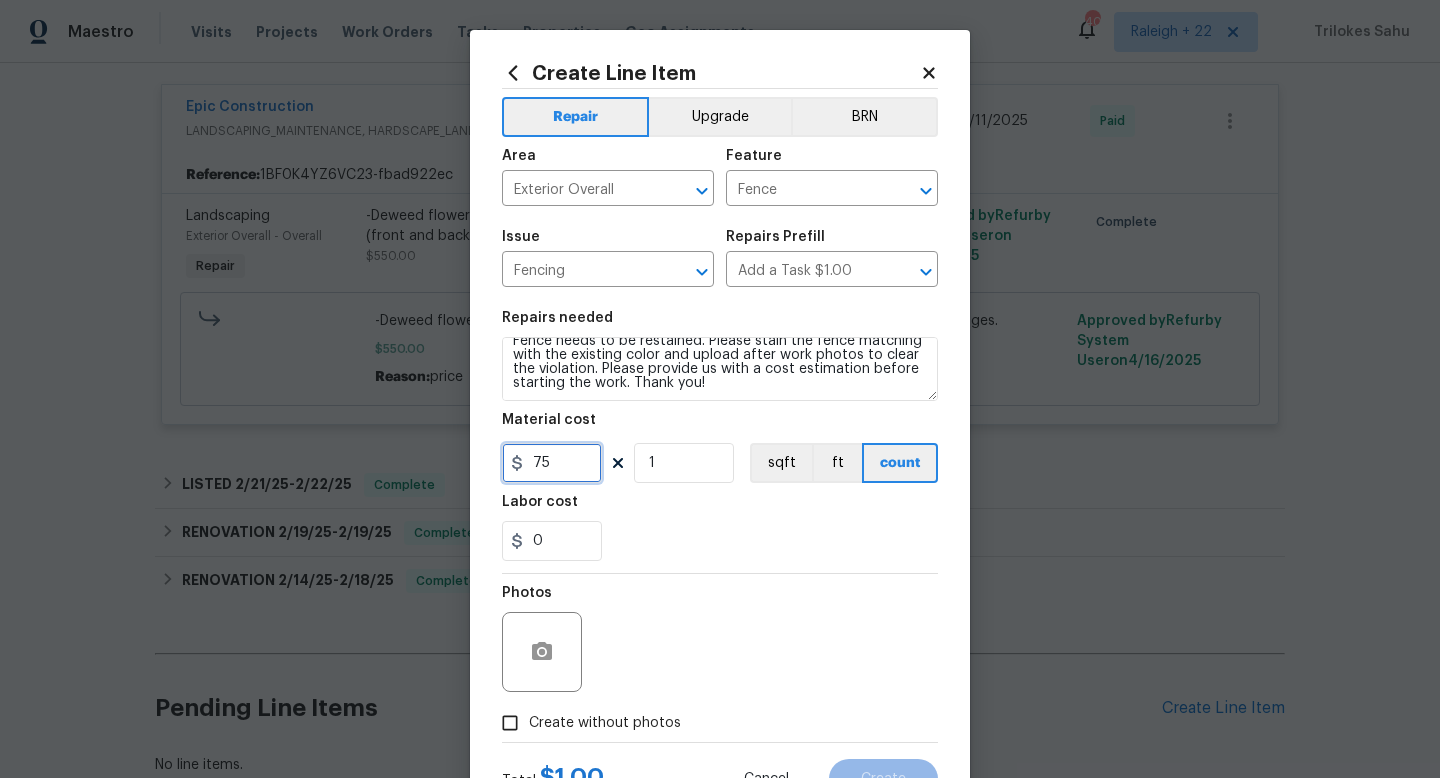 type on "75" 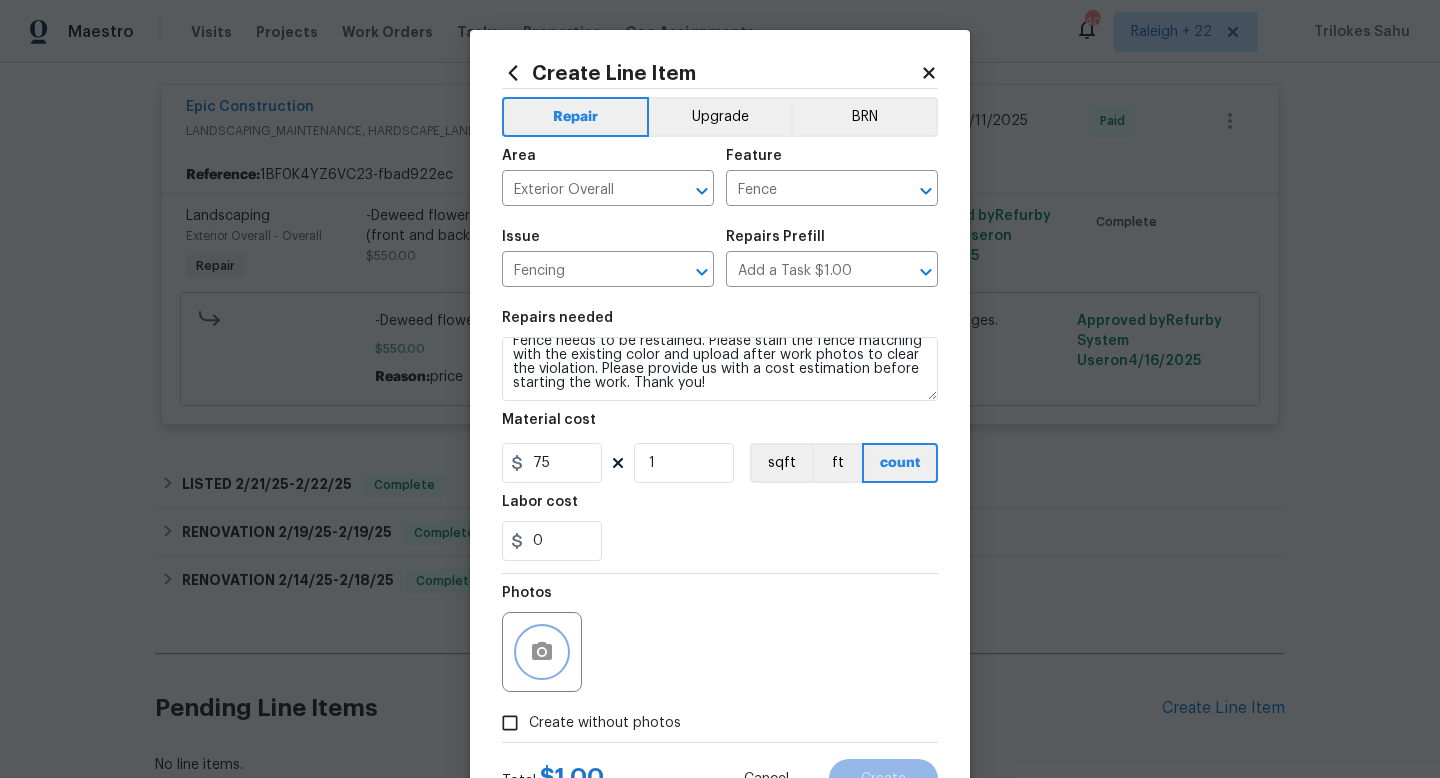 click 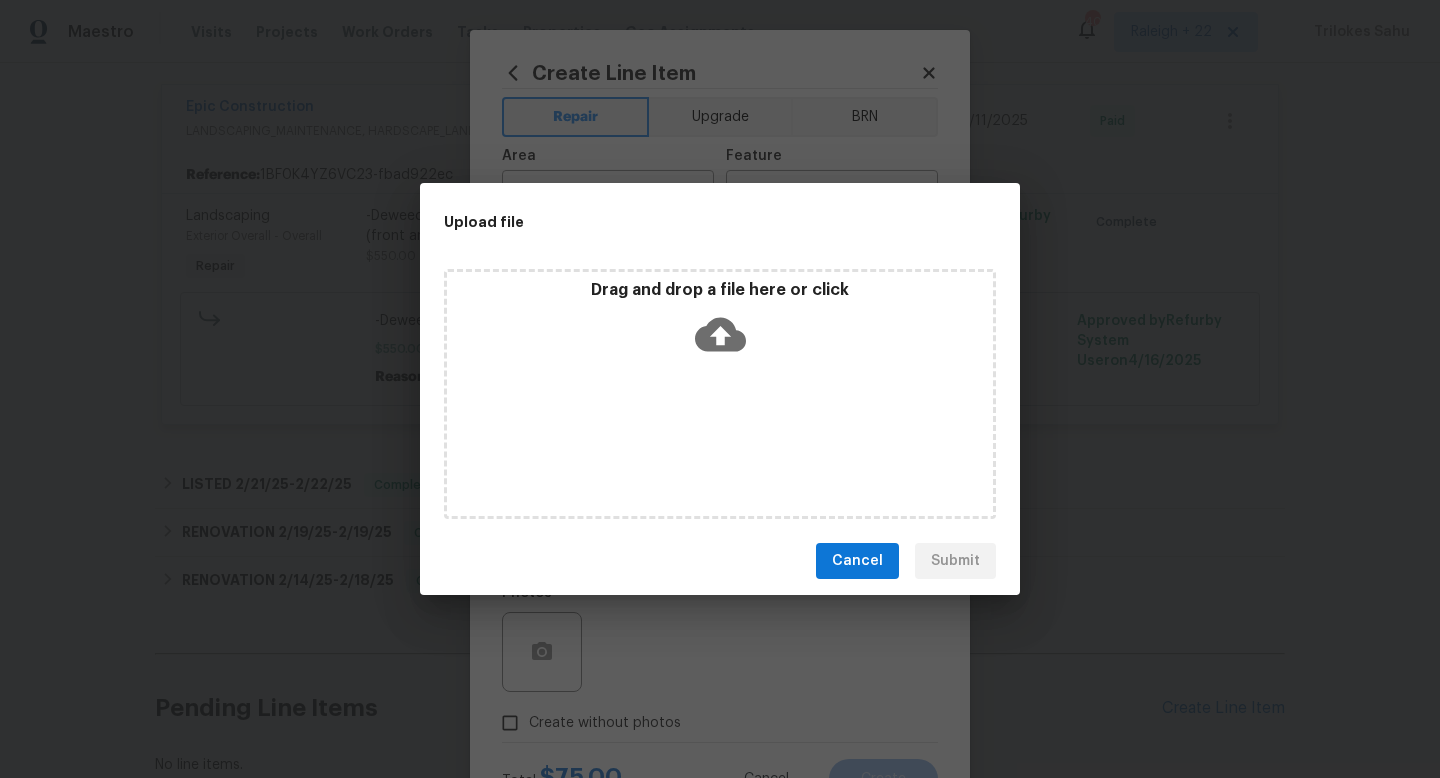click 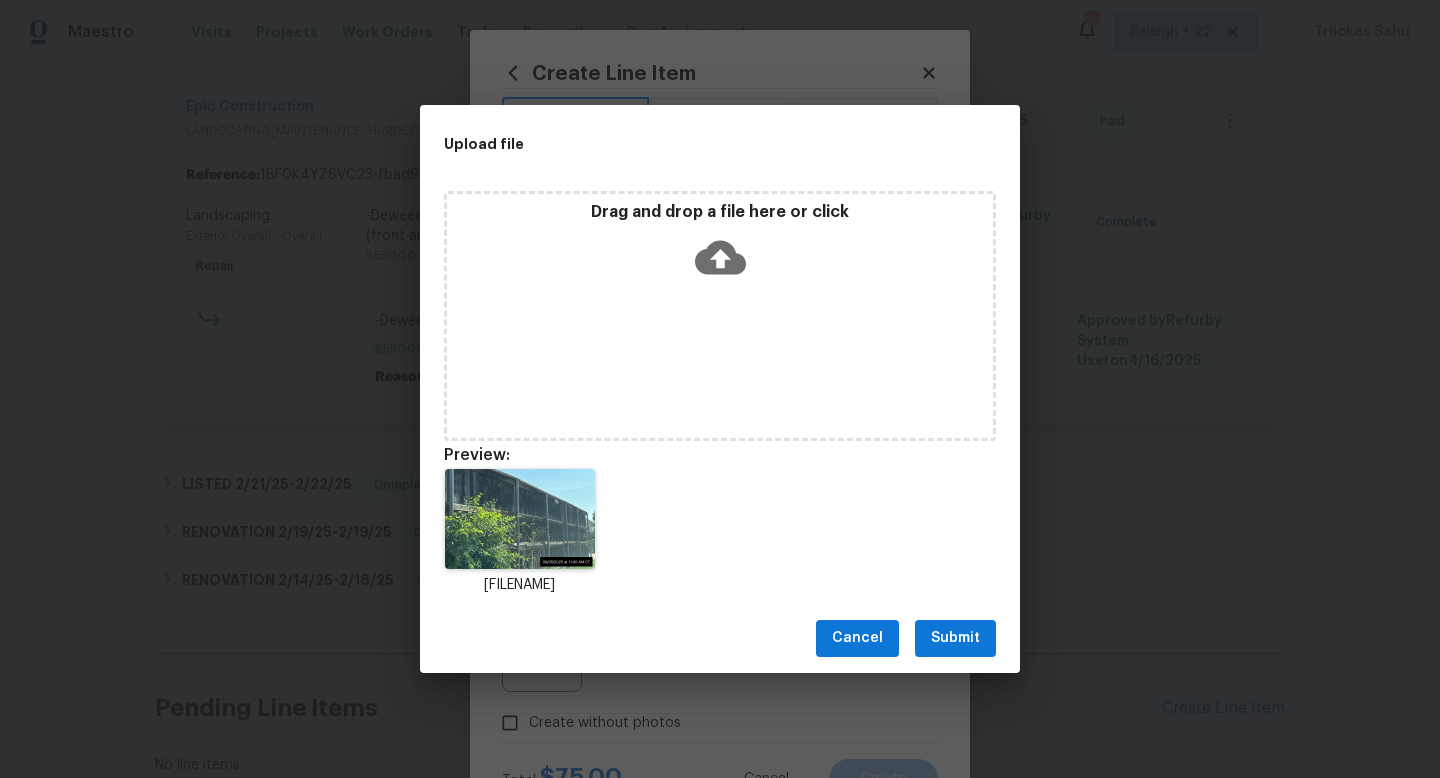 click on "Submit" at bounding box center [955, 638] 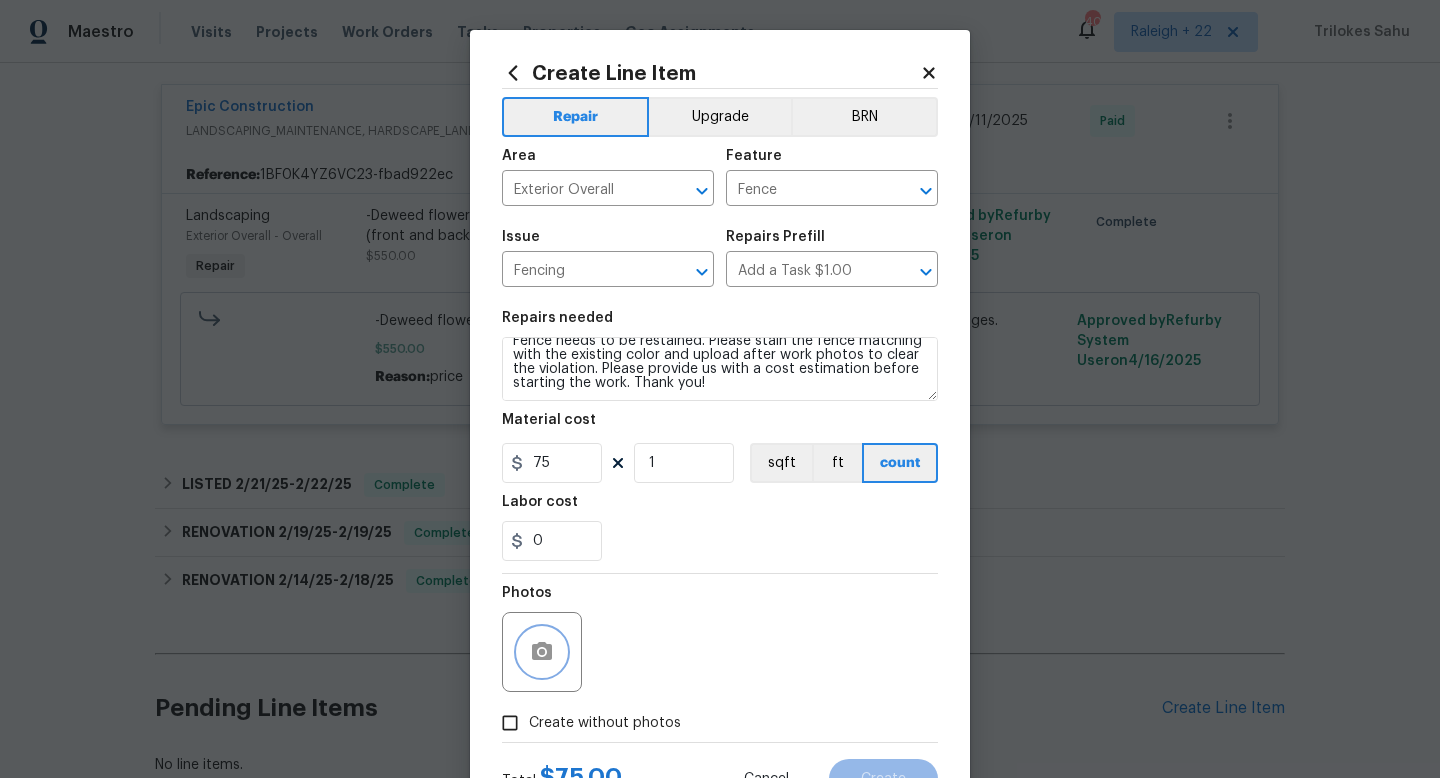 scroll, scrollTop: 84, scrollLeft: 0, axis: vertical 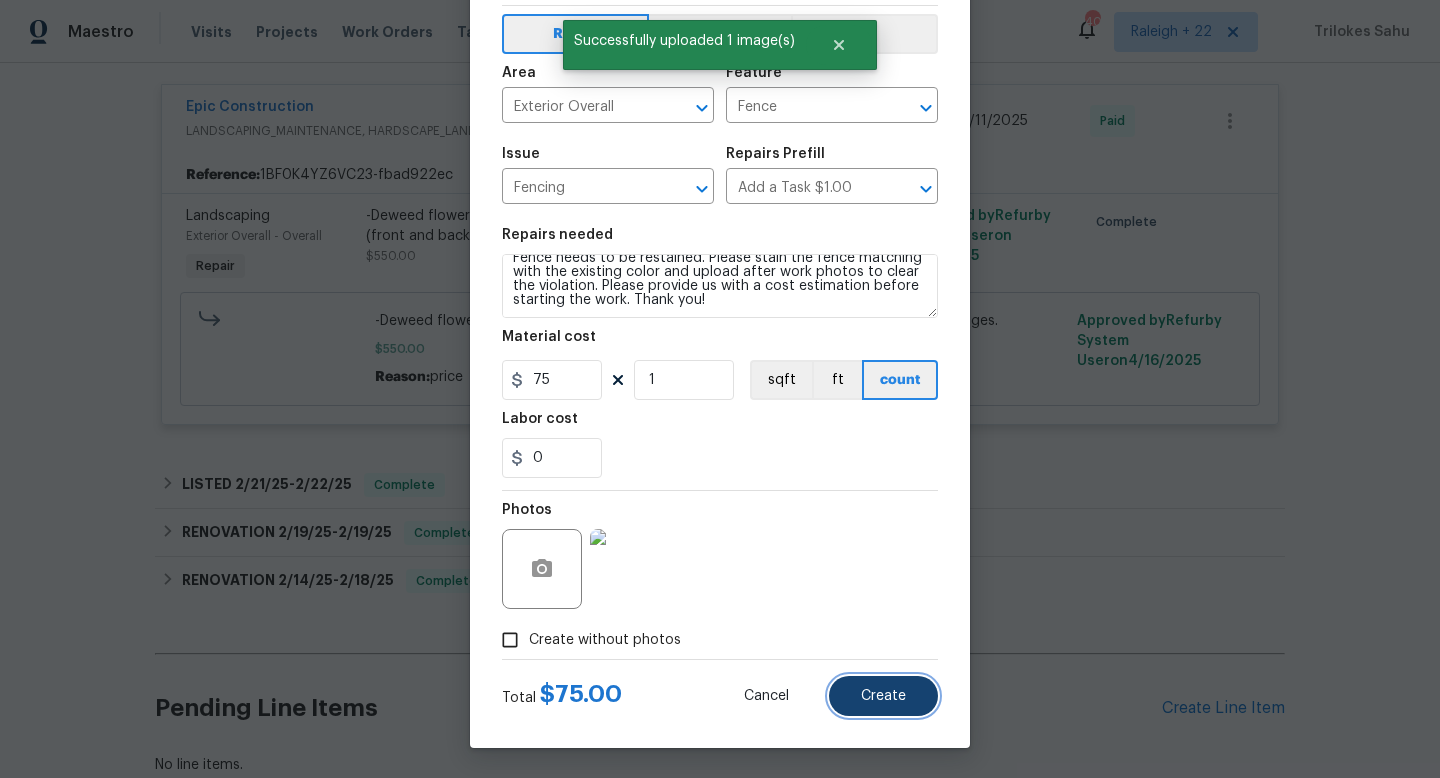 click on "Create" at bounding box center (883, 696) 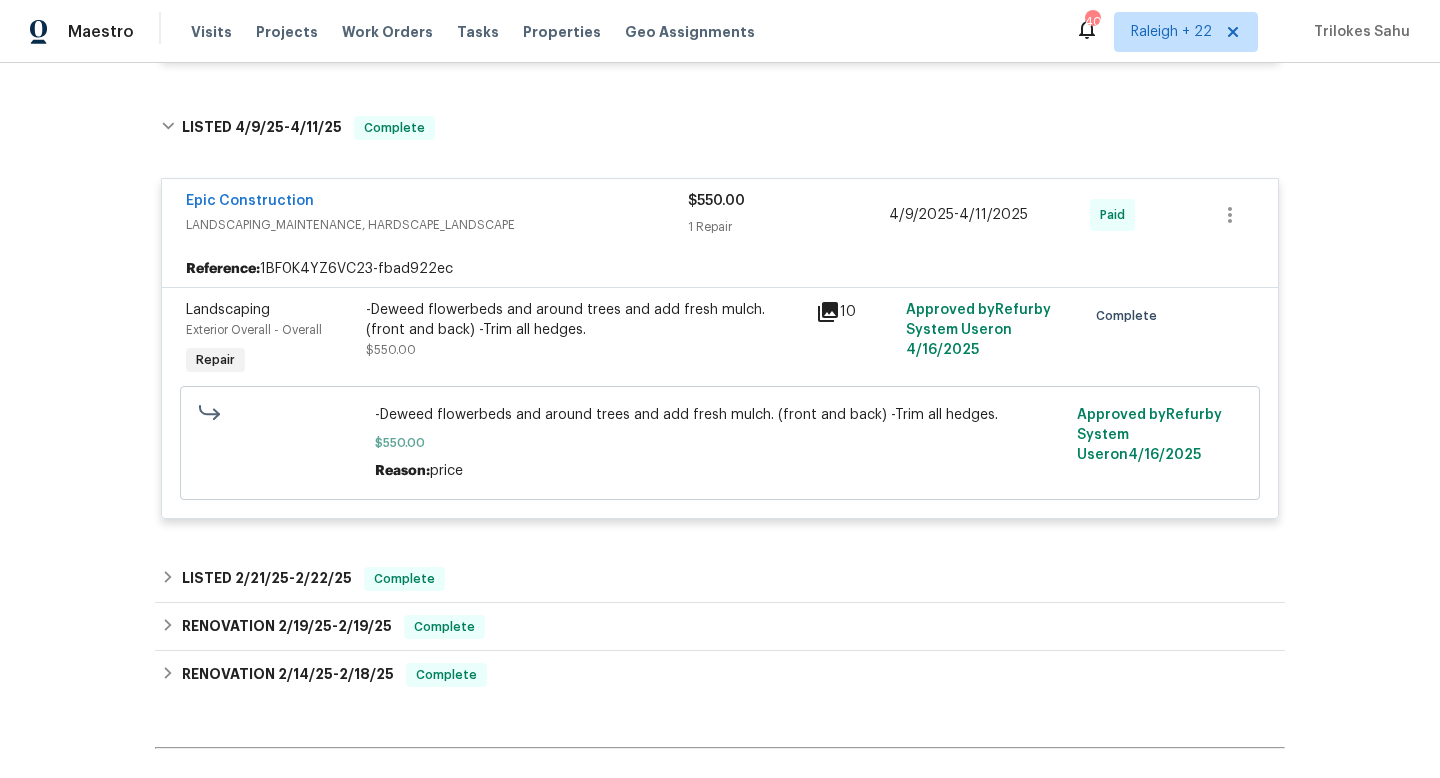 scroll, scrollTop: 1409, scrollLeft: 0, axis: vertical 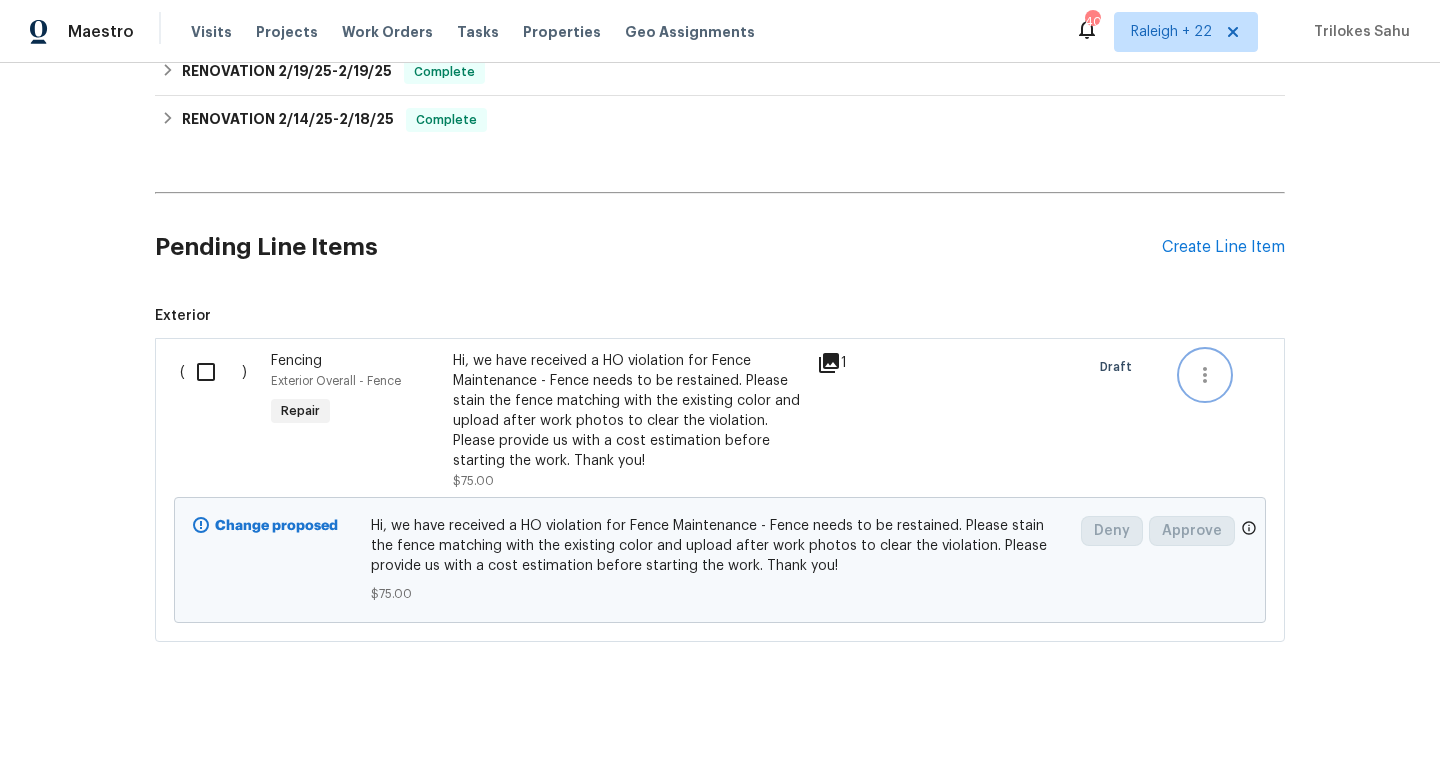 click 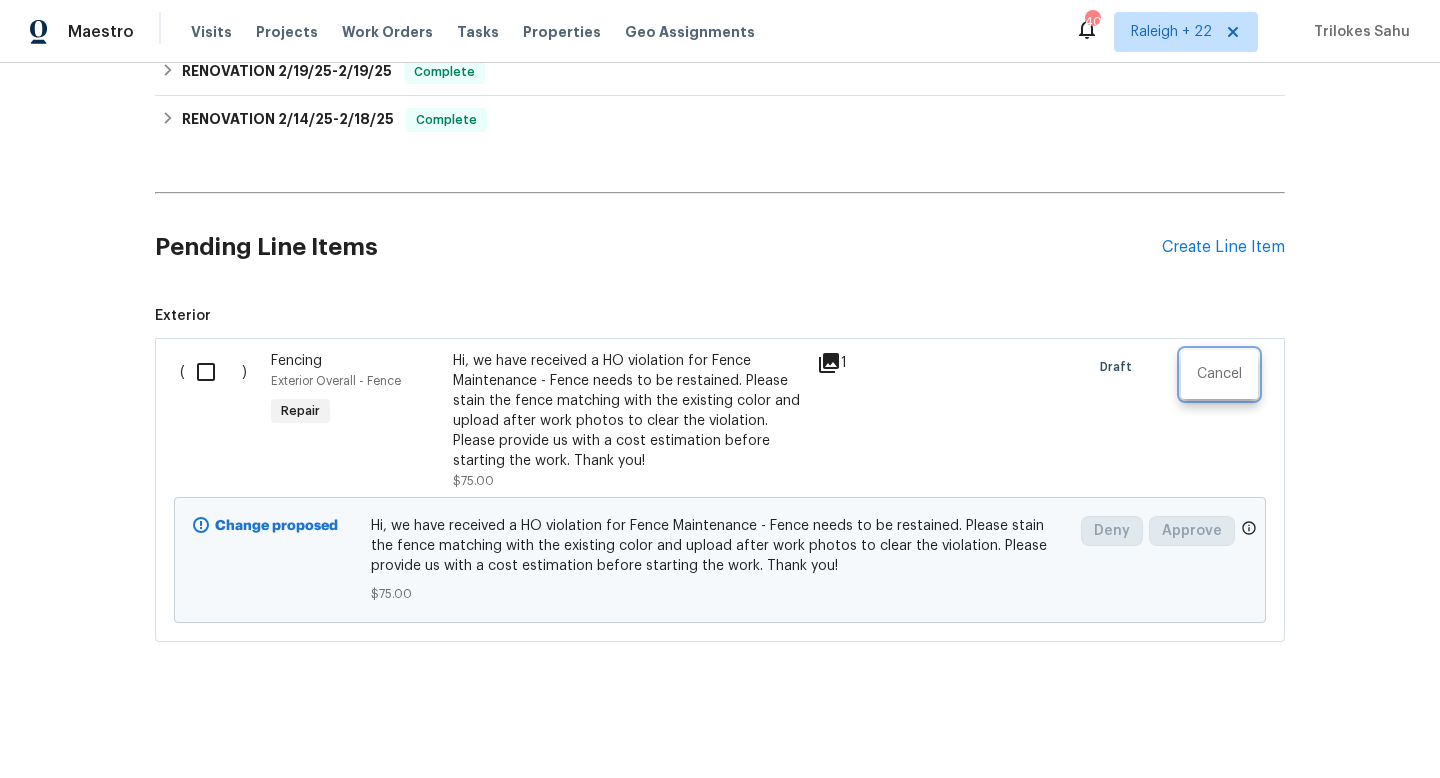click at bounding box center [720, 389] 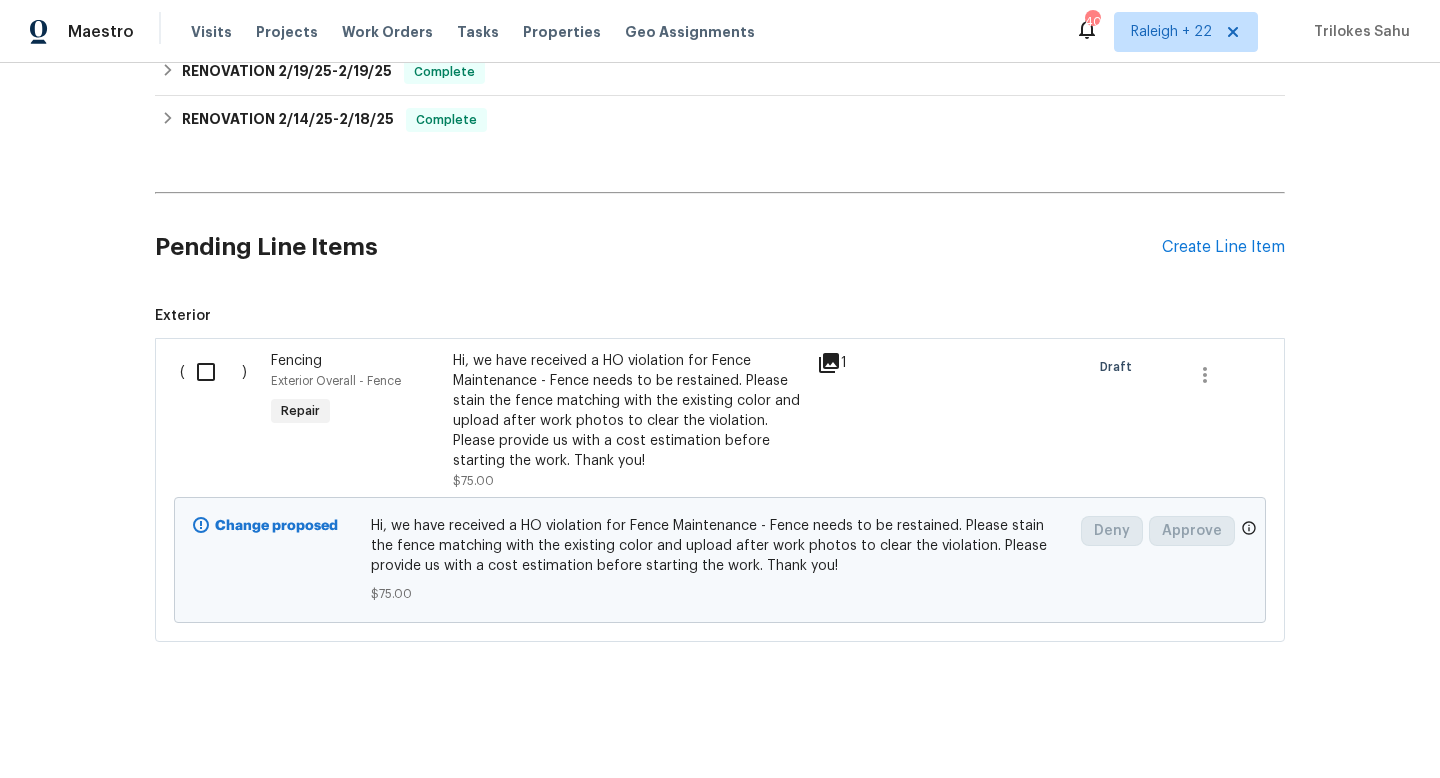 click on "Hi, we have received a HO violation for Fence Maintenance - Fence needs to be restained. Please stain the fence matching with the existing color and upload after work photos to clear the violation. Please provide us with a cost estimation before starting the work. Thank you!" at bounding box center [629, 411] 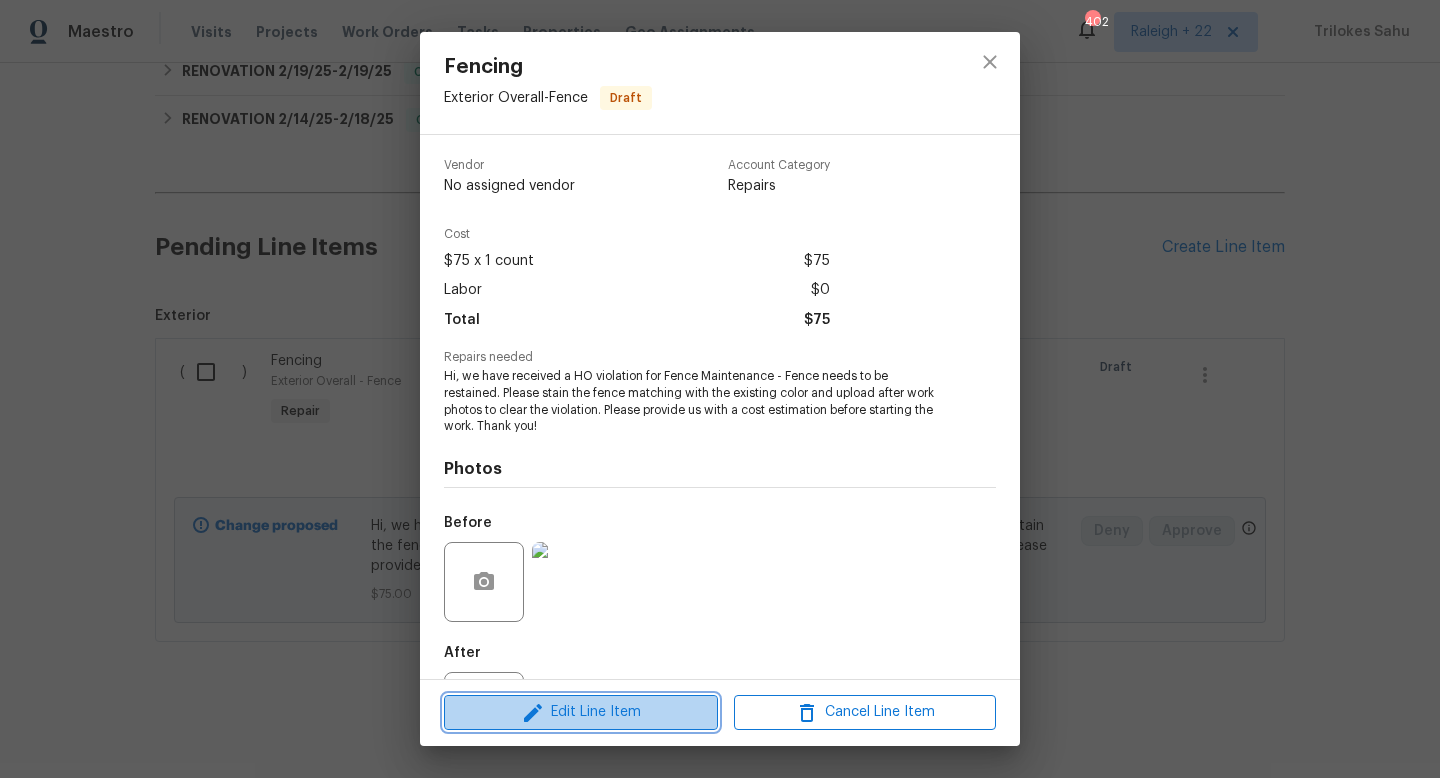 click on "Edit Line Item" at bounding box center [581, 712] 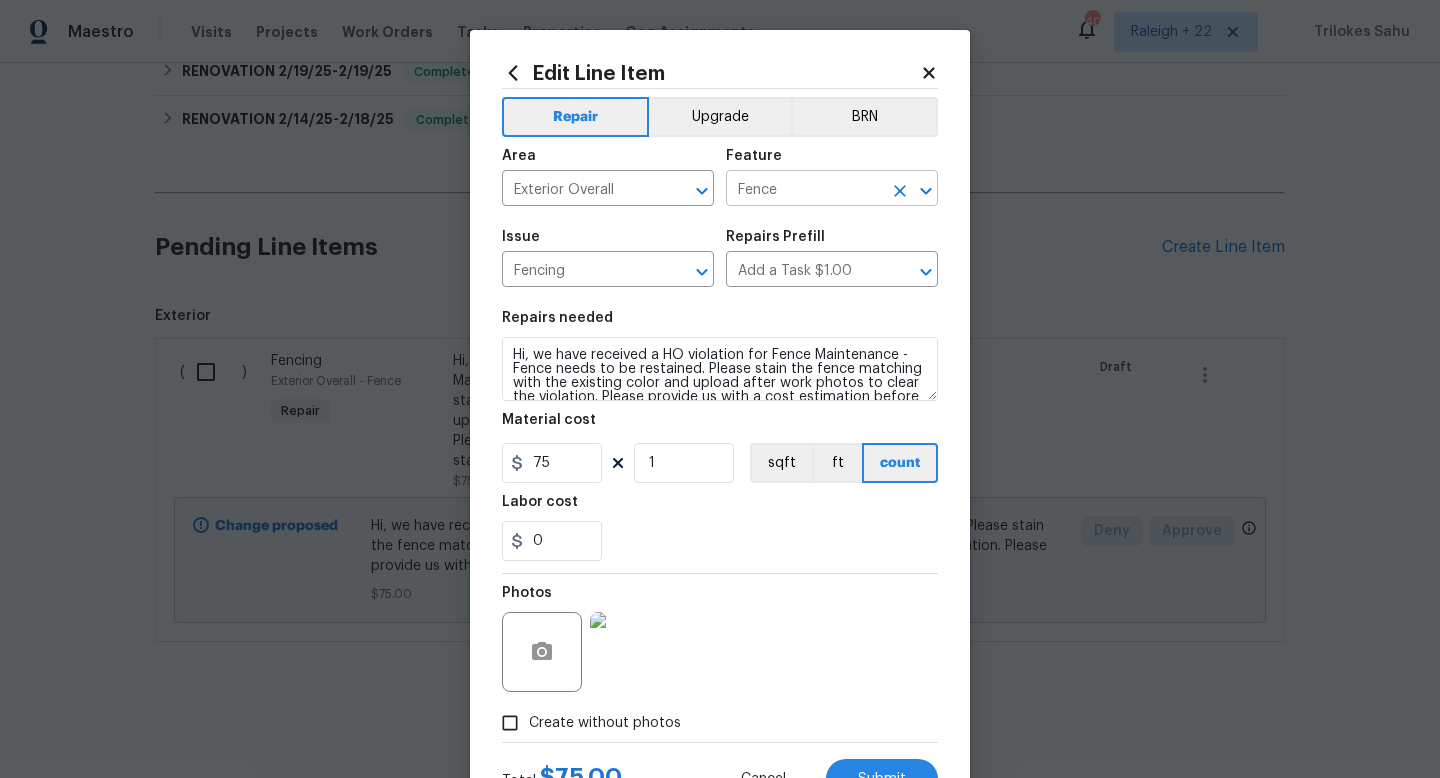 click on "Fence" at bounding box center [804, 190] 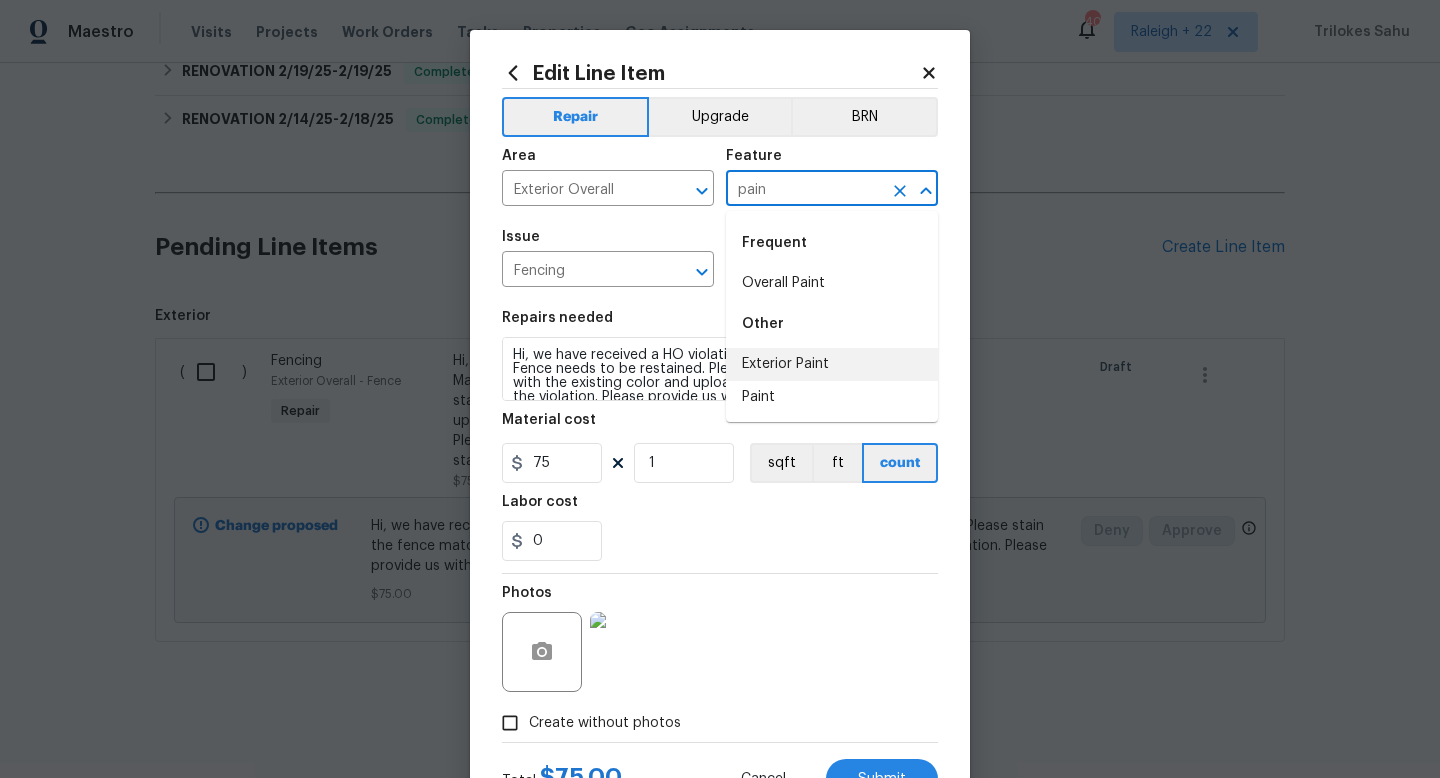 click on "Exterior Paint" at bounding box center [832, 364] 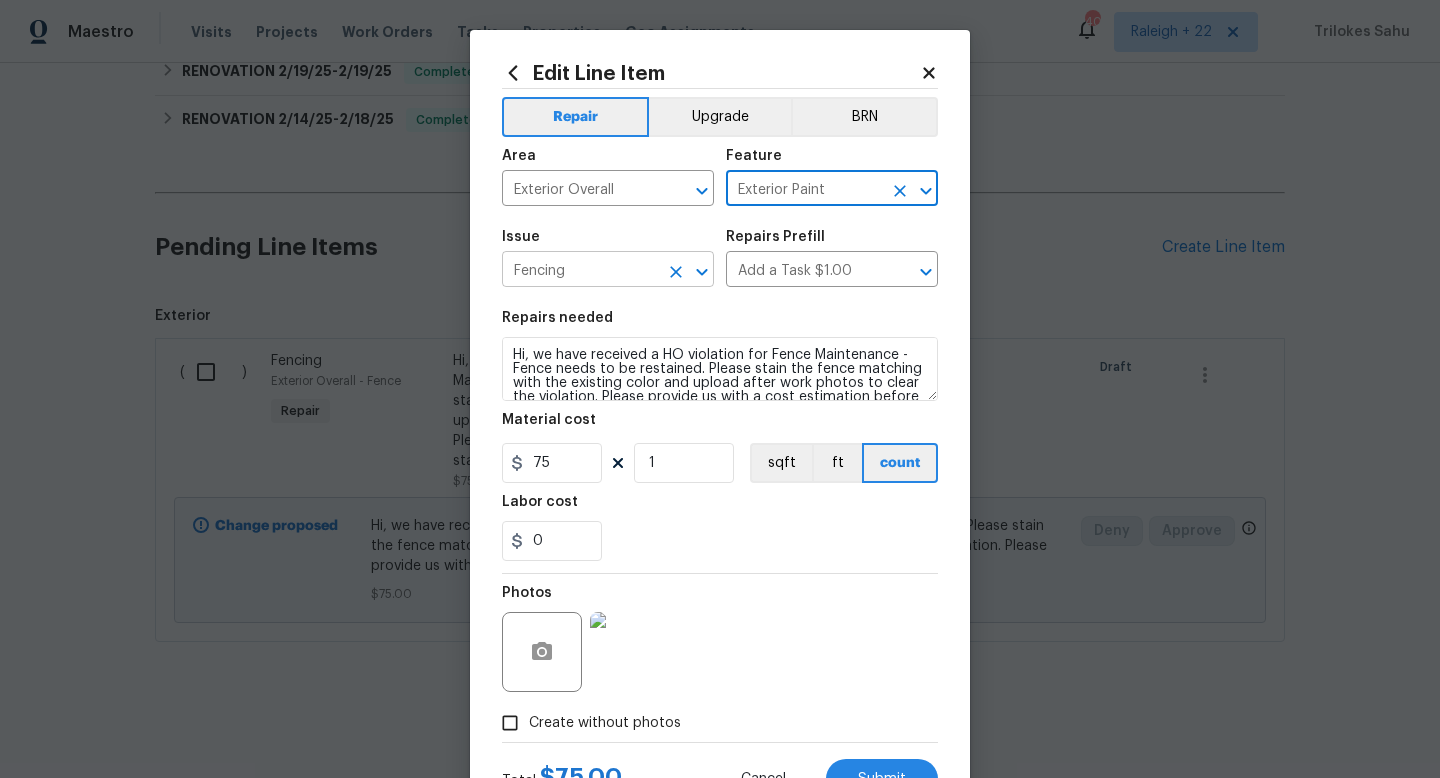 type on "Exterior Paint" 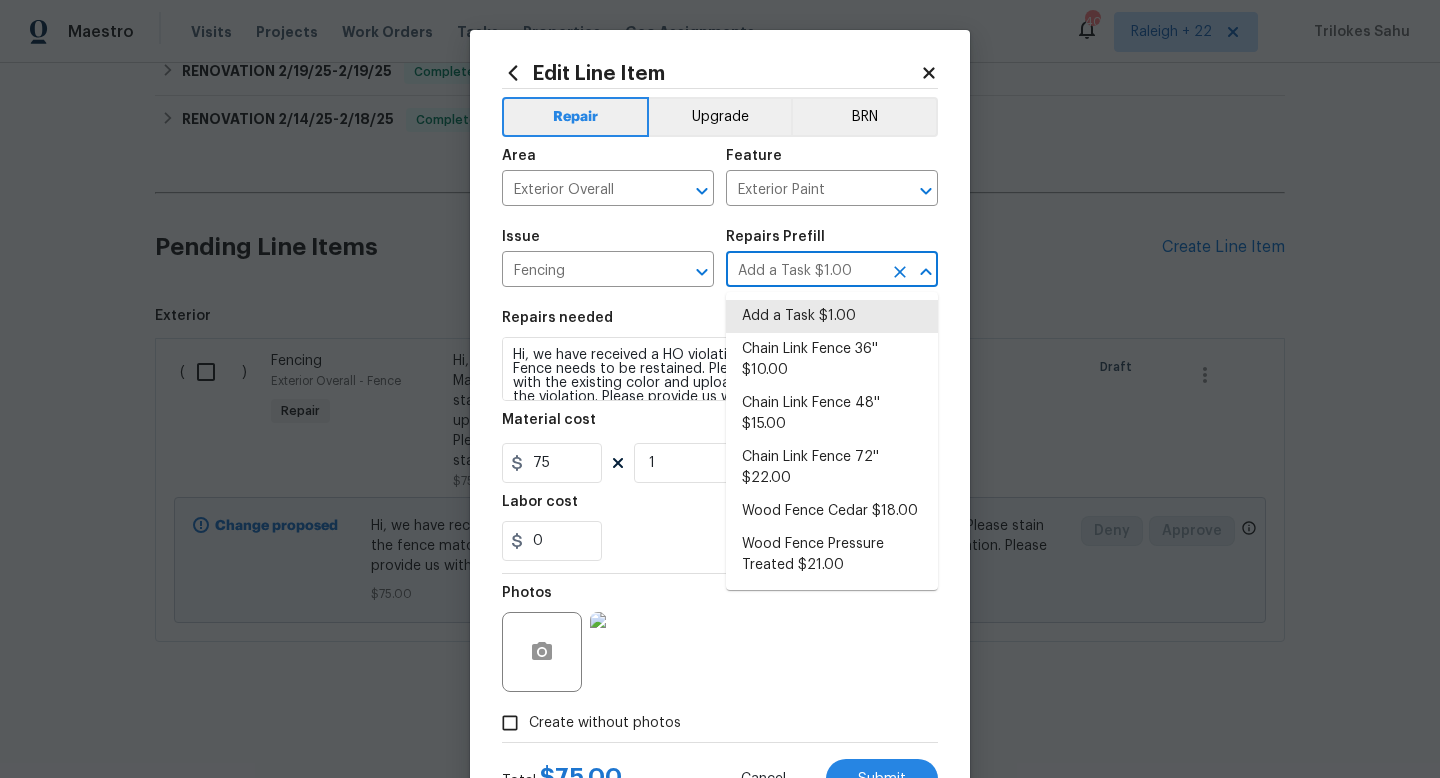 click on "Add a Task $1.00" at bounding box center [804, 271] 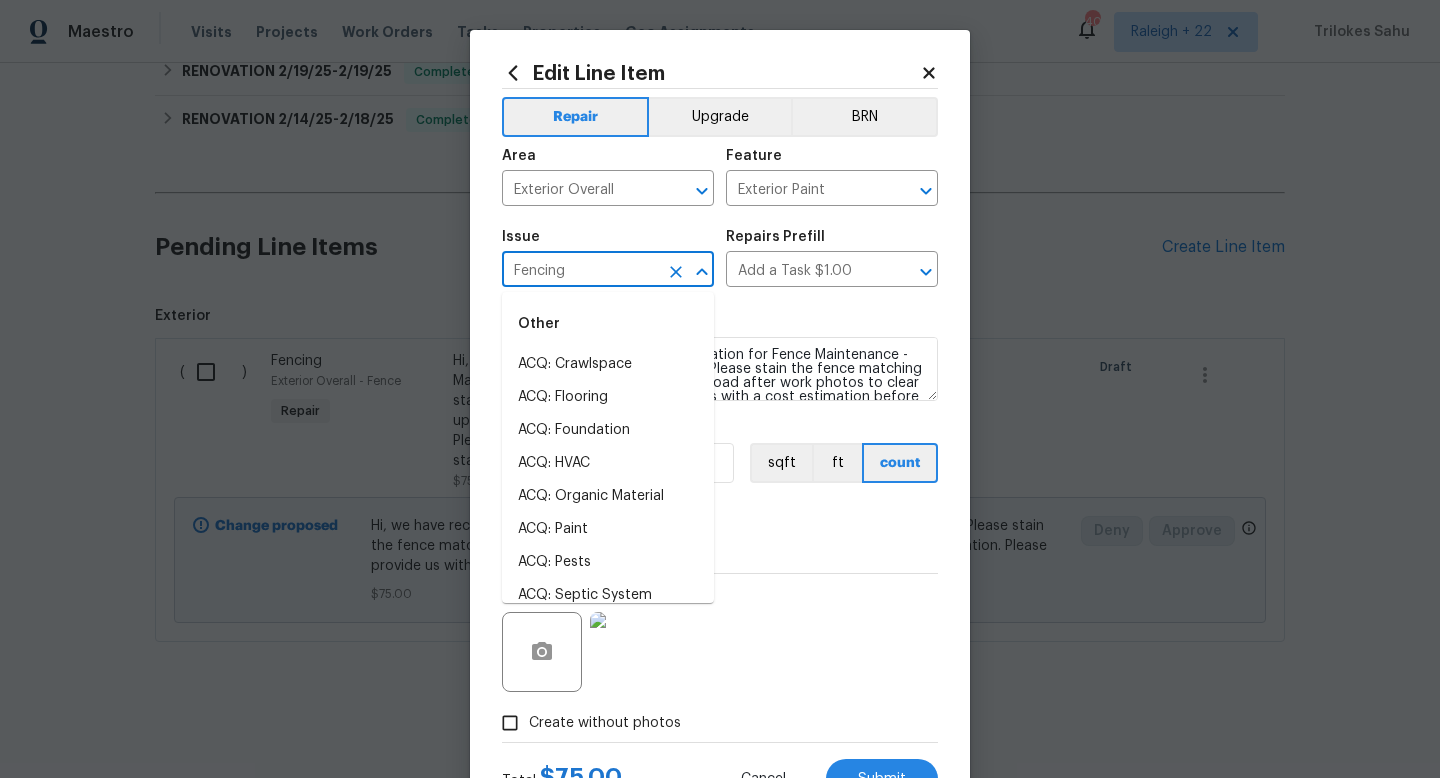 click on "Fencing" at bounding box center (580, 271) 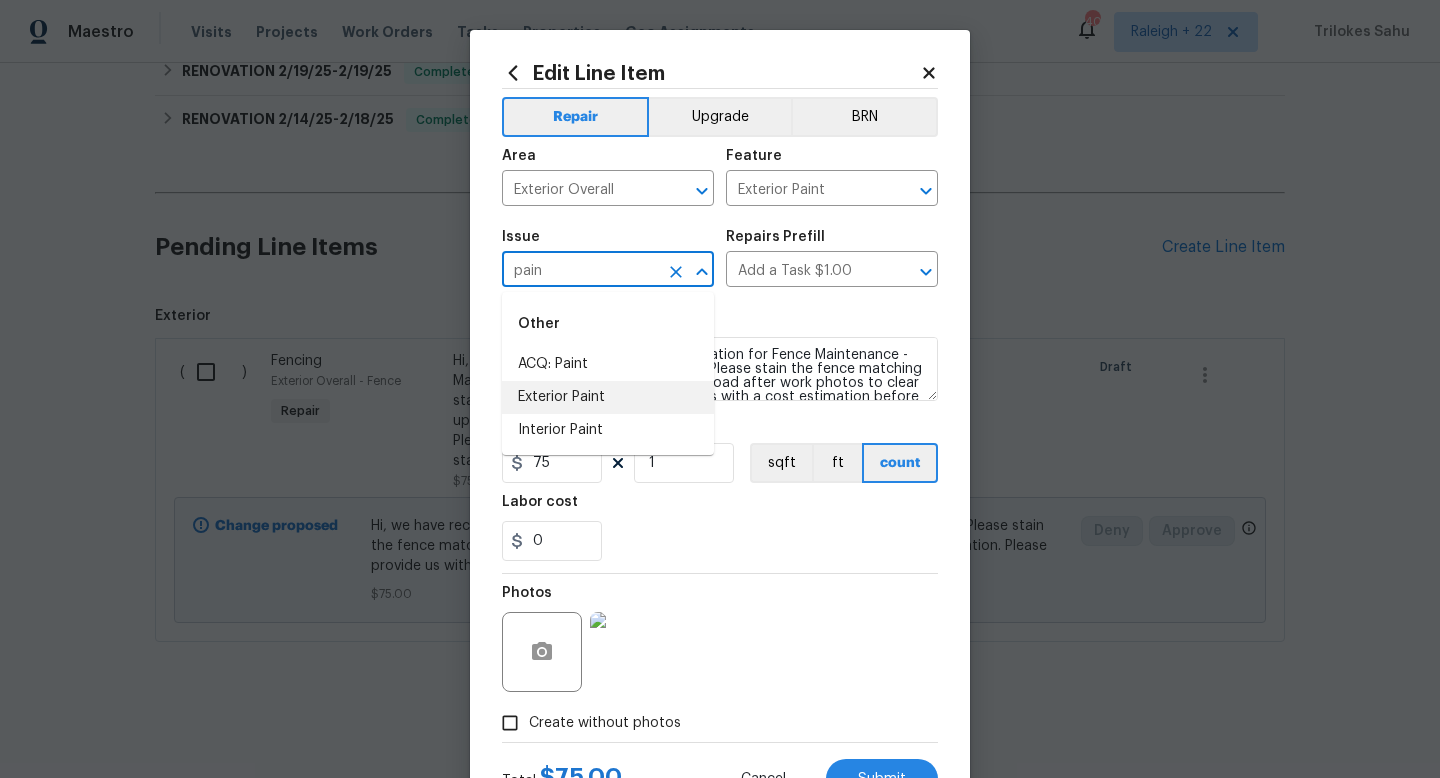 click on "Exterior Paint" at bounding box center [608, 397] 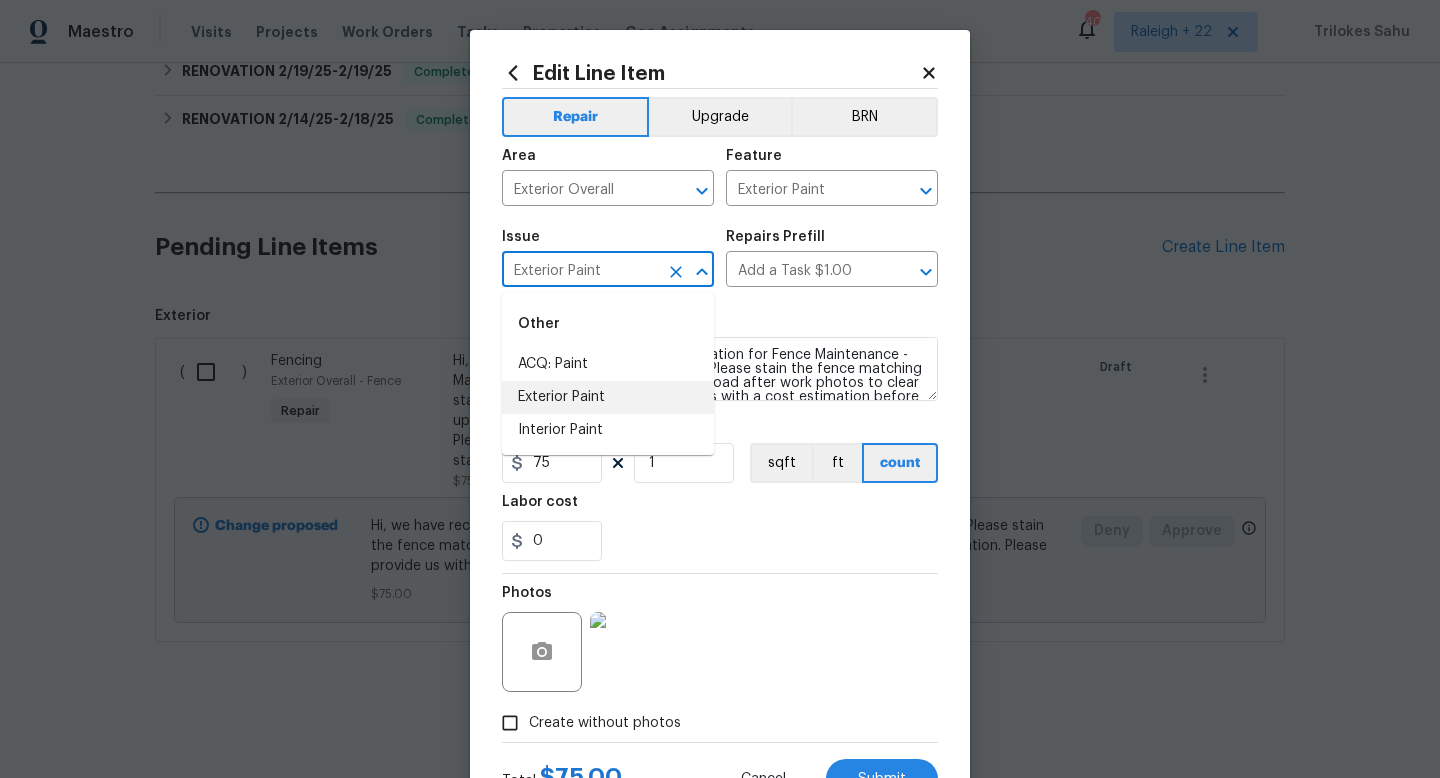 type 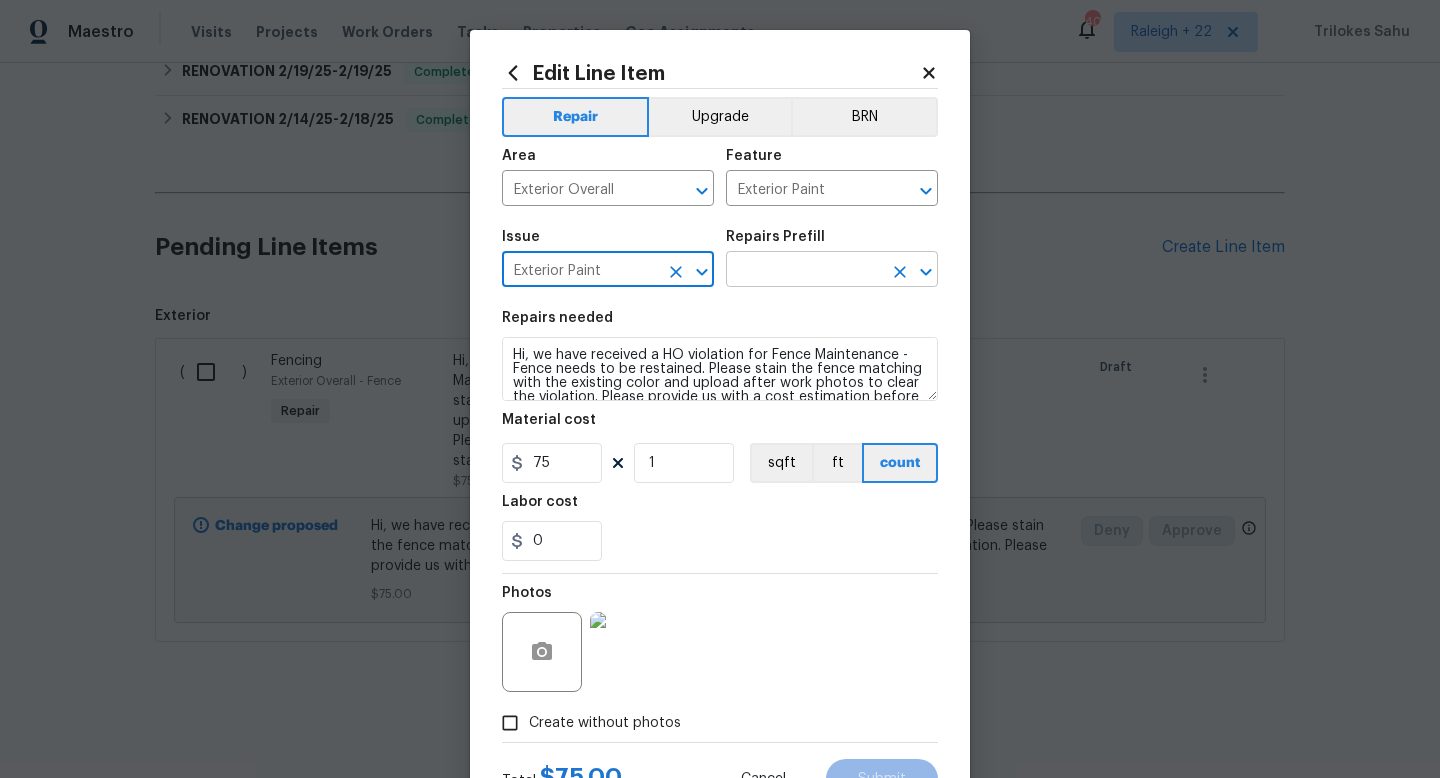 type on "Exterior Paint" 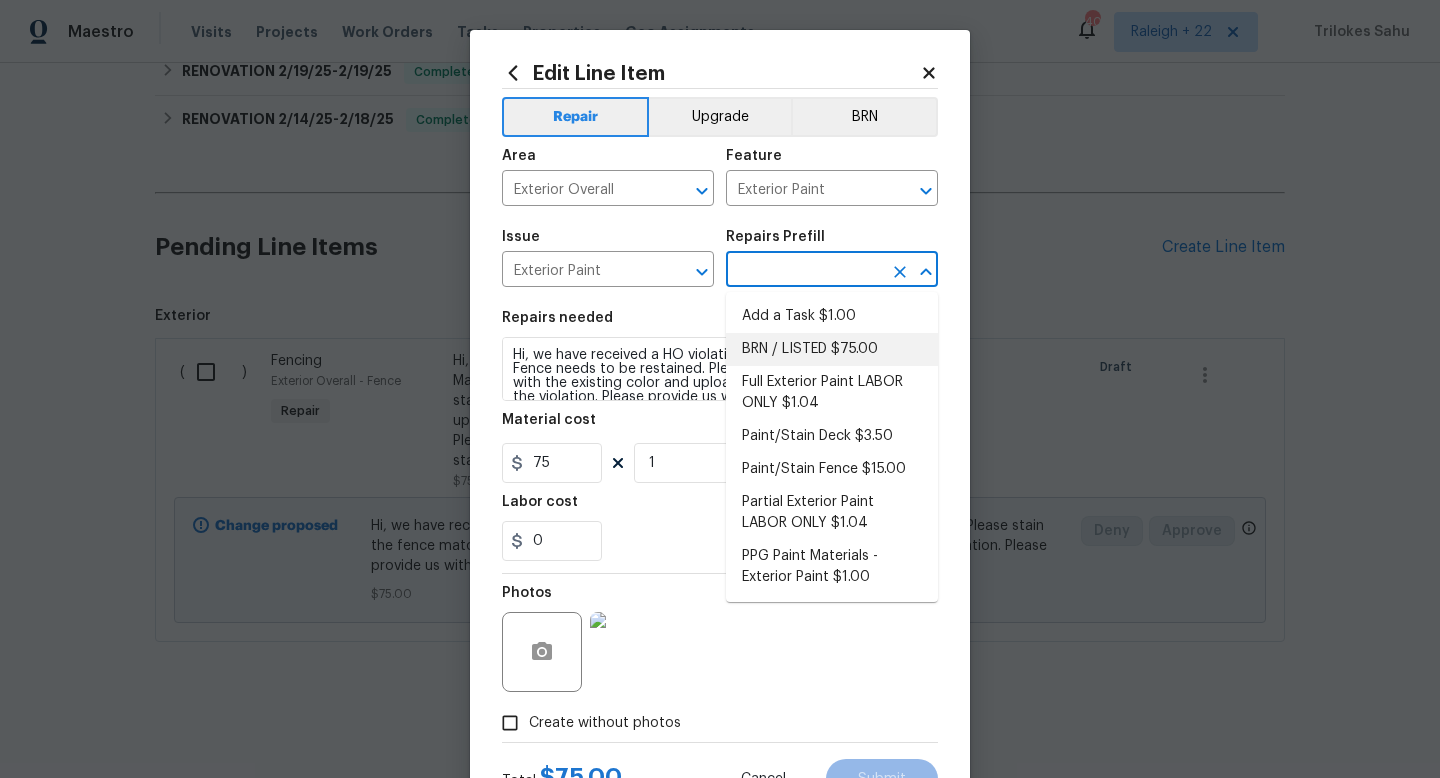 click at bounding box center [804, 271] 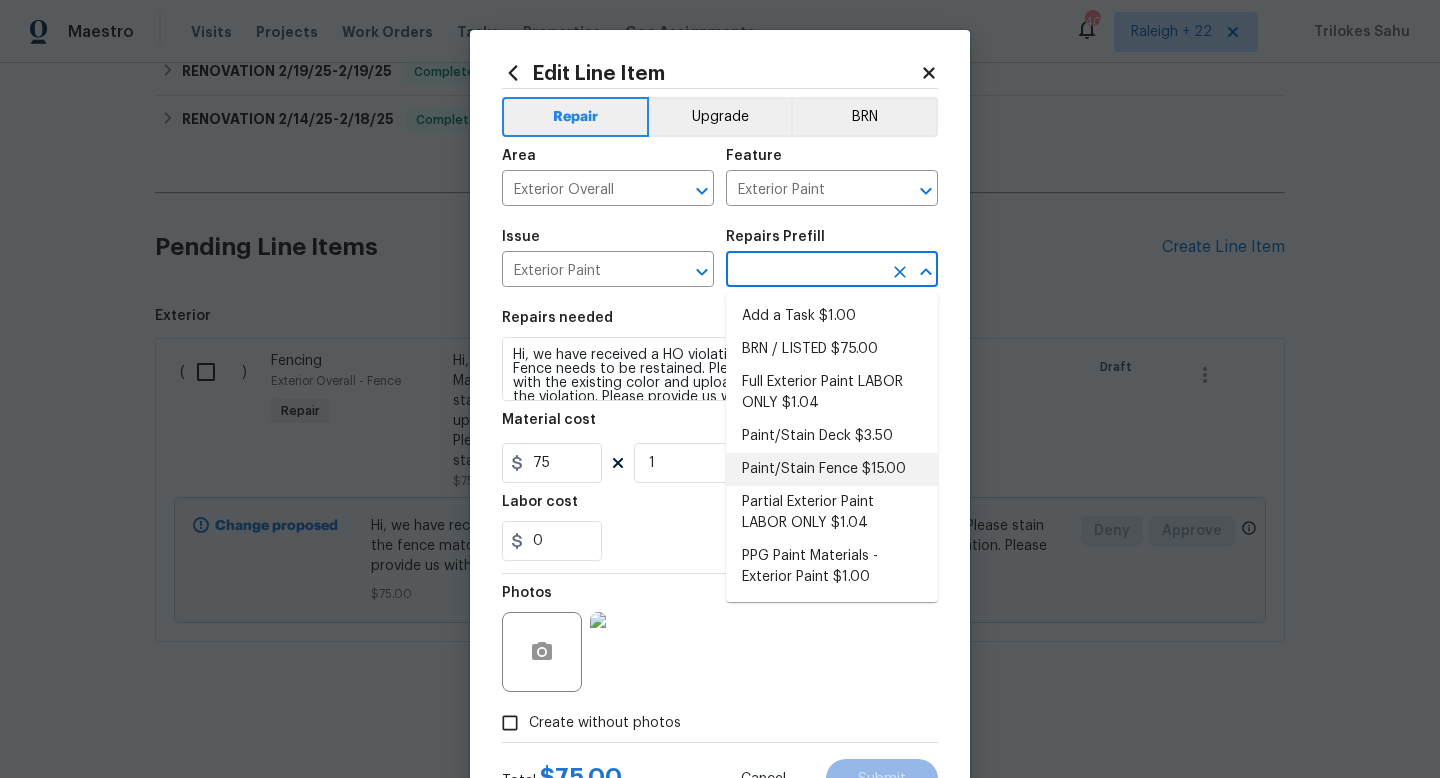 click on "Paint/Stain Fence $15.00" at bounding box center [832, 469] 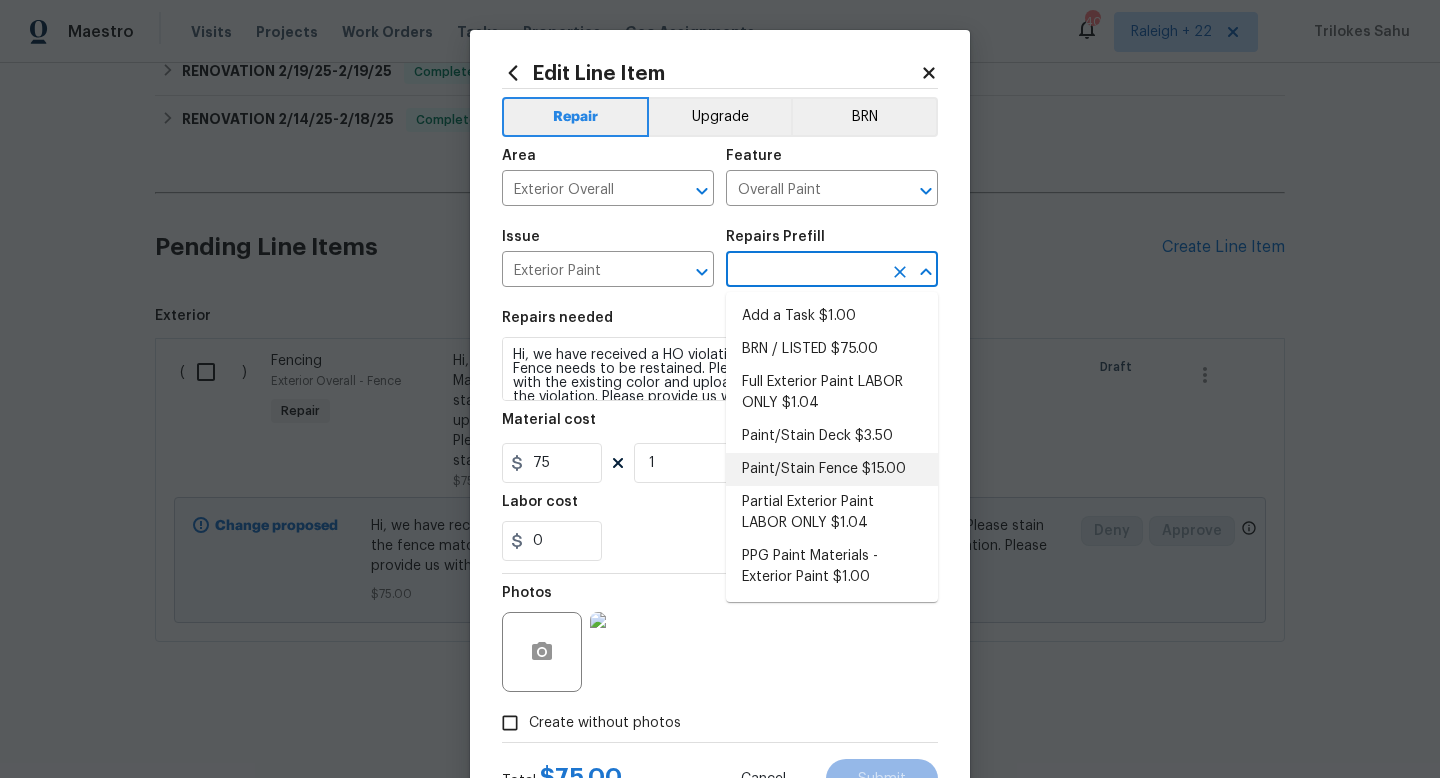 type on "Paint/Stain Fence $15.00" 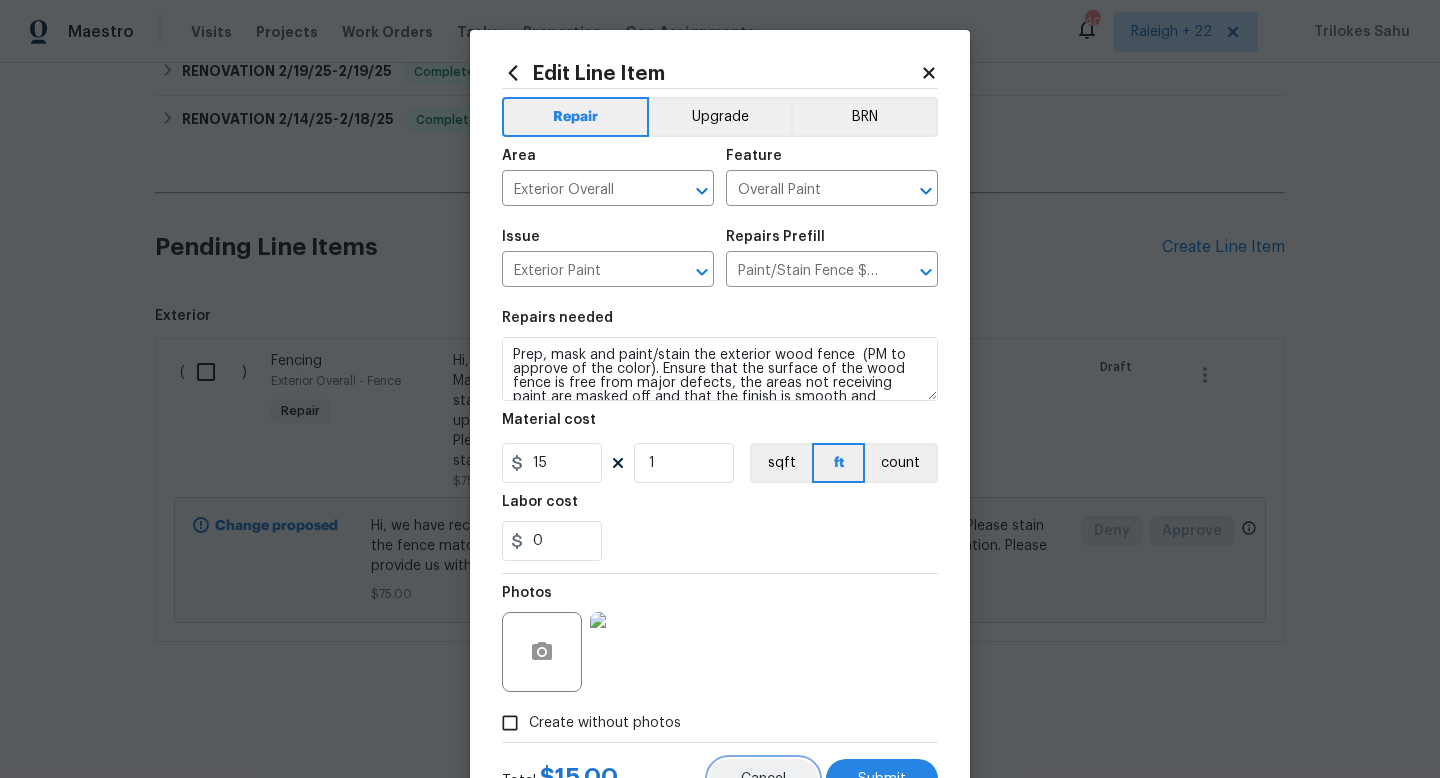 click on "Cancel" at bounding box center [763, 779] 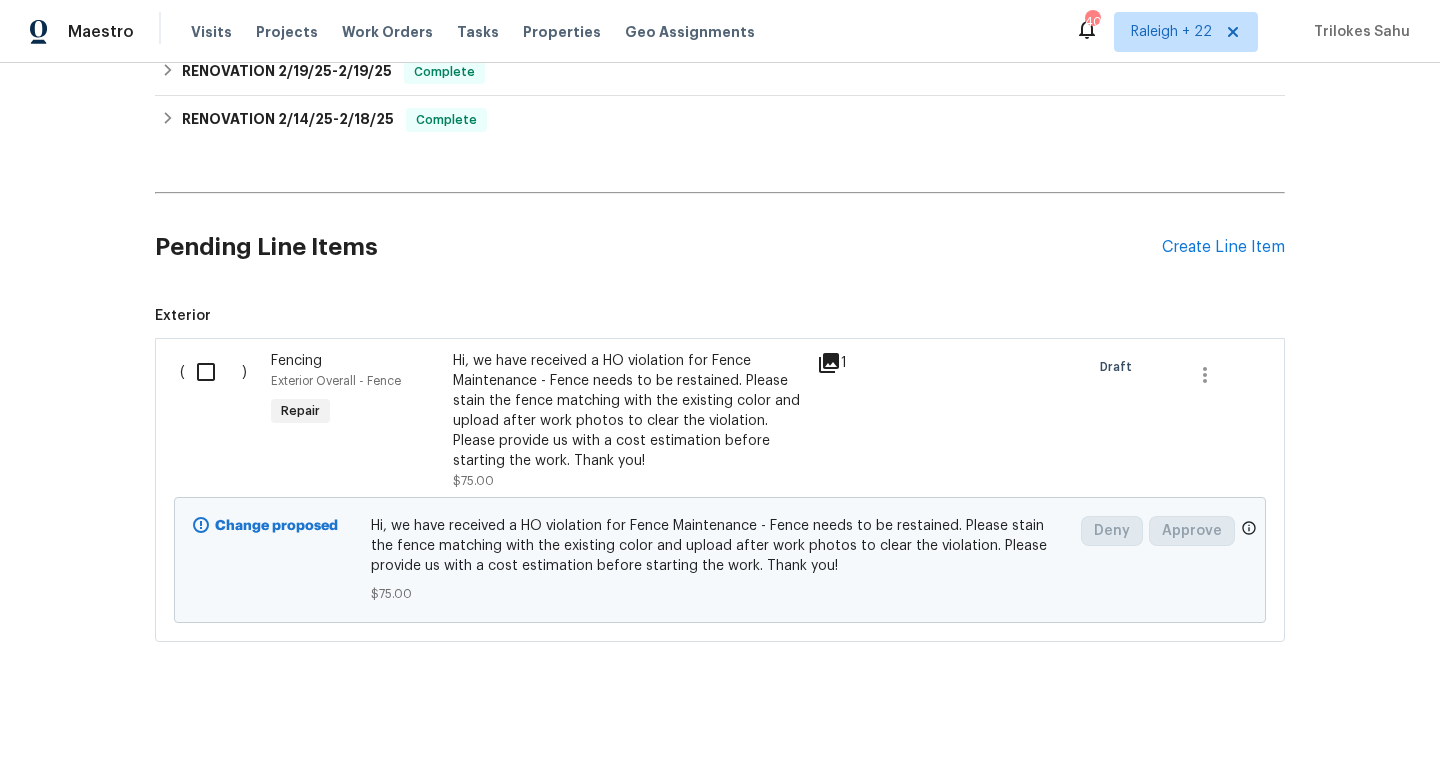 click on "Hi, we have received a HO violation for Fence Maintenance - Fence needs to be restained. Please stain the fence matching with the existing color and upload after work photos to clear the violation. Please provide us with a cost estimation before starting the work. Thank you!" at bounding box center (629, 411) 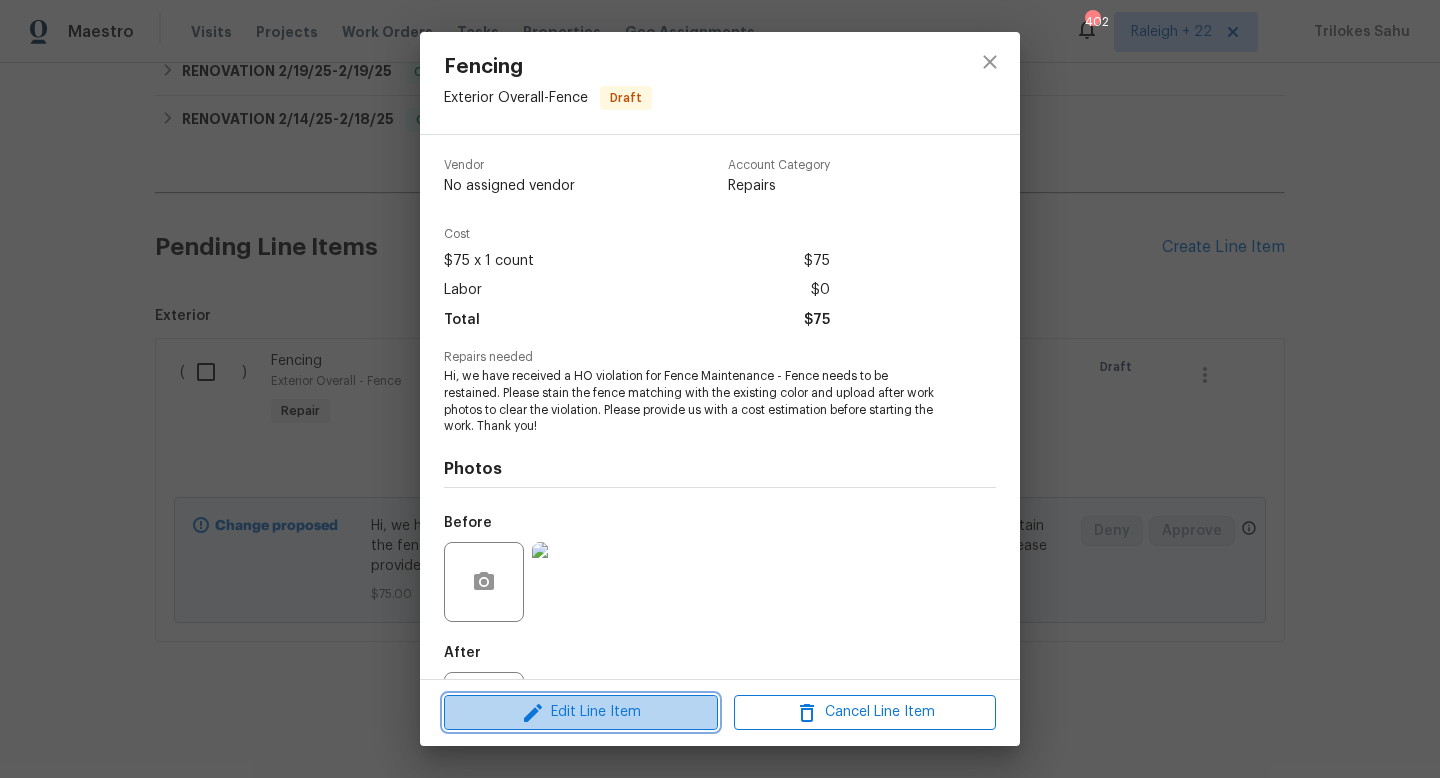 click on "Edit Line Item" at bounding box center (581, 712) 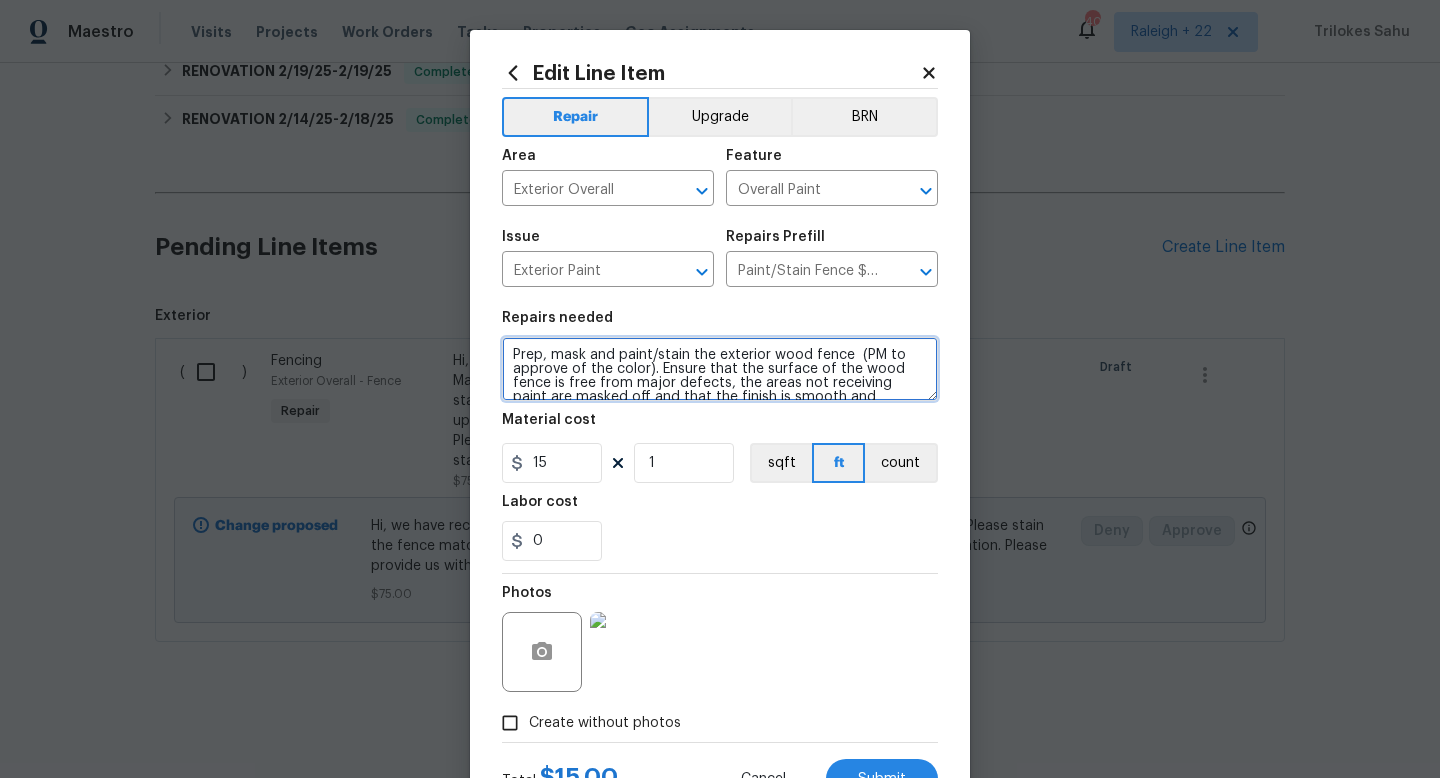 click on "Prep, mask and paint/stain the exterior wood fence  (PM to approve of the color). Ensure that the surface of the wood fence is free from major defects, the areas not receiving paint are masked off and that the finish is smooth and consistent. Haul away and dispose of all debris properly." at bounding box center [720, 369] 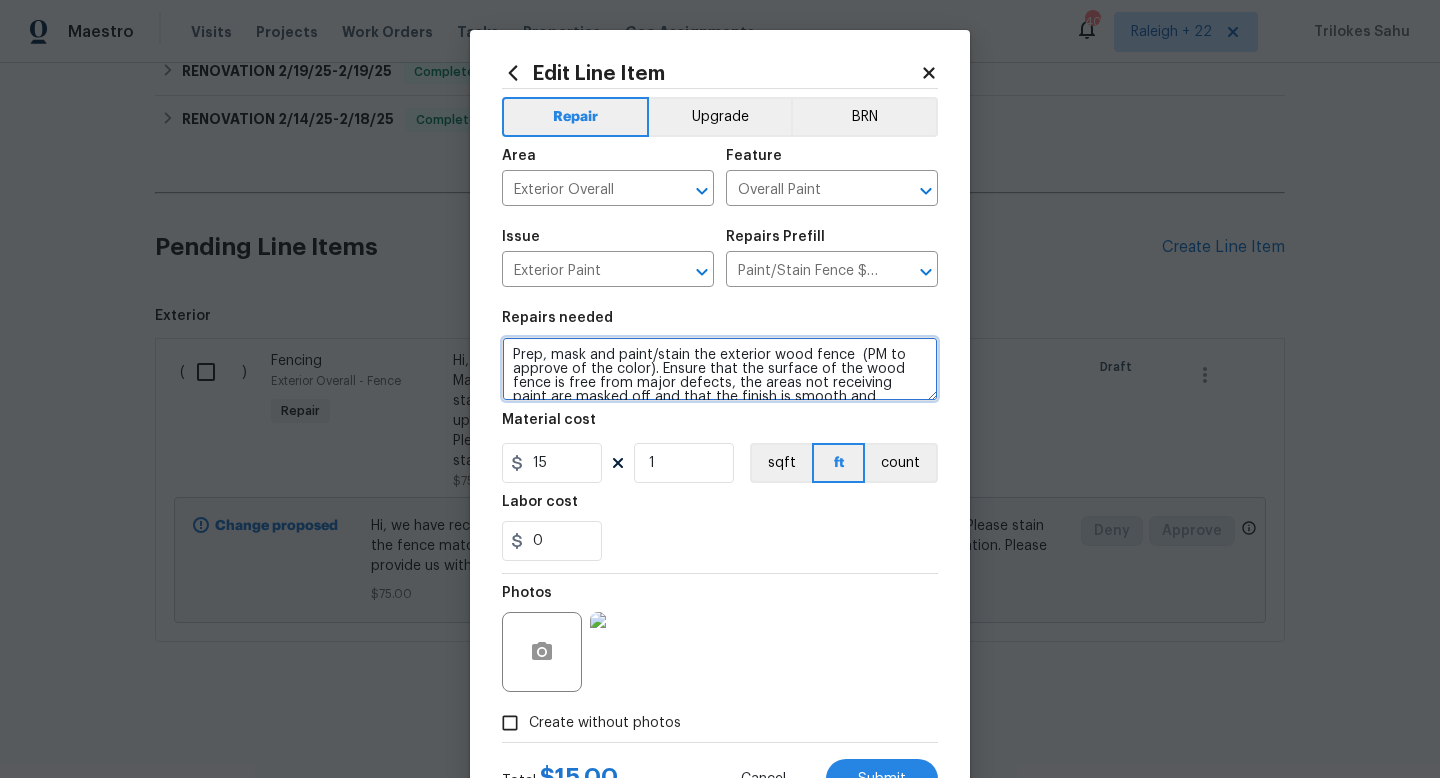 scroll, scrollTop: 84, scrollLeft: 0, axis: vertical 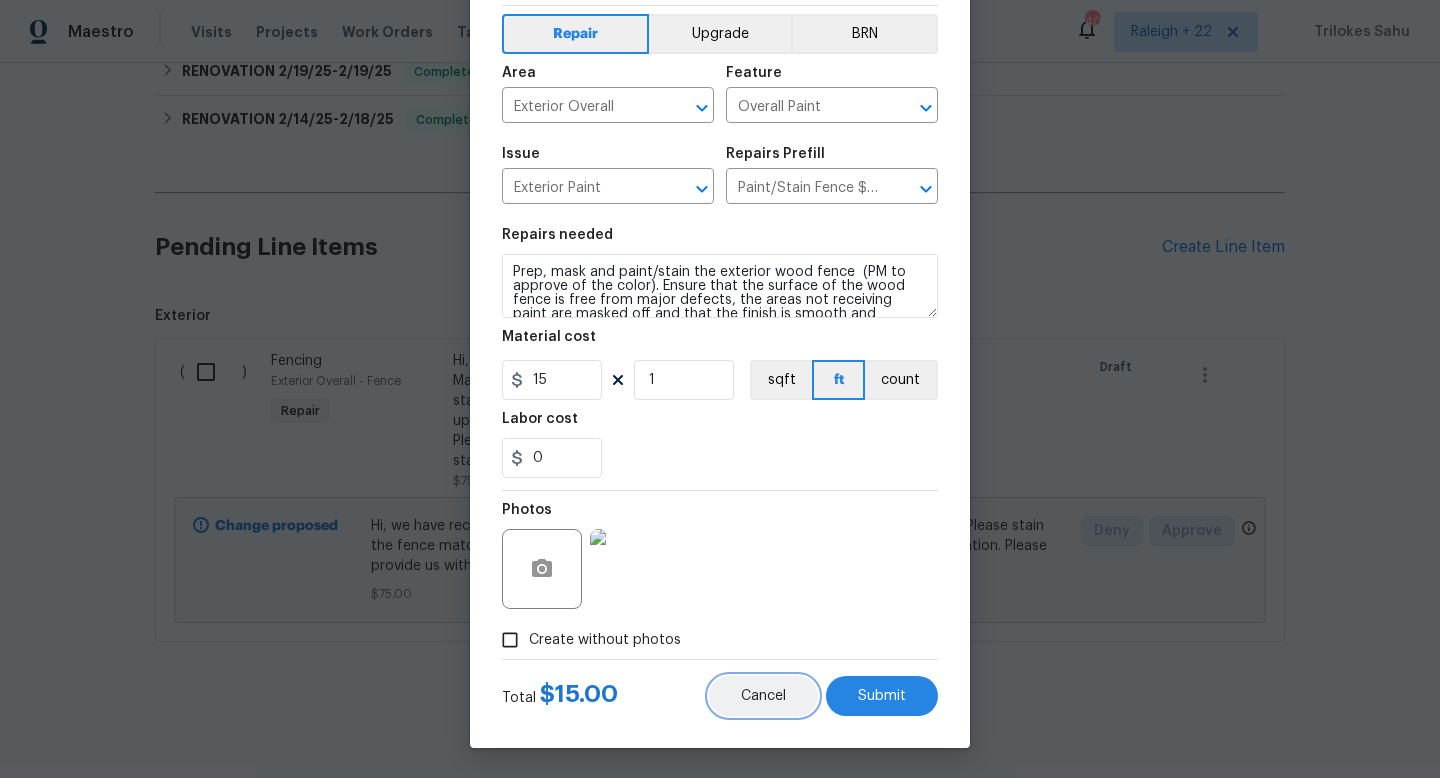click on "Cancel" at bounding box center [763, 696] 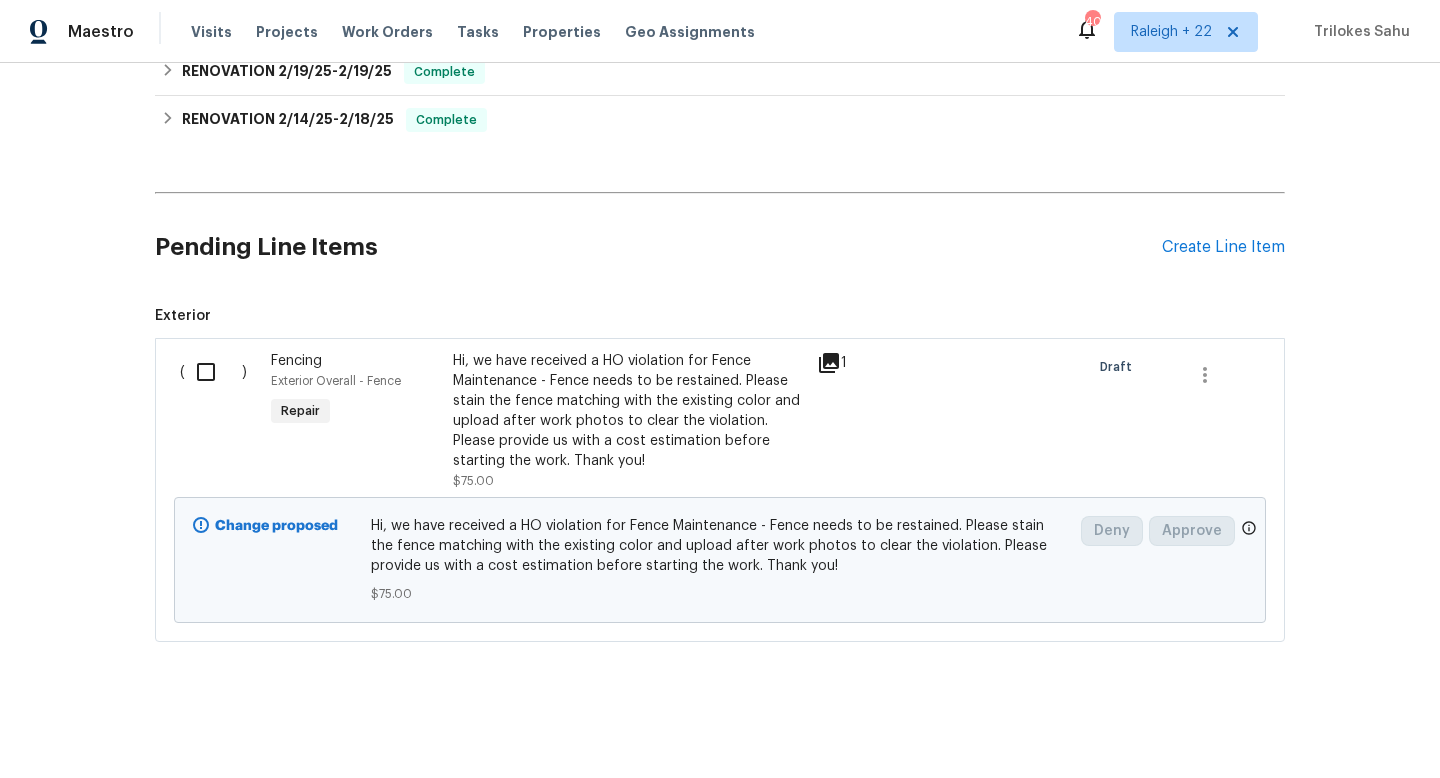 scroll, scrollTop: 0, scrollLeft: 0, axis: both 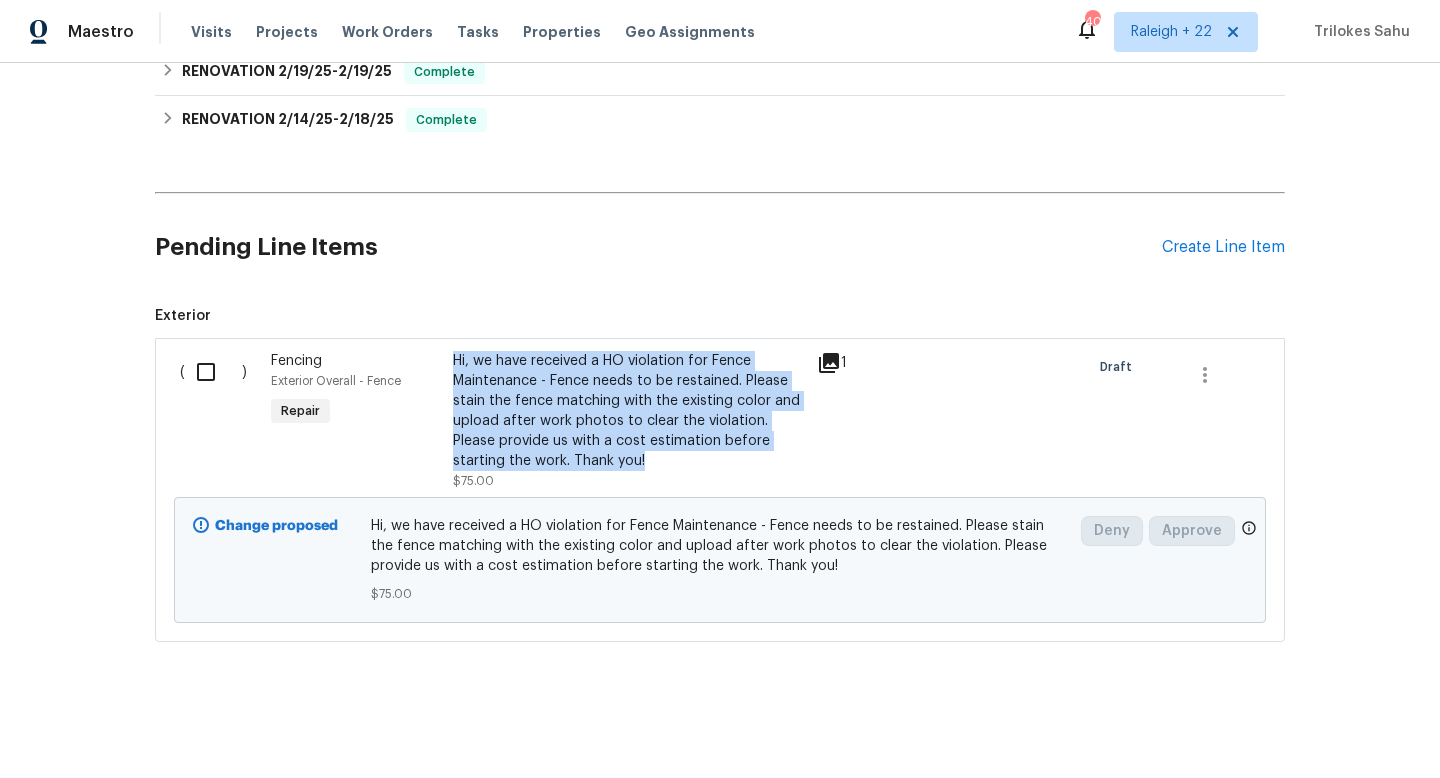 drag, startPoint x: 448, startPoint y: 354, endPoint x: 649, endPoint y: 460, distance: 227.23776 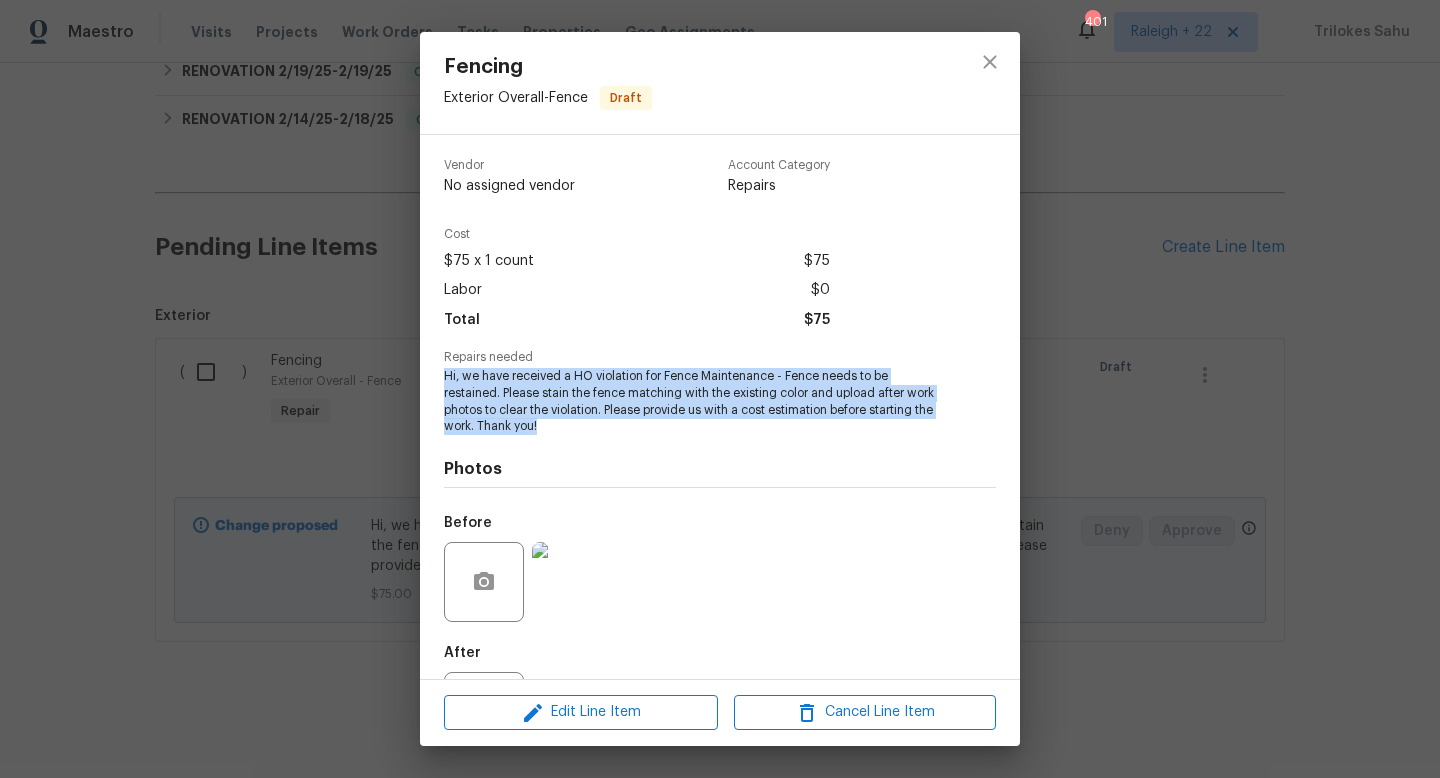 drag, startPoint x: 546, startPoint y: 421, endPoint x: 447, endPoint y: 380, distance: 107.15409 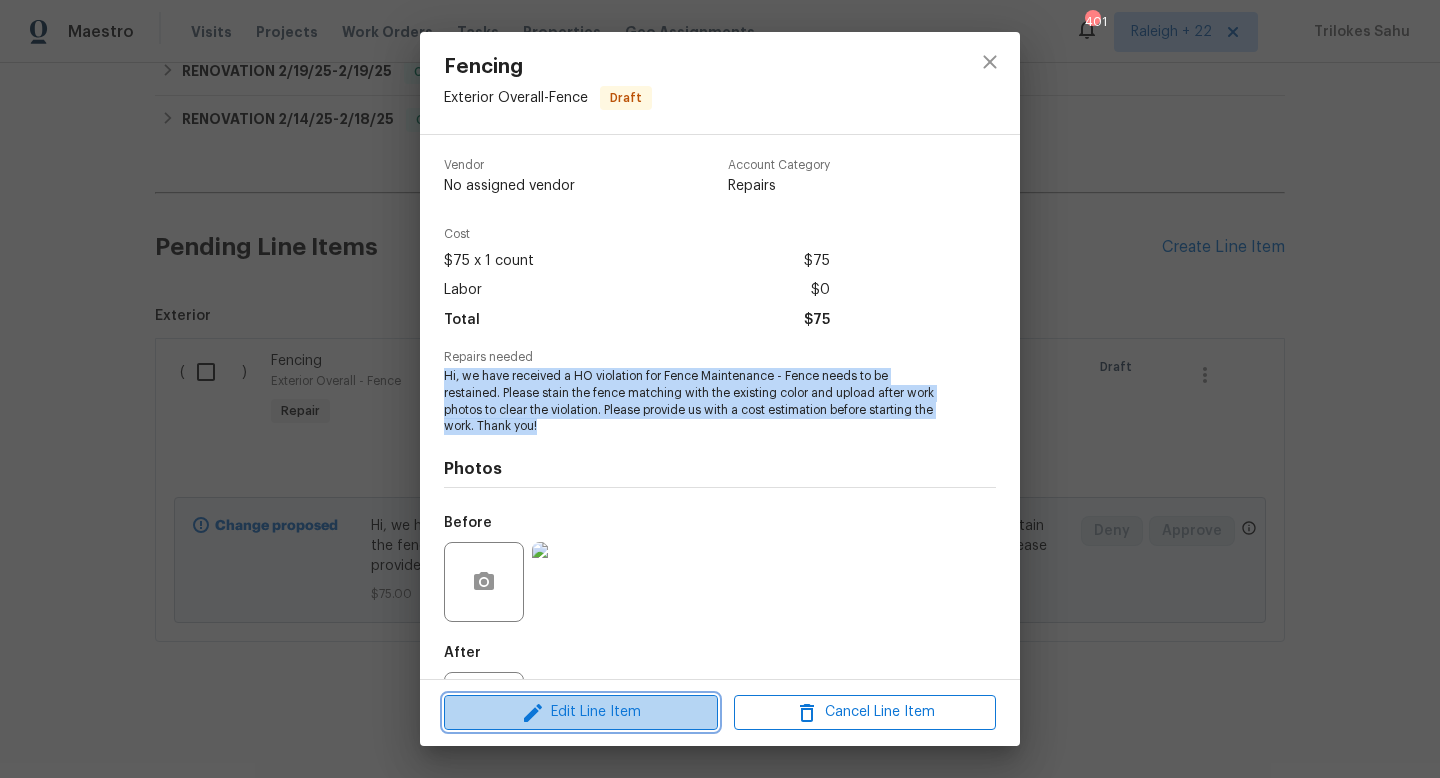 click on "Edit Line Item" at bounding box center [581, 712] 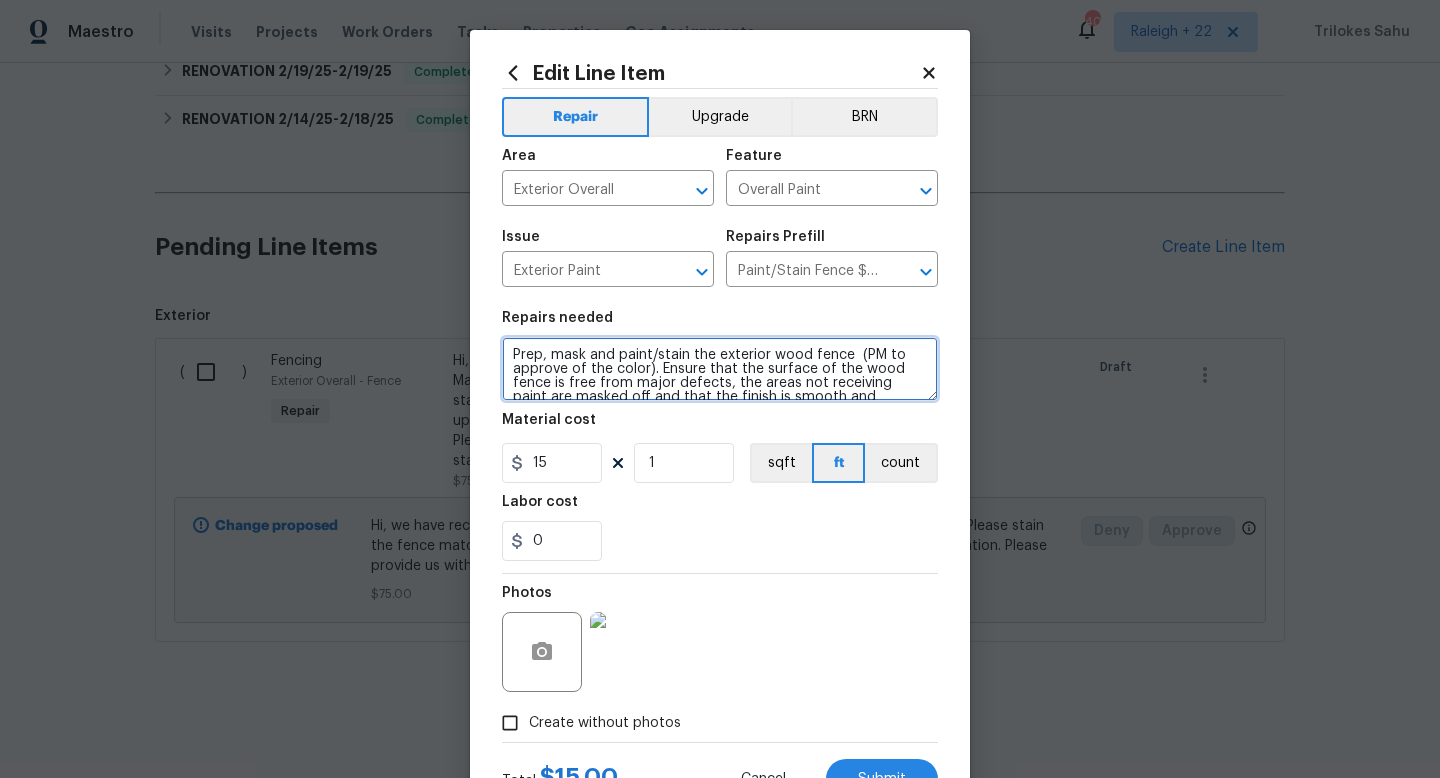 click on "Prep, mask and paint/stain the exterior wood fence  (PM to approve of the color). Ensure that the surface of the wood fence is free from major defects, the areas not receiving paint are masked off and that the finish is smooth and consistent. Haul away and dispose of all debris properly." at bounding box center [720, 369] 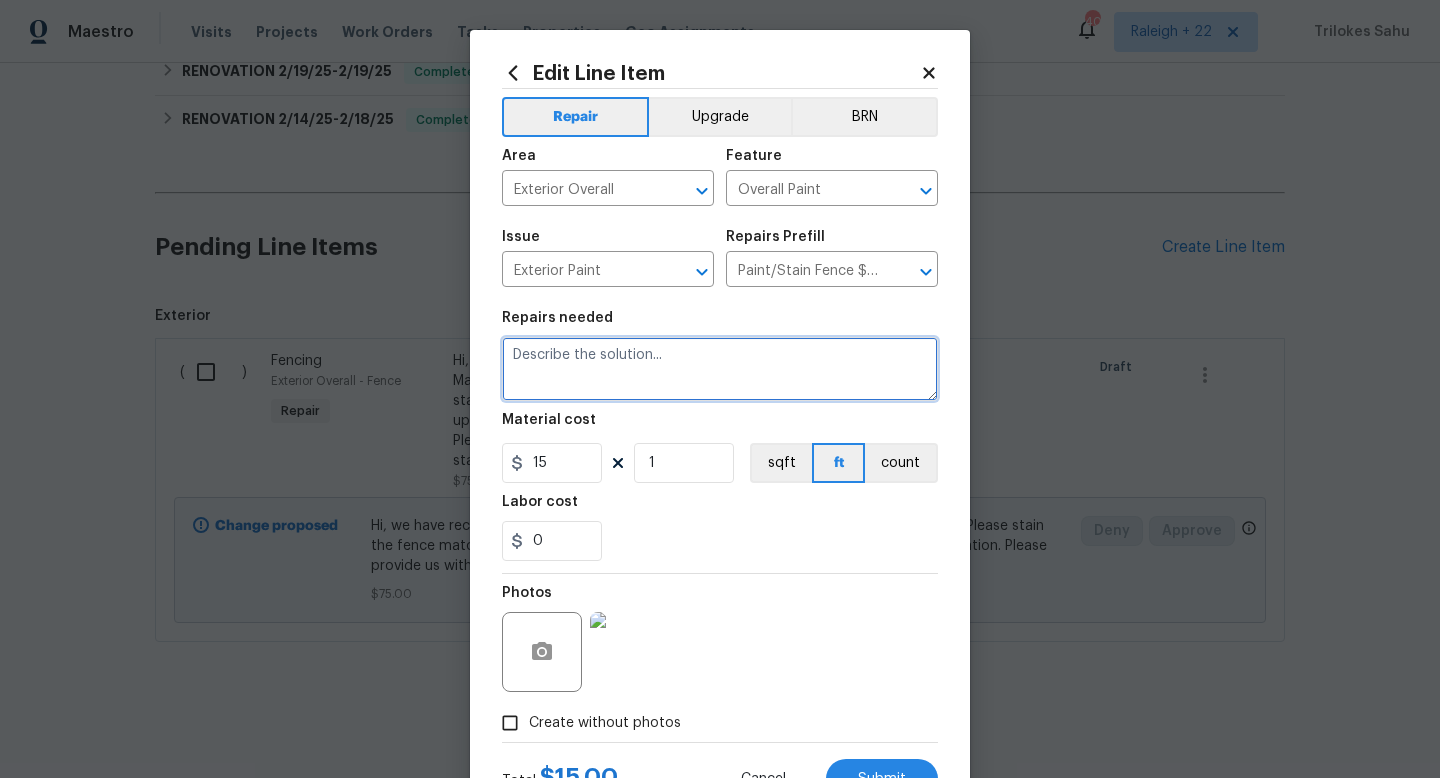 scroll, scrollTop: 0, scrollLeft: 0, axis: both 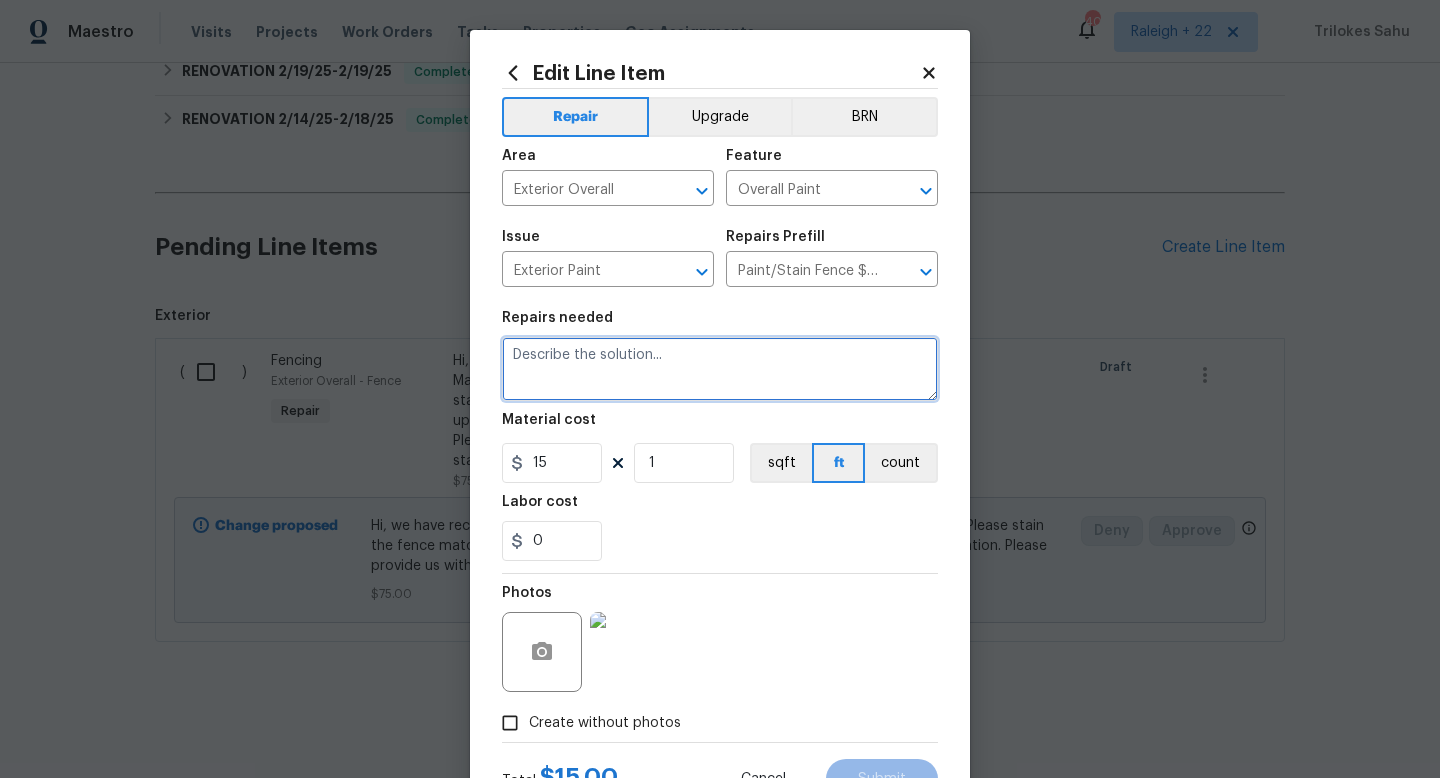 paste on "Hi, we have received a HO violation for Fence Maintenance - Fence needs to be restained. Please stain the fence matching with the existing color and upload after work photos to clear the violation. Please provide us with a cost estimation before starting the work. Thank you!" 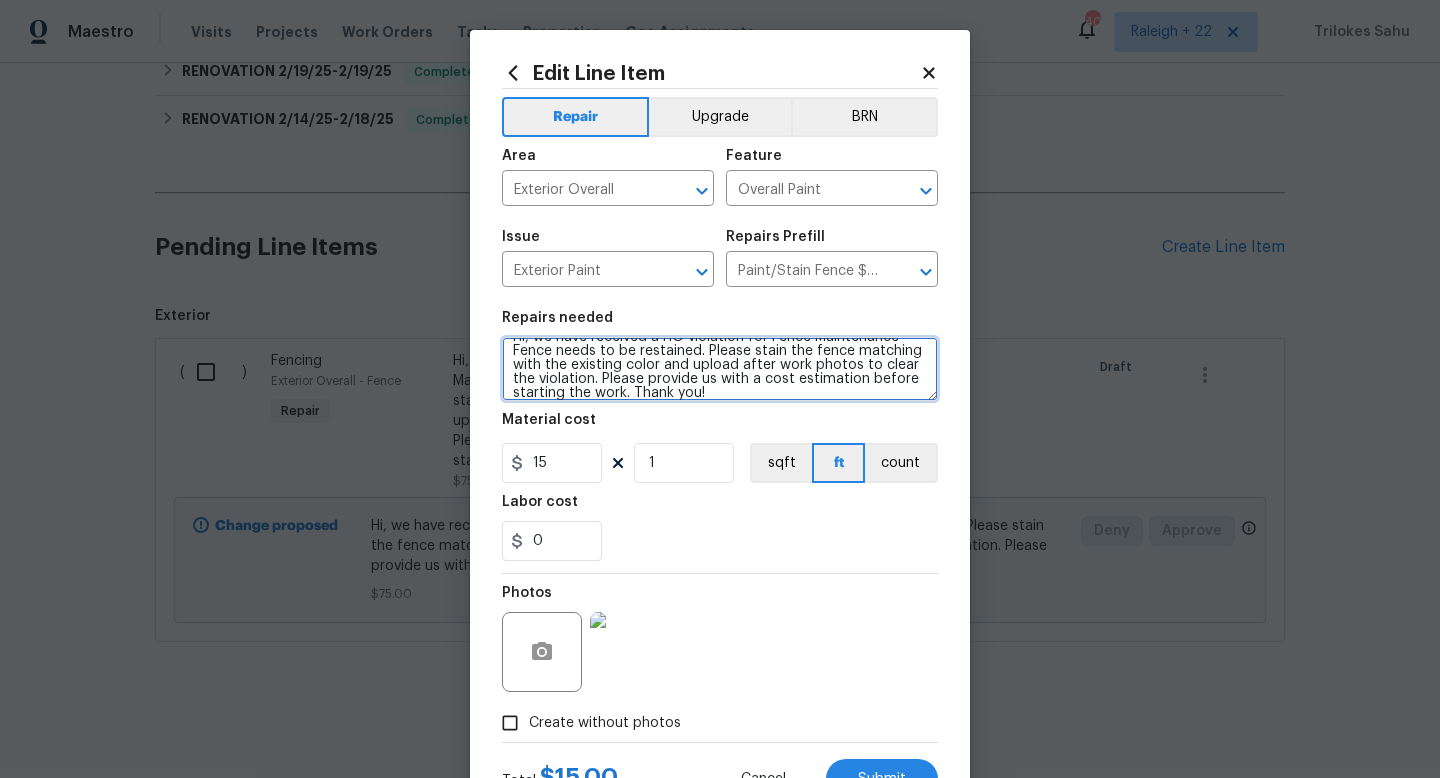 scroll, scrollTop: 0, scrollLeft: 0, axis: both 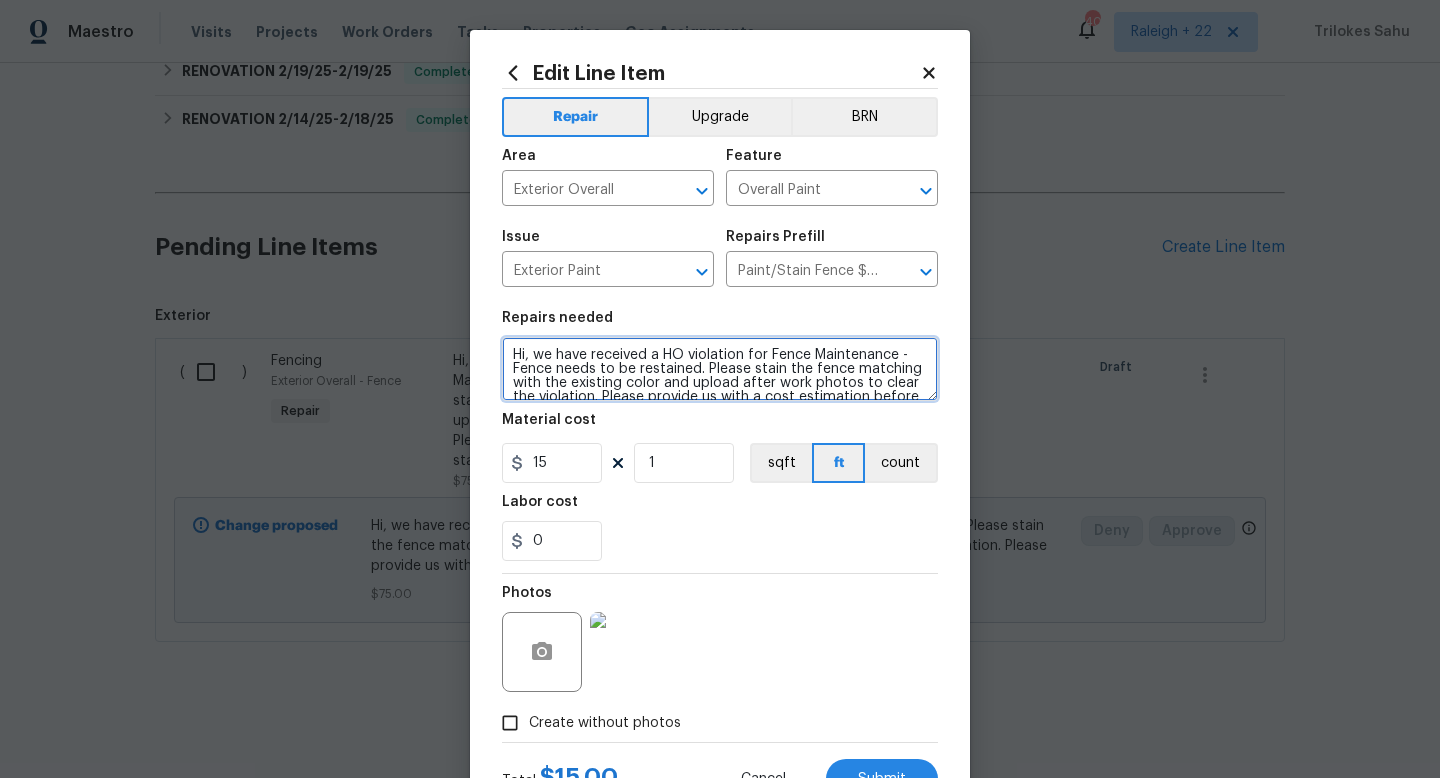 click on "Hi, we have received a HO violation for Fence Maintenance - Fence needs to be restained. Please stain the fence matching with the existing color and upload after work photos to clear the violation. Please provide us with a cost estimation before starting the work. Thank you!" at bounding box center (720, 369) 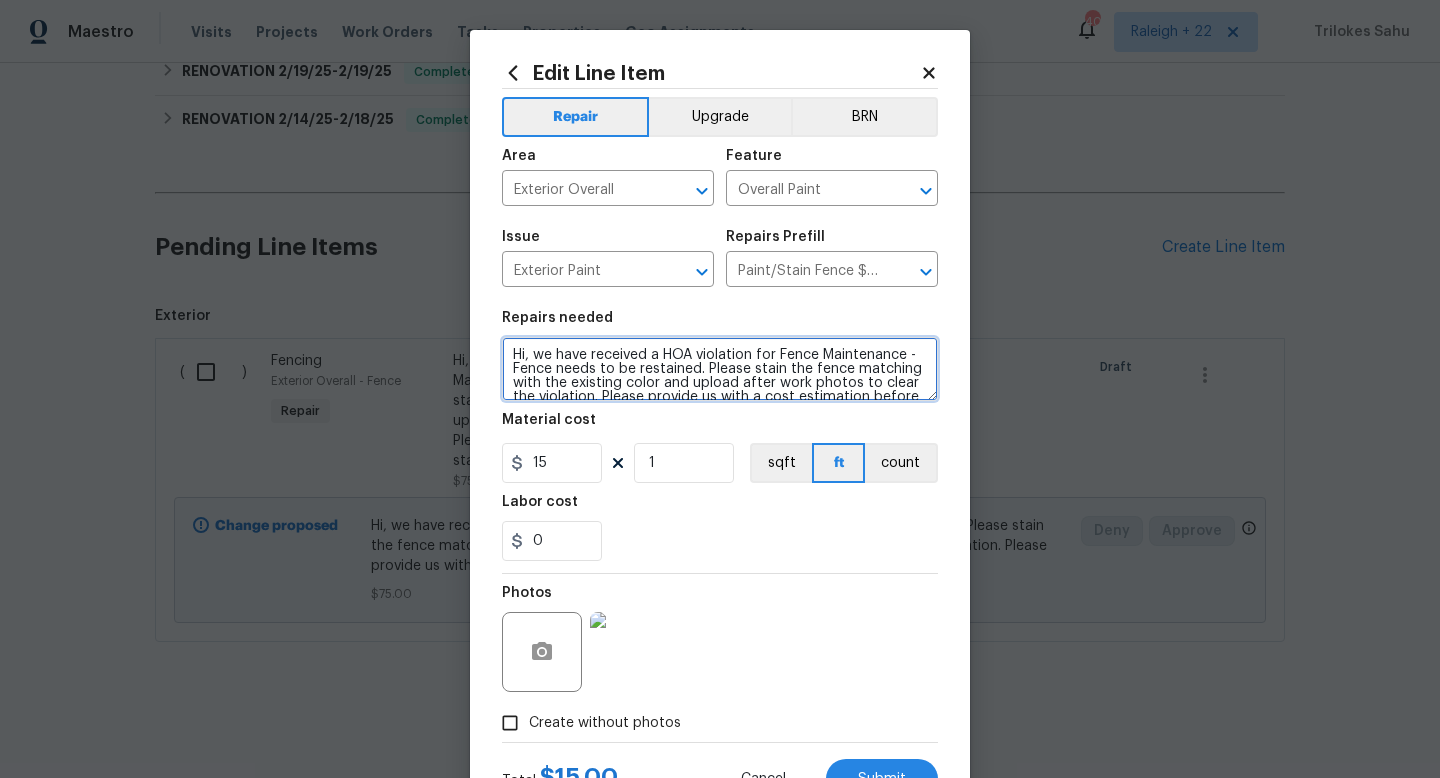 type on "Hi, we have received a HOA violation for Fence Maintenance - Fence needs to be restained. Please stain the fence matching with the existing color and upload after work photos to clear the violation. Please provide us with a cost estimation before starting the work. Thank you!" 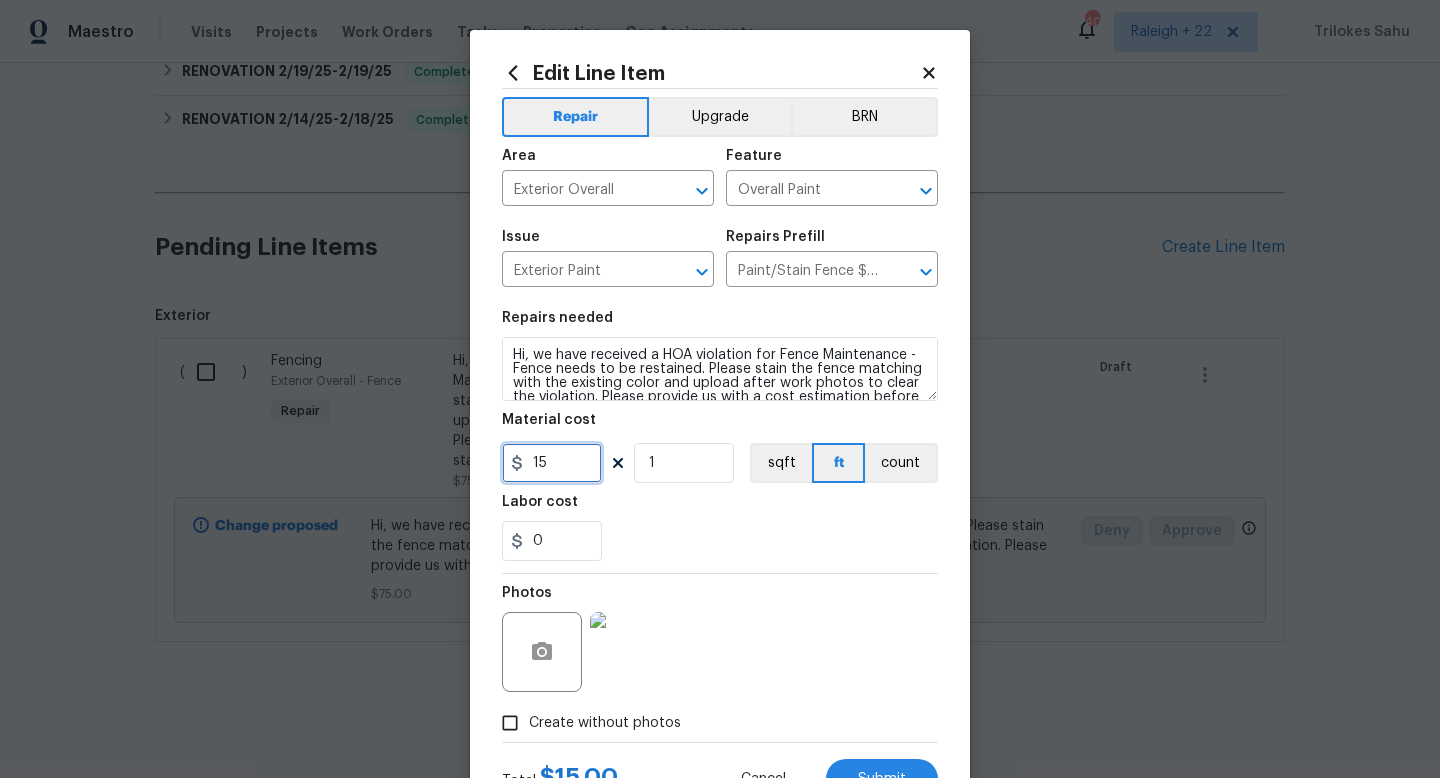 drag, startPoint x: 557, startPoint y: 470, endPoint x: 515, endPoint y: 468, distance: 42.047592 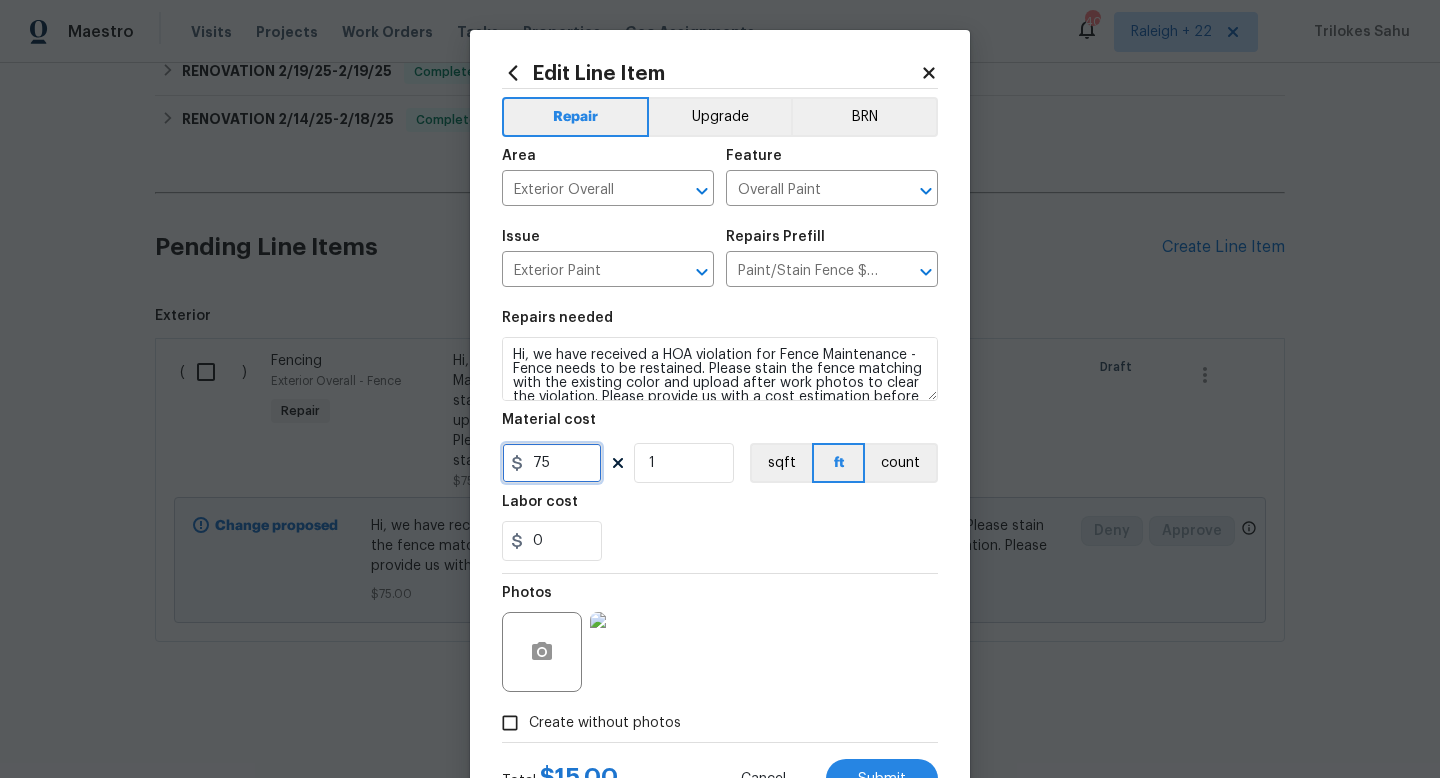 type on "75" 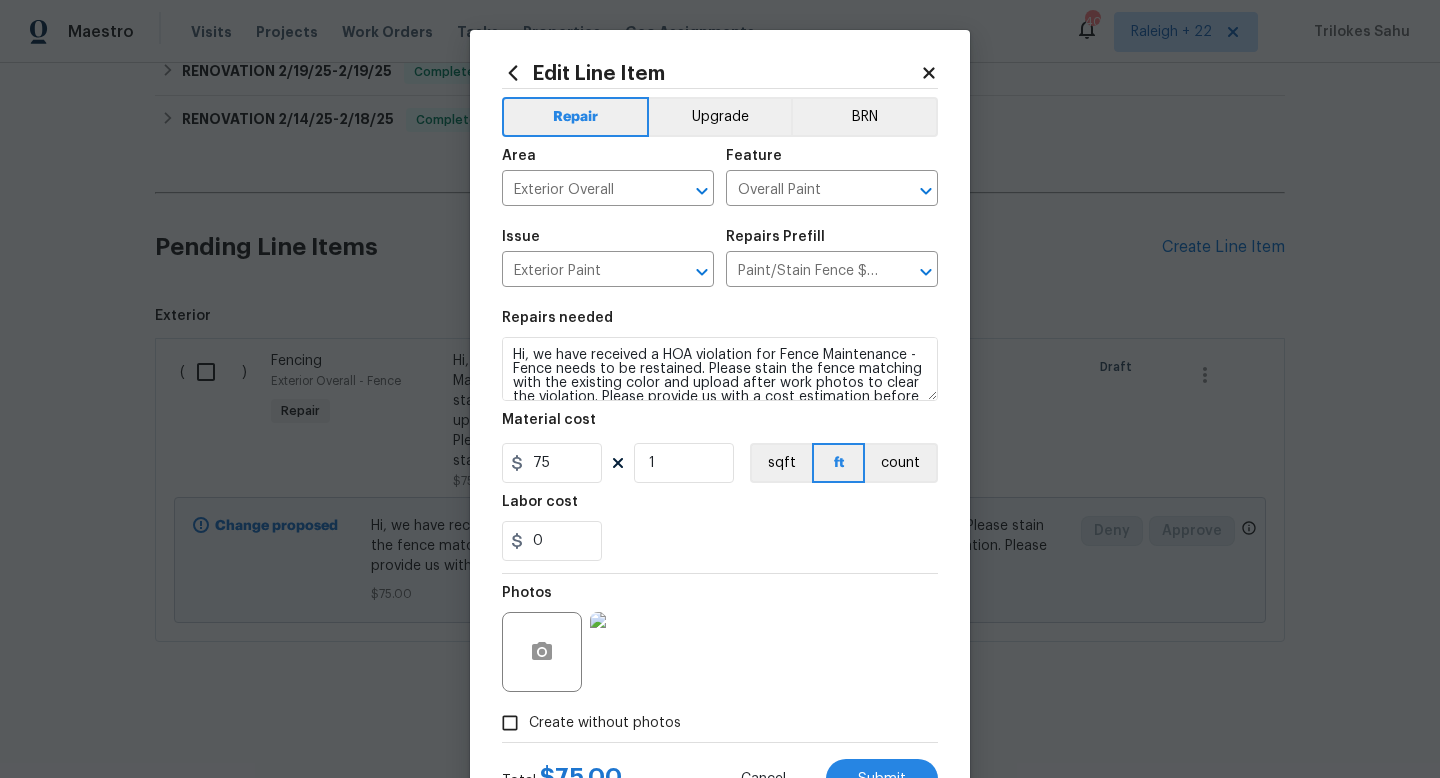 click on "0" at bounding box center [720, 541] 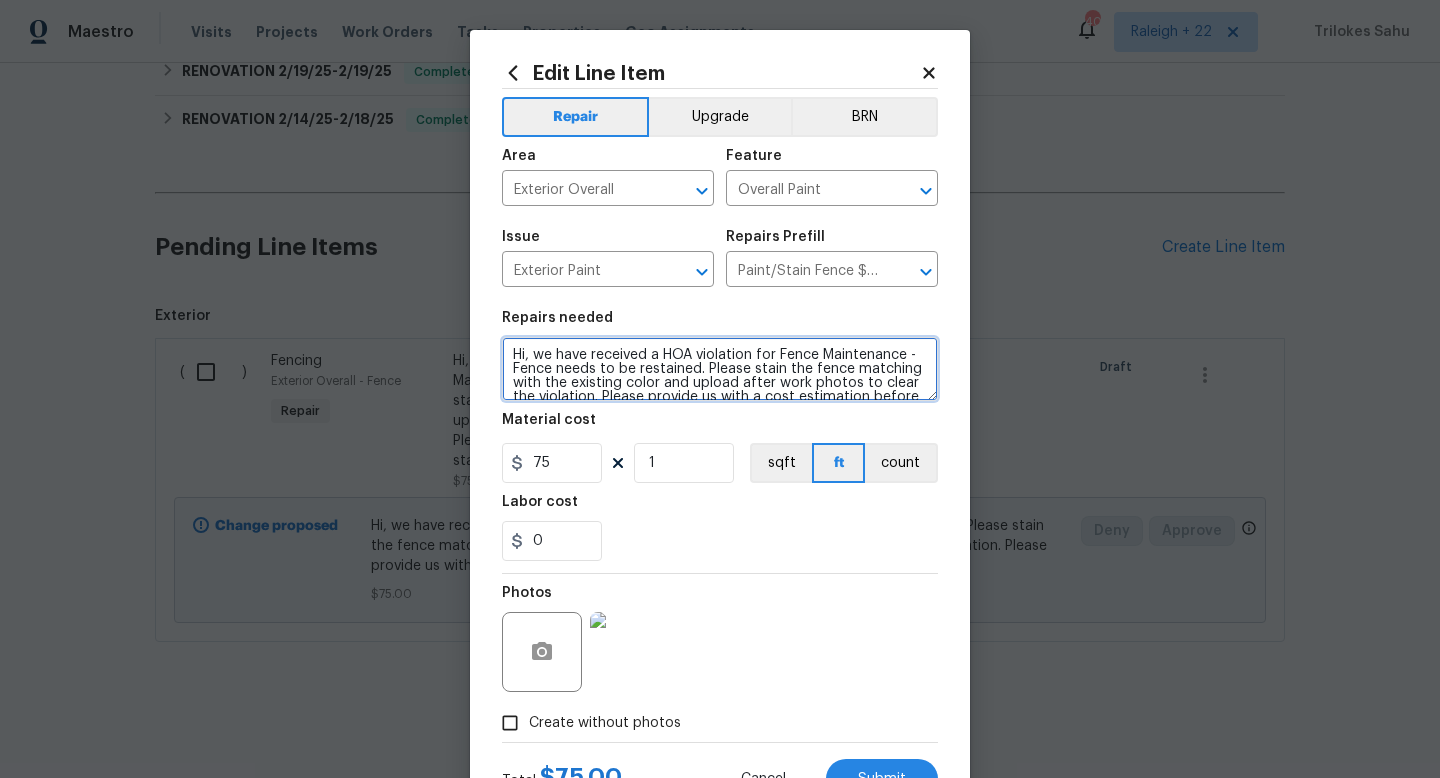 click on "Hi, we have received a HOA violation for Fence Maintenance - Fence needs to be restained. Please stain the fence matching with the existing color and upload after work photos to clear the violation. Please provide us with a cost estimation before starting the work. Thank you!" at bounding box center (720, 369) 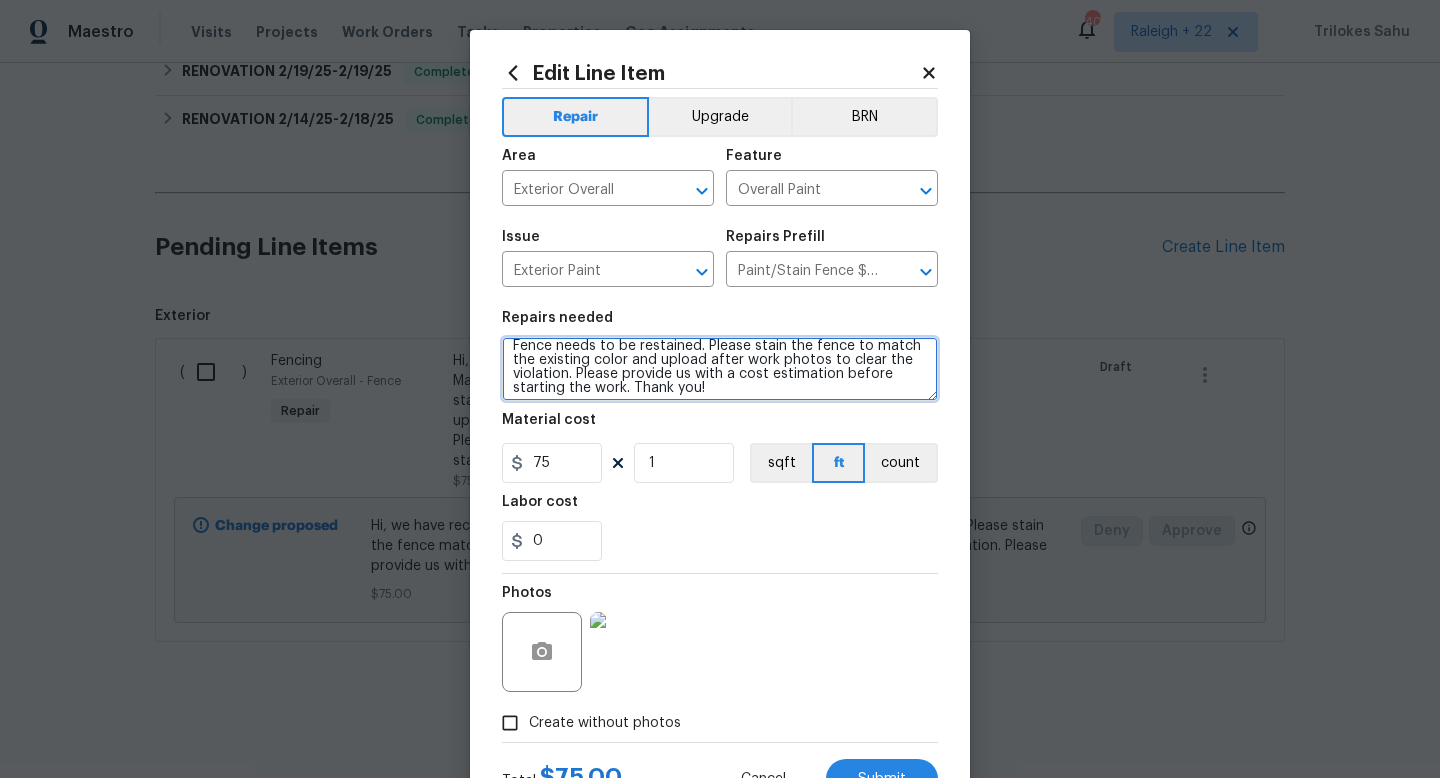 scroll, scrollTop: 28, scrollLeft: 0, axis: vertical 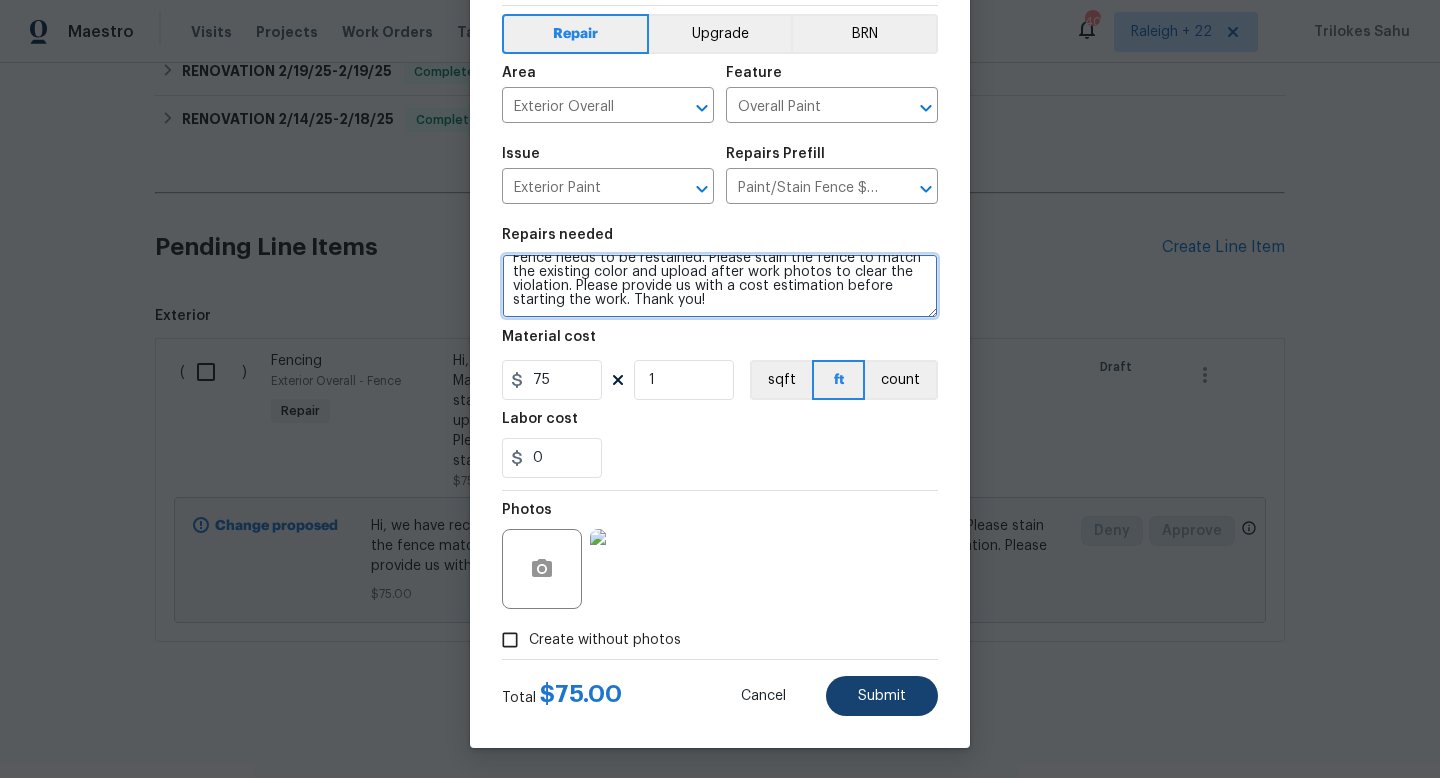 type on "Hi, we have received an HOA violation for Fence Maintenance - Fence needs to be restained. Please stain the fence to match the existing color and upload after work photos to clear the violation. Please provide us with a cost estimation before starting the work. Thank you!" 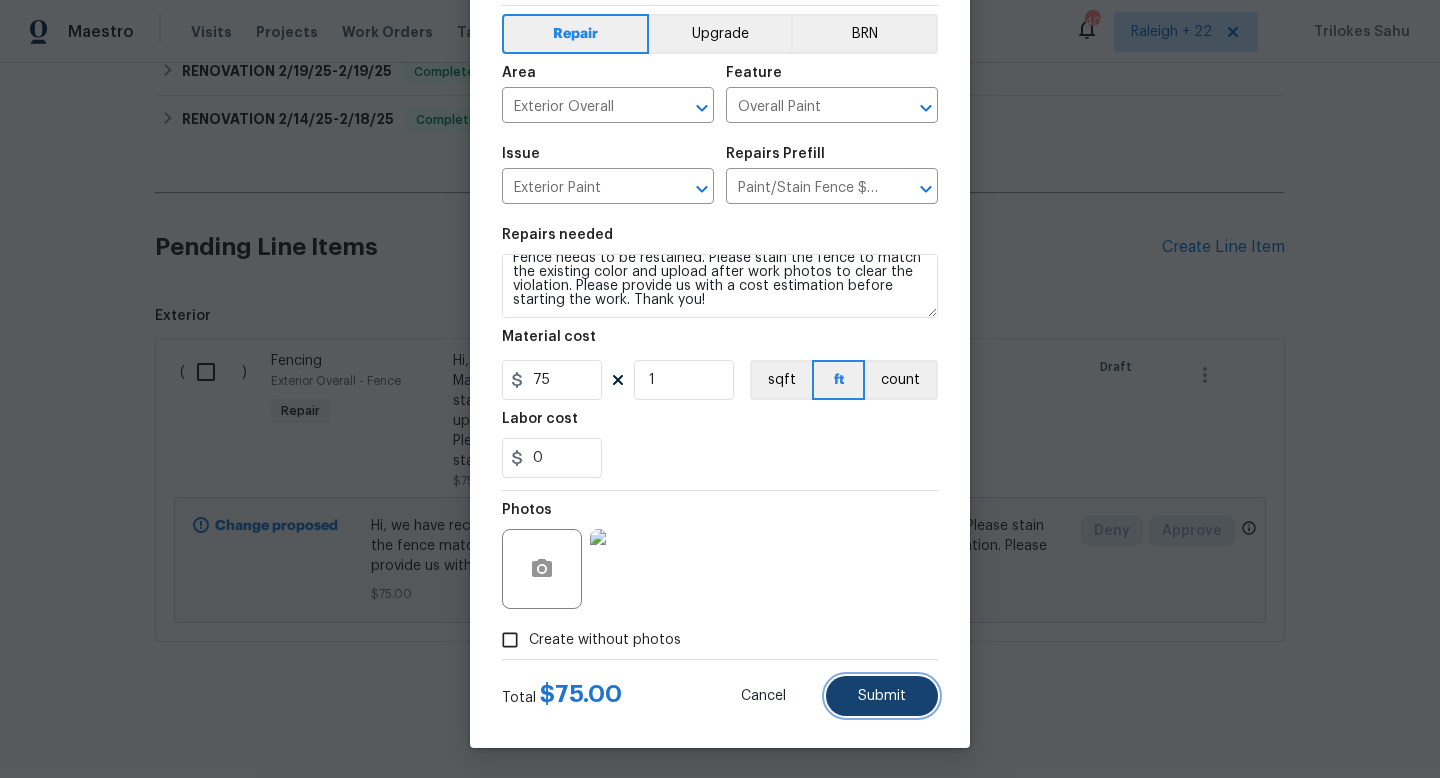 click on "Submit" at bounding box center [882, 696] 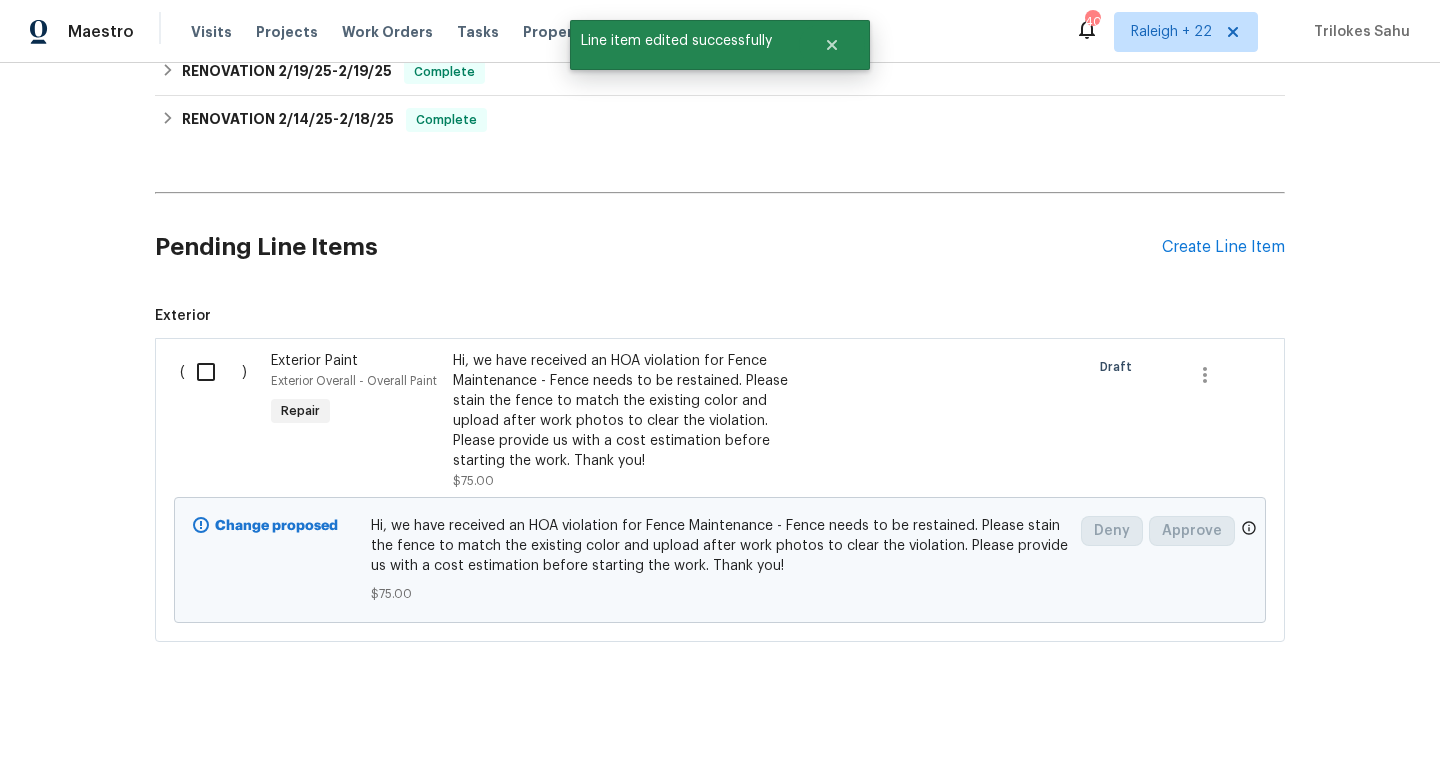 scroll, scrollTop: 0, scrollLeft: 0, axis: both 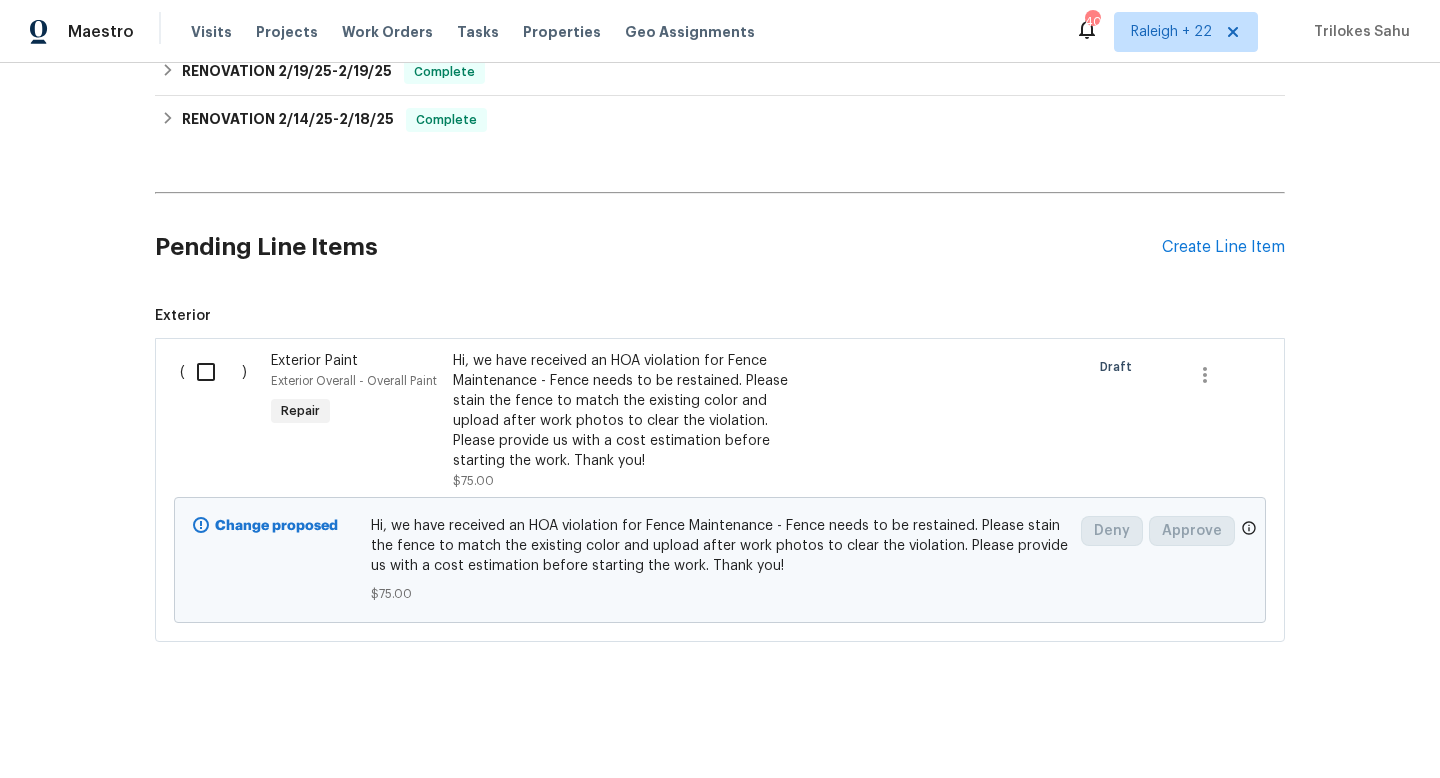 click on "Hi, we have received an HOA violation for Fence Maintenance - Fence needs to be restained. Please stain the fence to match the existing color and upload after work photos to clear the violation. Please provide us with a cost estimation before starting the work. Thank you!" at bounding box center [629, 411] 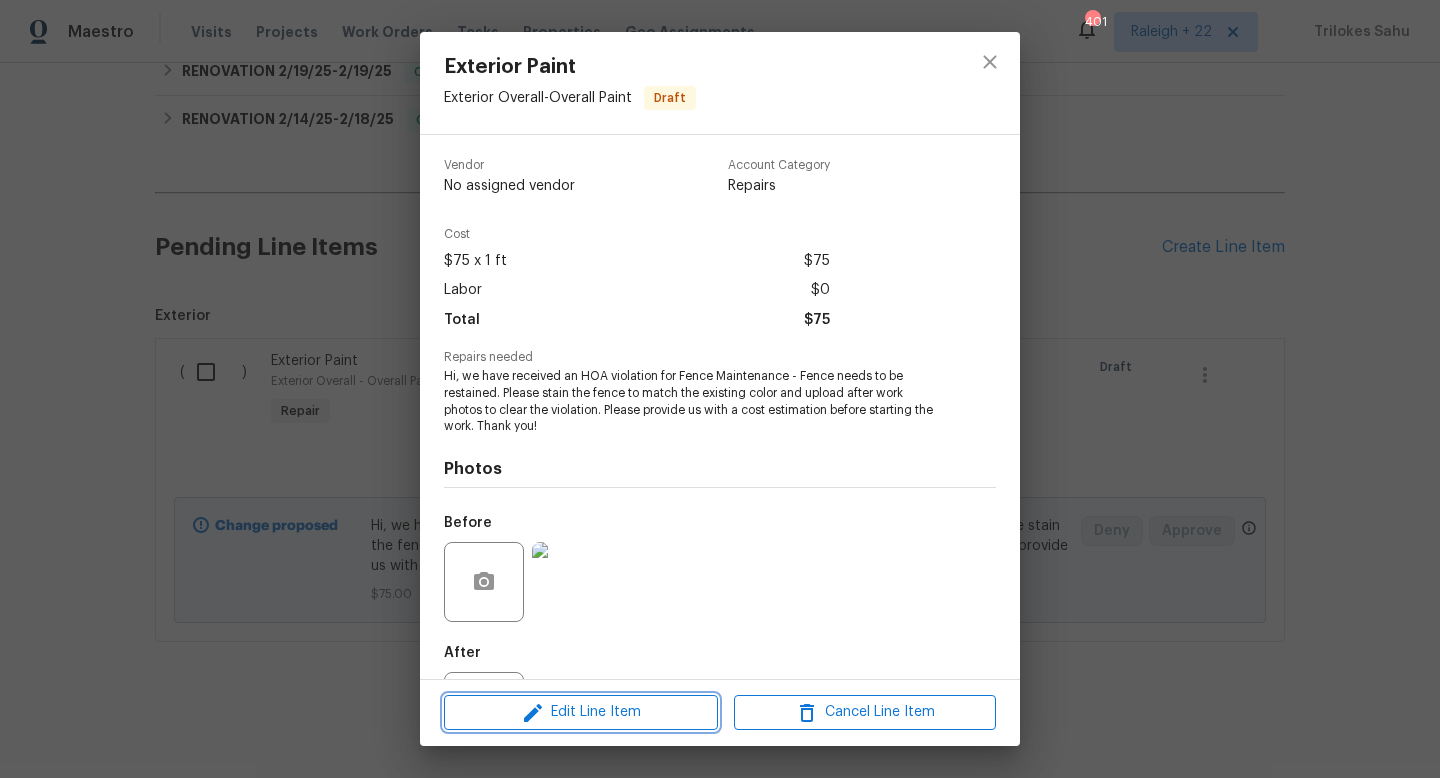 click on "Edit Line Item" at bounding box center [581, 712] 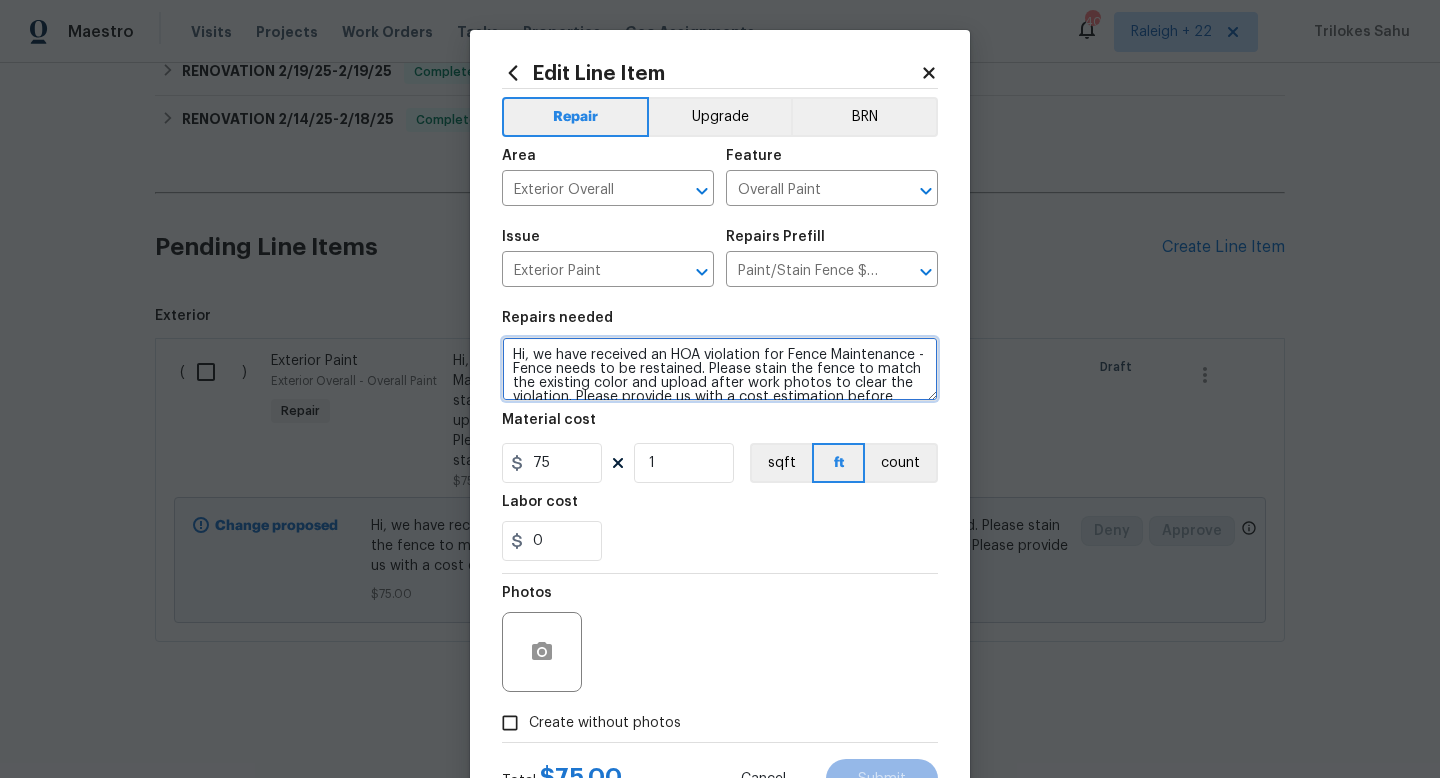 drag, startPoint x: 924, startPoint y: 351, endPoint x: 788, endPoint y: 353, distance: 136.01471 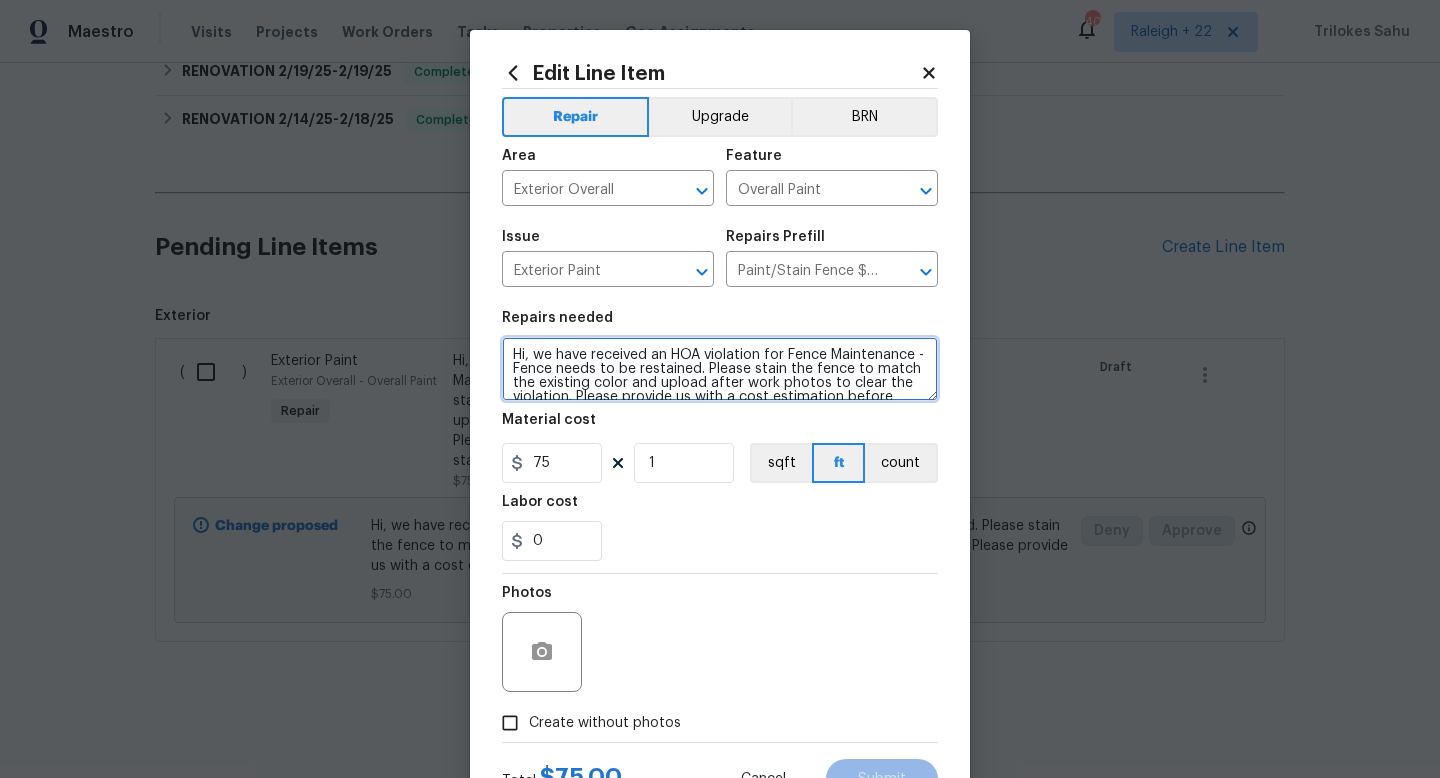 click on "Hi, we have received an HOA violation for Fence Maintenance - Fence needs to be restained. Please stain the fence to match the existing color and upload after work photos to clear the violation. Please provide us with a cost estimation before starting the work. Thank you!" at bounding box center [720, 369] 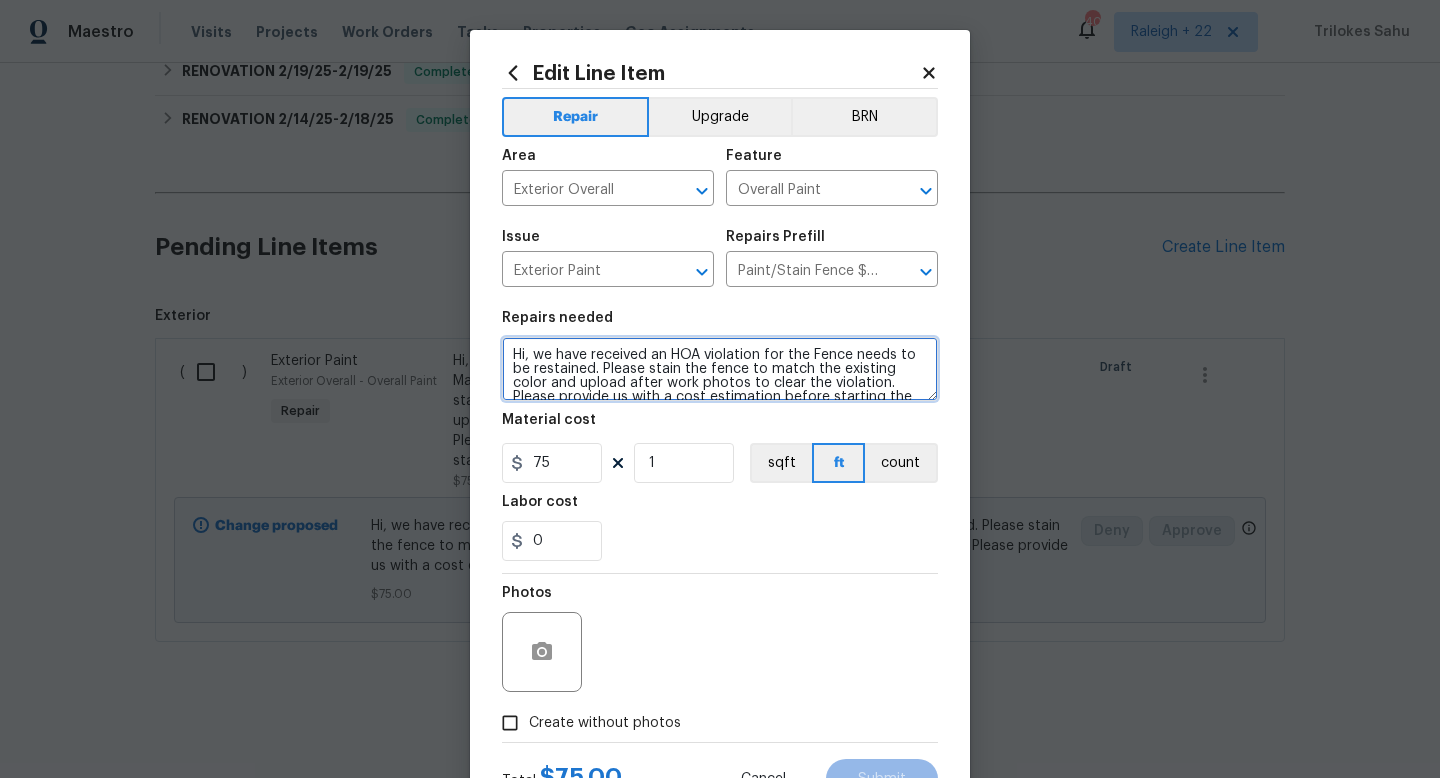 click on "Hi, we have received an HOA violation for the Fence needs to be restained. Please stain the fence to match the existing color and upload after work photos to clear the violation. Please provide us with a cost estimation before starting the work. Thank you!" at bounding box center [720, 369] 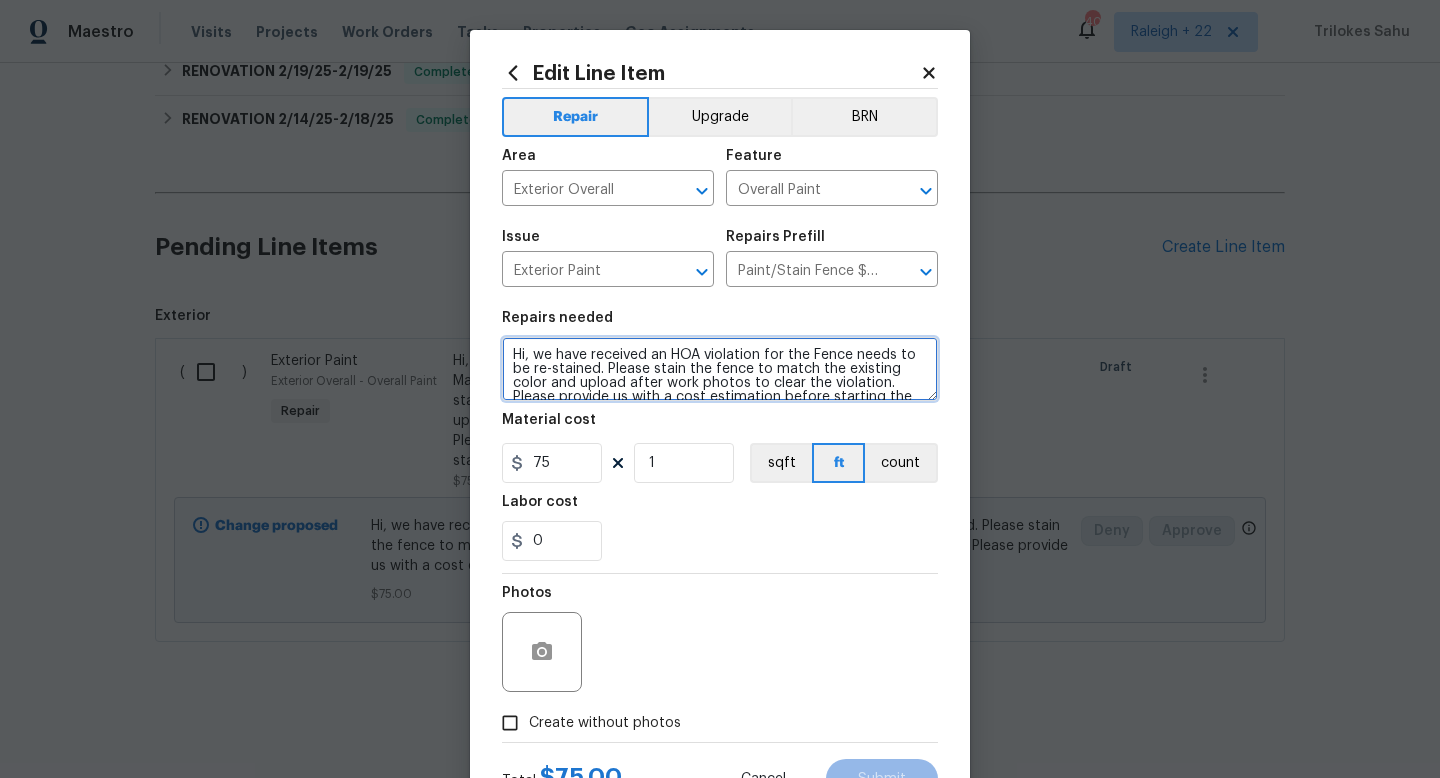 scroll, scrollTop: 28, scrollLeft: 0, axis: vertical 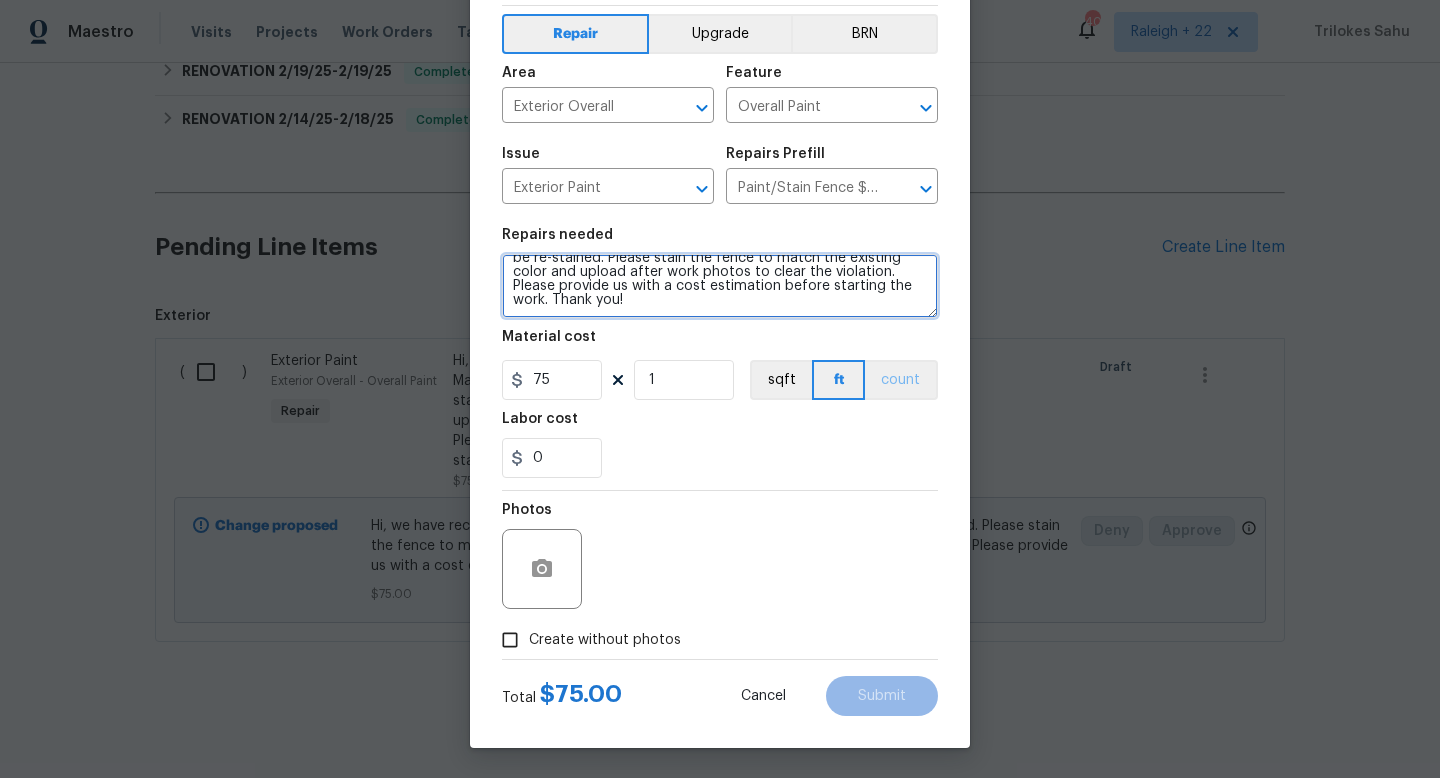 type on "Hi, we have received an HOA violation for the Fence needs to be re-stained. Please stain the fence to match the existing color and upload after work photos to clear the violation. Please provide us with a cost estimation before starting the work. Thank you!" 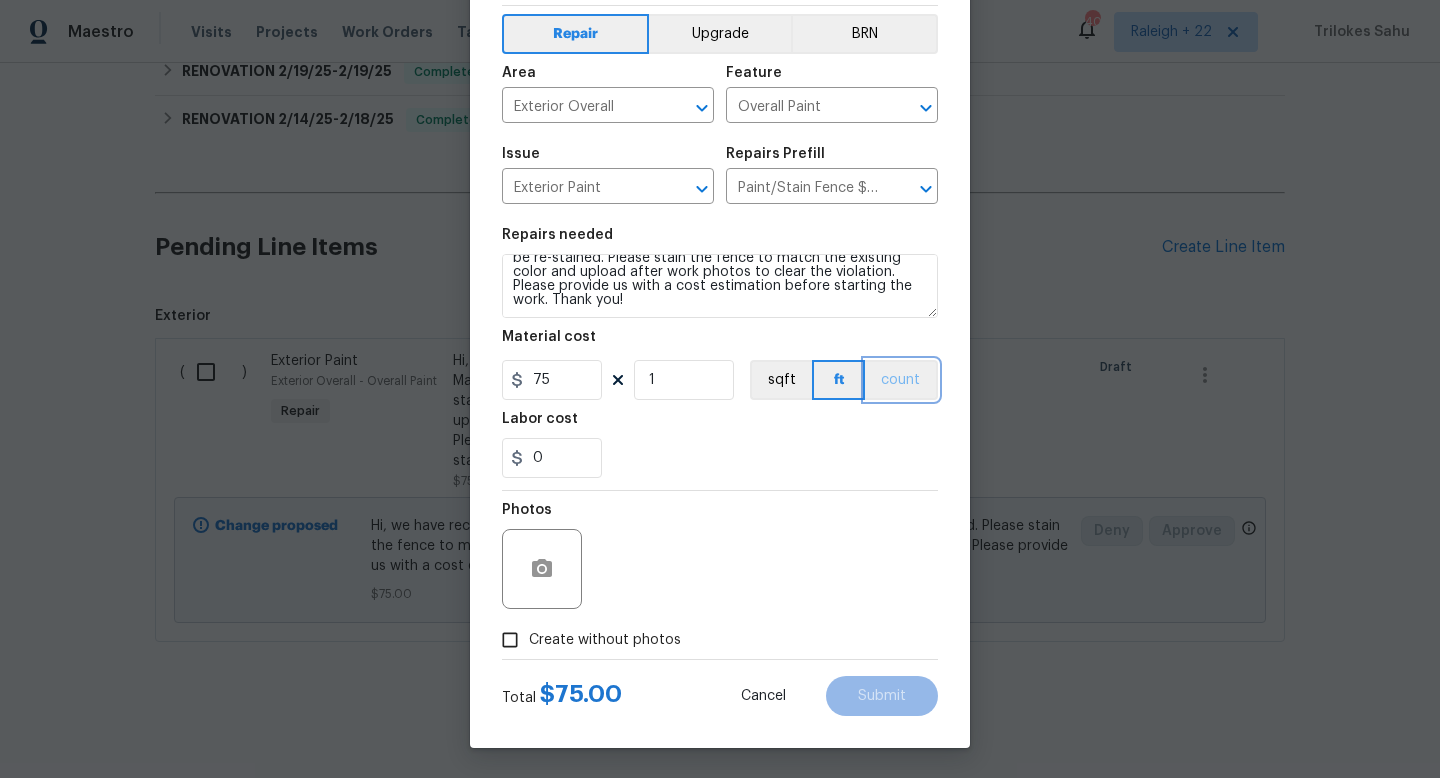 click on "count" at bounding box center (901, 380) 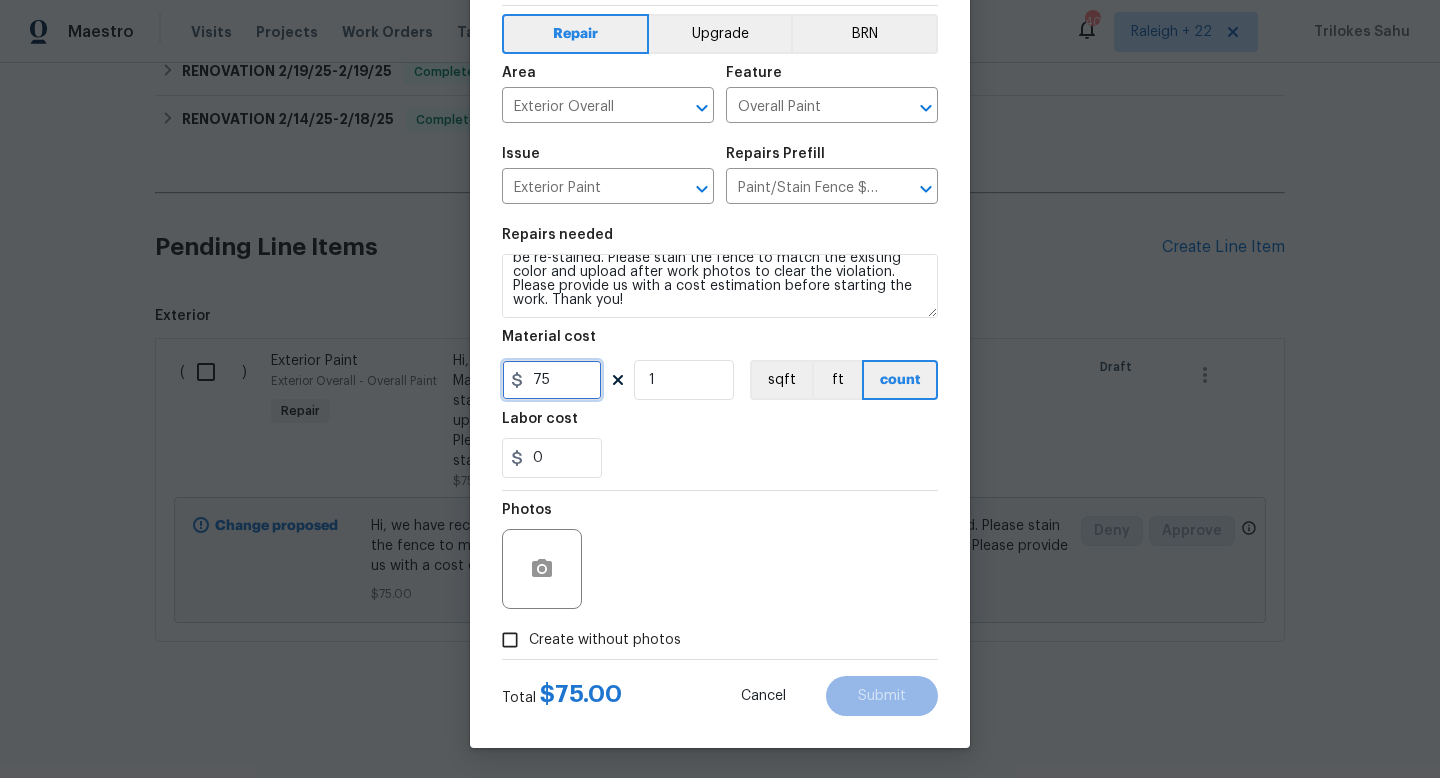 click on "75" at bounding box center [552, 380] 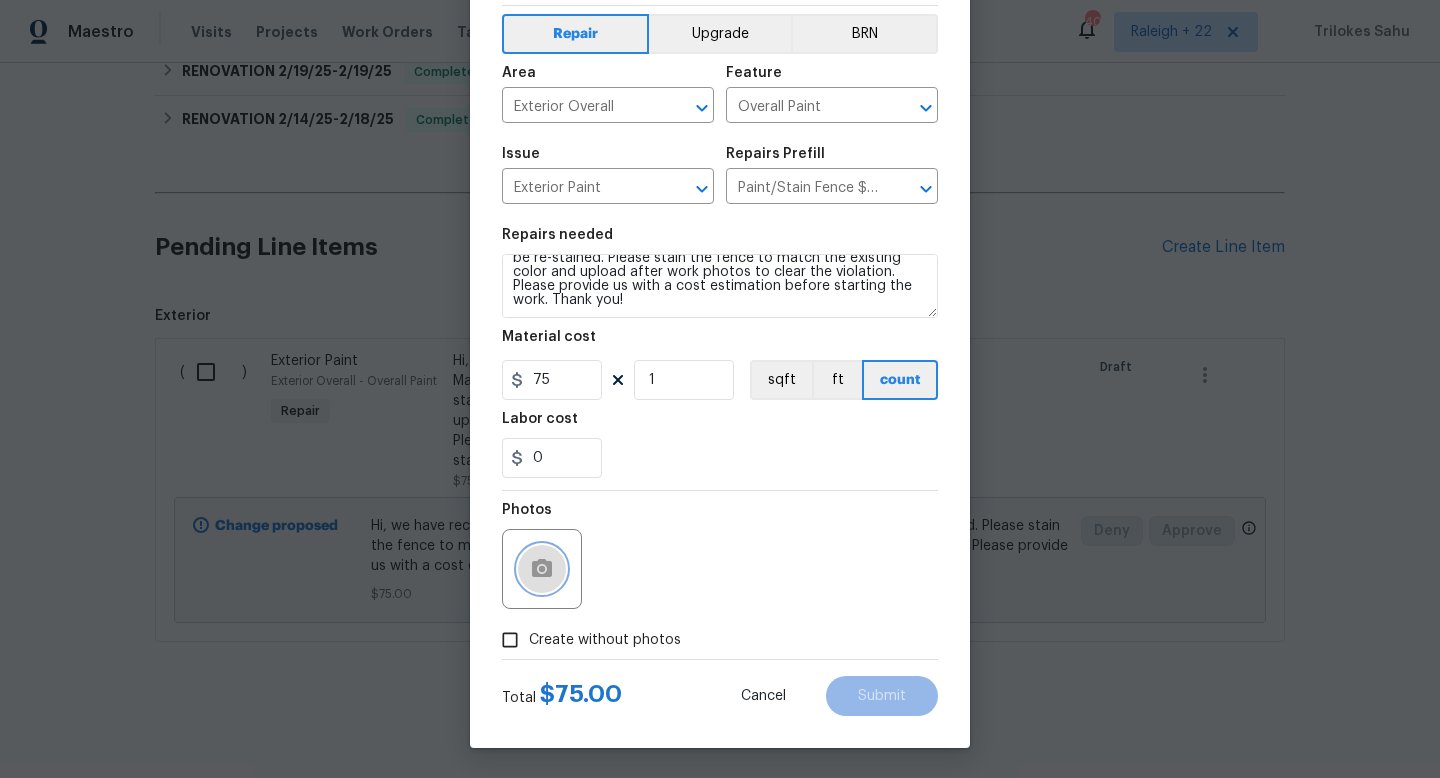 click 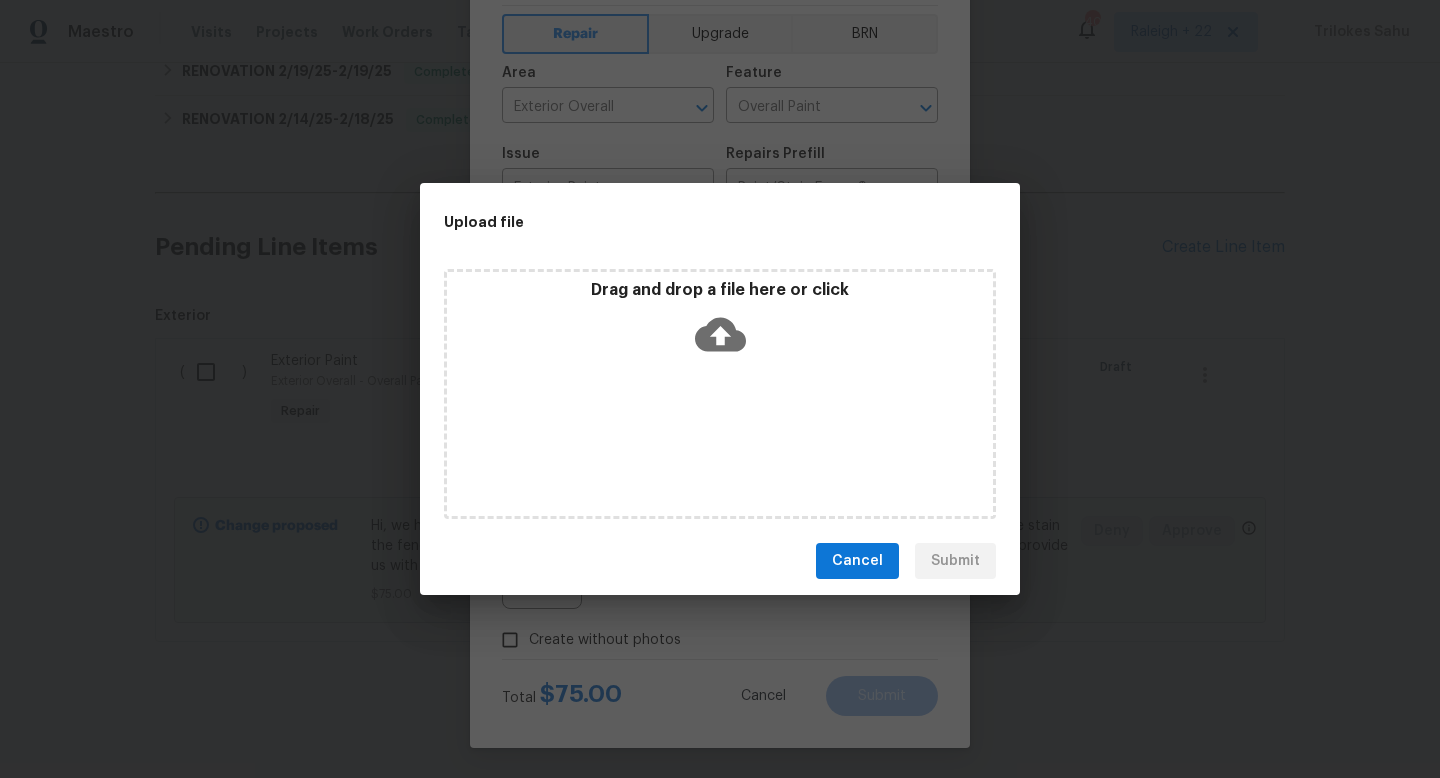 click 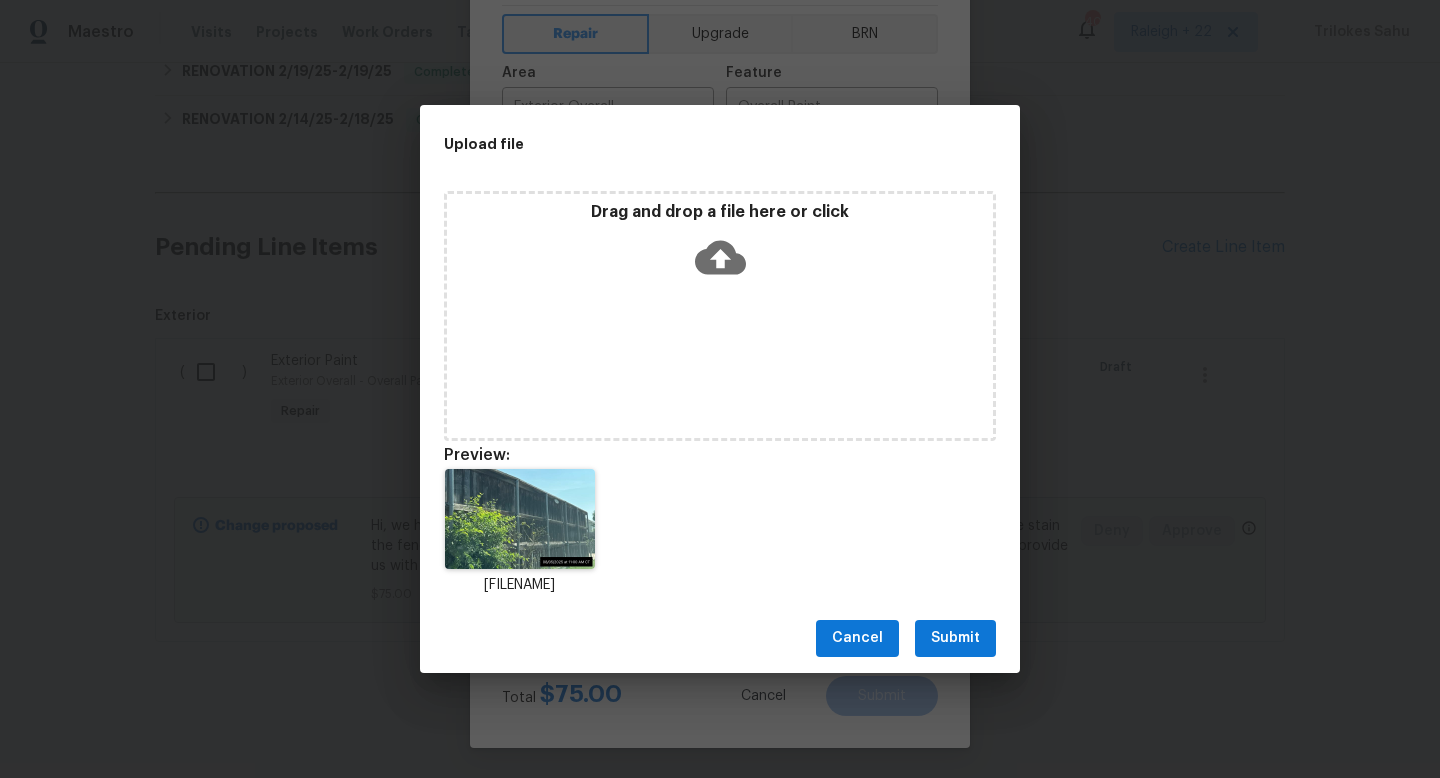 click on "Submit" at bounding box center [955, 638] 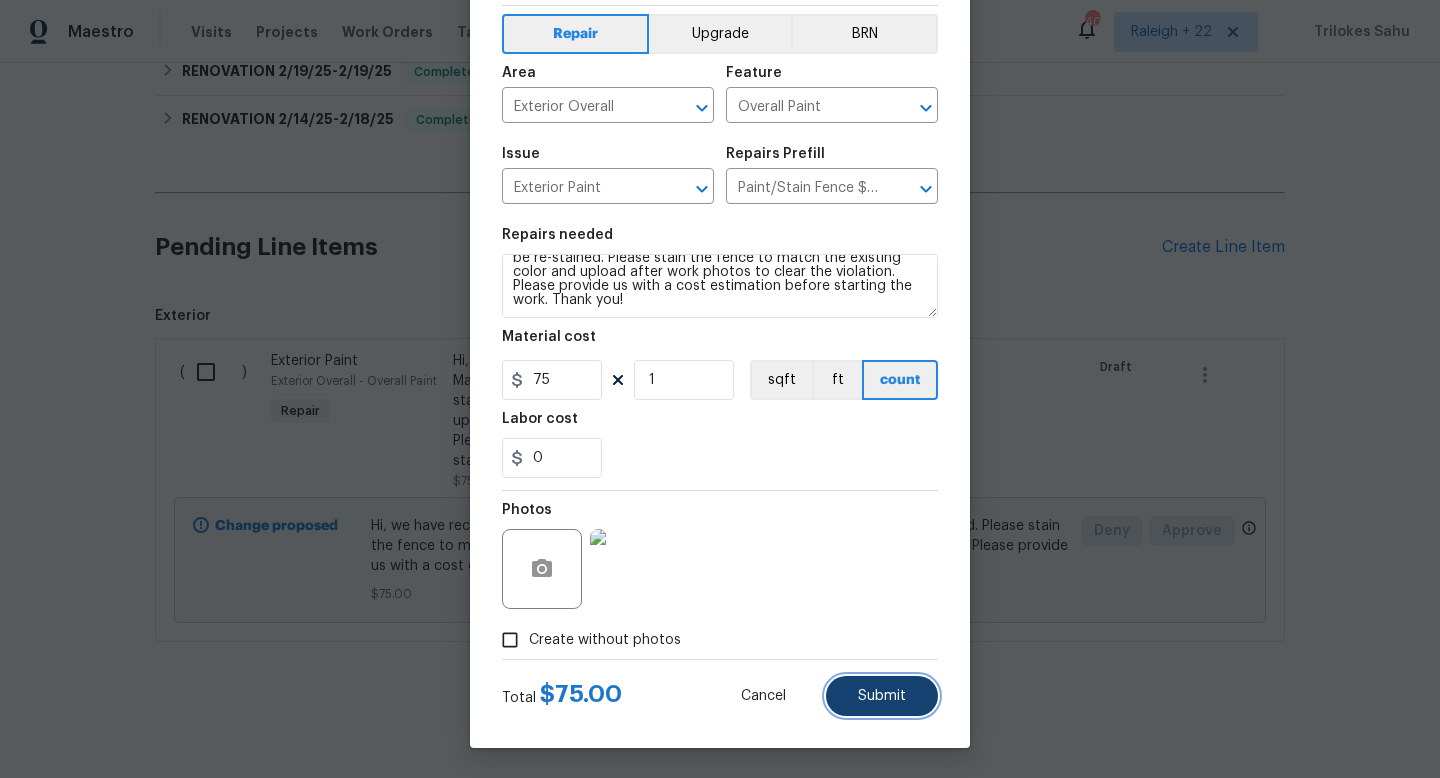 click on "Submit" at bounding box center (882, 696) 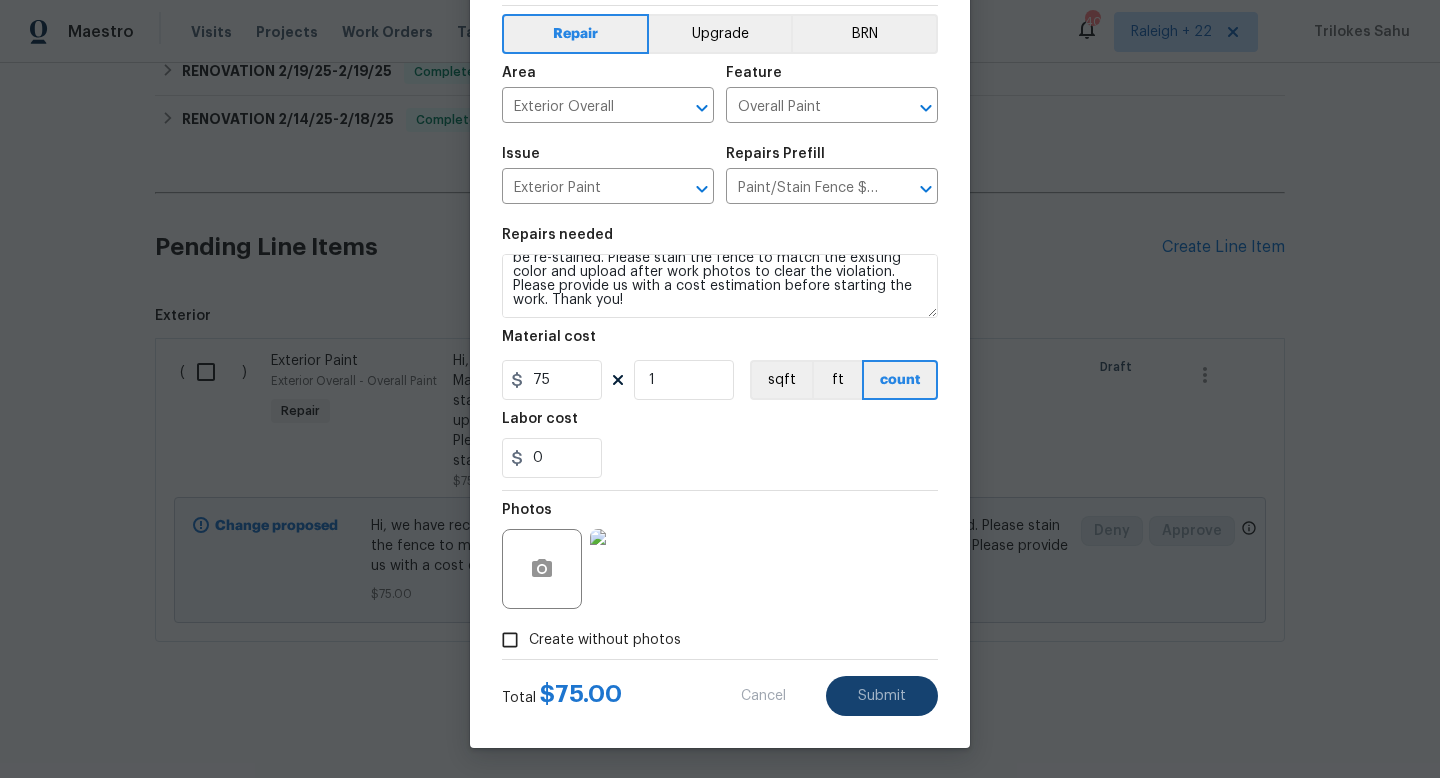 scroll, scrollTop: 1389, scrollLeft: 0, axis: vertical 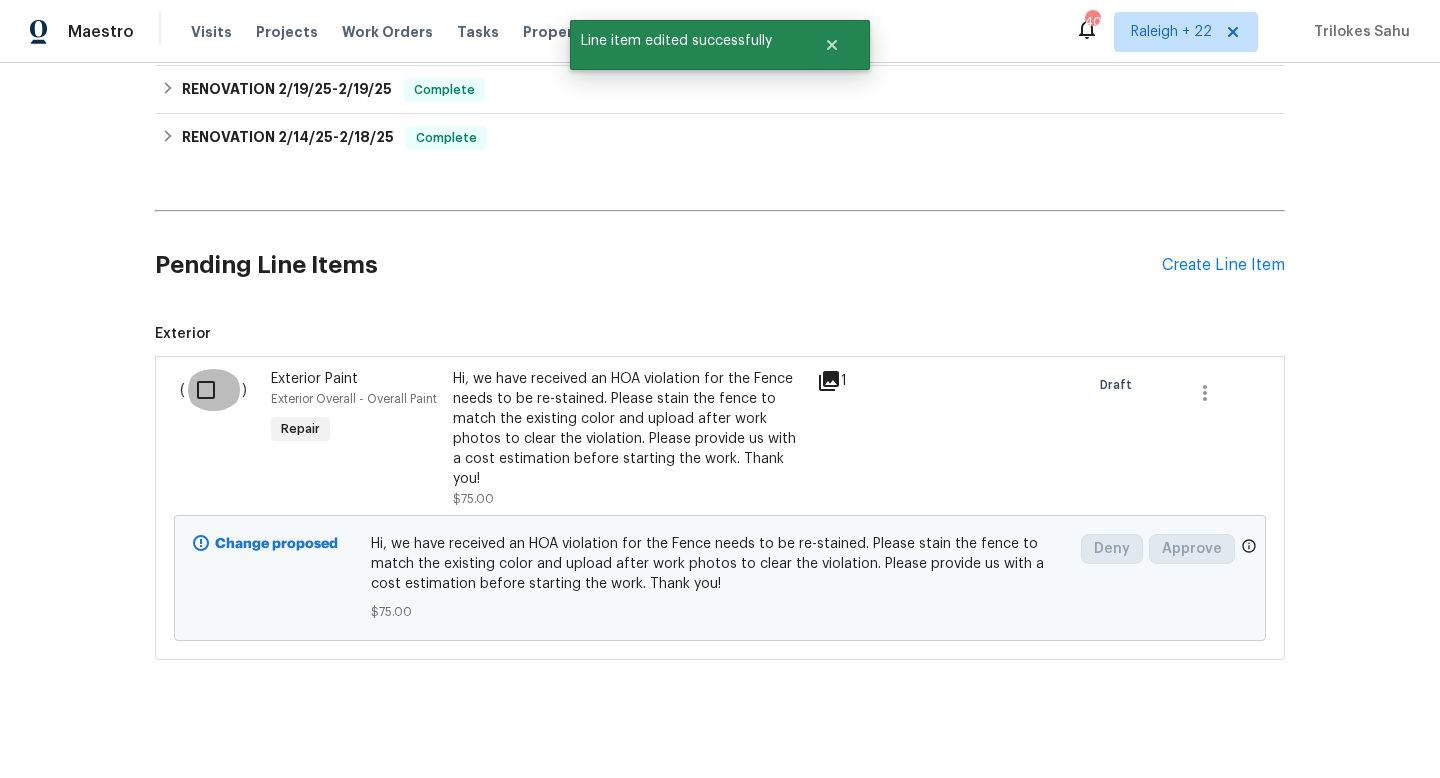 click at bounding box center (213, 390) 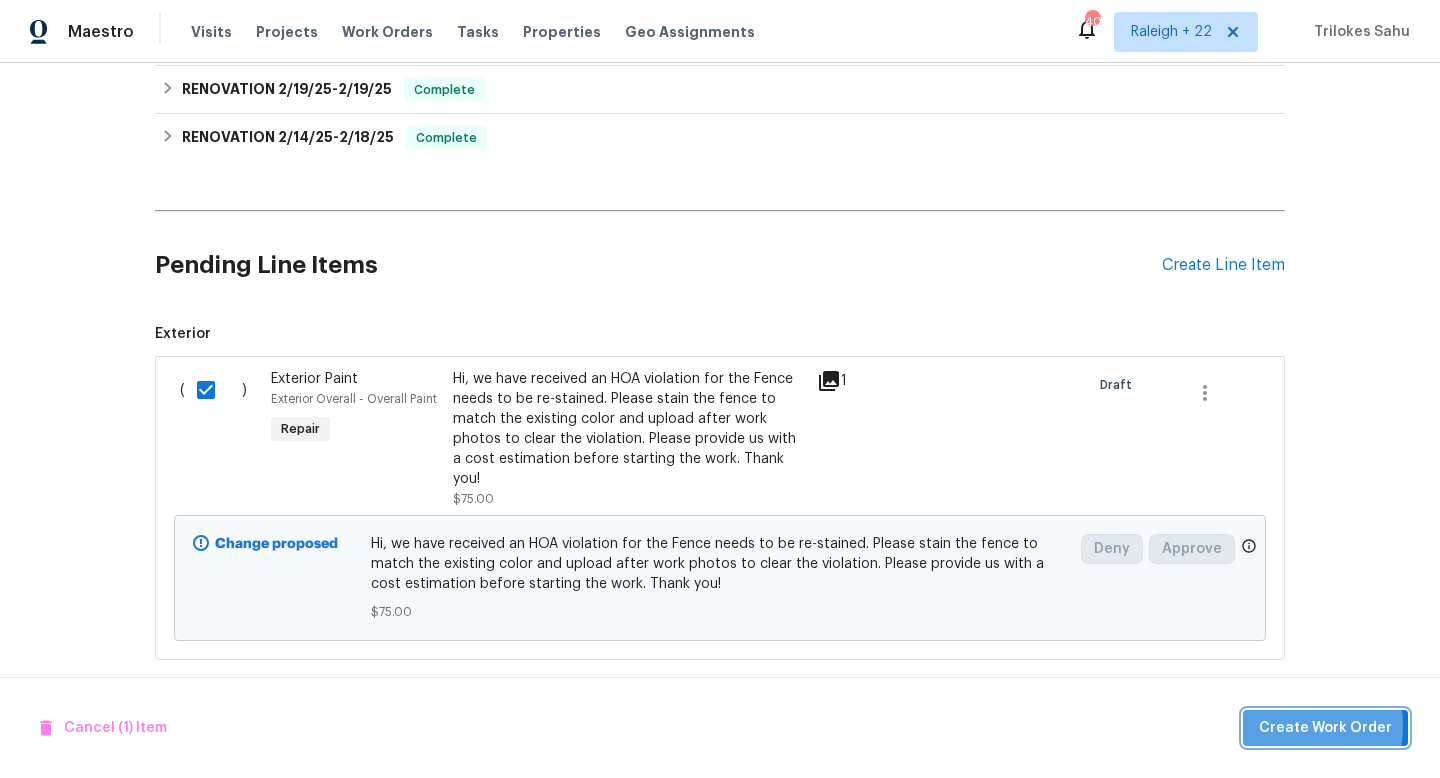 click on "Create Work Order" at bounding box center (1325, 728) 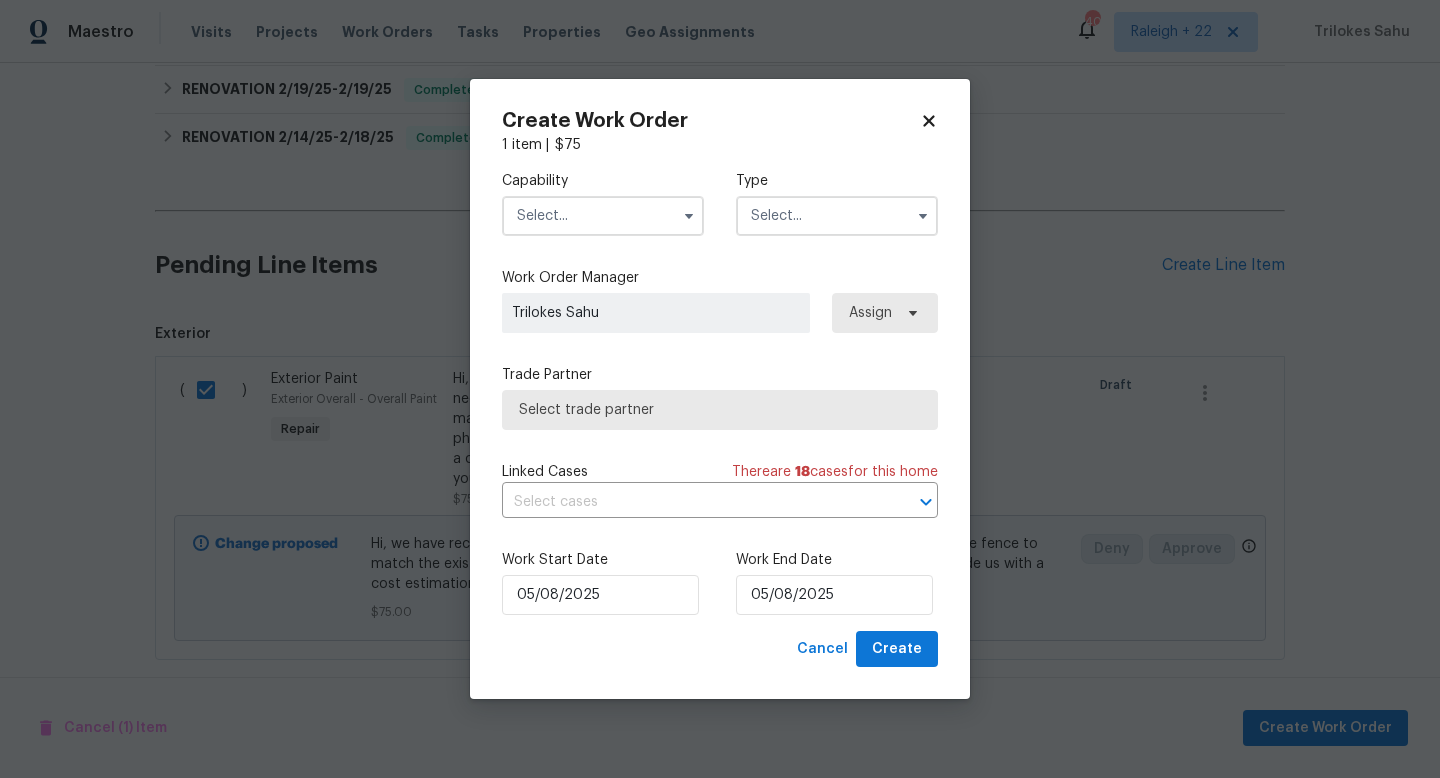 click at bounding box center (603, 216) 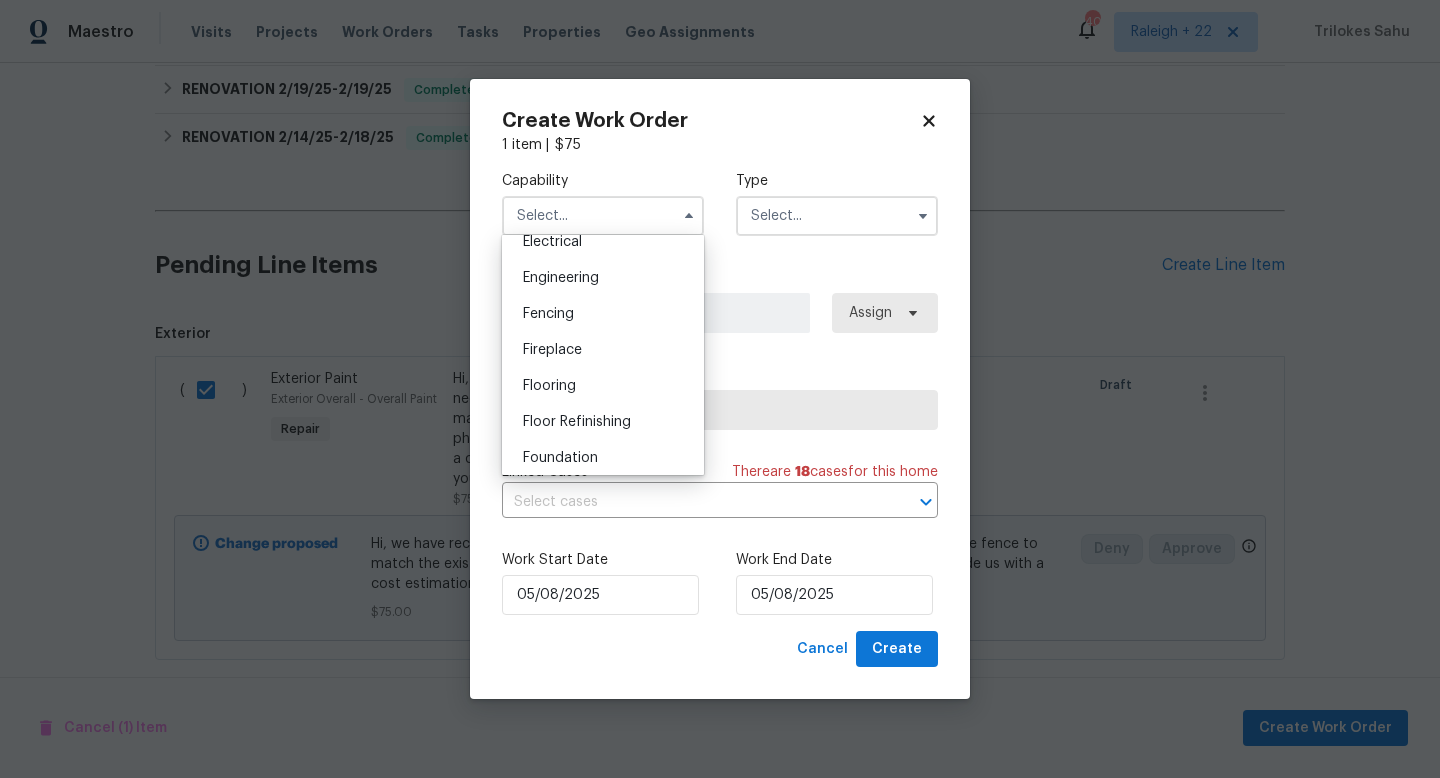 scroll, scrollTop: 787, scrollLeft: 0, axis: vertical 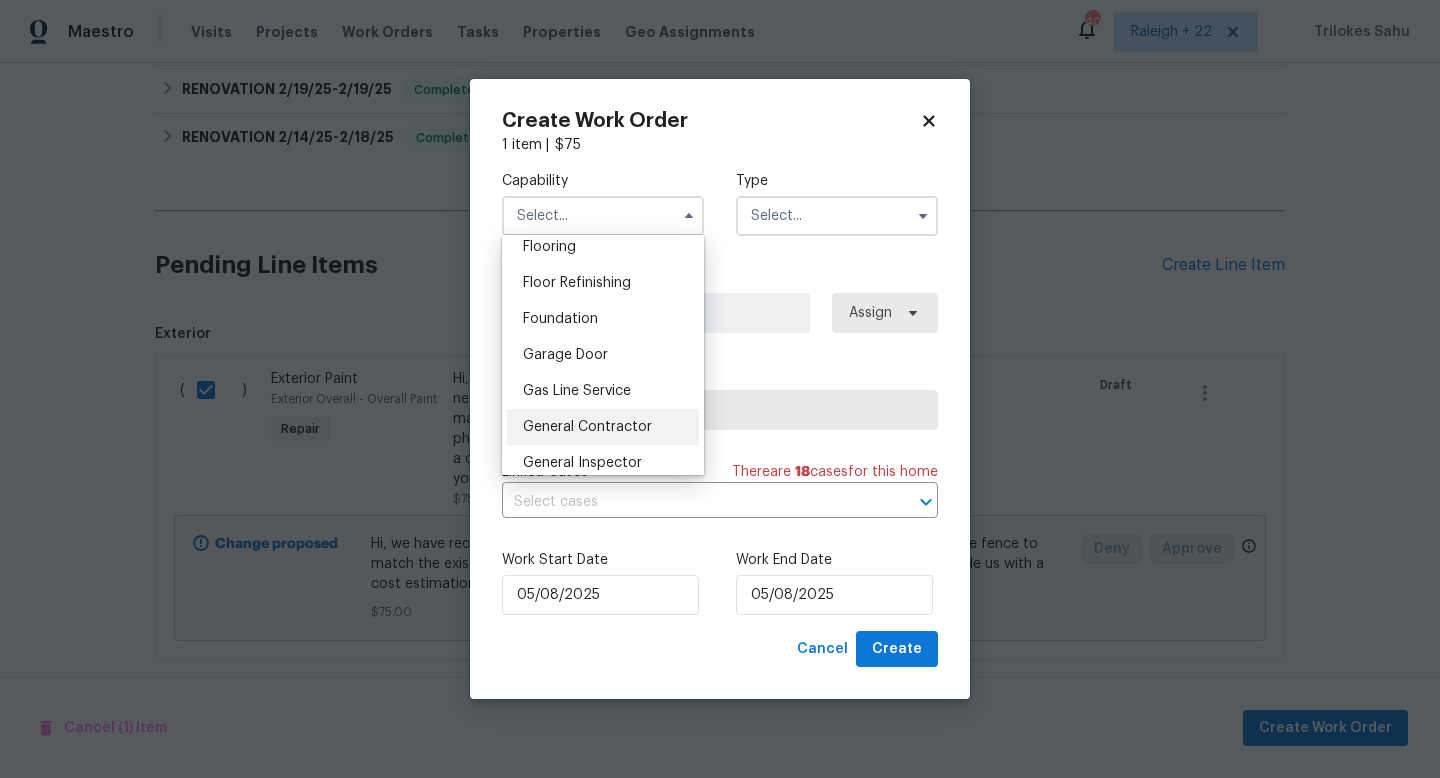 click on "General Contractor" at bounding box center (587, 427) 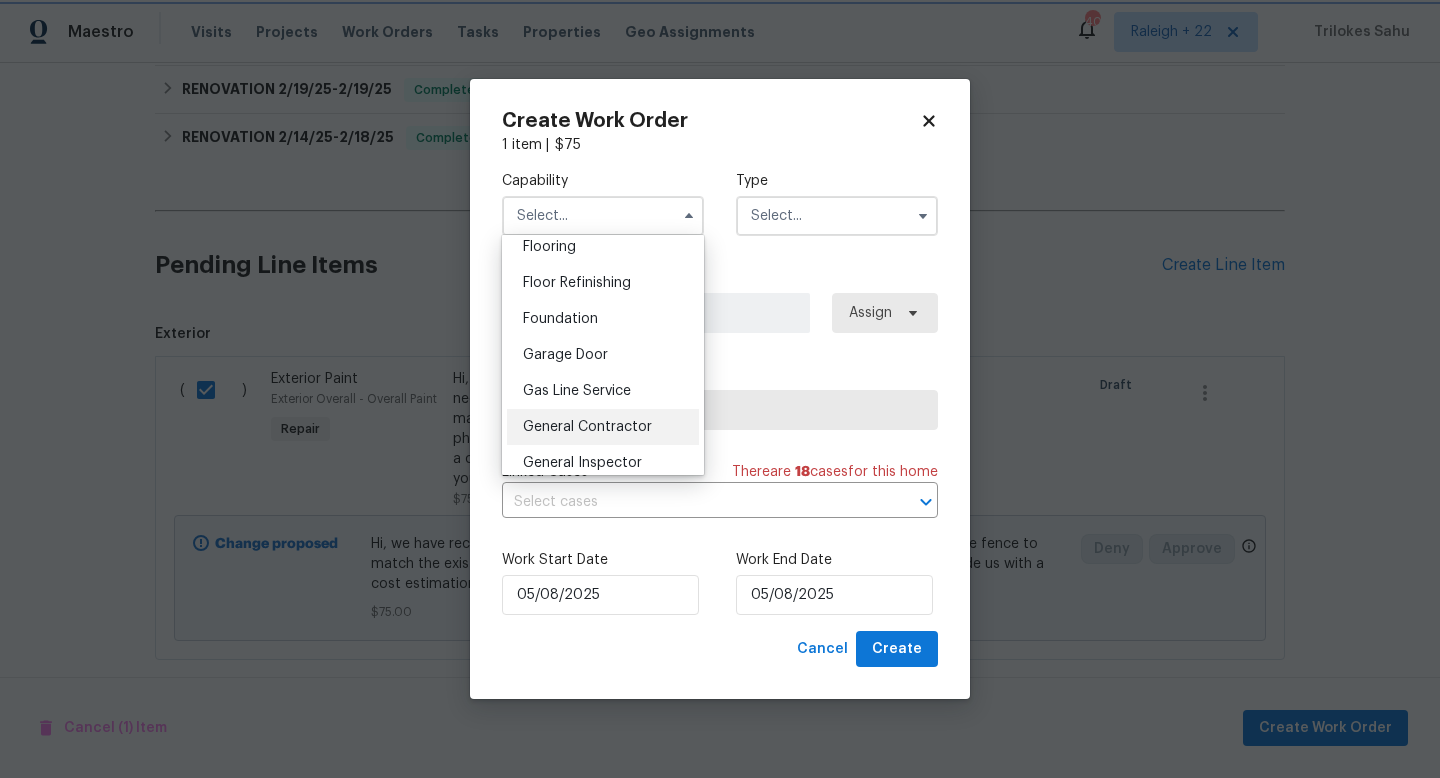 type on "General Contractor" 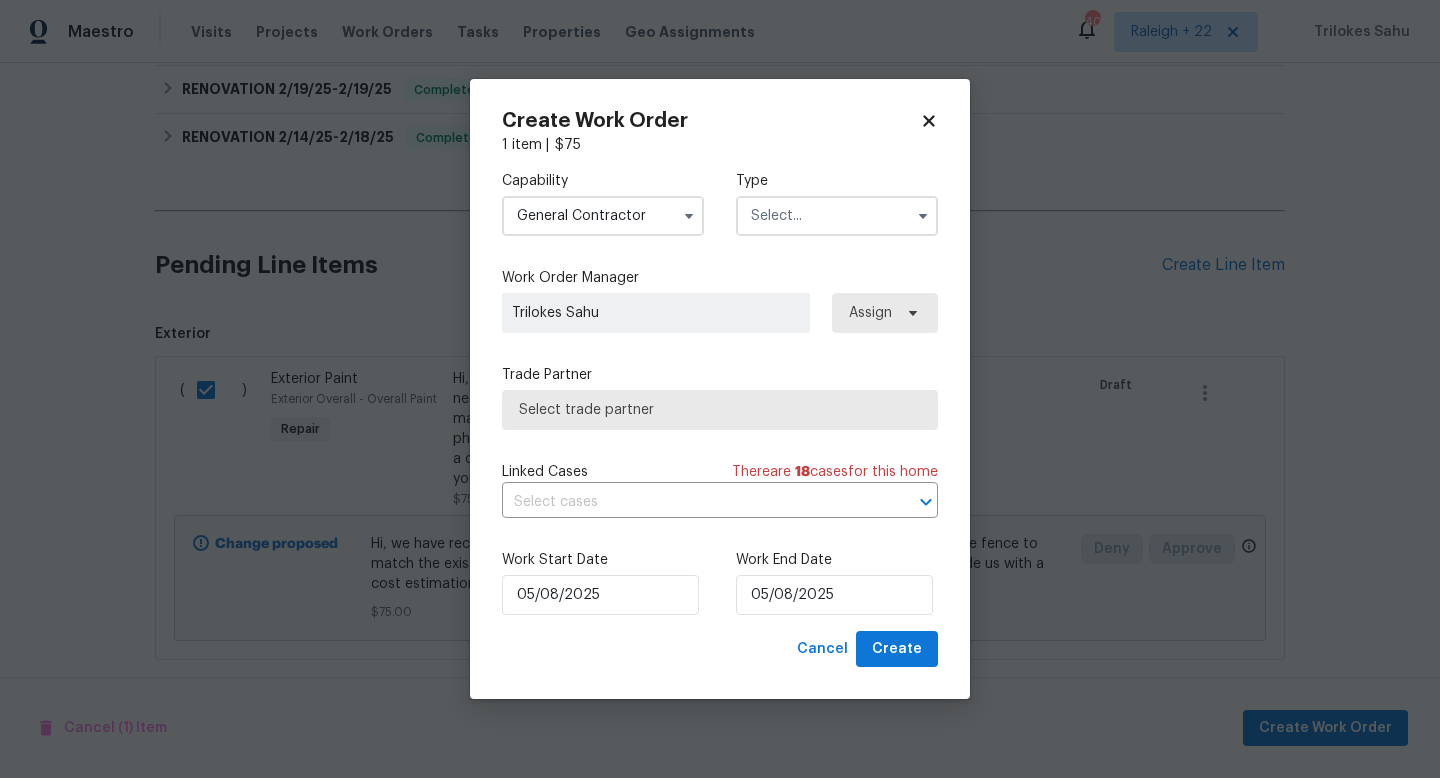 click on "Type" at bounding box center [837, 181] 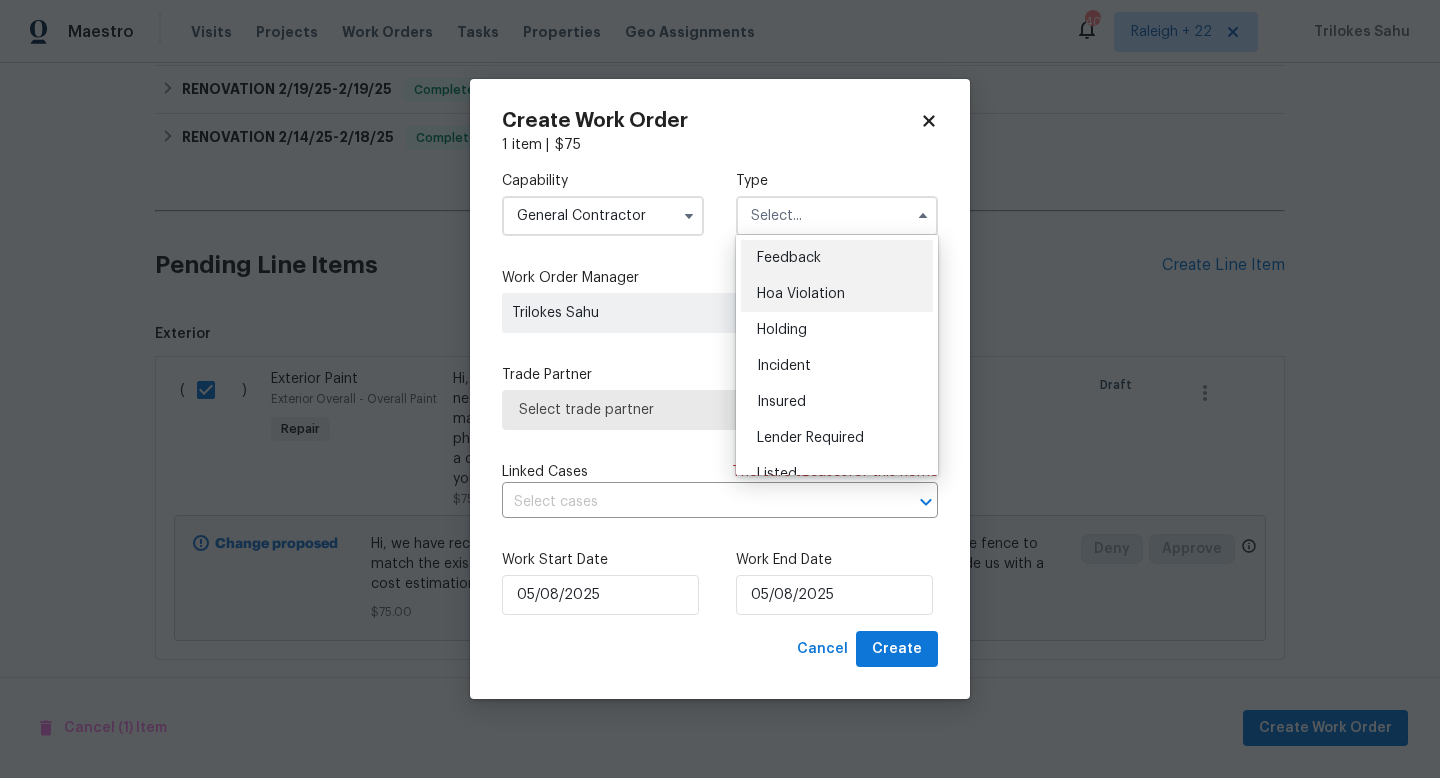 click on "Hoa Violation" at bounding box center (801, 294) 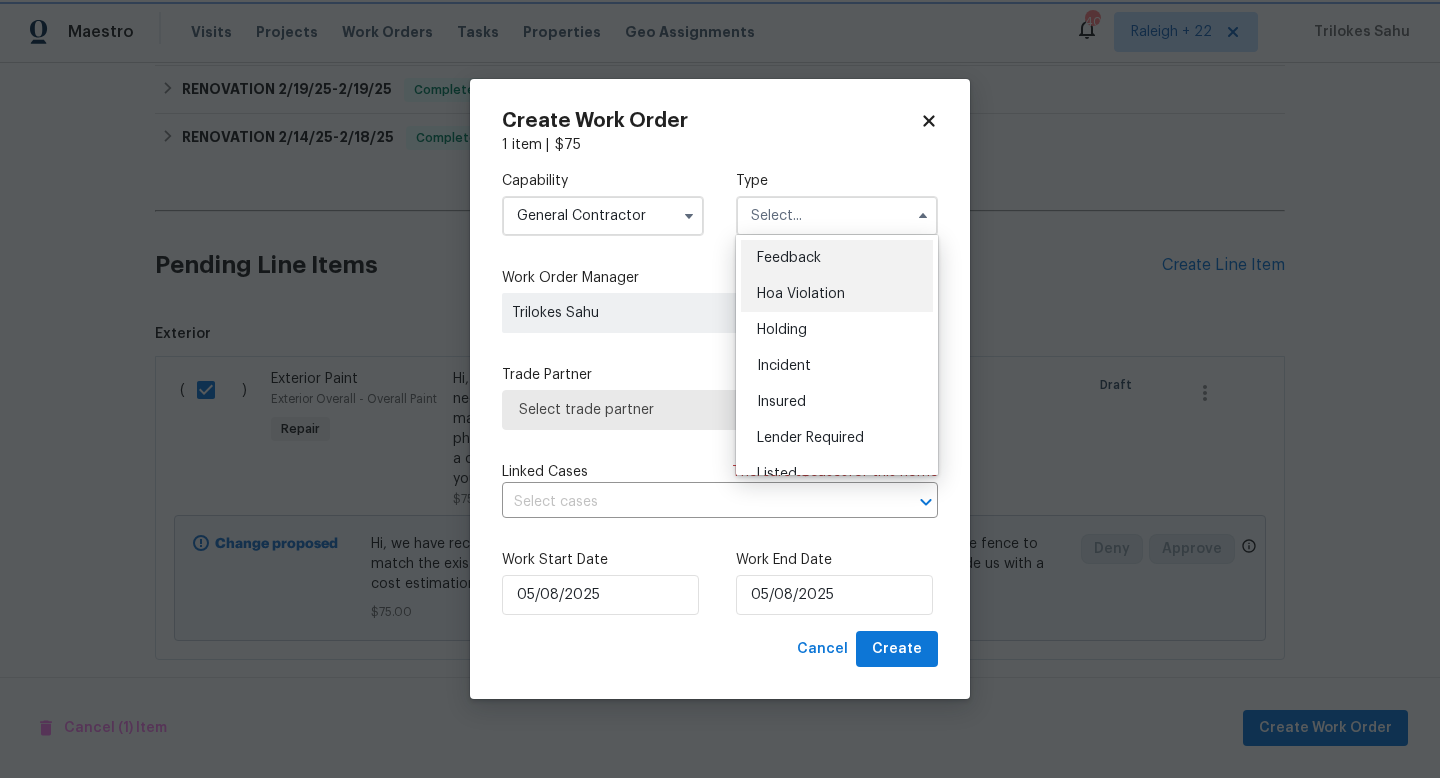 type on "Hoa Violation" 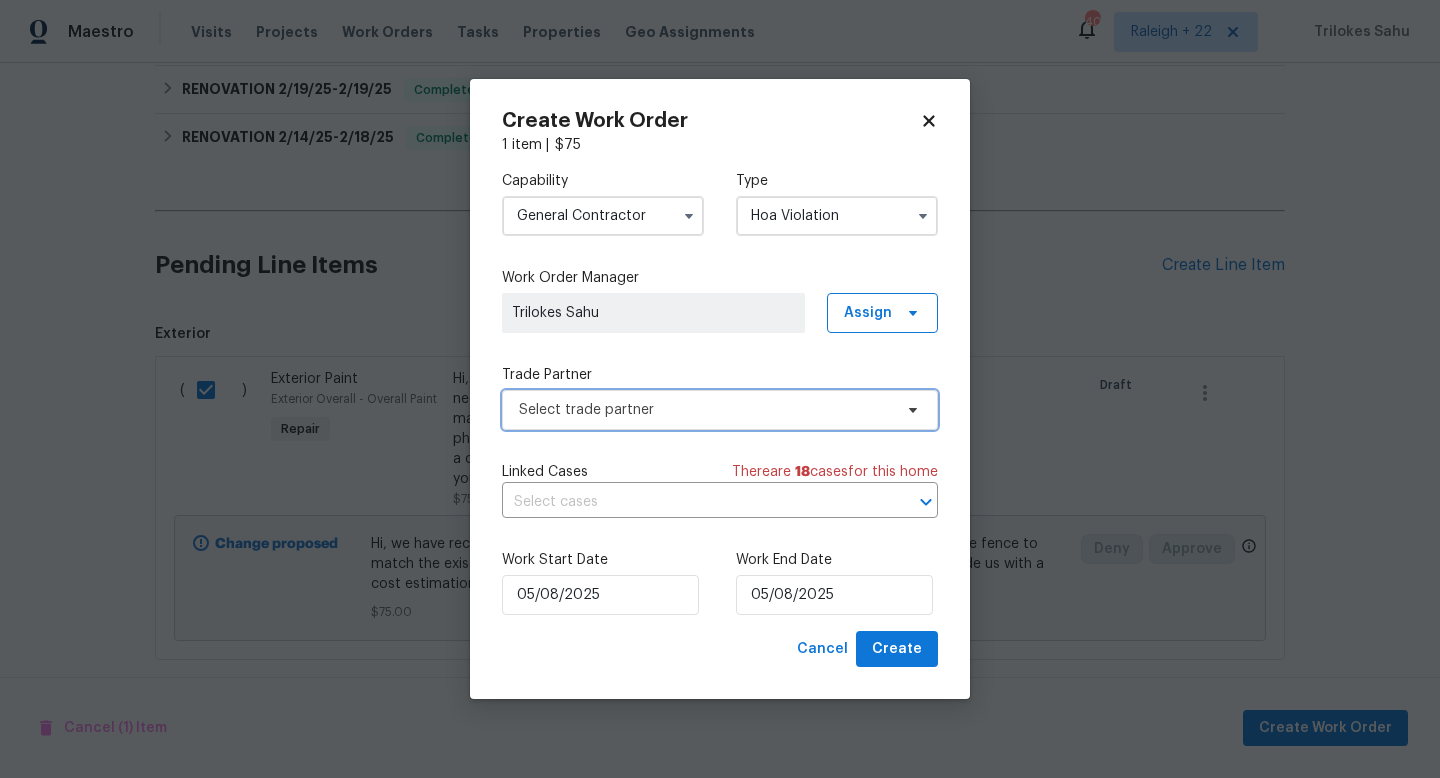 click on "Select trade partner" at bounding box center [705, 410] 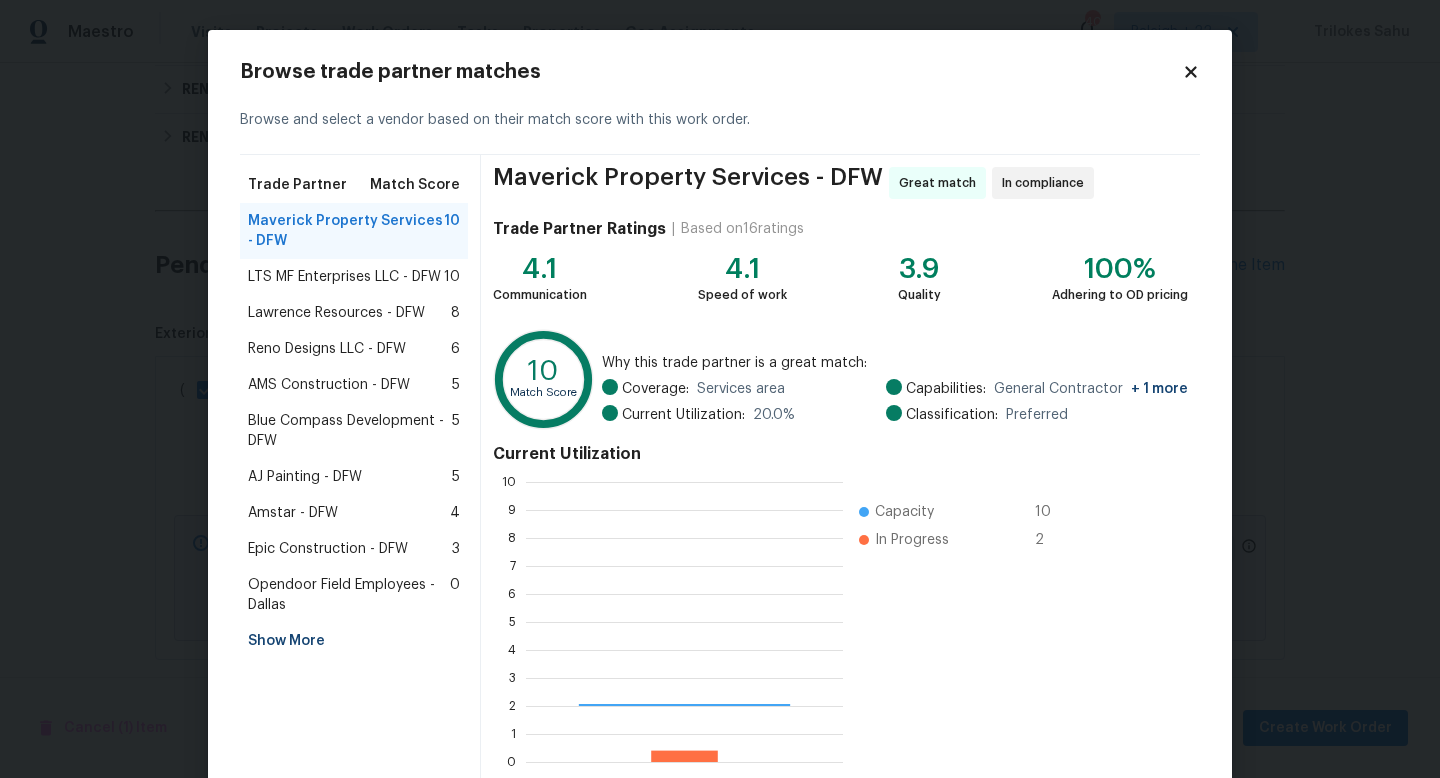 scroll, scrollTop: 2, scrollLeft: 2, axis: both 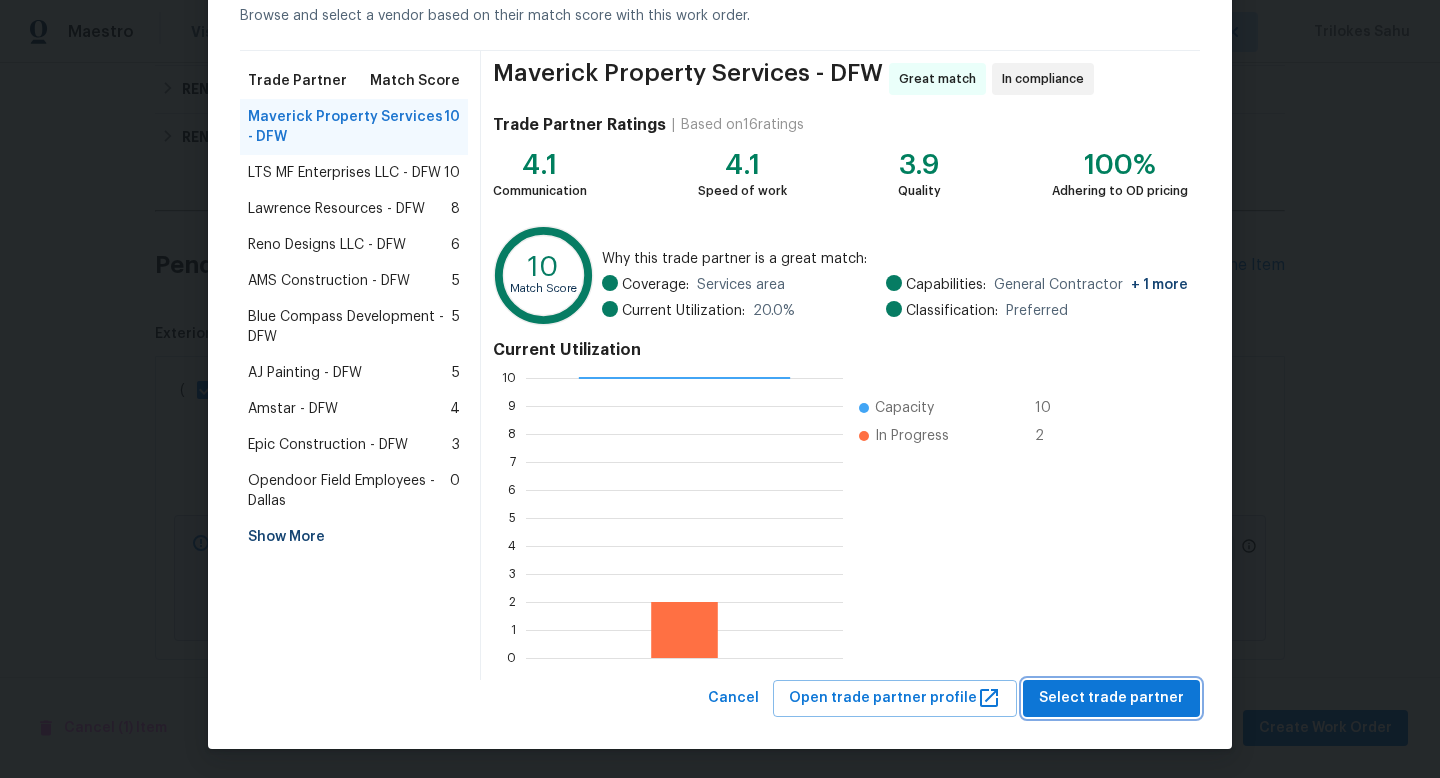 click on "Select trade partner" at bounding box center (1111, 698) 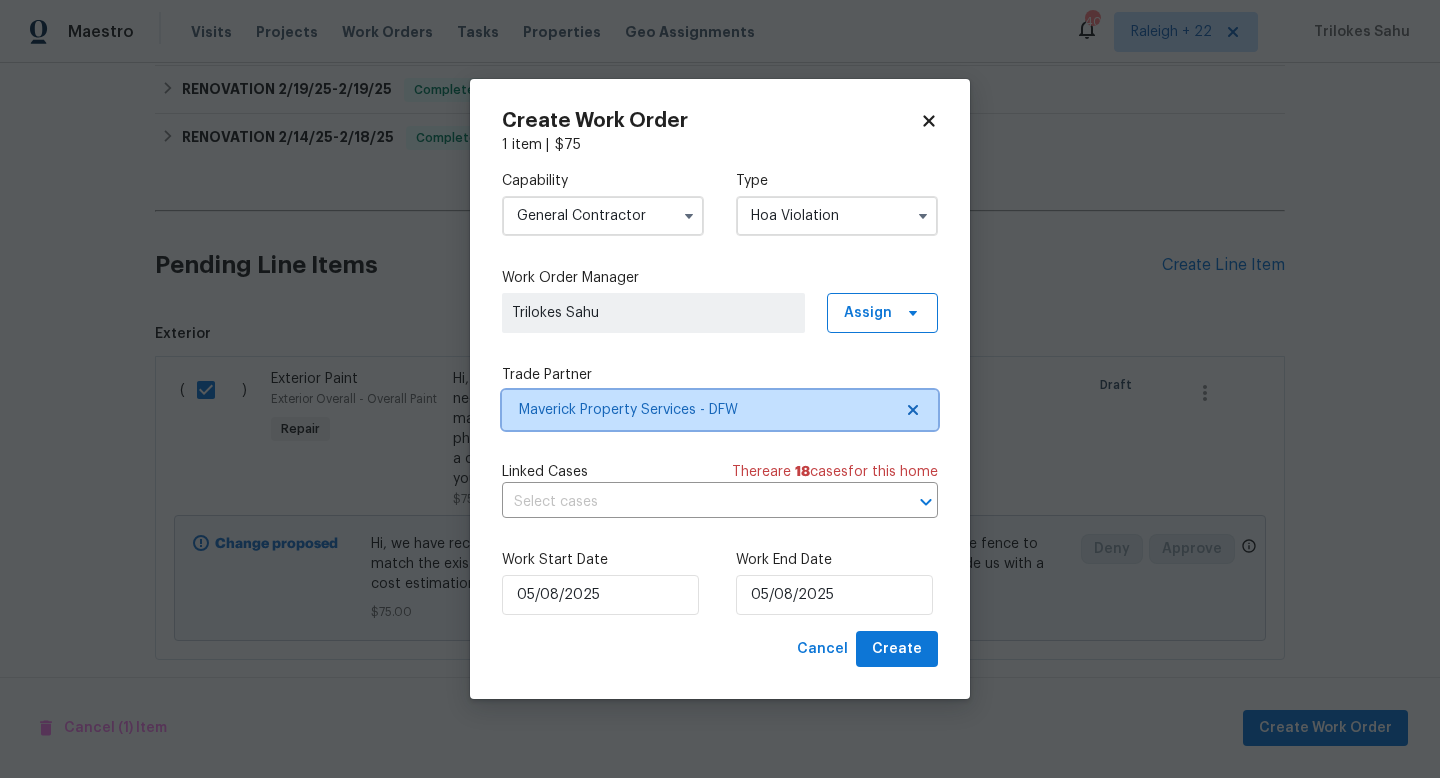 scroll, scrollTop: 0, scrollLeft: 0, axis: both 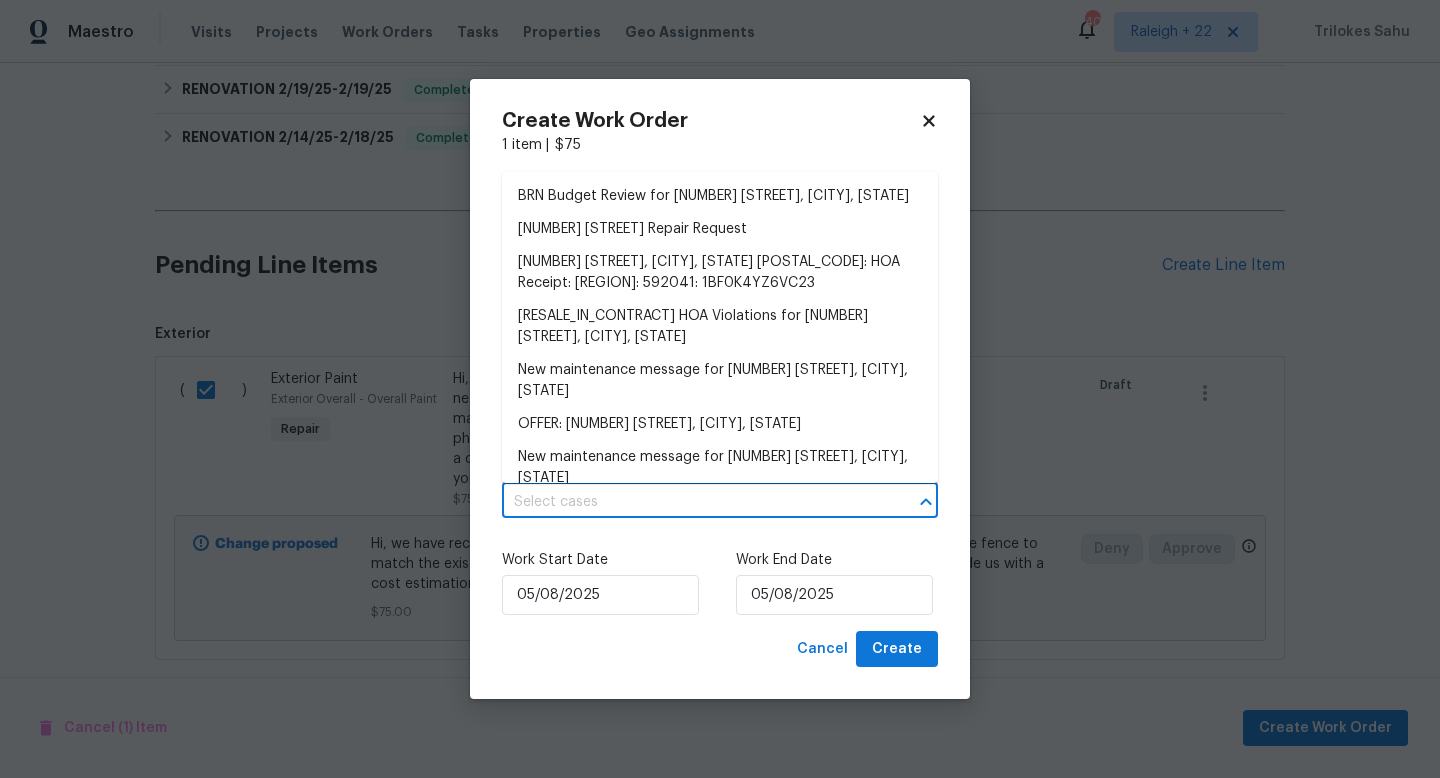 click at bounding box center [692, 502] 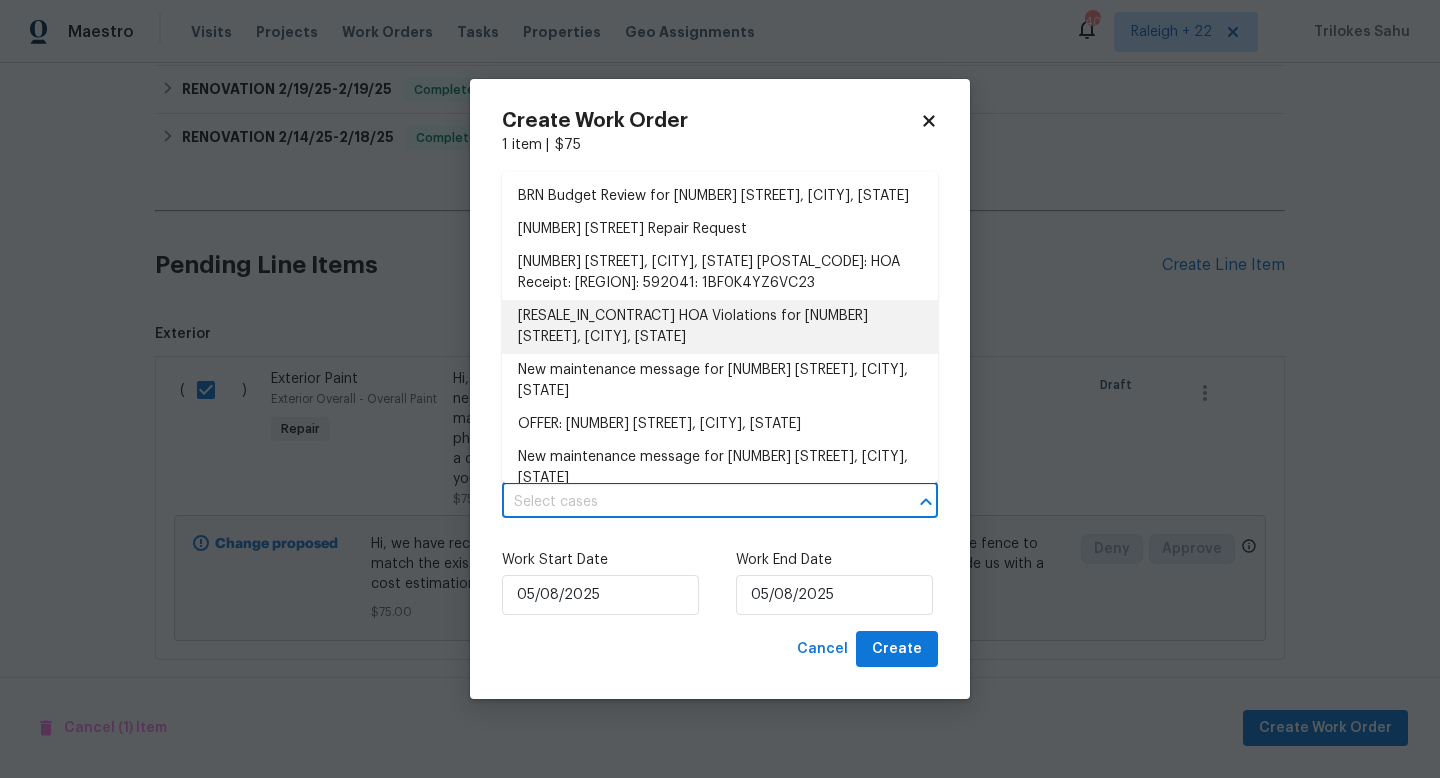 click on "[RESALE_IN_CONTRACT] HOA Violations for 1105 Granger Dr, McKinney, TX 75071" at bounding box center [720, 327] 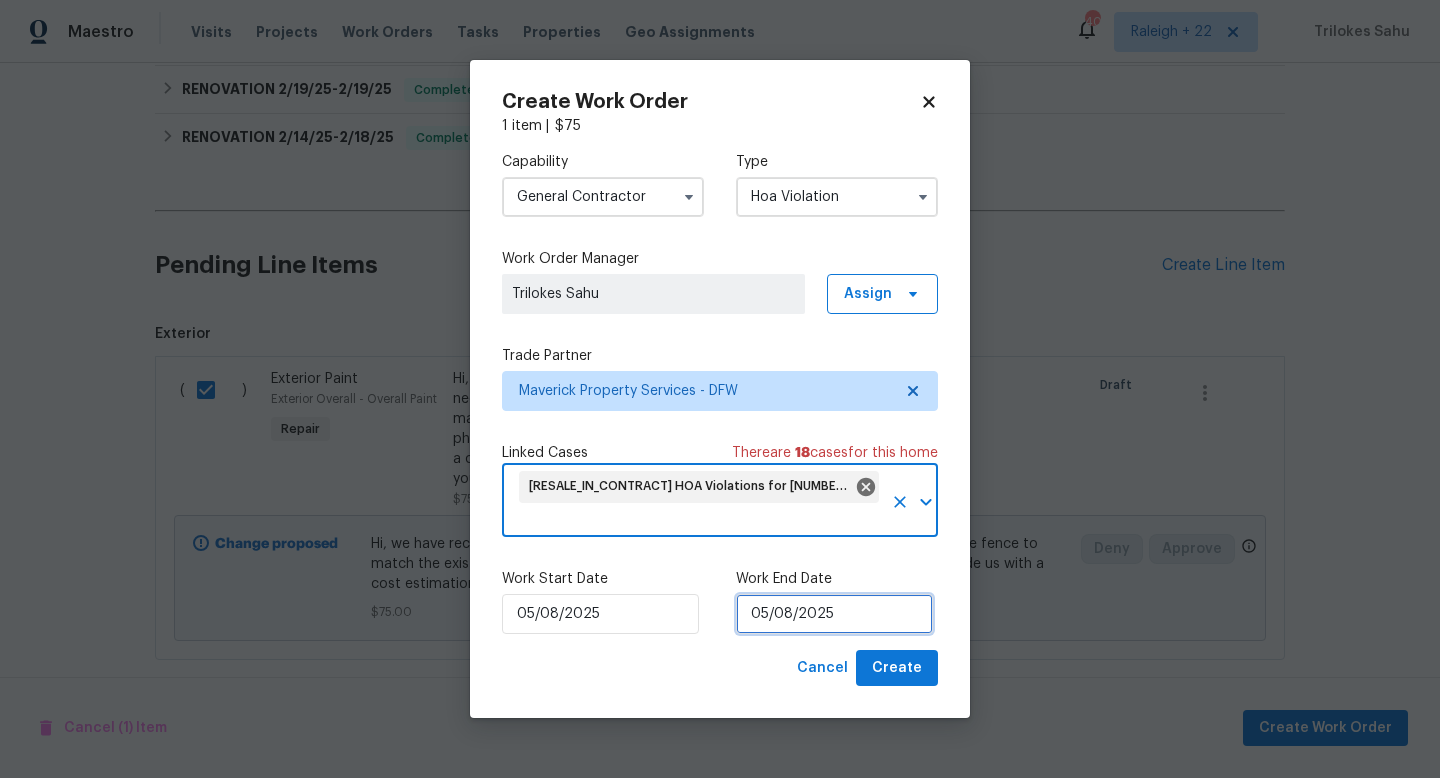 click on "05/08/2025" at bounding box center (834, 614) 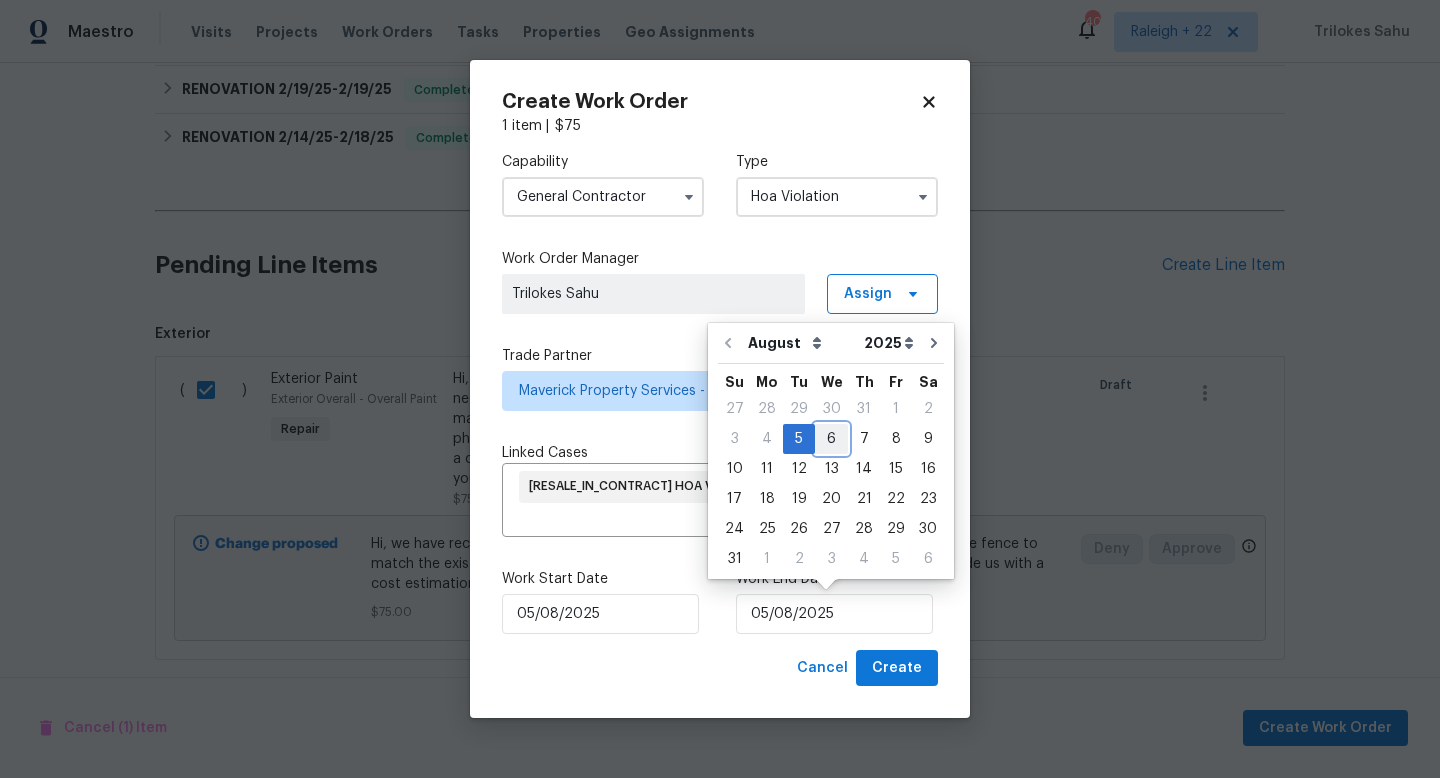 click on "6" at bounding box center [831, 439] 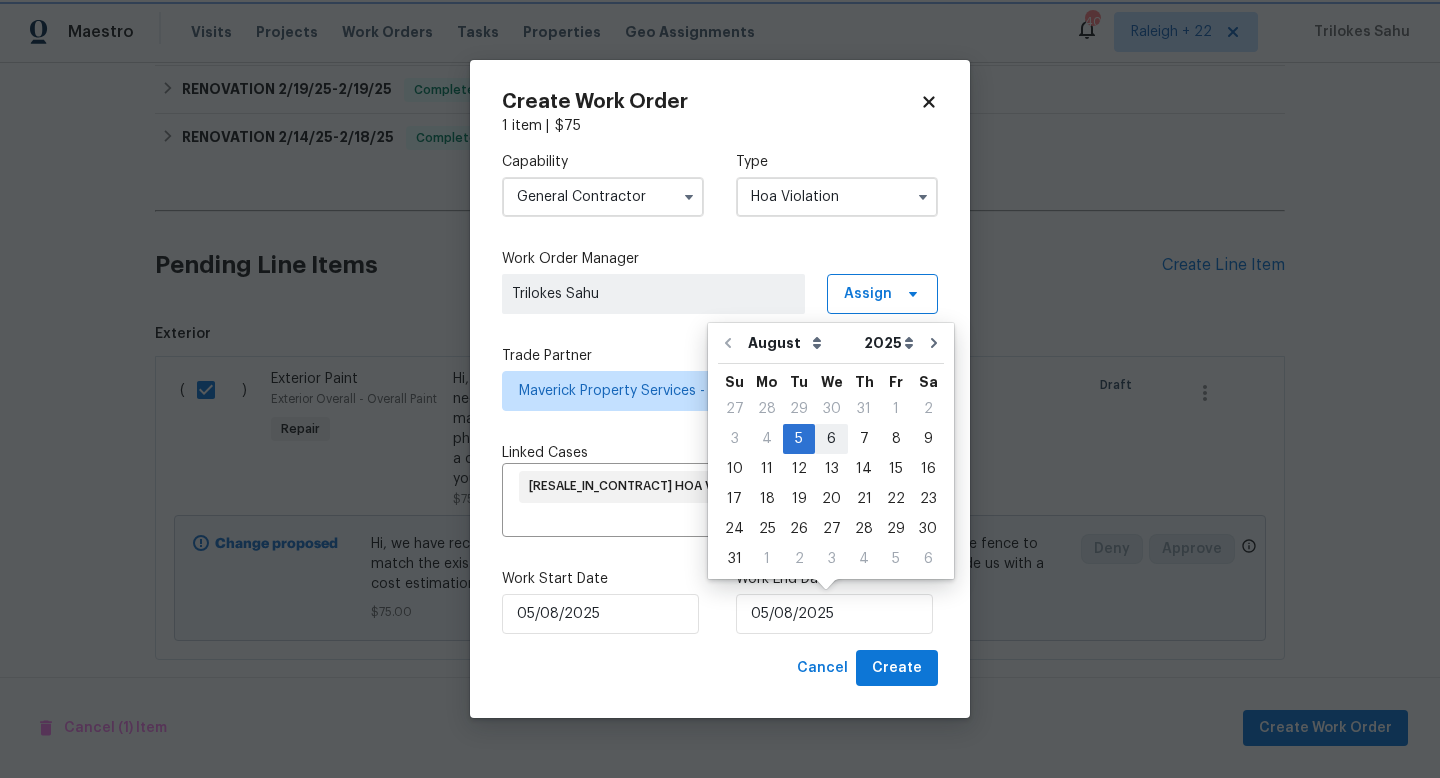 type on "06/08/2025" 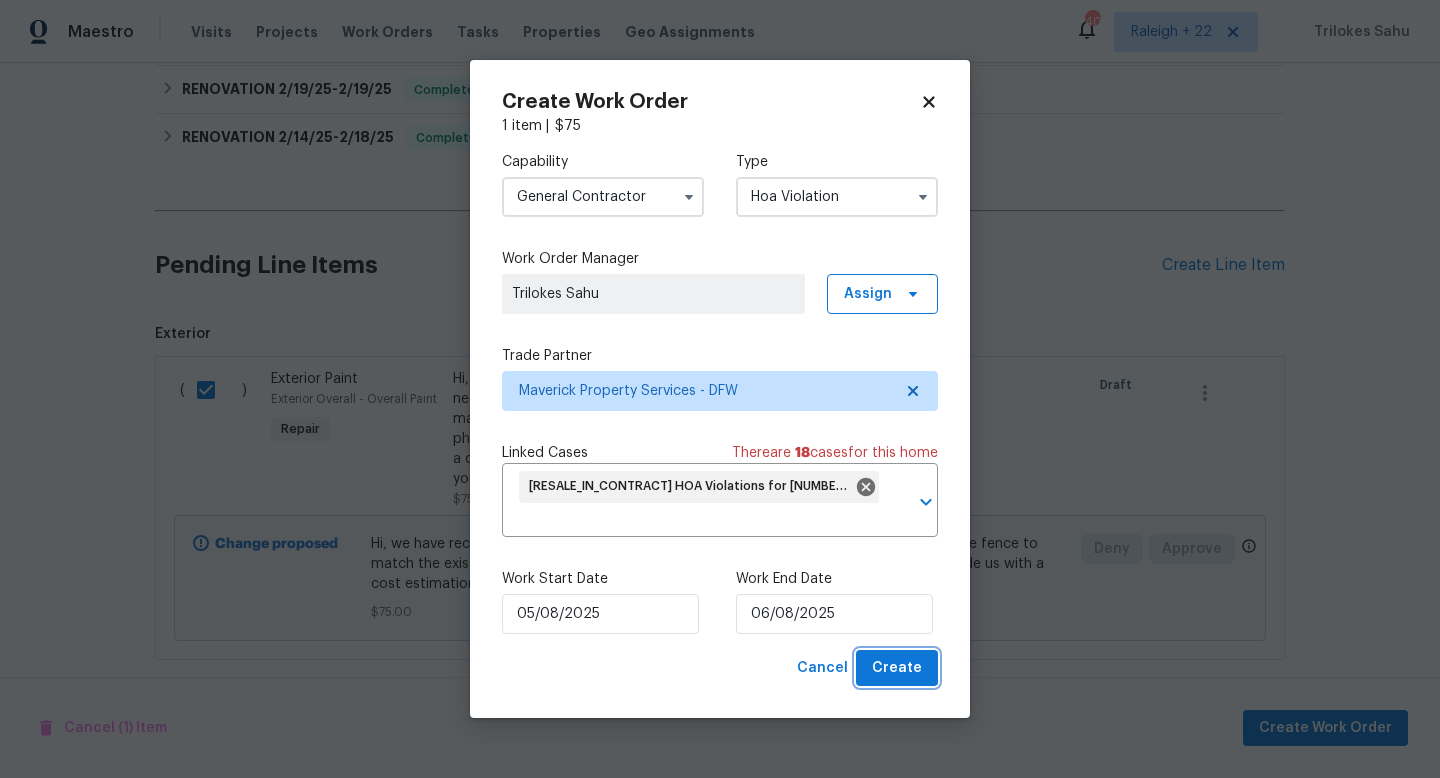 click on "Create" at bounding box center (897, 668) 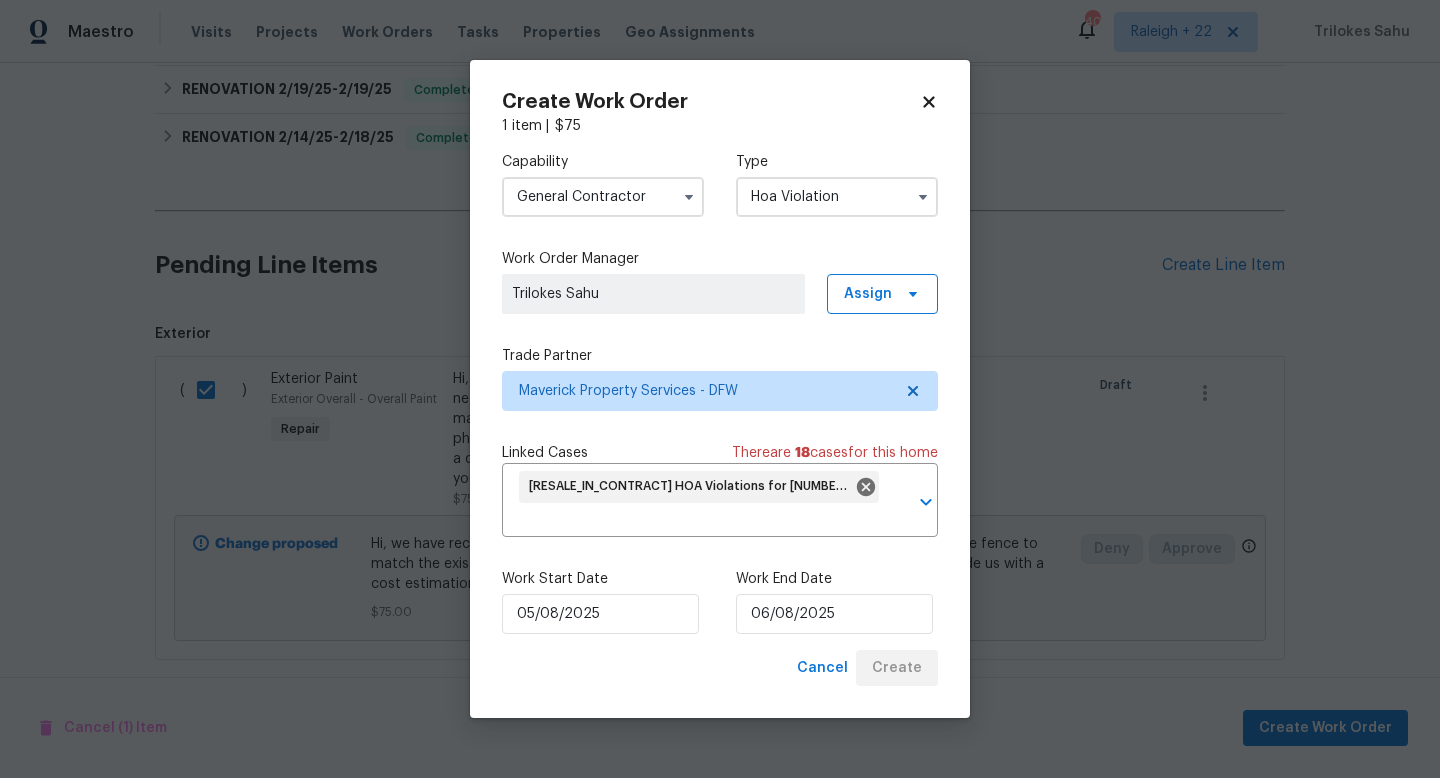 checkbox on "false" 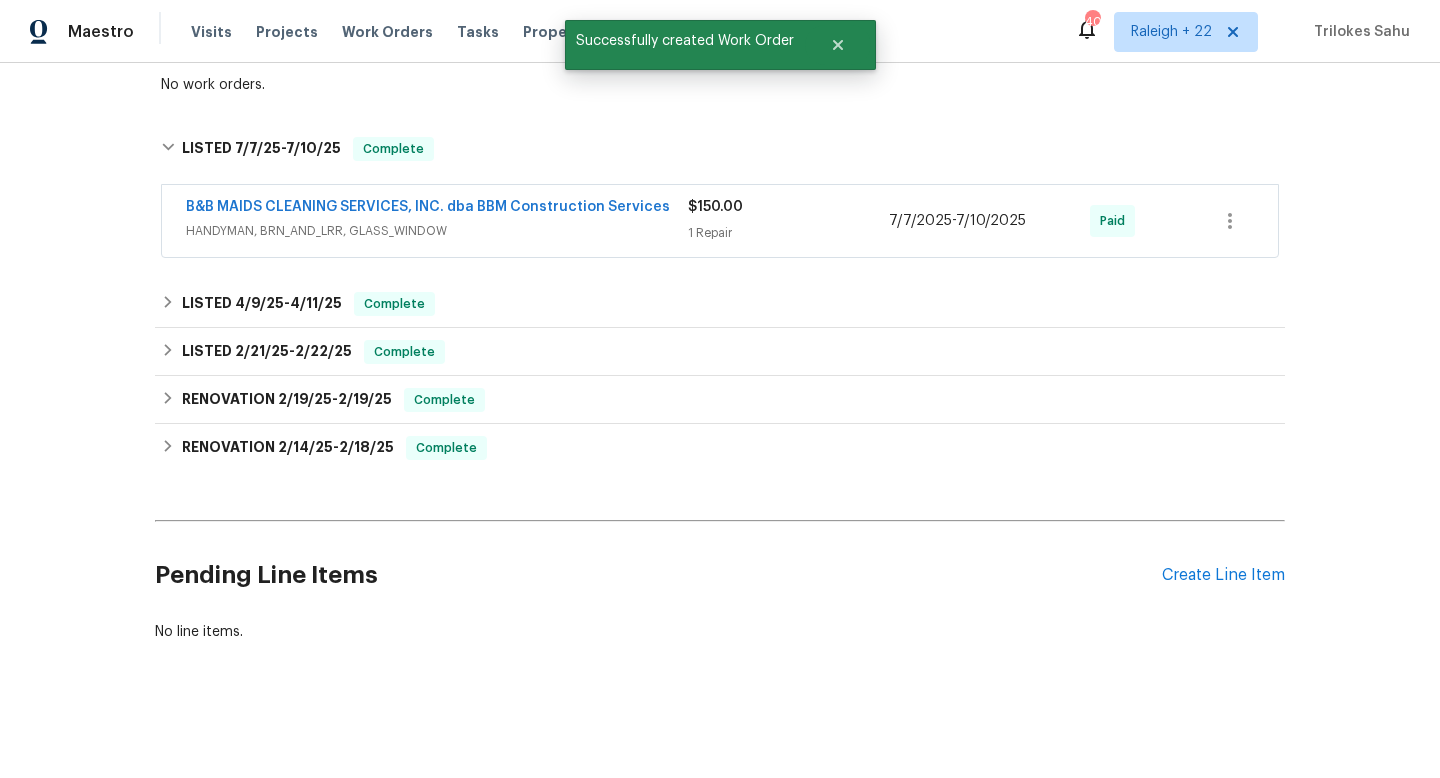 scroll, scrollTop: 0, scrollLeft: 0, axis: both 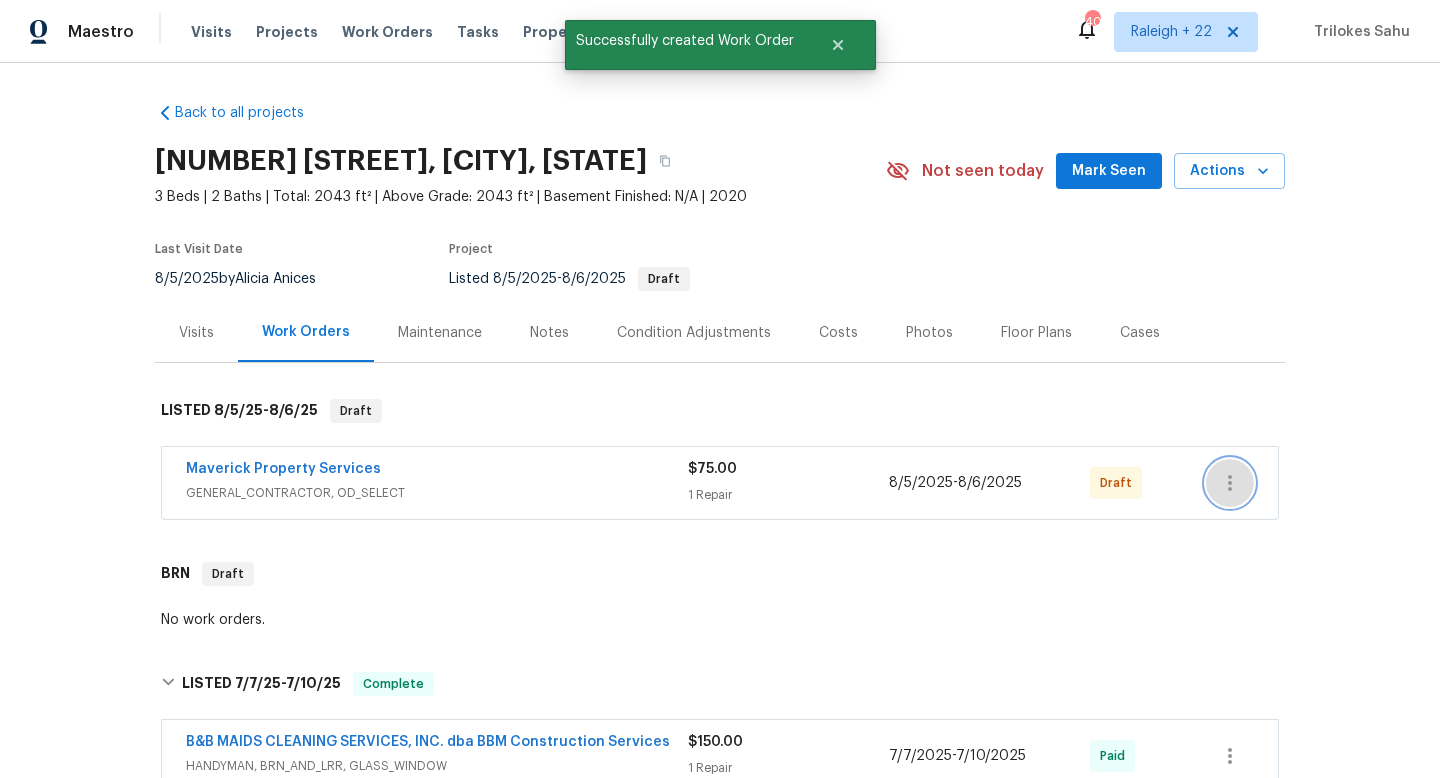 click 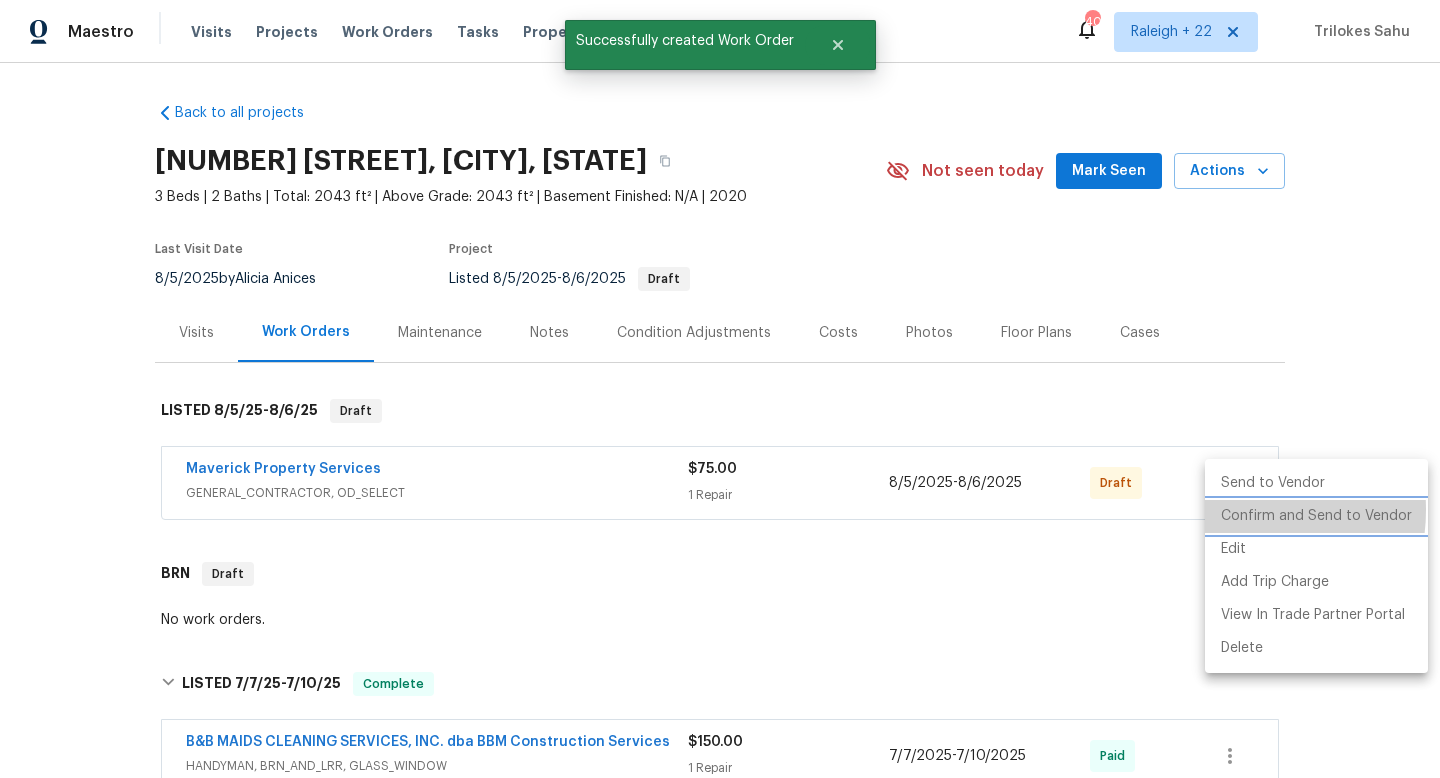 click on "Confirm and Send to Vendor" at bounding box center [1316, 516] 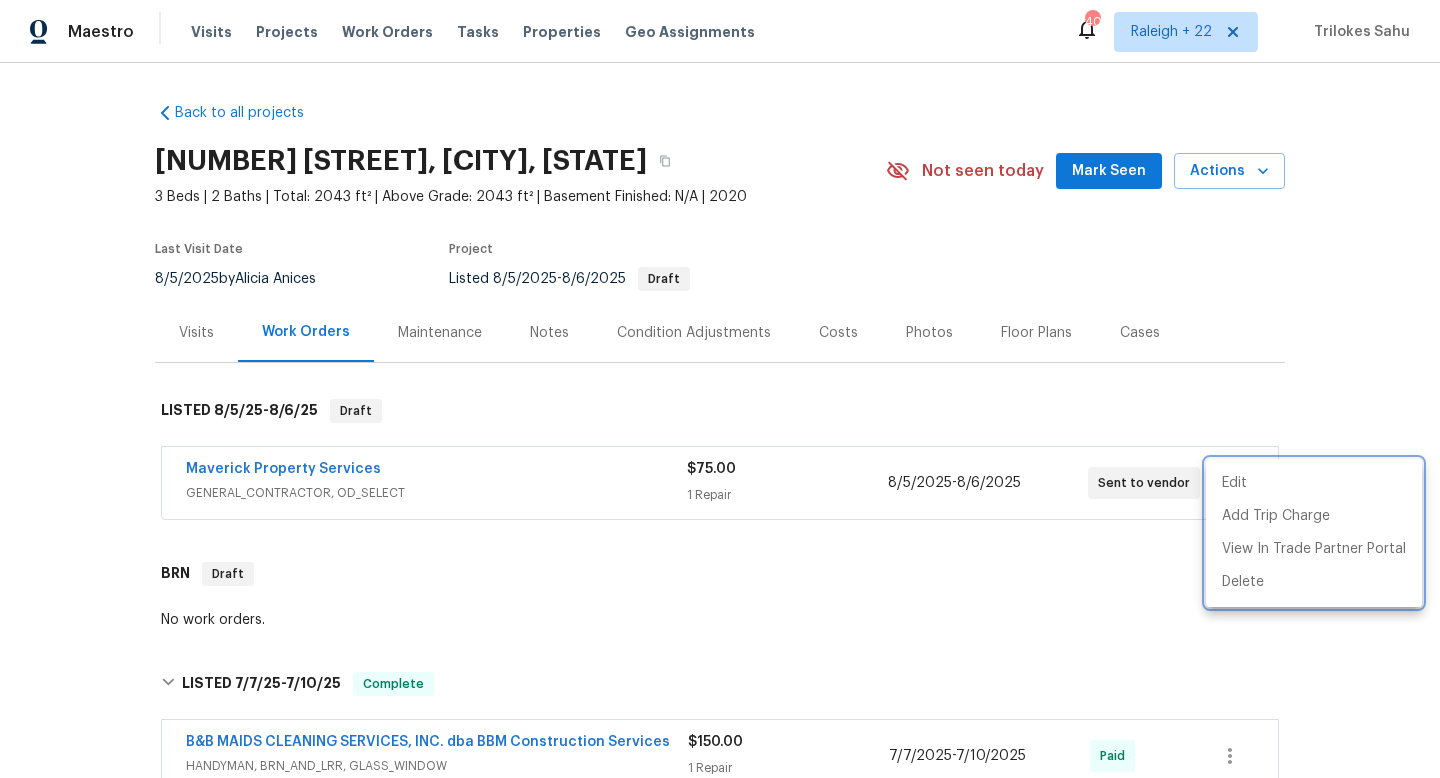 click at bounding box center [720, 389] 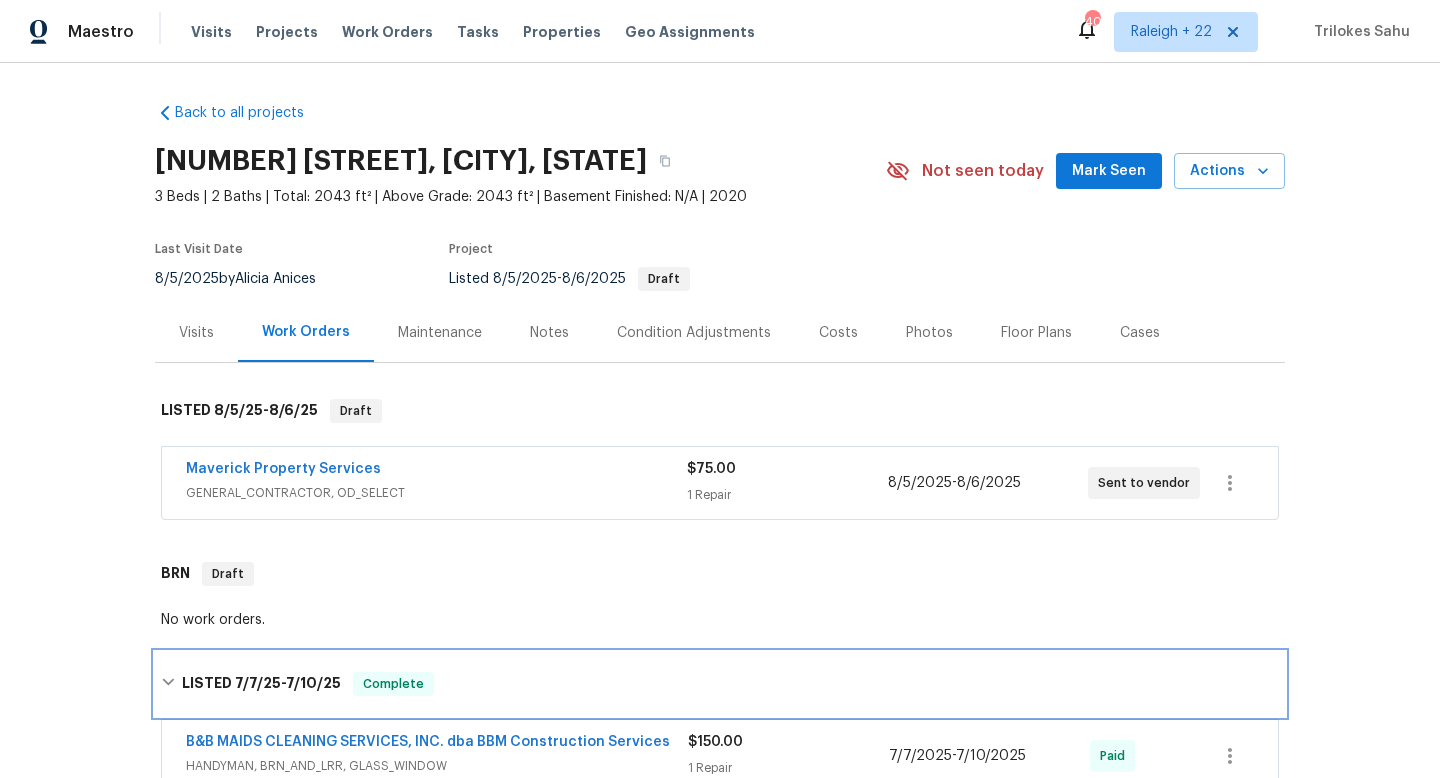 click 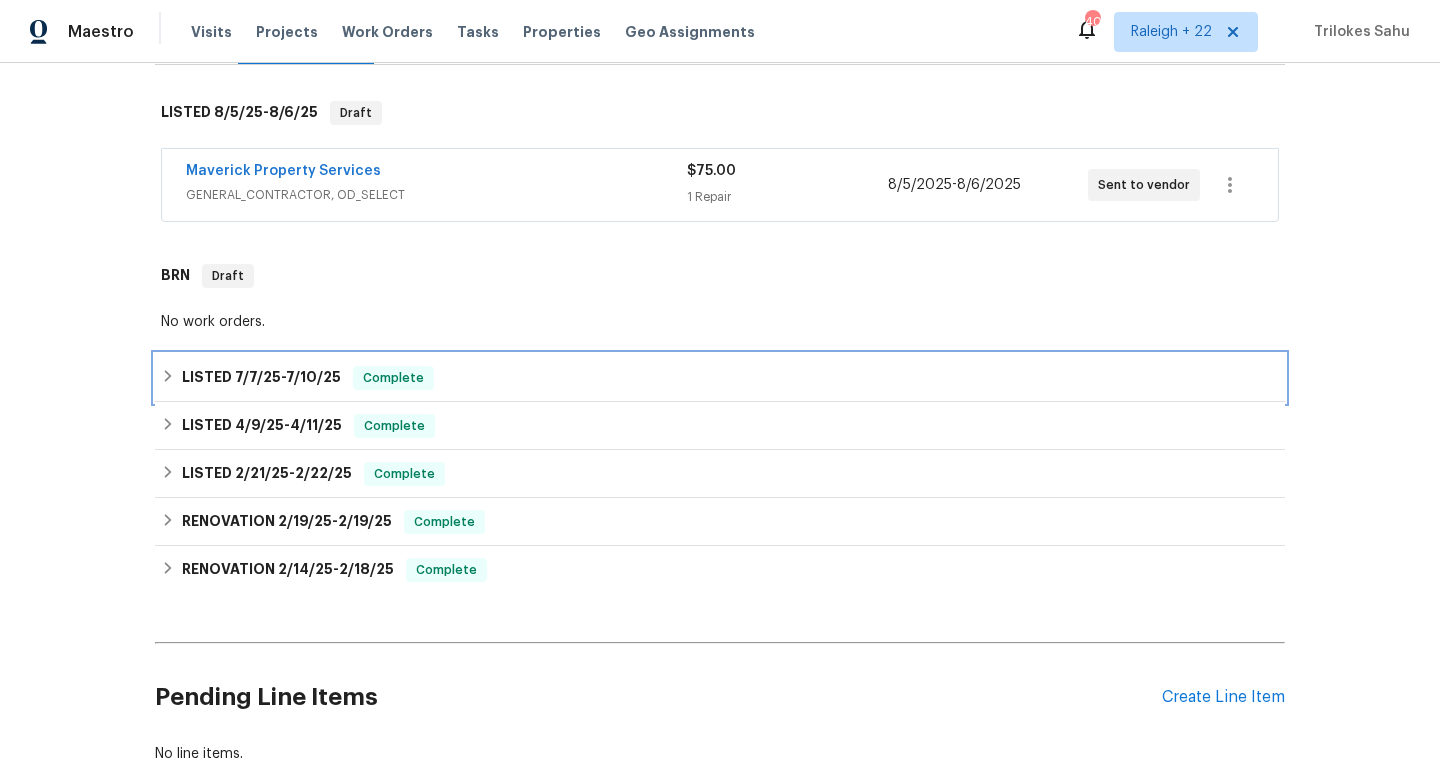 scroll, scrollTop: 416, scrollLeft: 0, axis: vertical 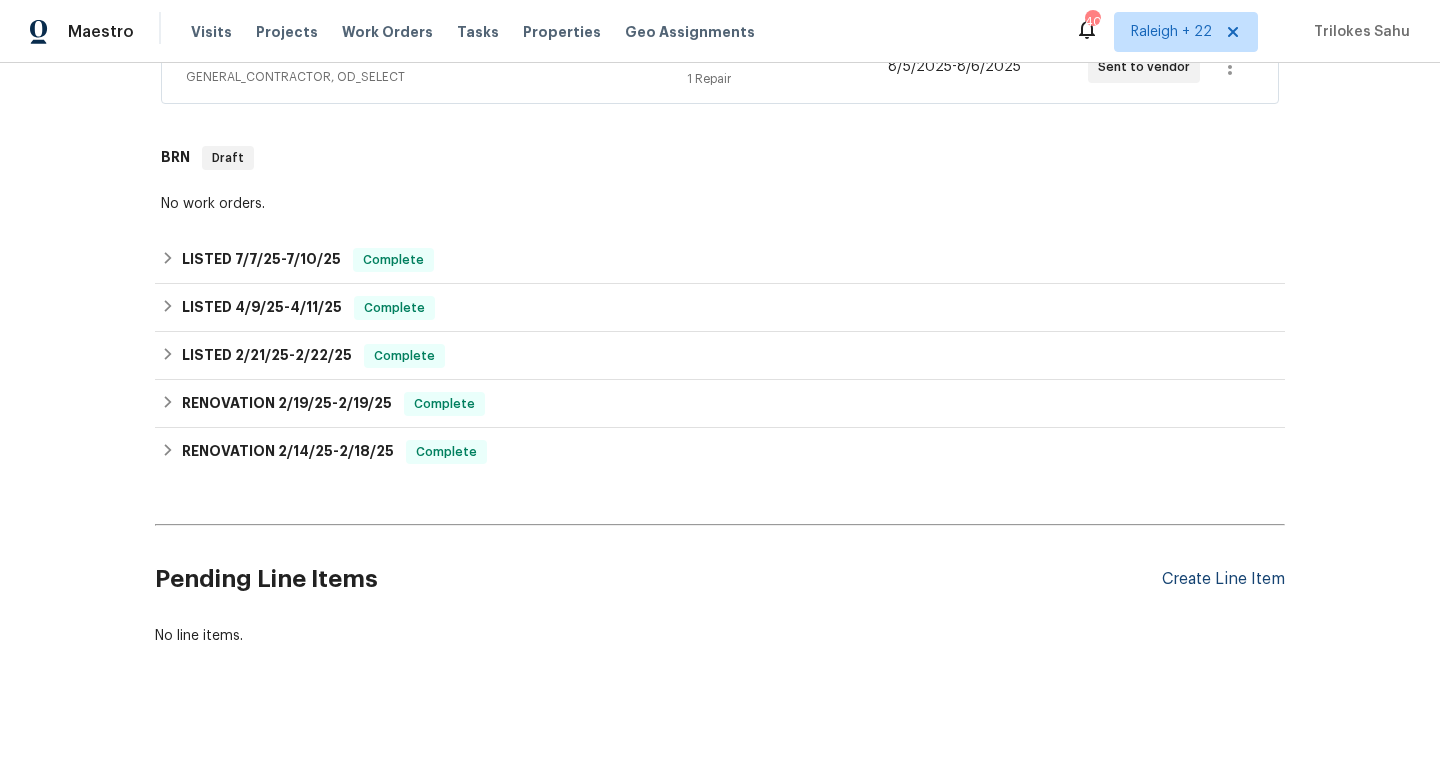 click on "Create Line Item" at bounding box center (1223, 579) 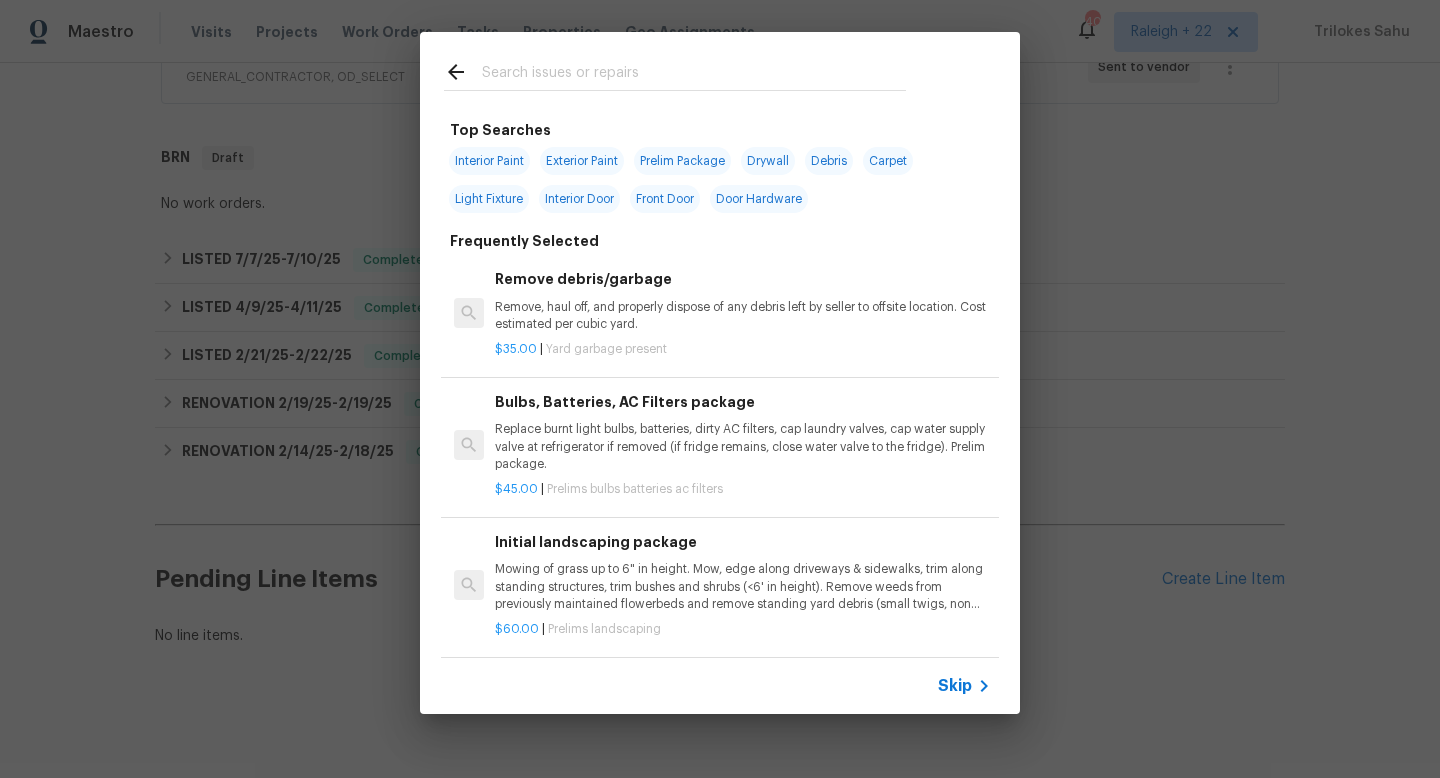 click on "Skip" at bounding box center [955, 686] 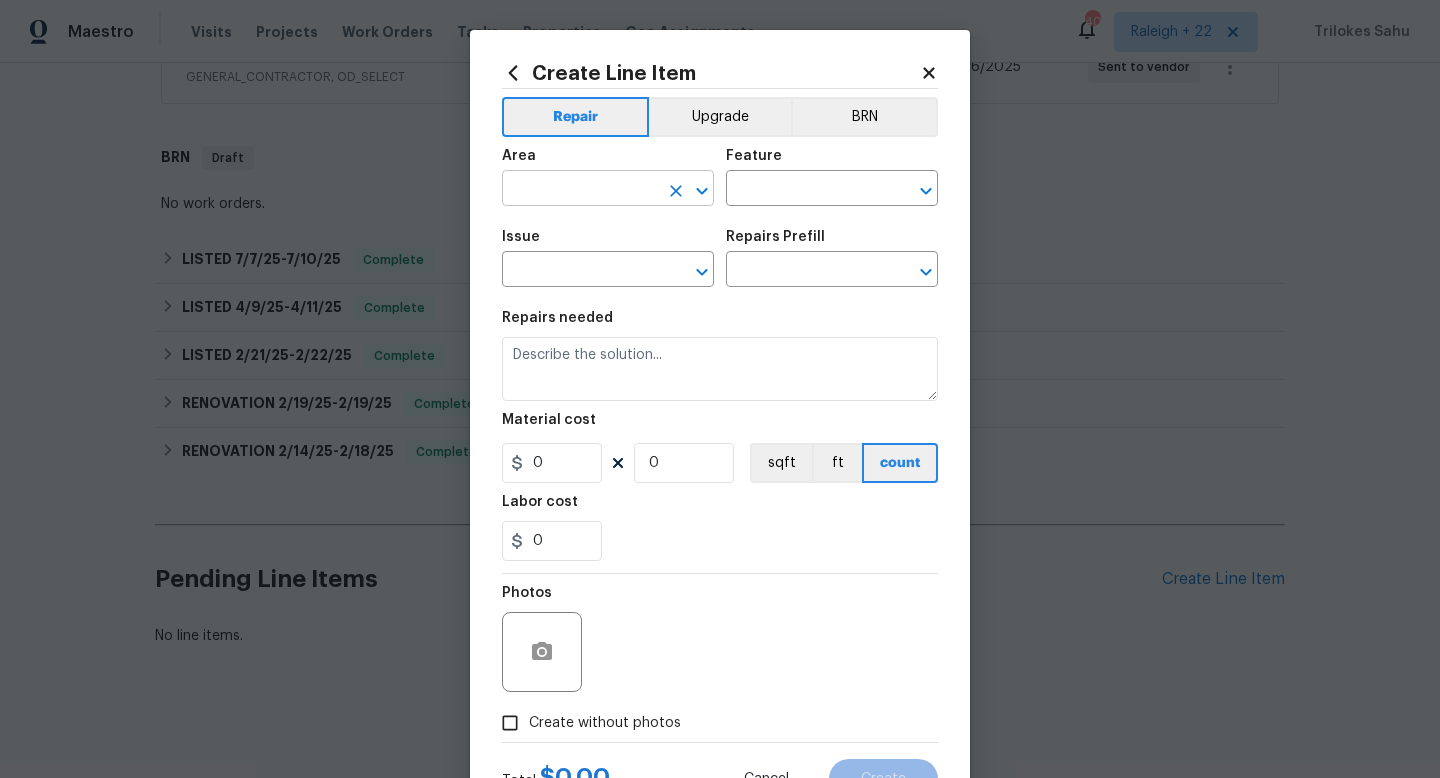 click at bounding box center [580, 190] 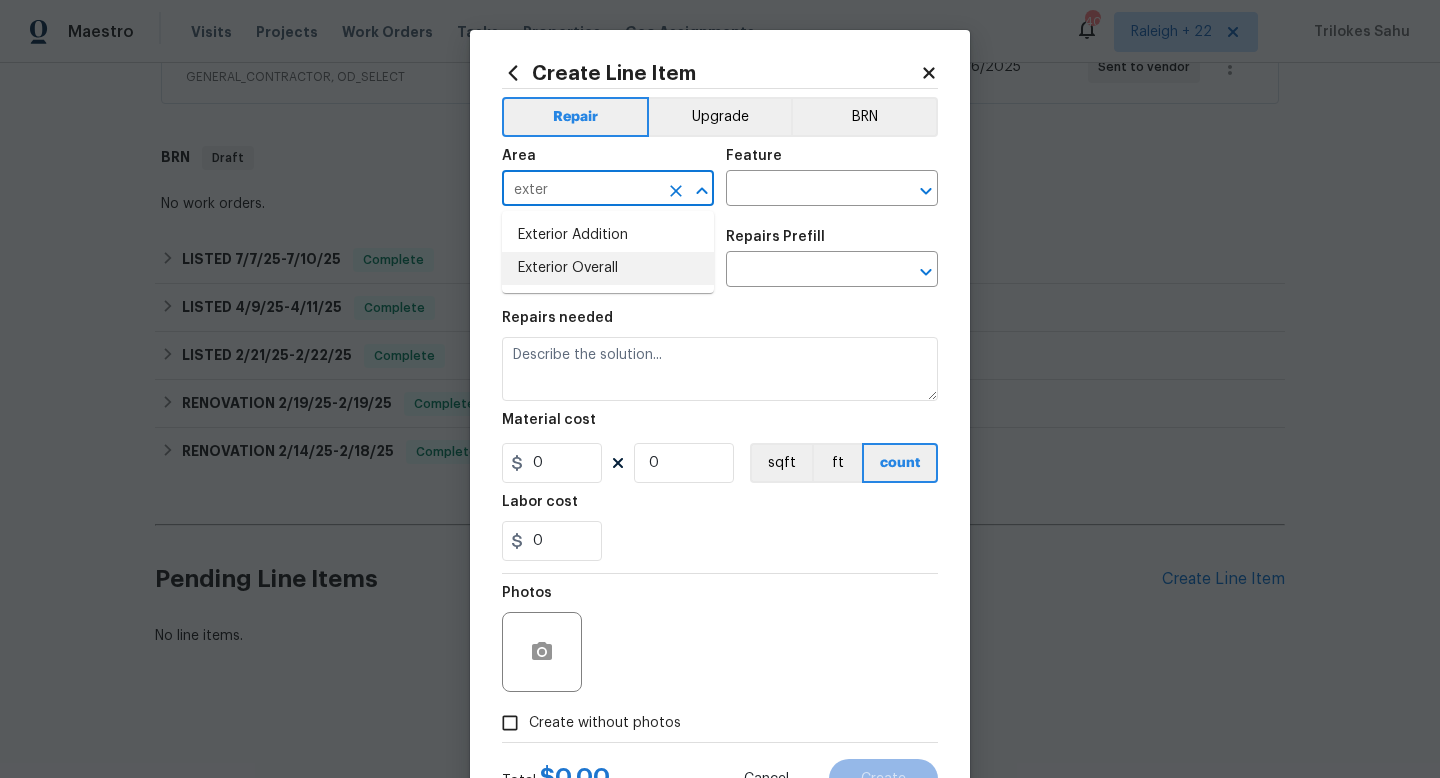click on "Exterior Overall" at bounding box center (608, 268) 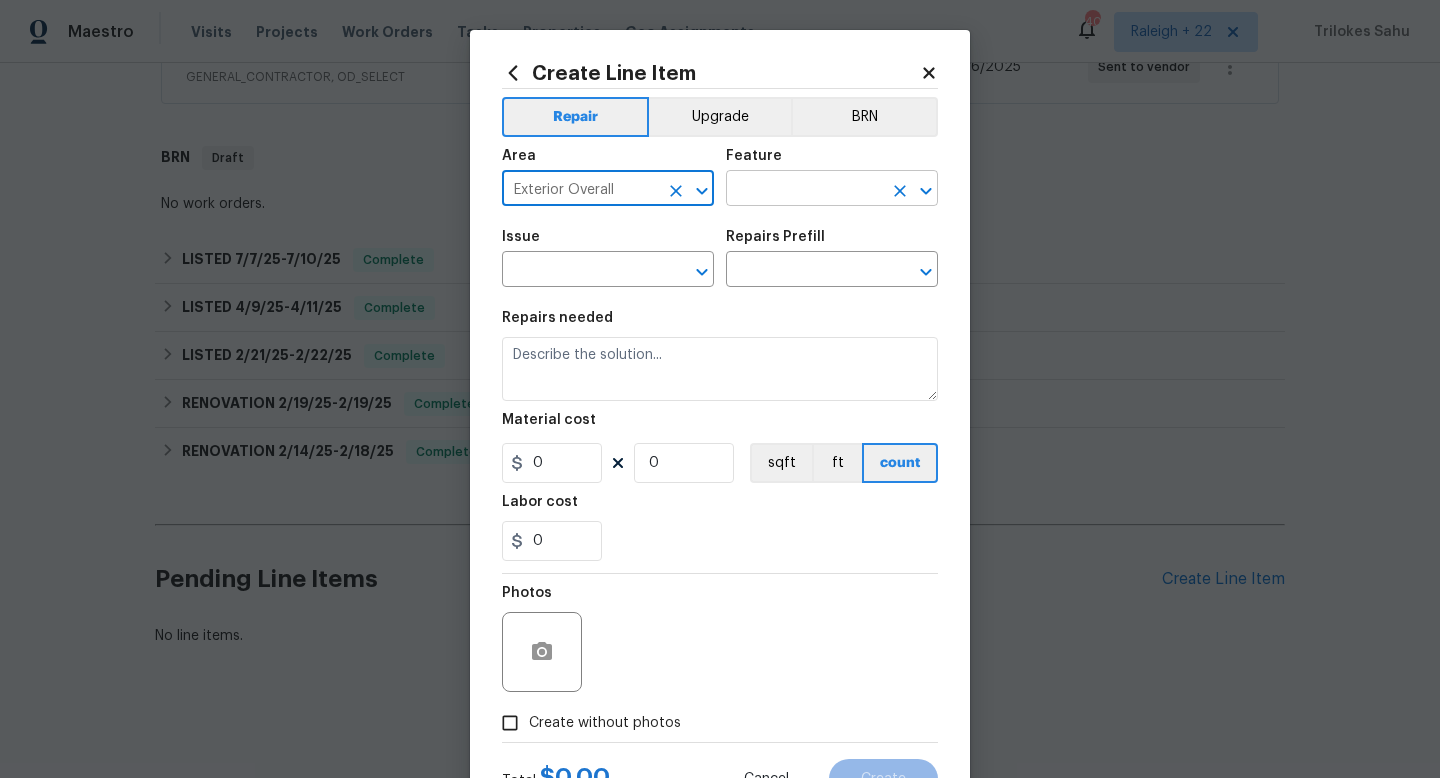 type on "Exterior Overall" 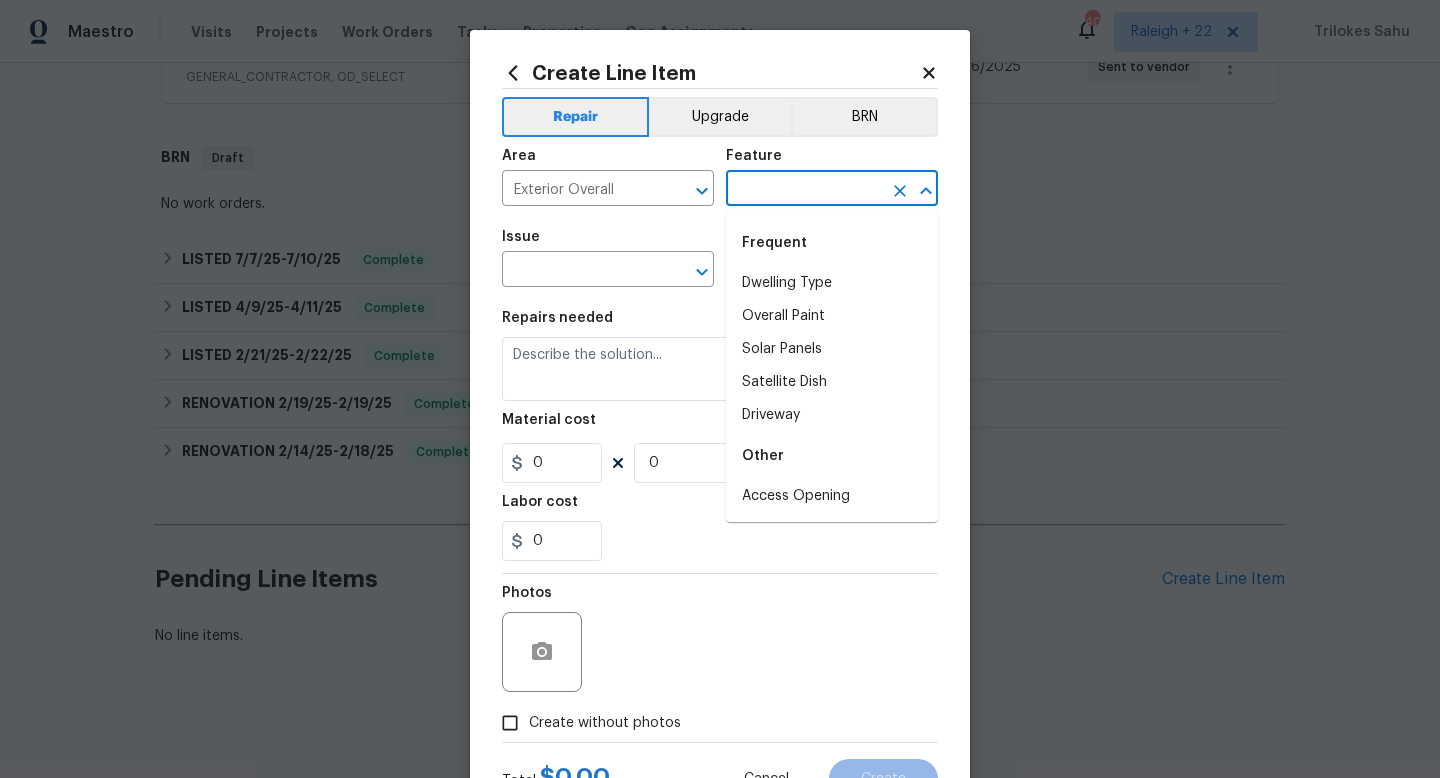 click at bounding box center [804, 190] 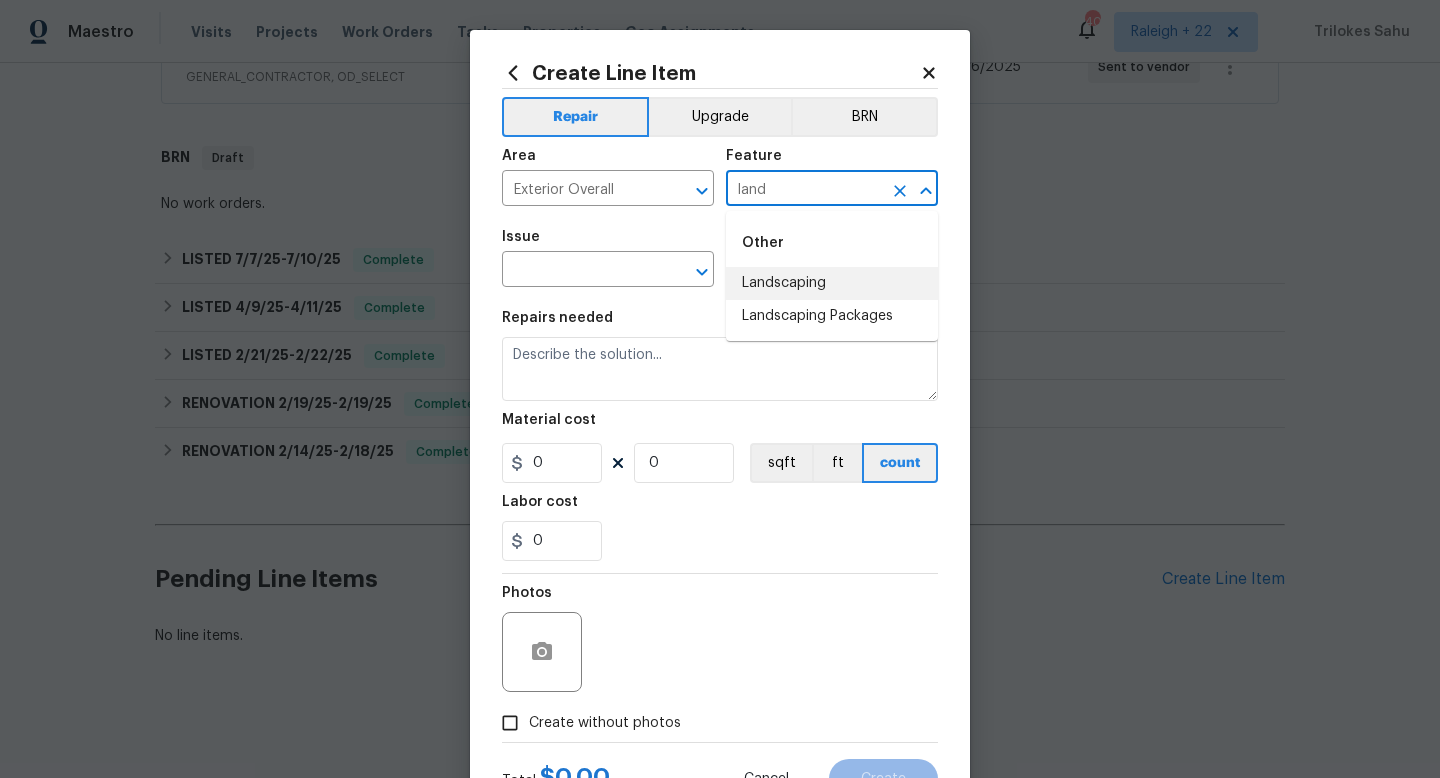 click on "Landscaping" at bounding box center (832, 283) 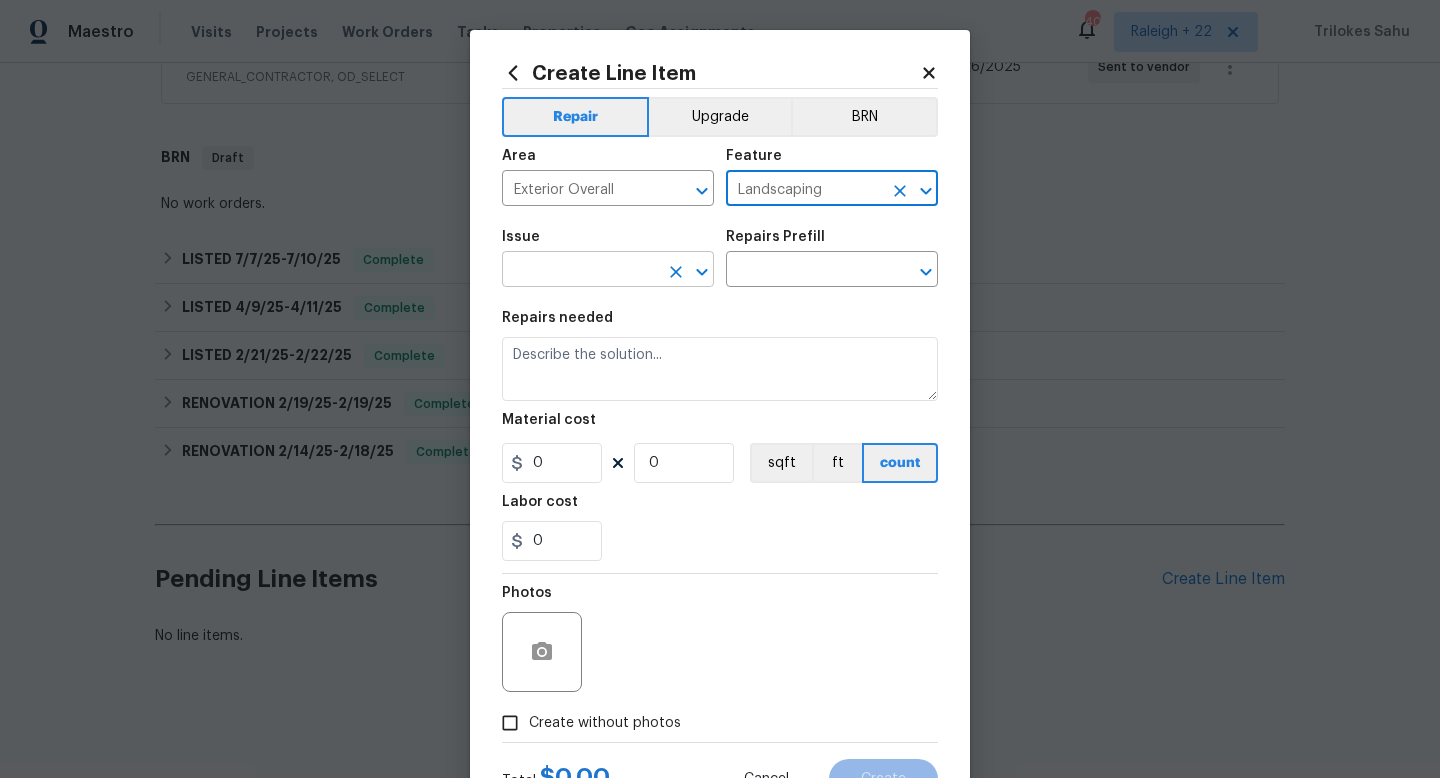 type on "Landscaping" 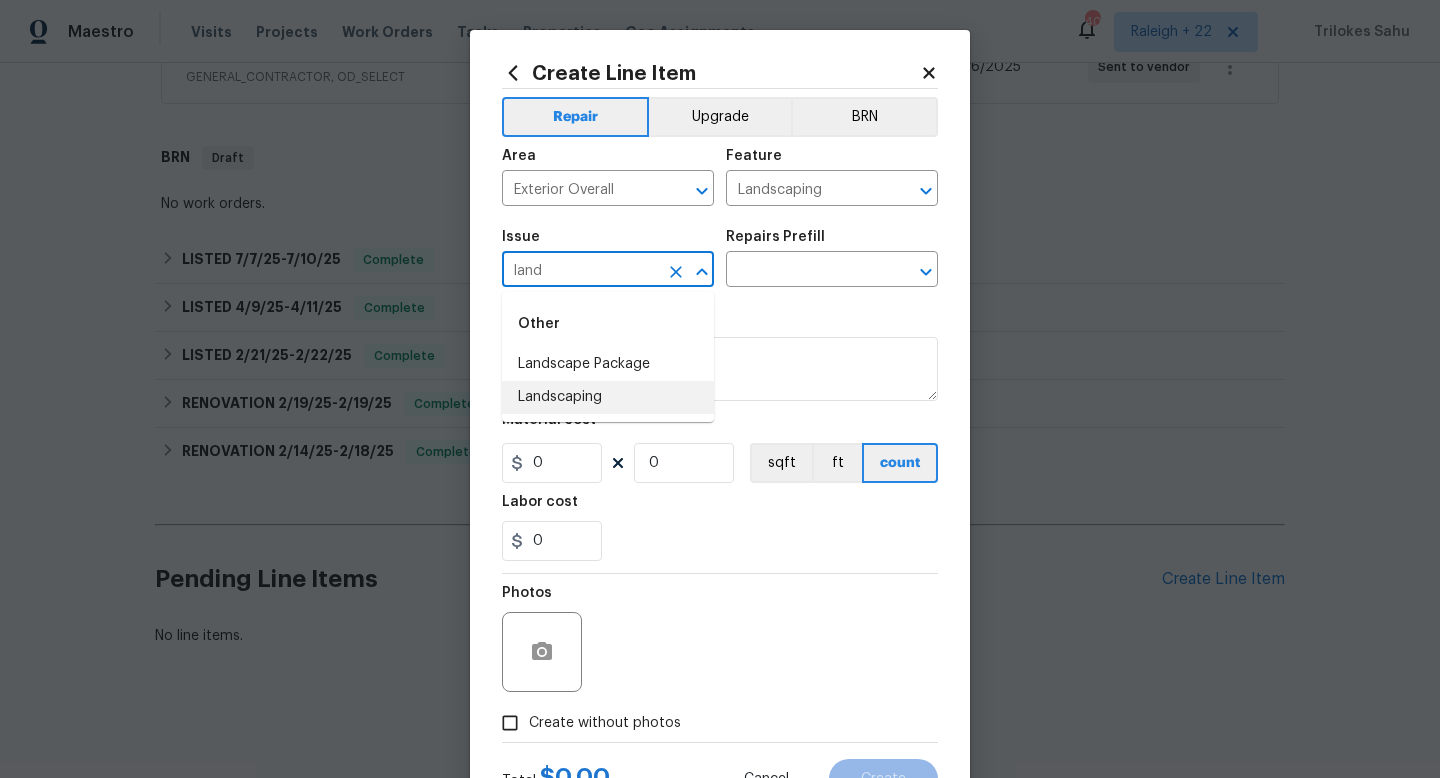 click on "Landscaping" at bounding box center [608, 397] 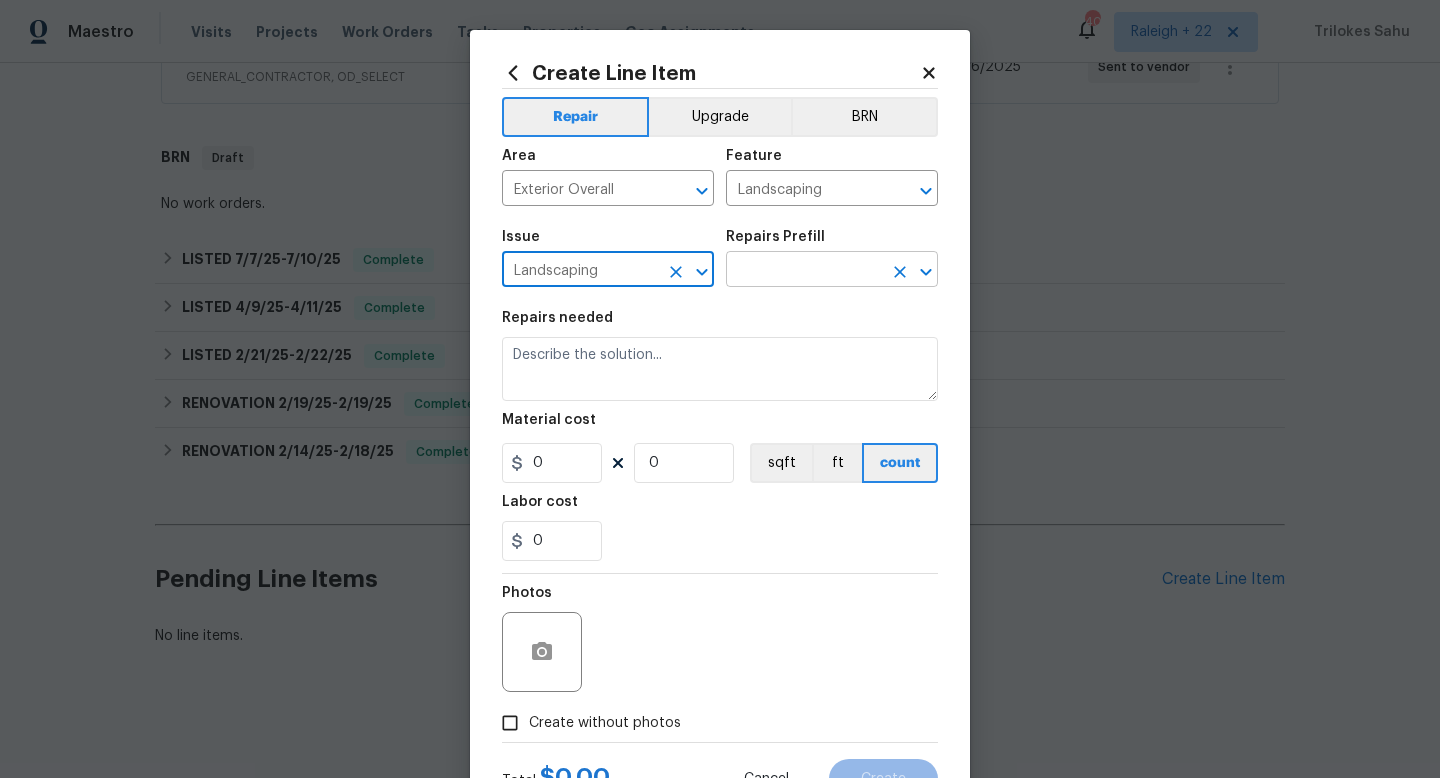 type on "Landscaping" 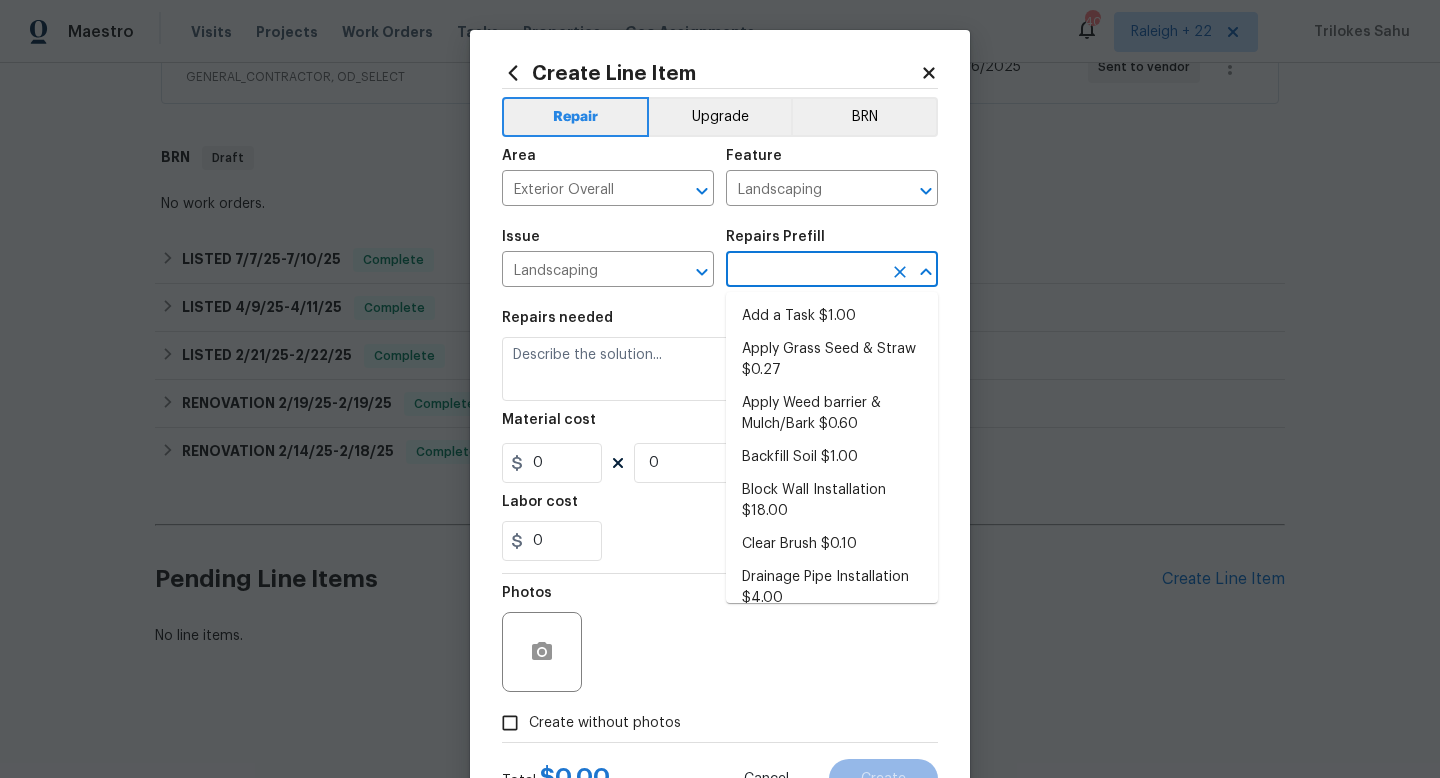 click at bounding box center (804, 271) 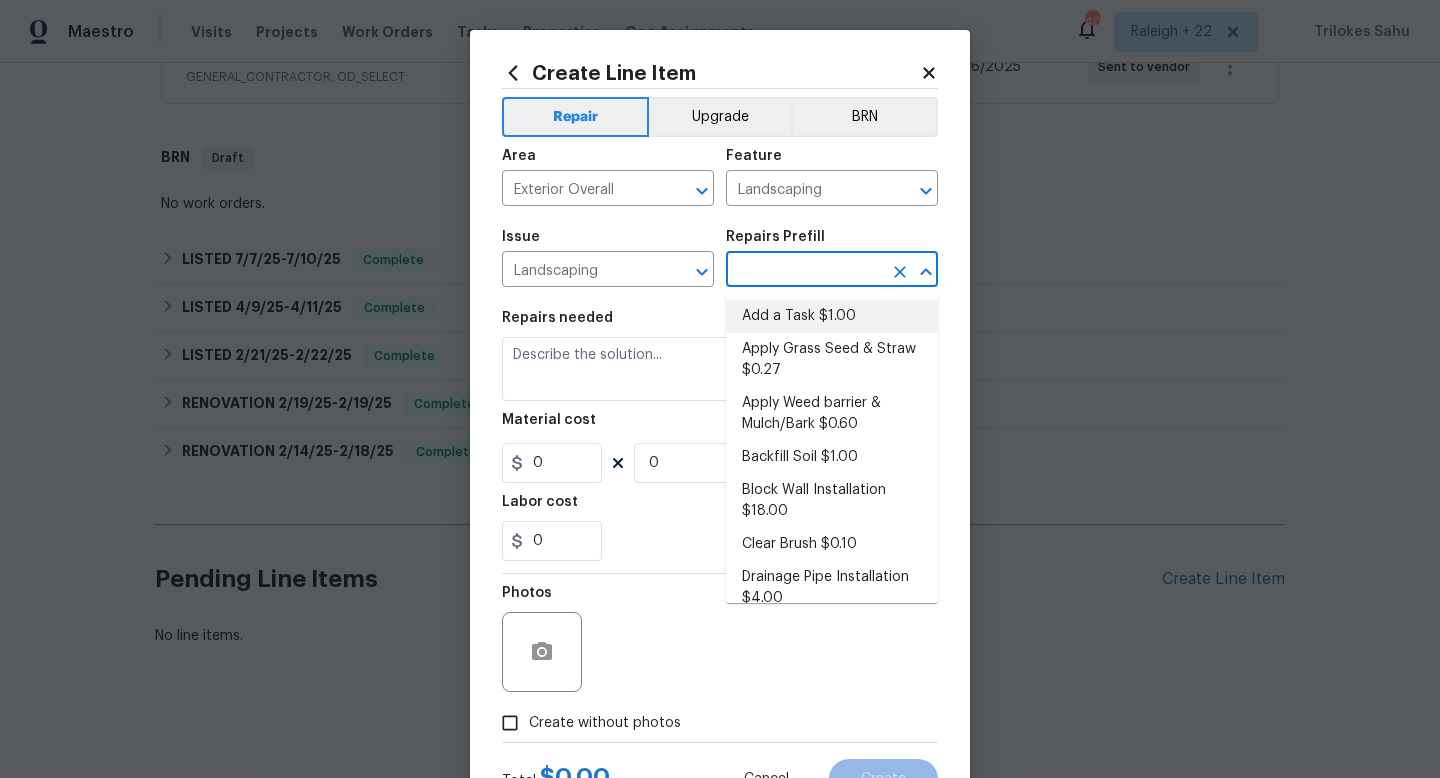 click on "Add a Task $1.00" at bounding box center (832, 316) 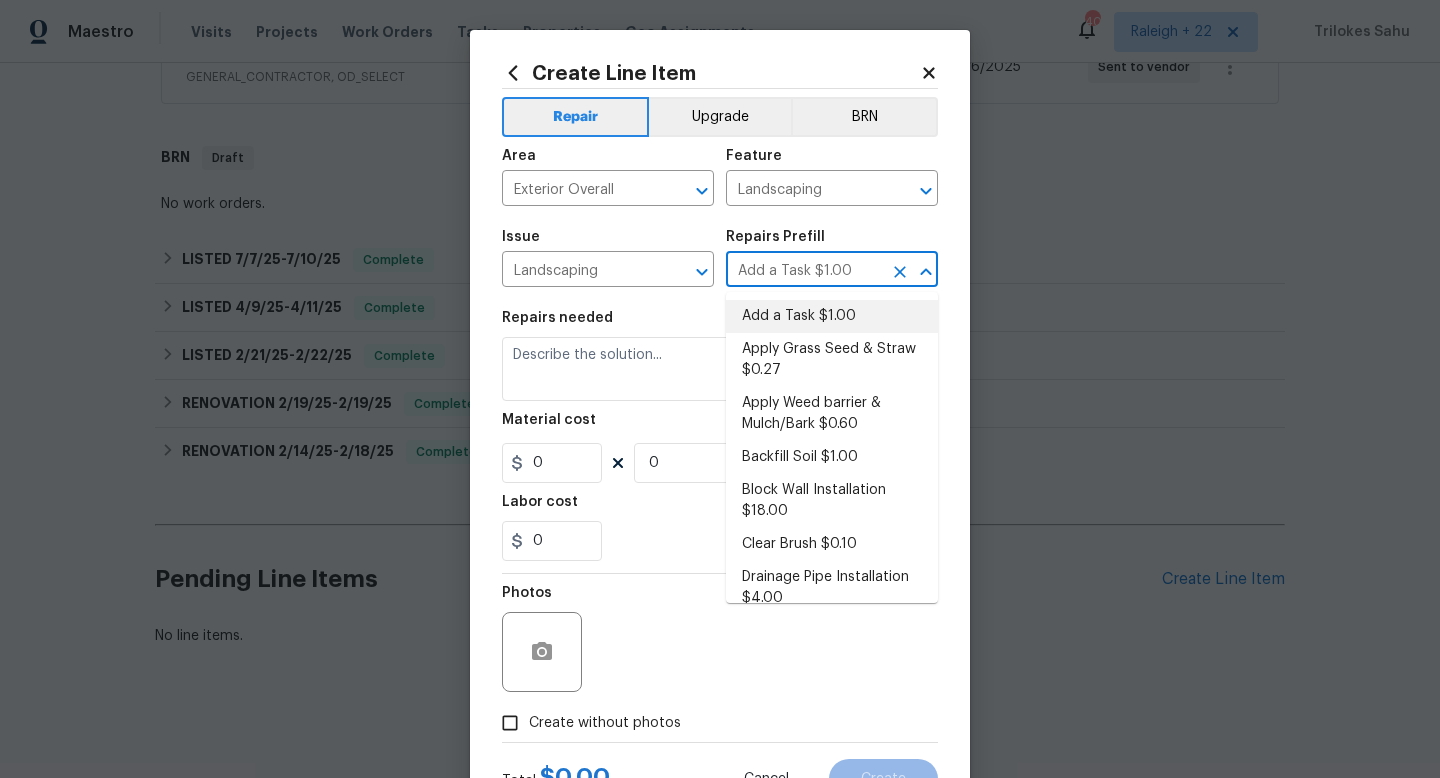 type on "HPM to detail" 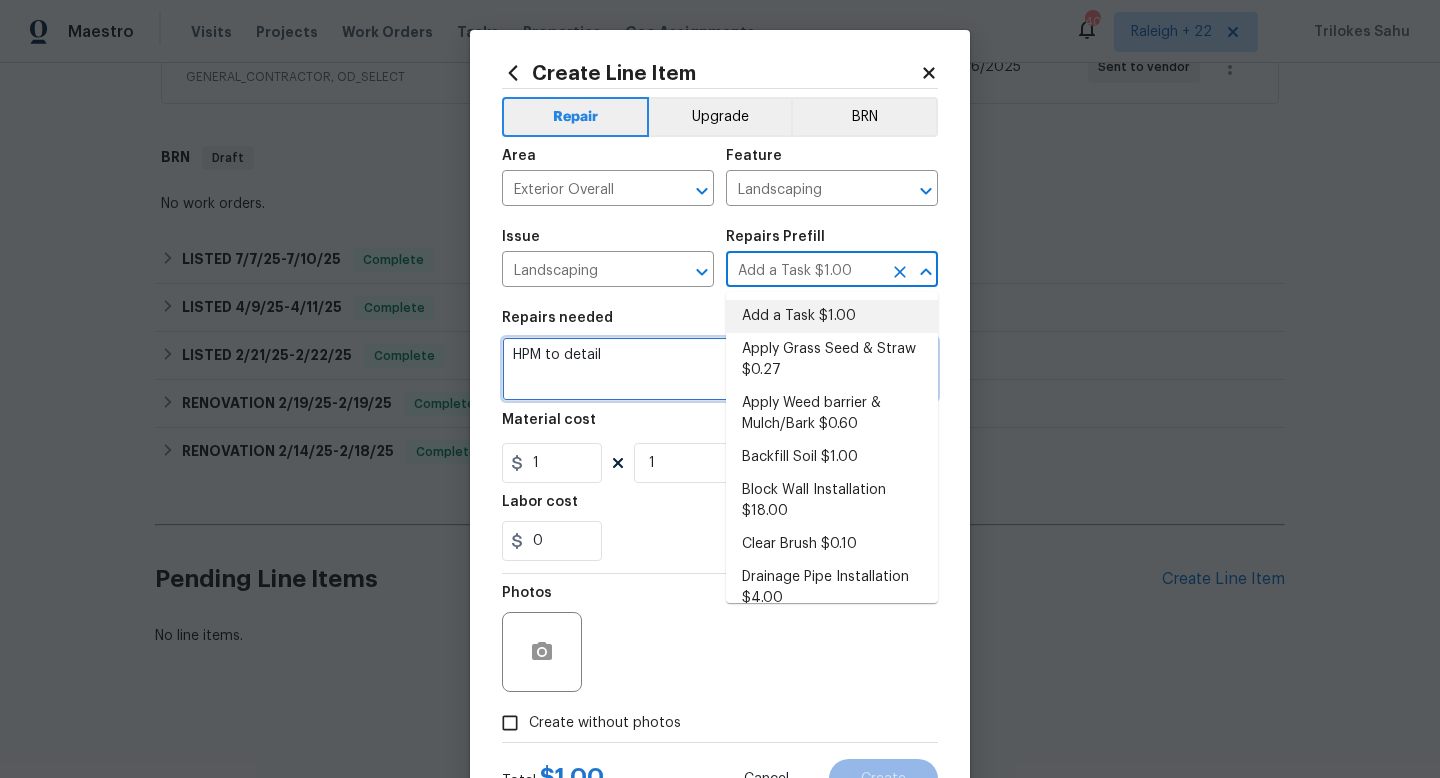click on "HPM to detail" at bounding box center (720, 369) 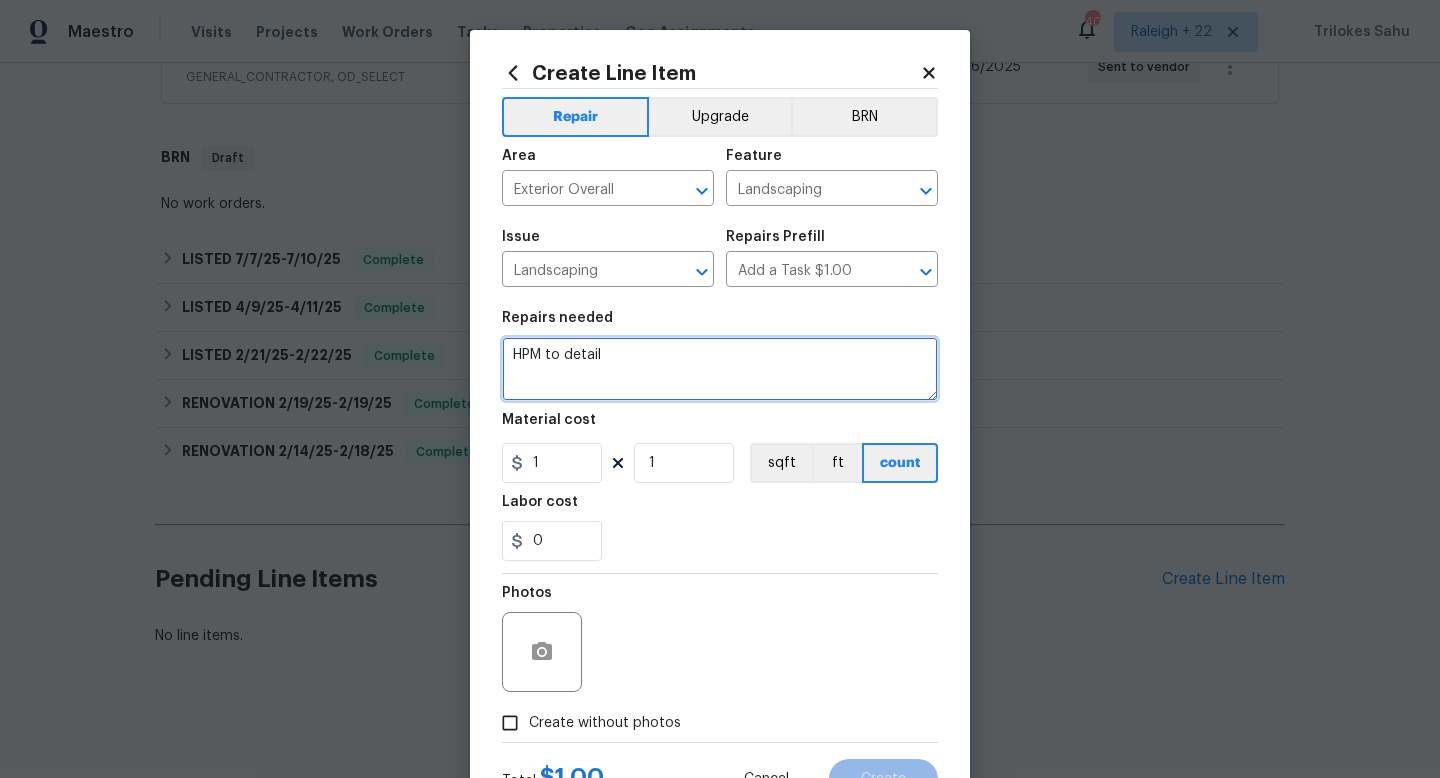 drag, startPoint x: 665, startPoint y: 368, endPoint x: 495, endPoint y: 358, distance: 170.29387 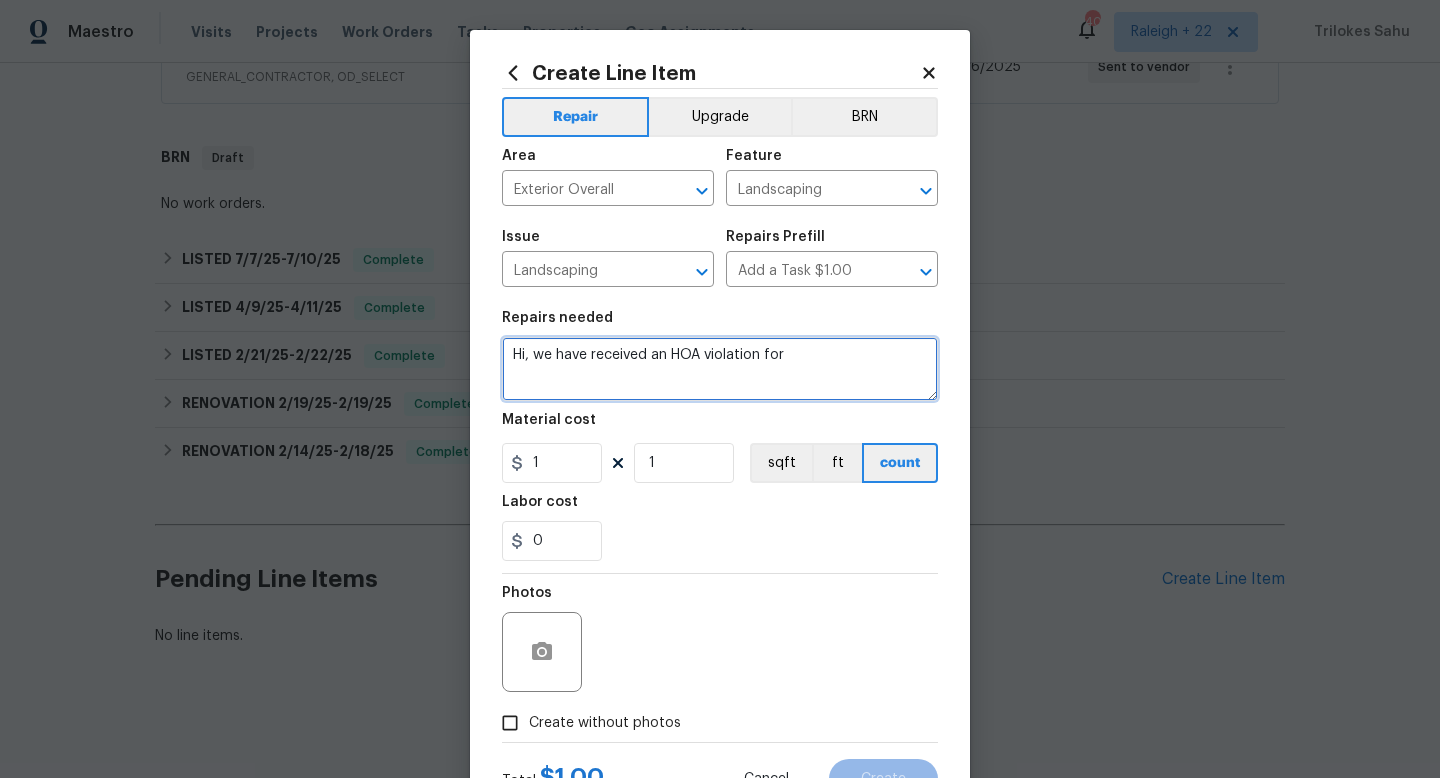 paste on "Mow - The alley/driveway area needs to be mowed, weeded, edged and trimmed." 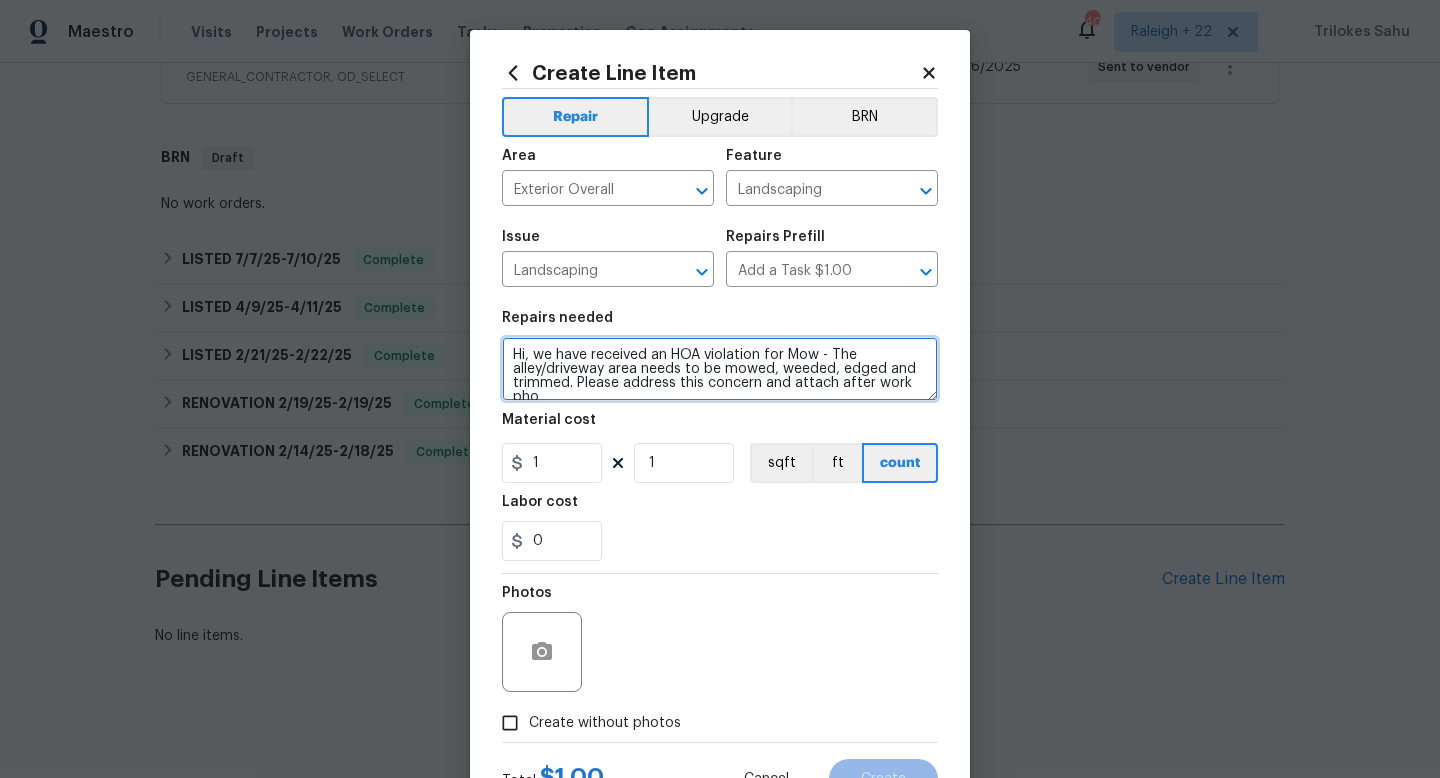 scroll, scrollTop: 4, scrollLeft: 0, axis: vertical 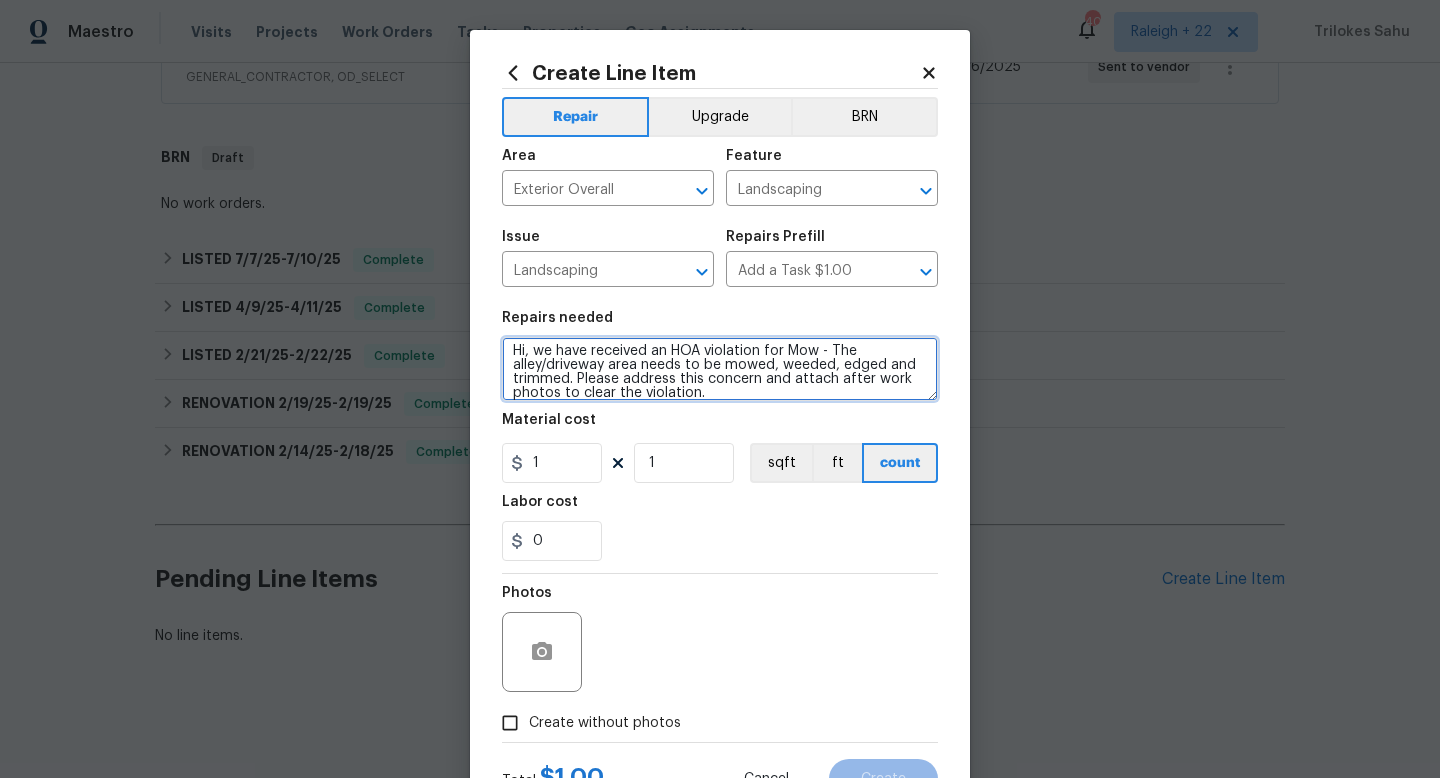 click on "Hi, we have received an HOA violation for Mow - The alley/driveway area needs to be mowed, weeded, edged and trimmed. Please address this concern and attach after work photos to clear the violation." at bounding box center [720, 369] 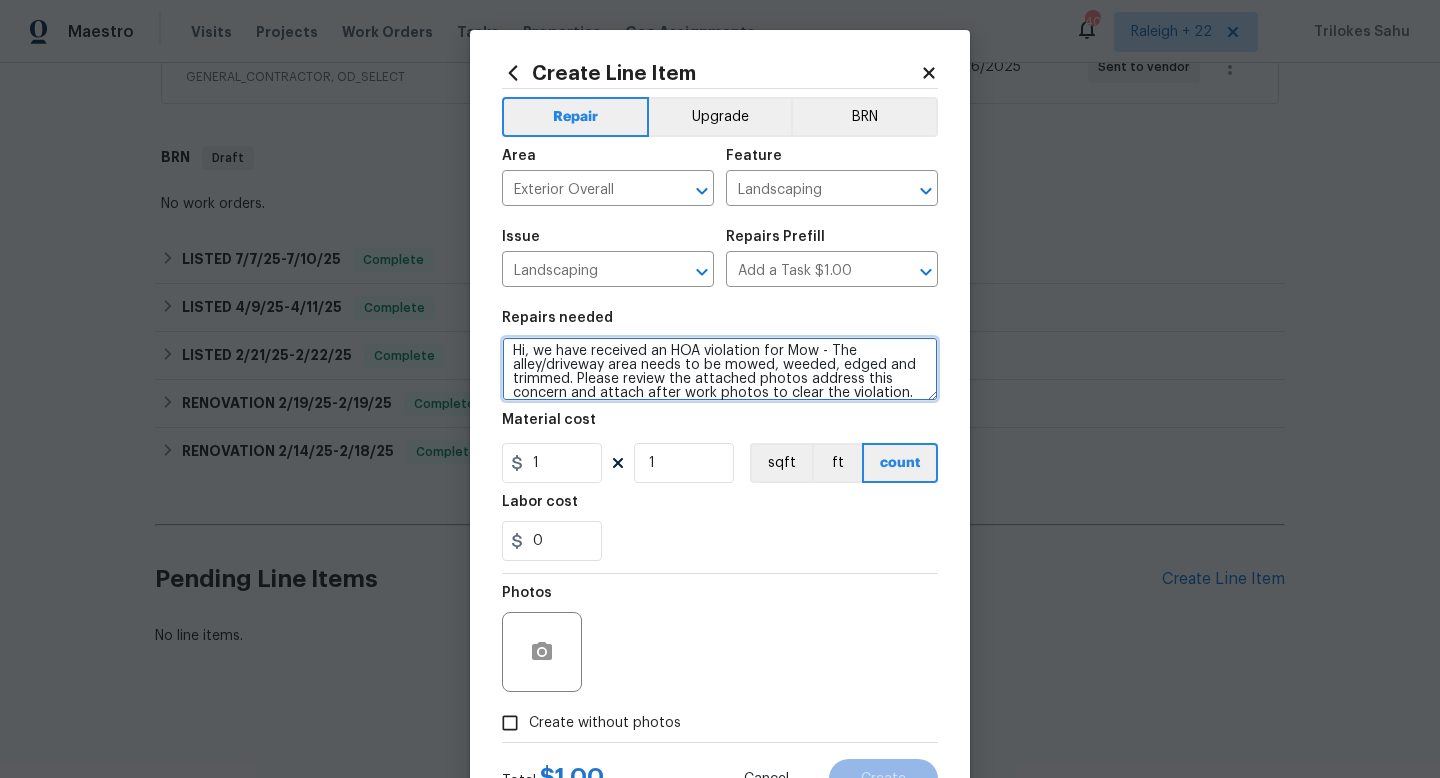 scroll, scrollTop: 14, scrollLeft: 0, axis: vertical 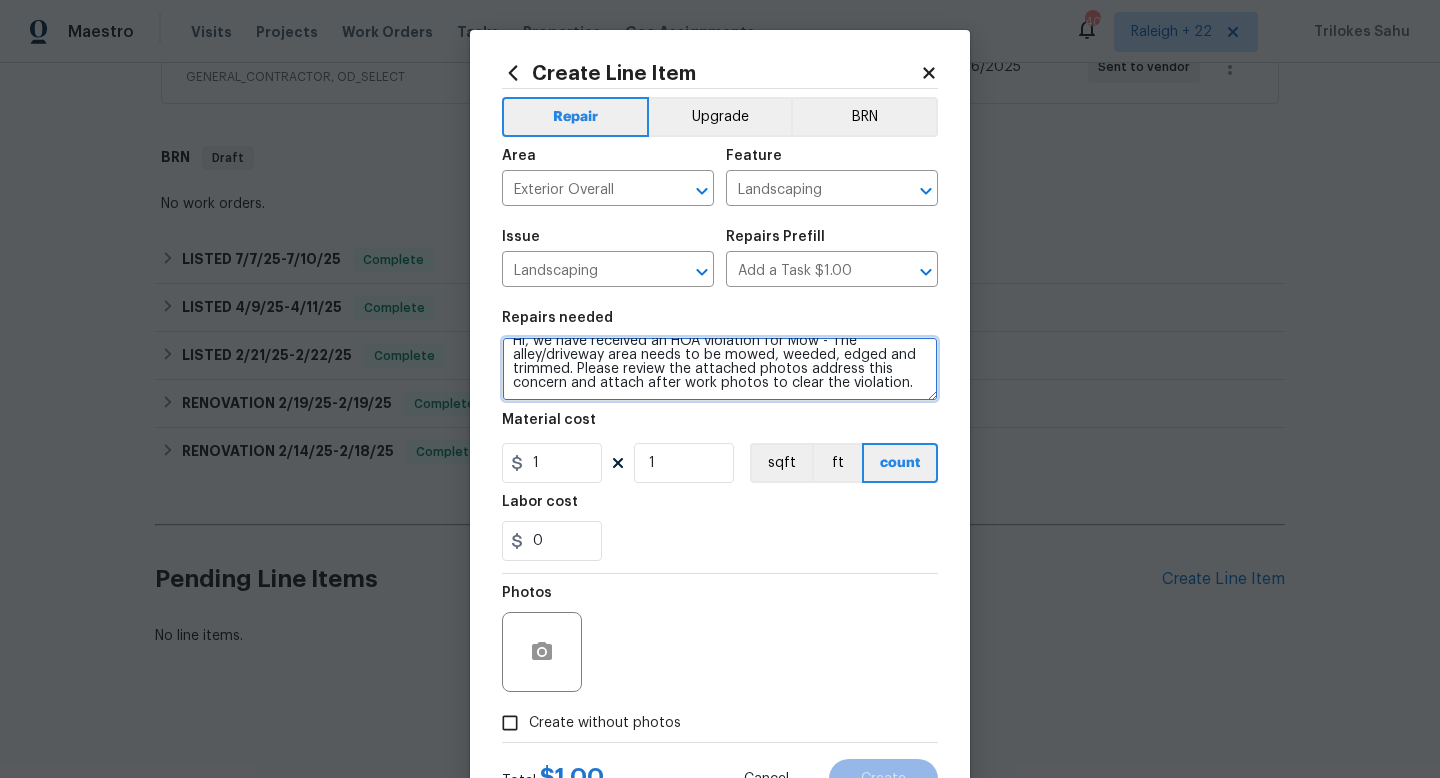 drag, startPoint x: 639, startPoint y: 393, endPoint x: 600, endPoint y: 383, distance: 40.261642 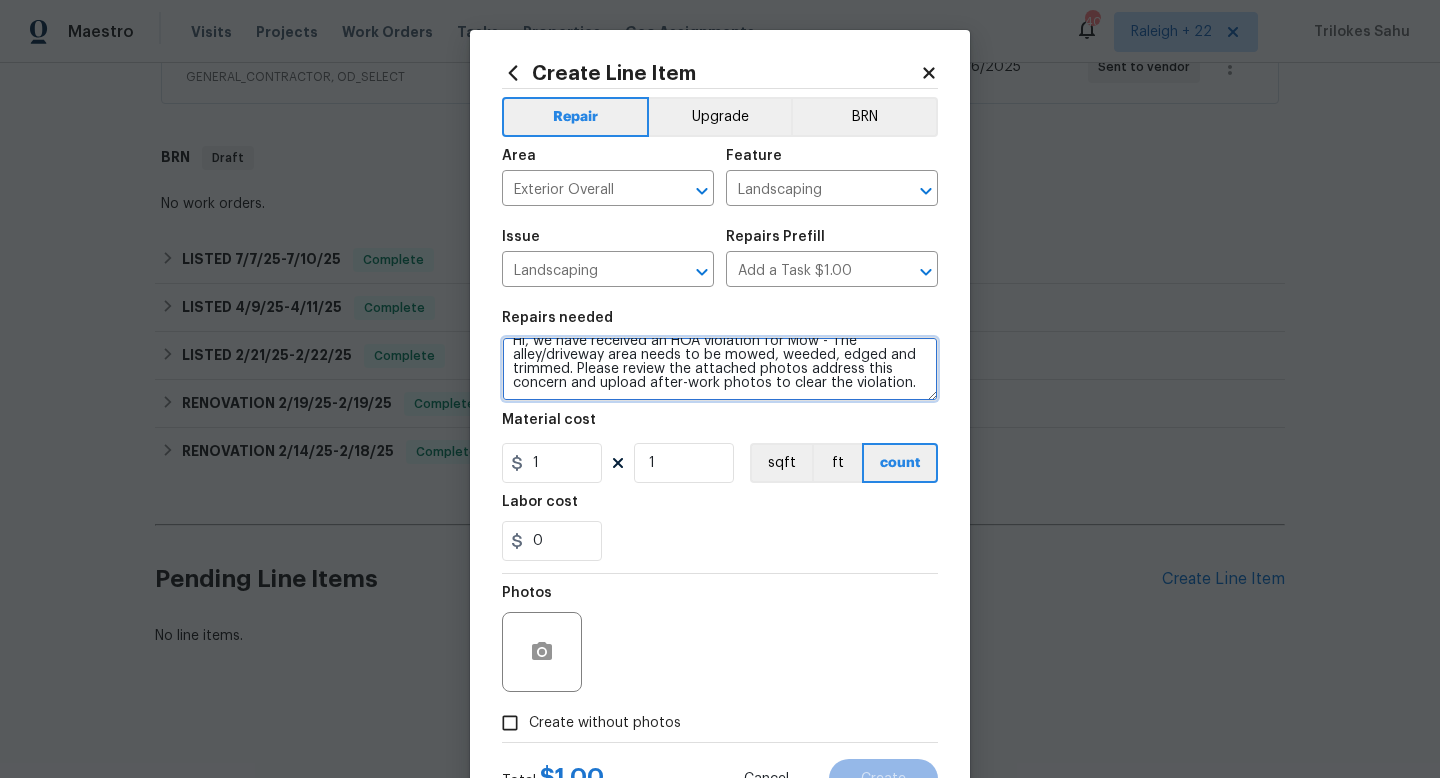 type on "Hi, we have received an HOA violation for Mow - The alley/driveway area needs to be mowed, weeded, edged and trimmed. Please review the attached photos address this concern and upload after-work photos to clear the violation." 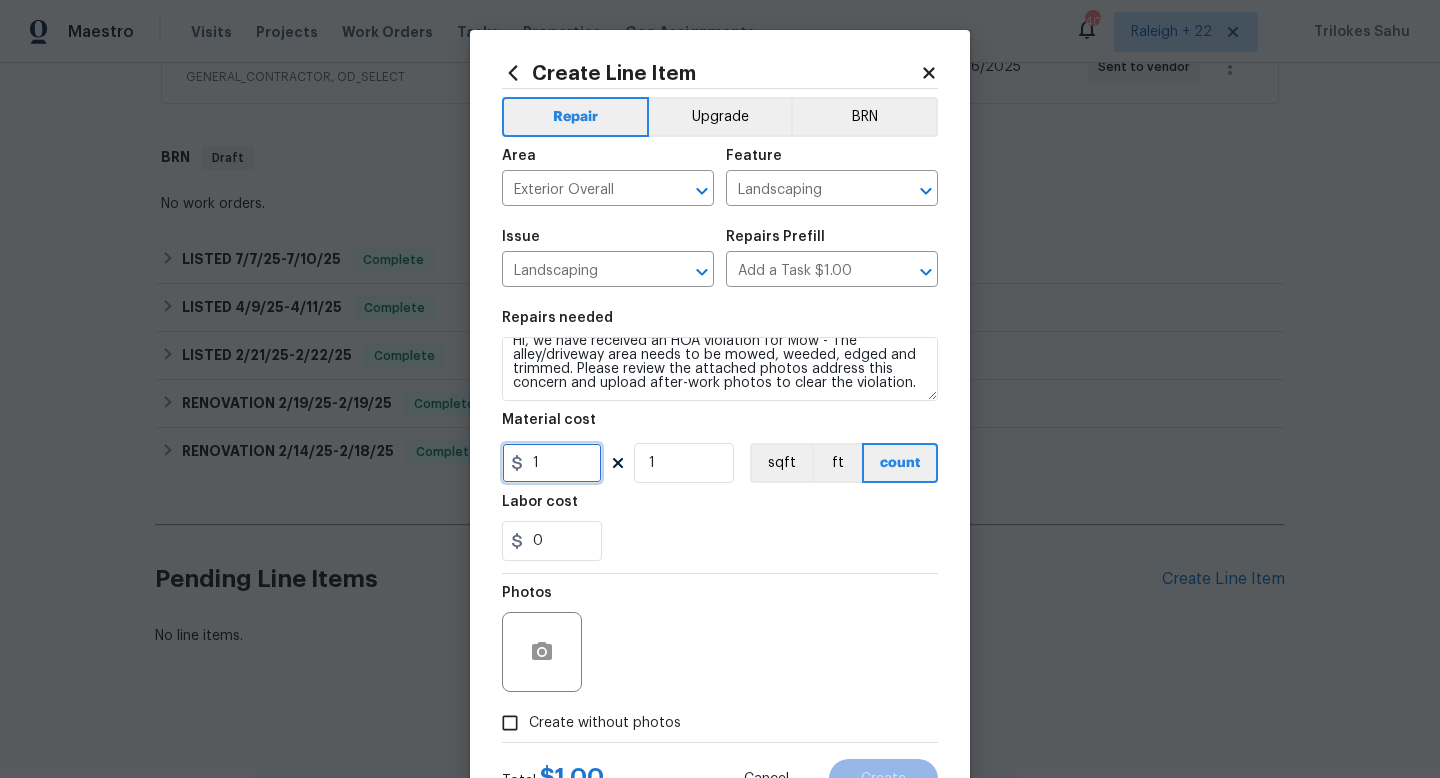 click on "1" at bounding box center [552, 463] 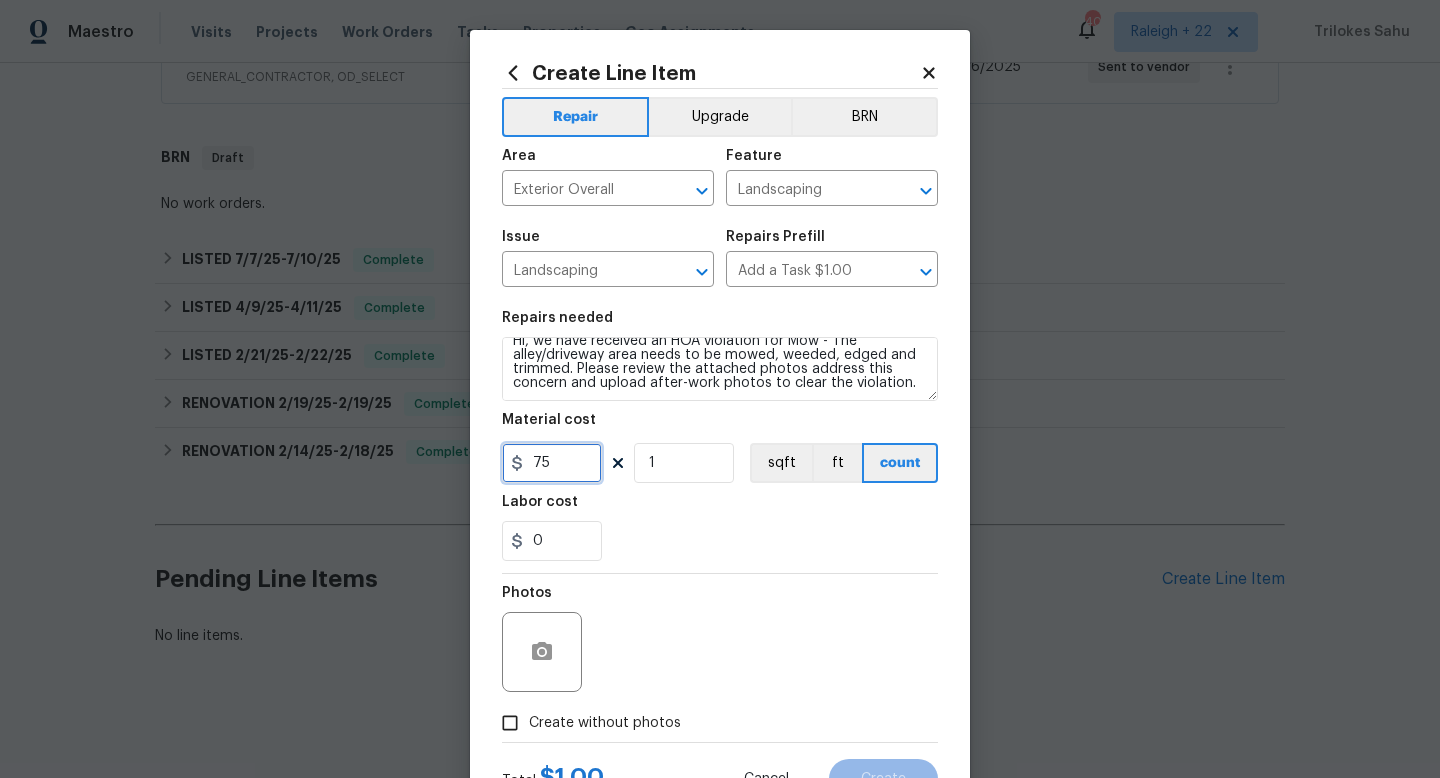 type on "75" 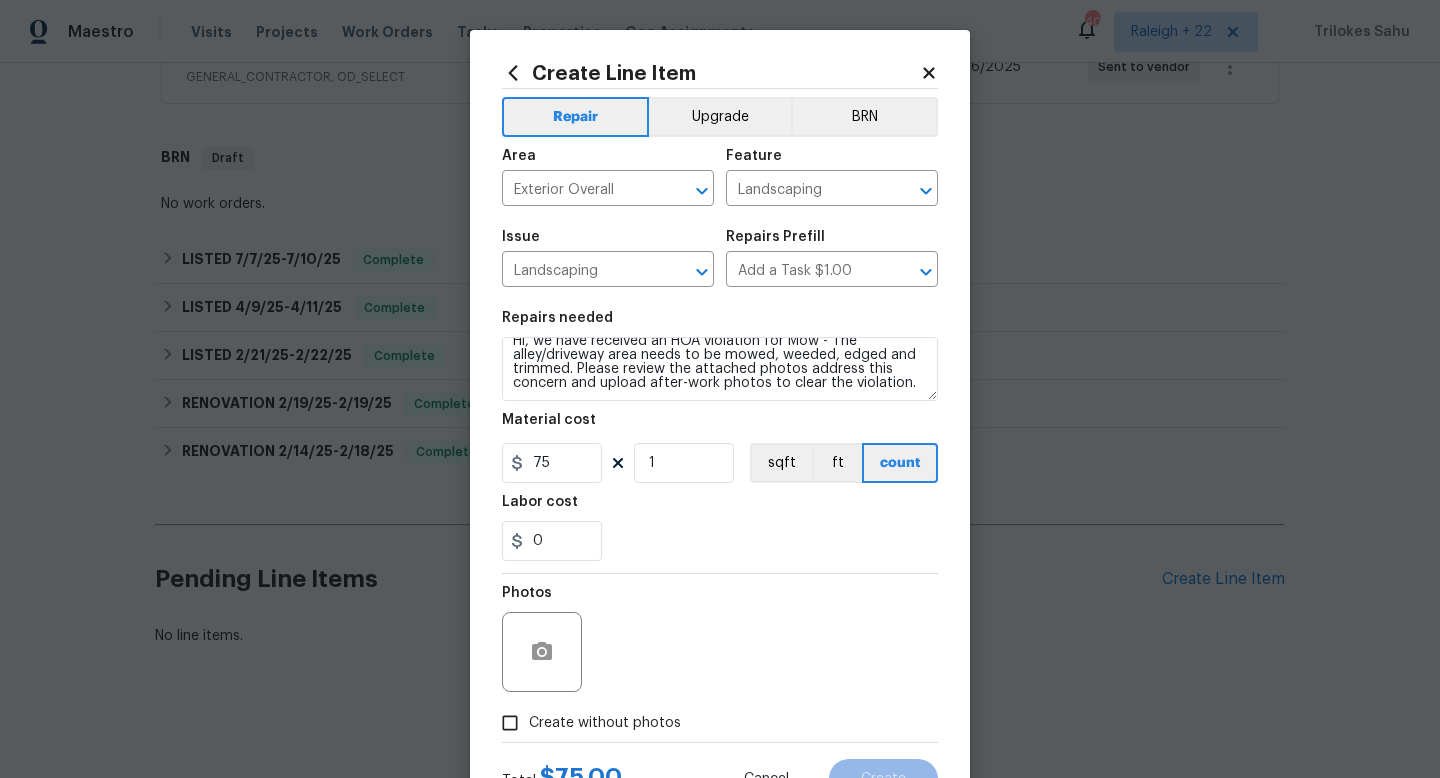 click on "Repairs needed Hi, we have received an HOA violation for Mow - The alley/driveway area needs to be mowed, weeded, edged and trimmed. Please review the attached photos address this concern and upload after-work photos to clear the violation. Material cost 75 1 sqft ft count Labor cost 0" at bounding box center (720, 436) 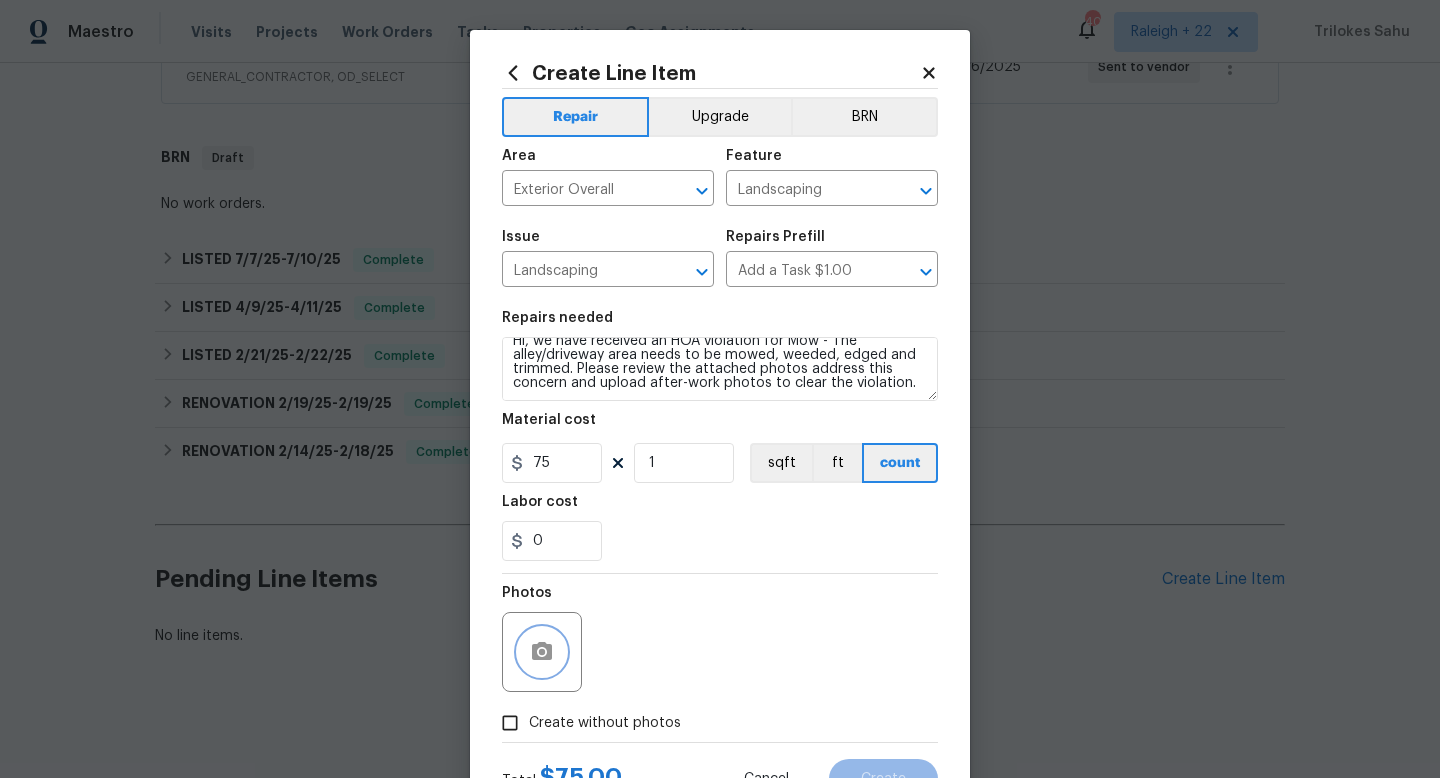 click 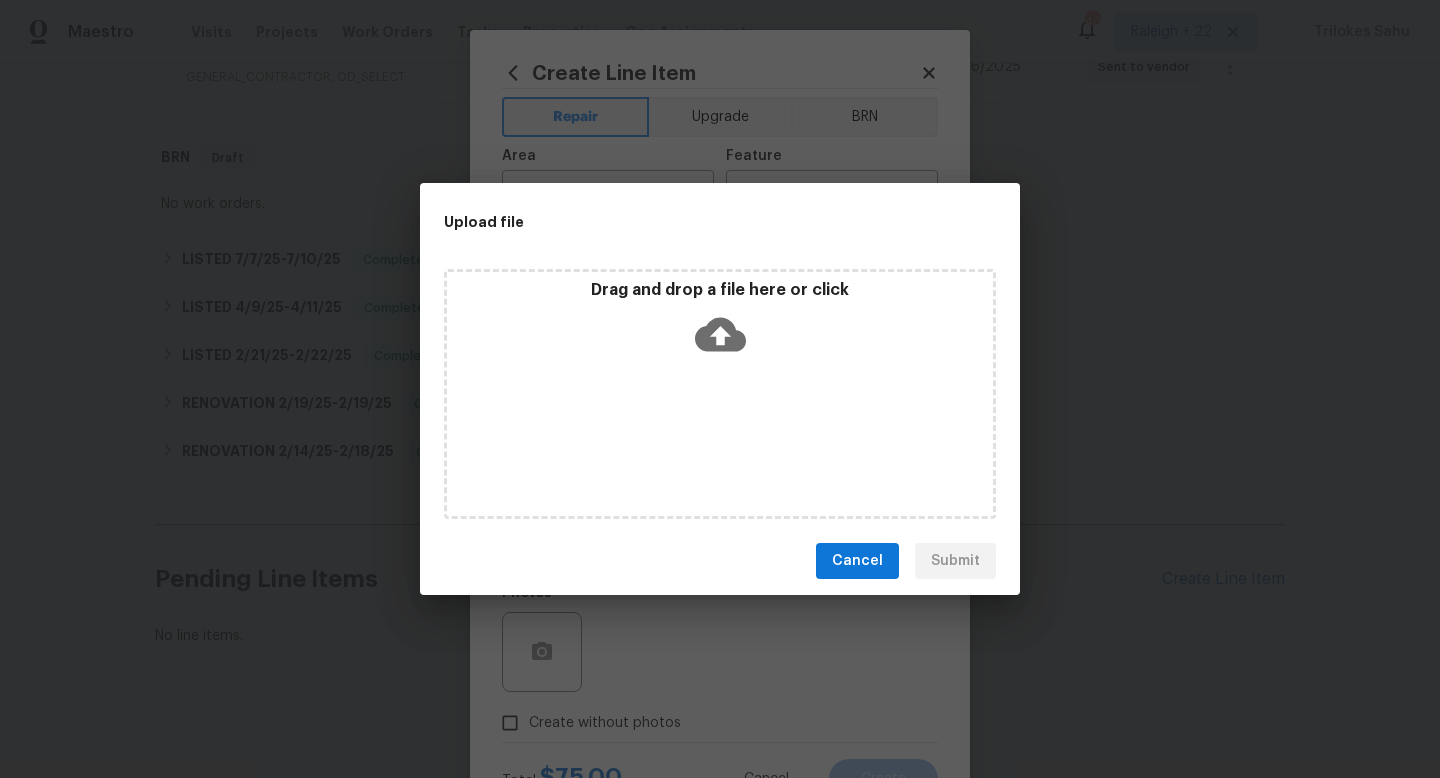 click 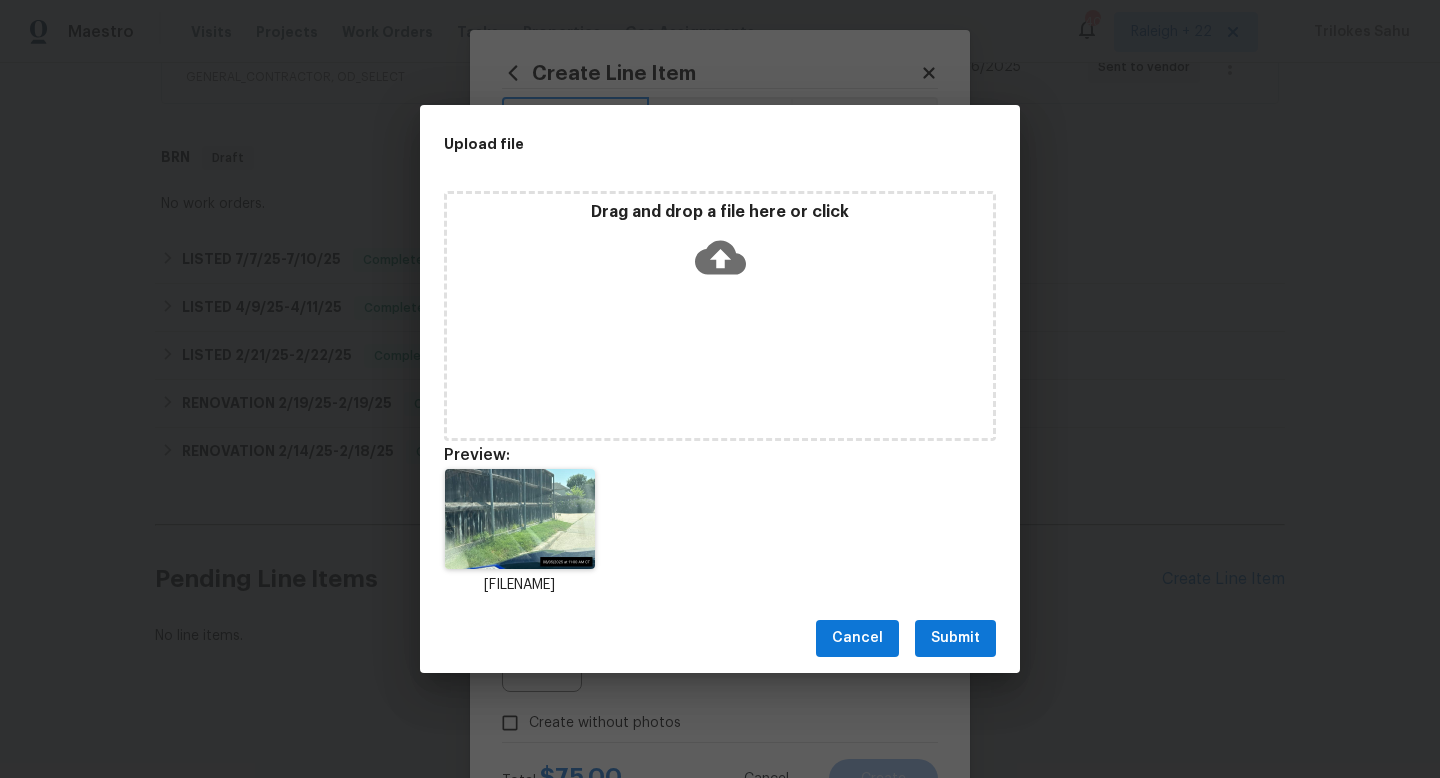 click on "Submit" at bounding box center [955, 638] 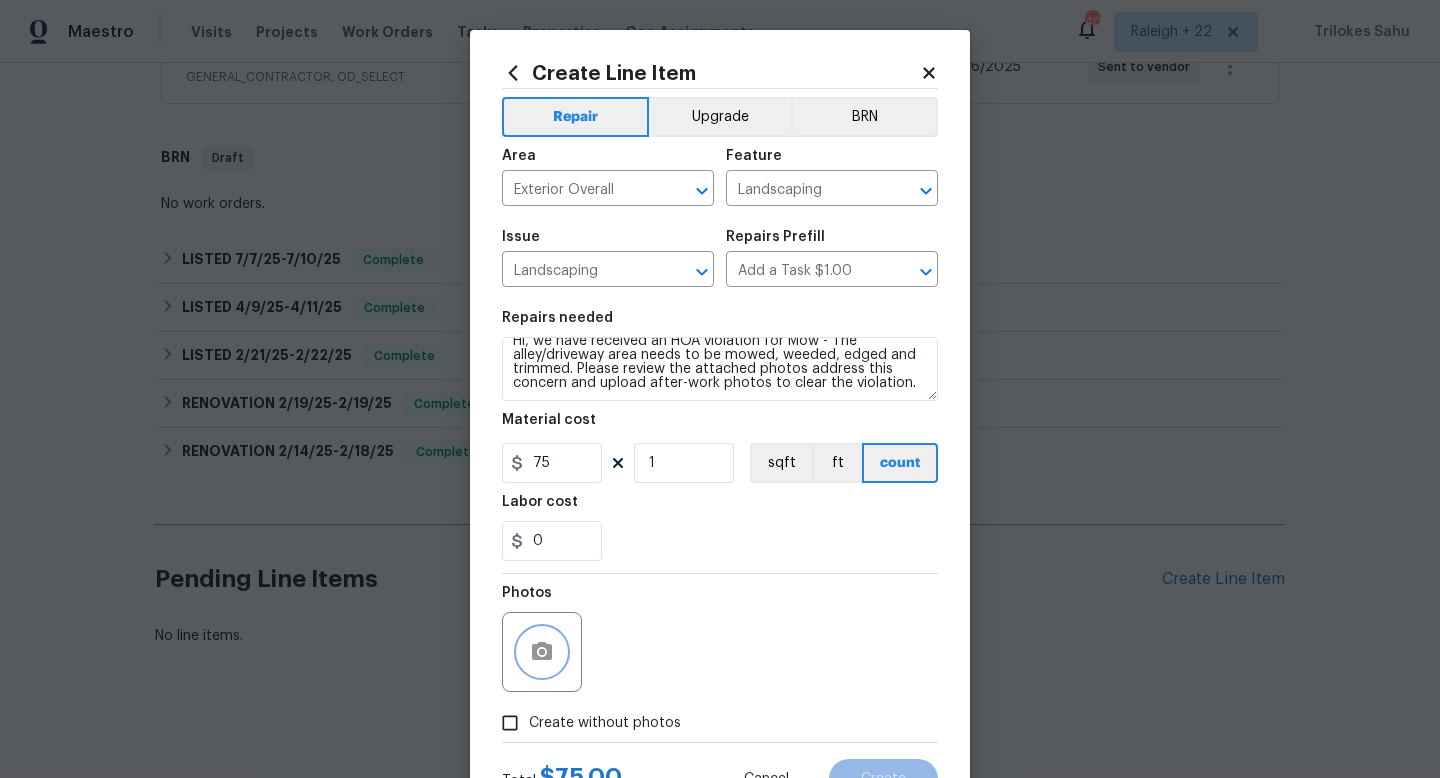 scroll, scrollTop: 84, scrollLeft: 0, axis: vertical 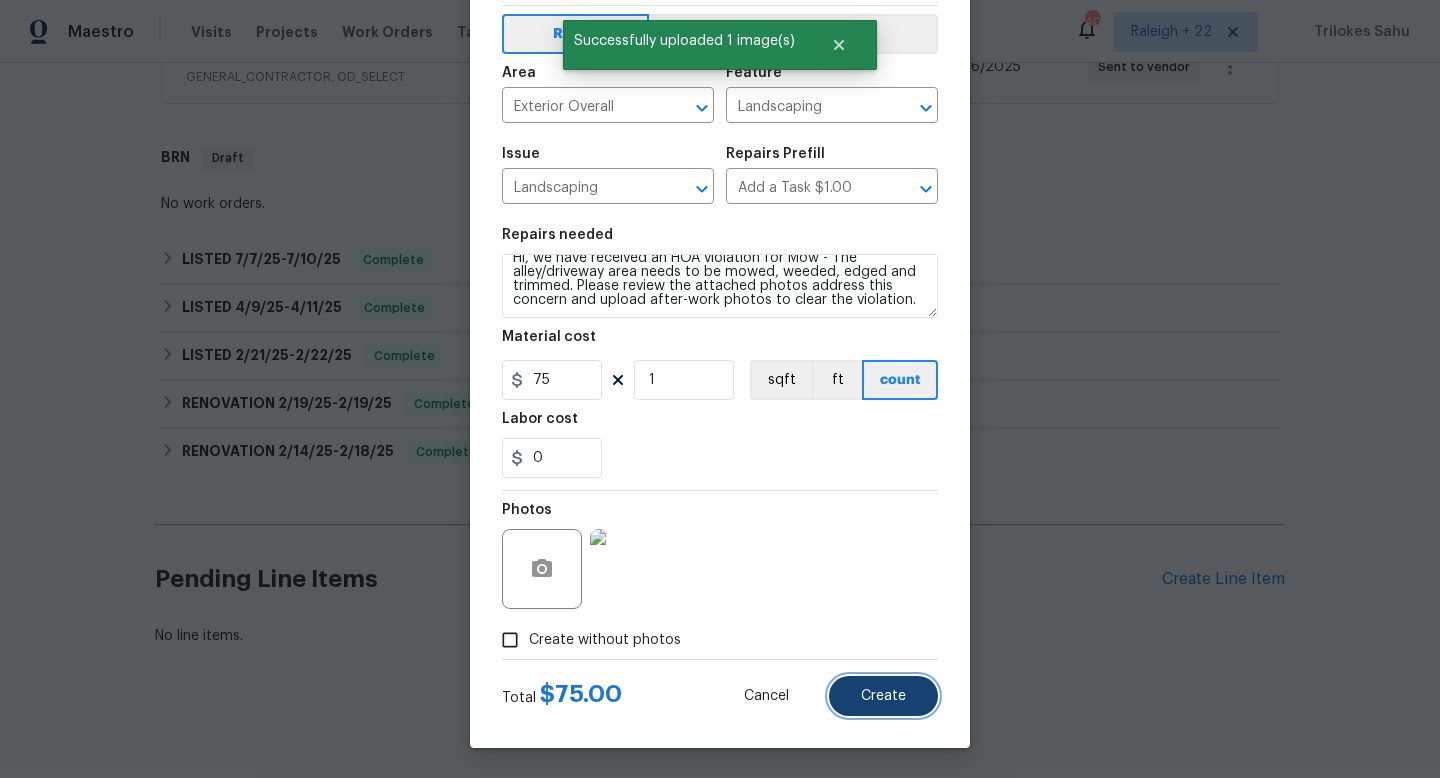 click on "Create" at bounding box center (883, 696) 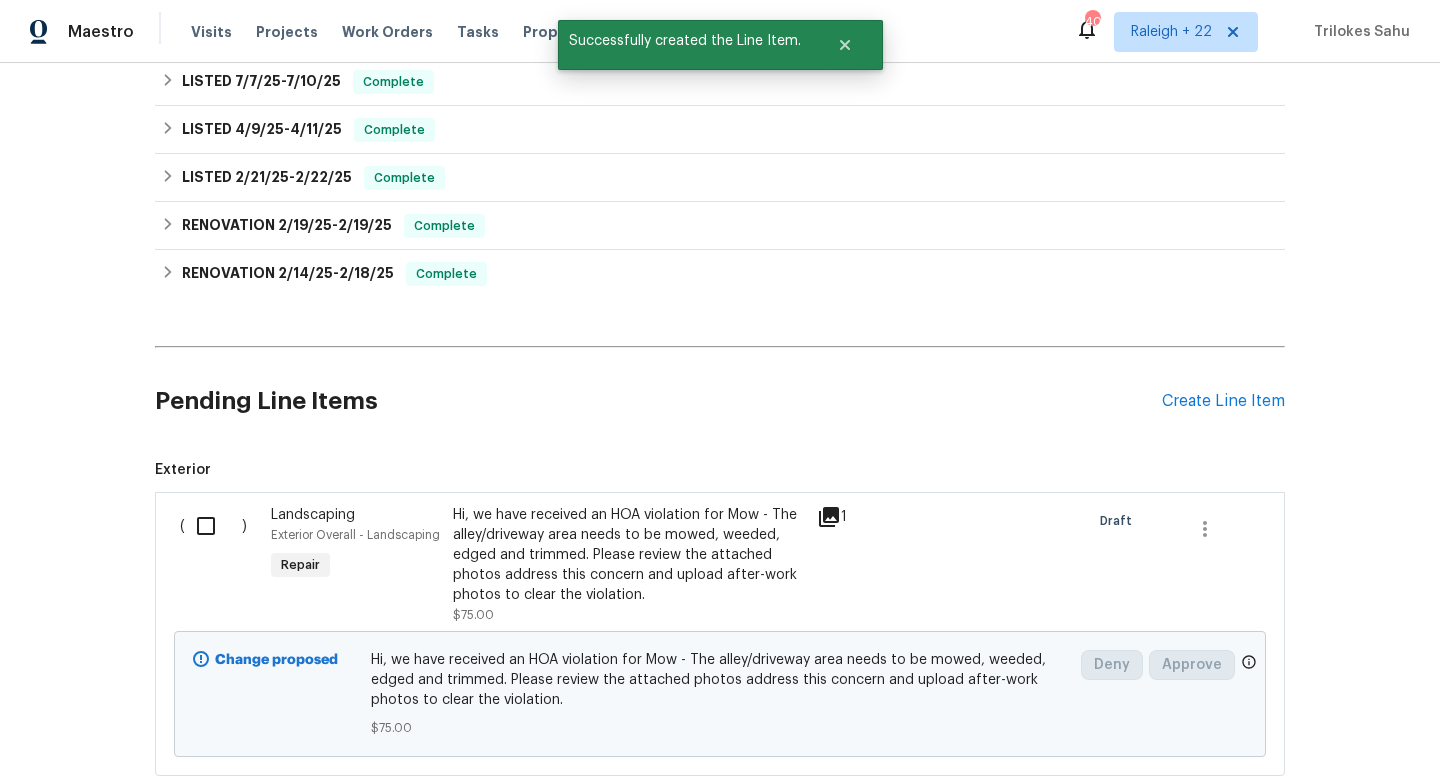scroll, scrollTop: 700, scrollLeft: 0, axis: vertical 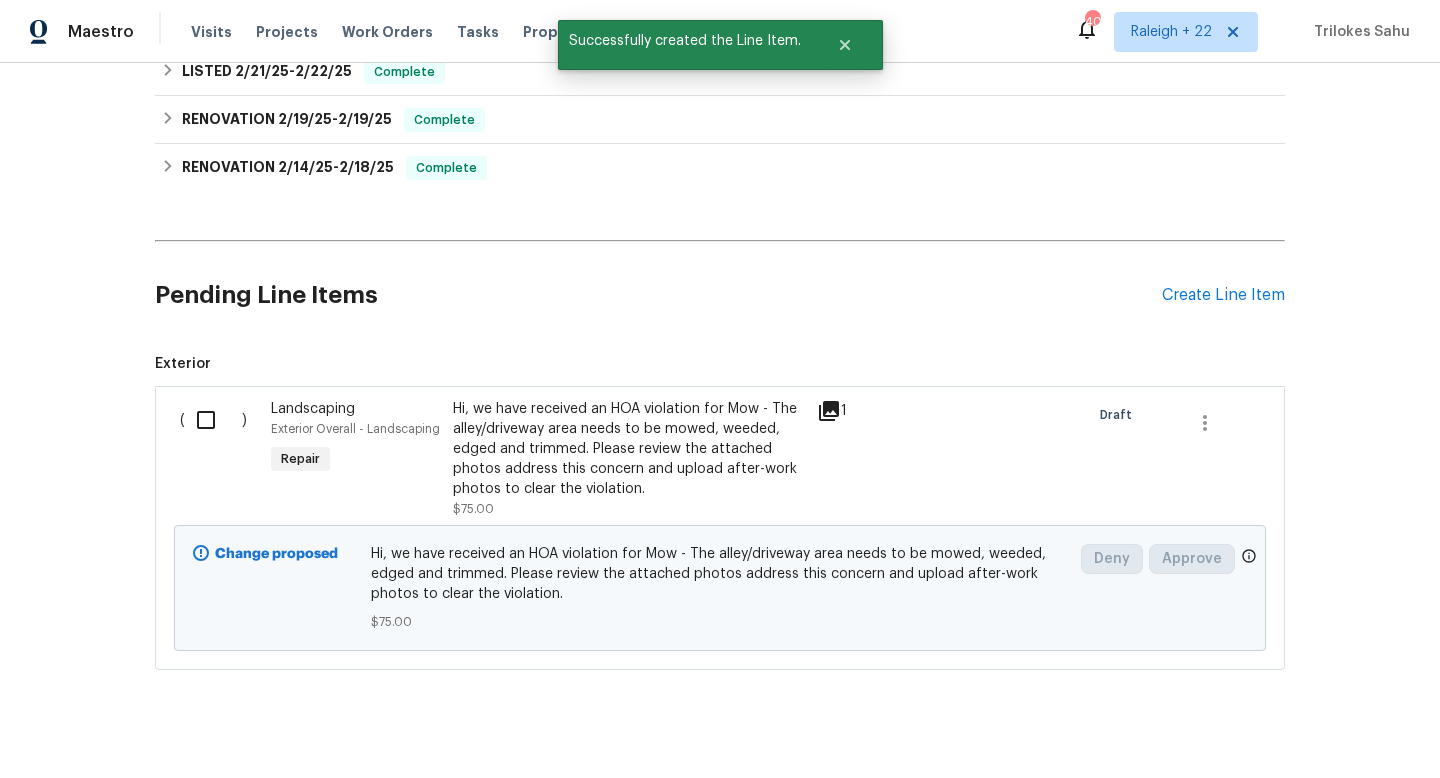 click at bounding box center [213, 420] 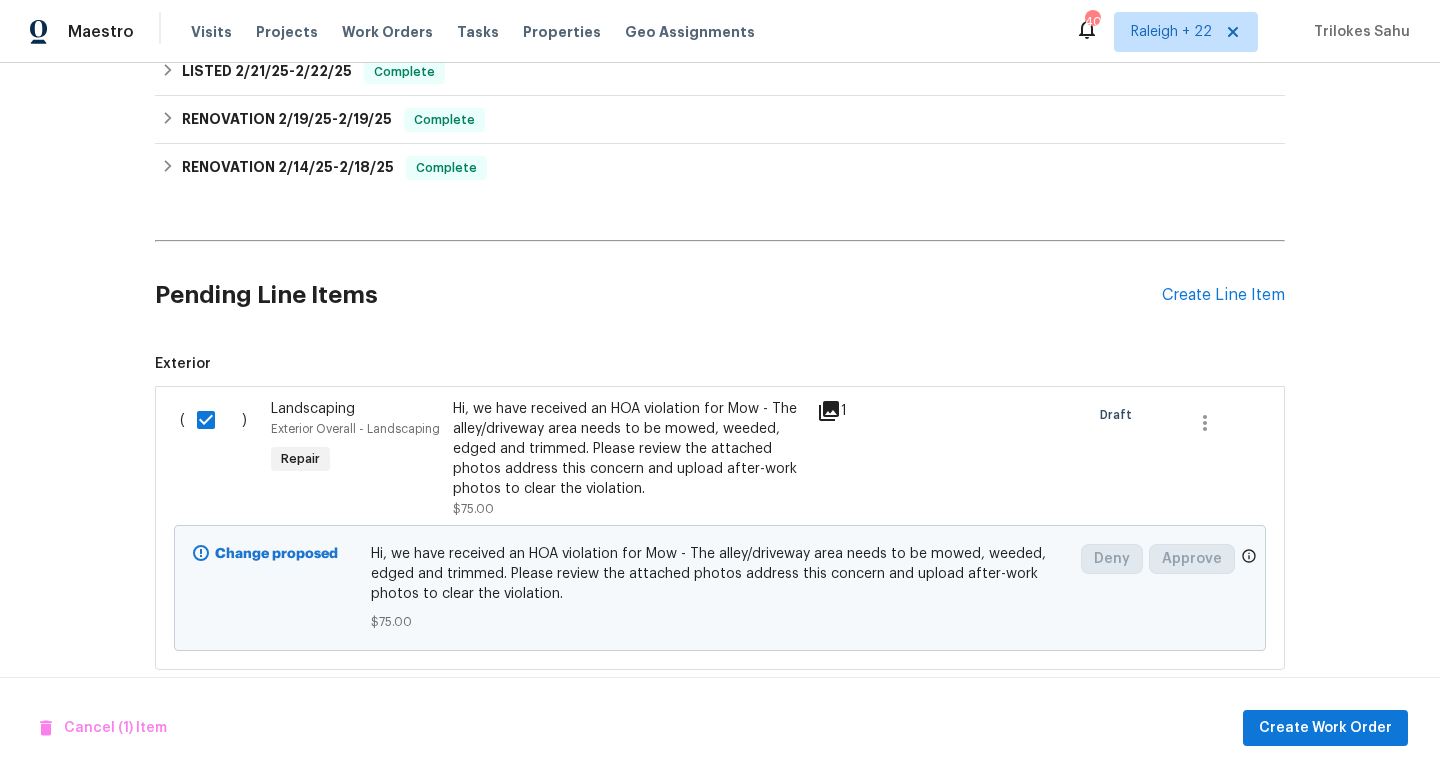 click on "Hi, we have received an HOA violation for Mow - The alley/driveway area needs to be mowed, weeded, edged and trimmed. Please review the attached photos address this concern and upload after-work photos to clear the violation." at bounding box center (629, 449) 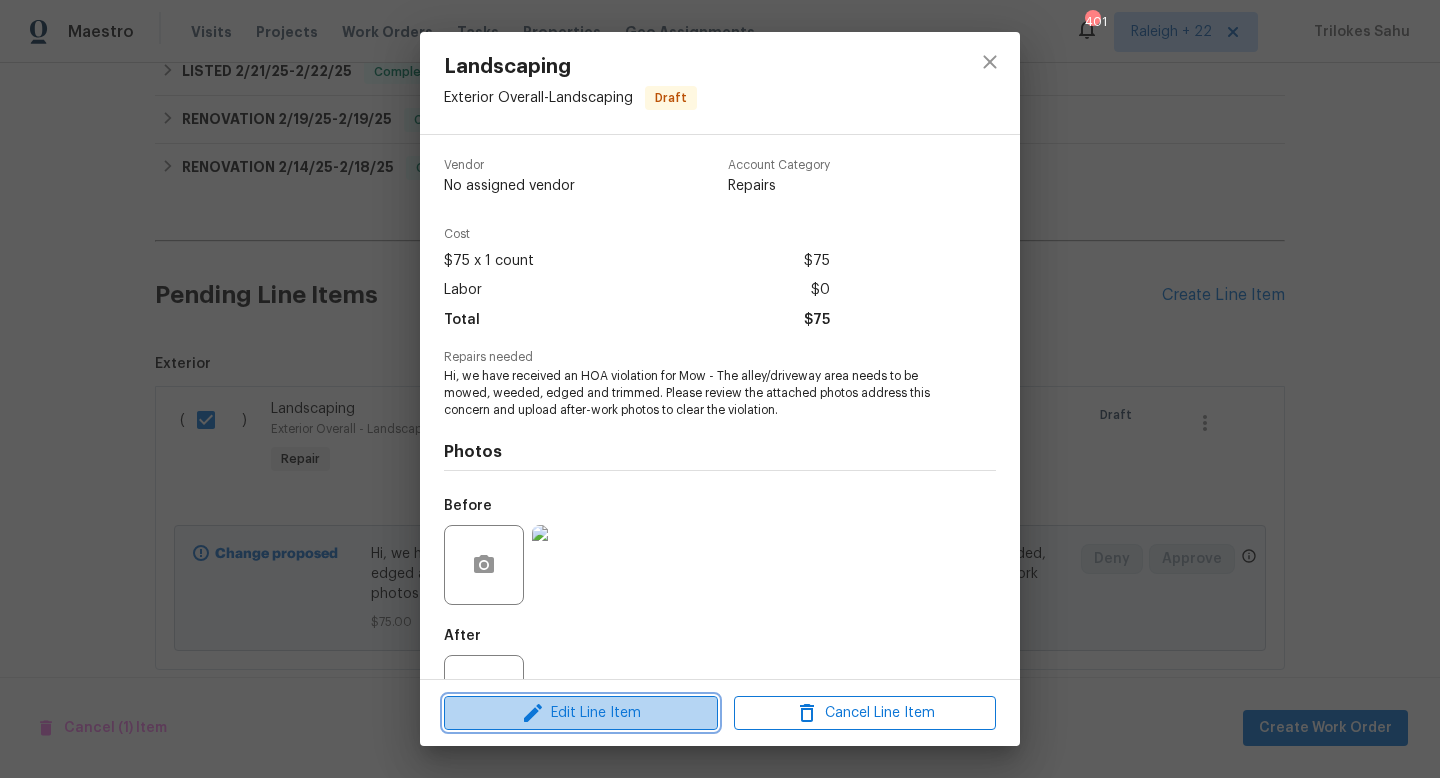 click on "Edit Line Item" at bounding box center (581, 713) 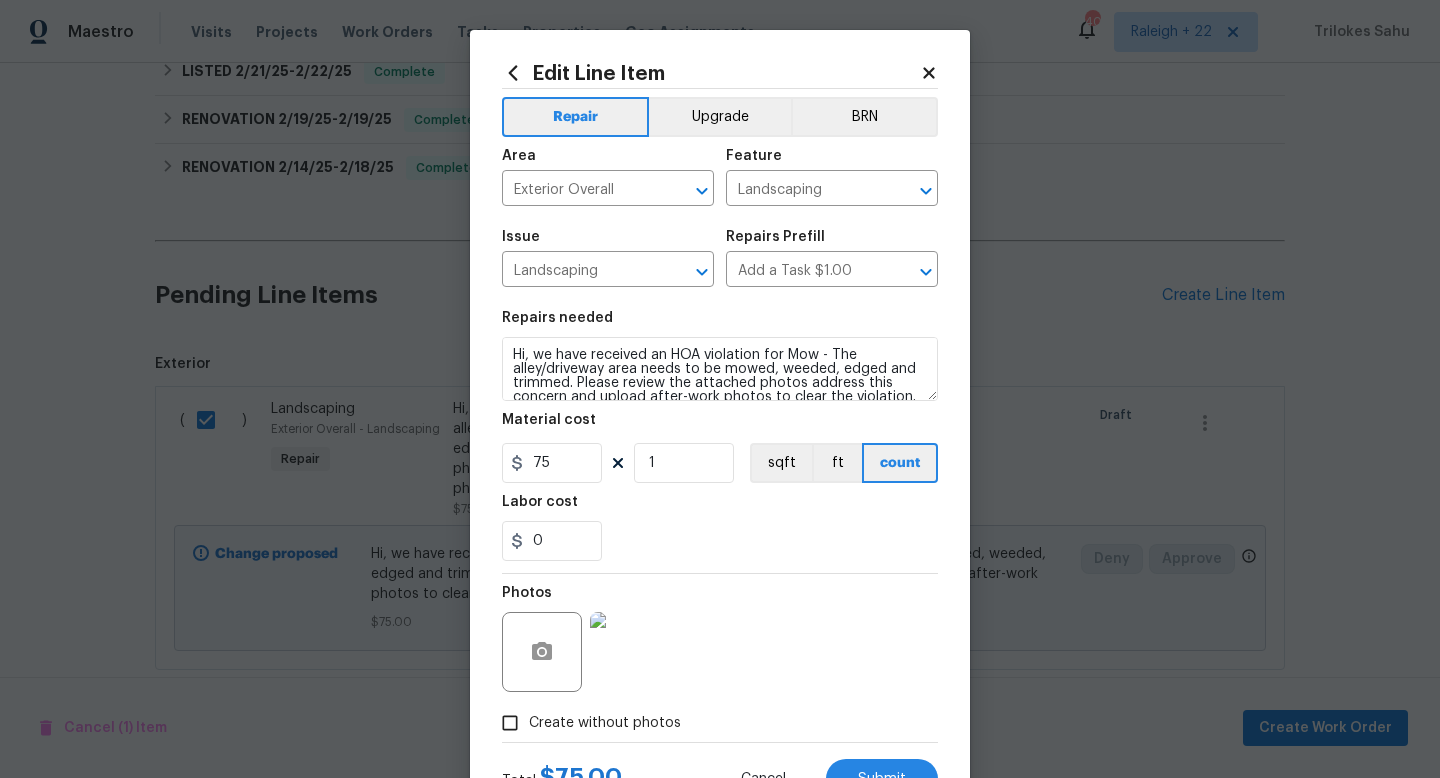 scroll, scrollTop: 14, scrollLeft: 0, axis: vertical 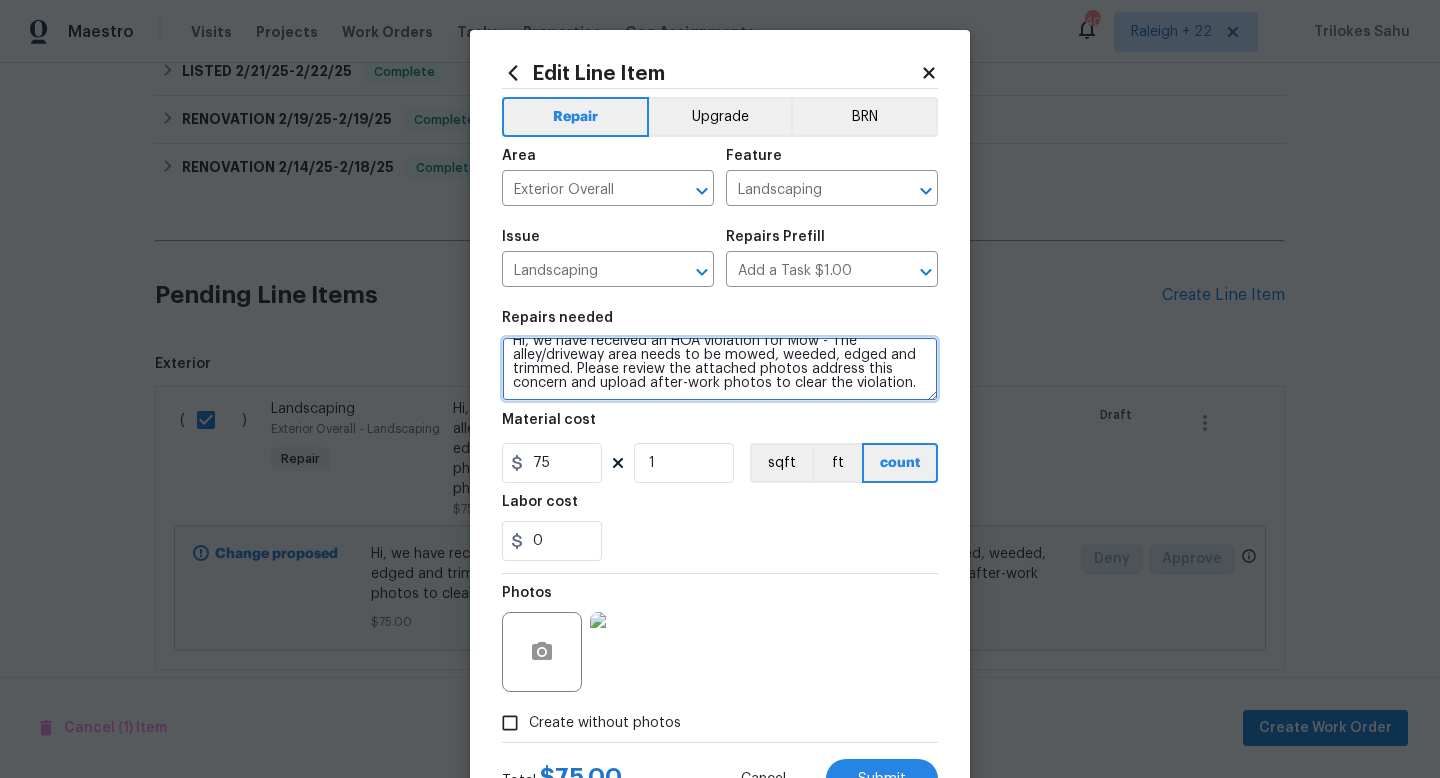click on "Hi, we have received an HOA violation for Mow - The alley/driveway area needs to be mowed, weeded, edged and trimmed. Please review the attached photos address this concern and upload after-work photos to clear the violation." at bounding box center (720, 369) 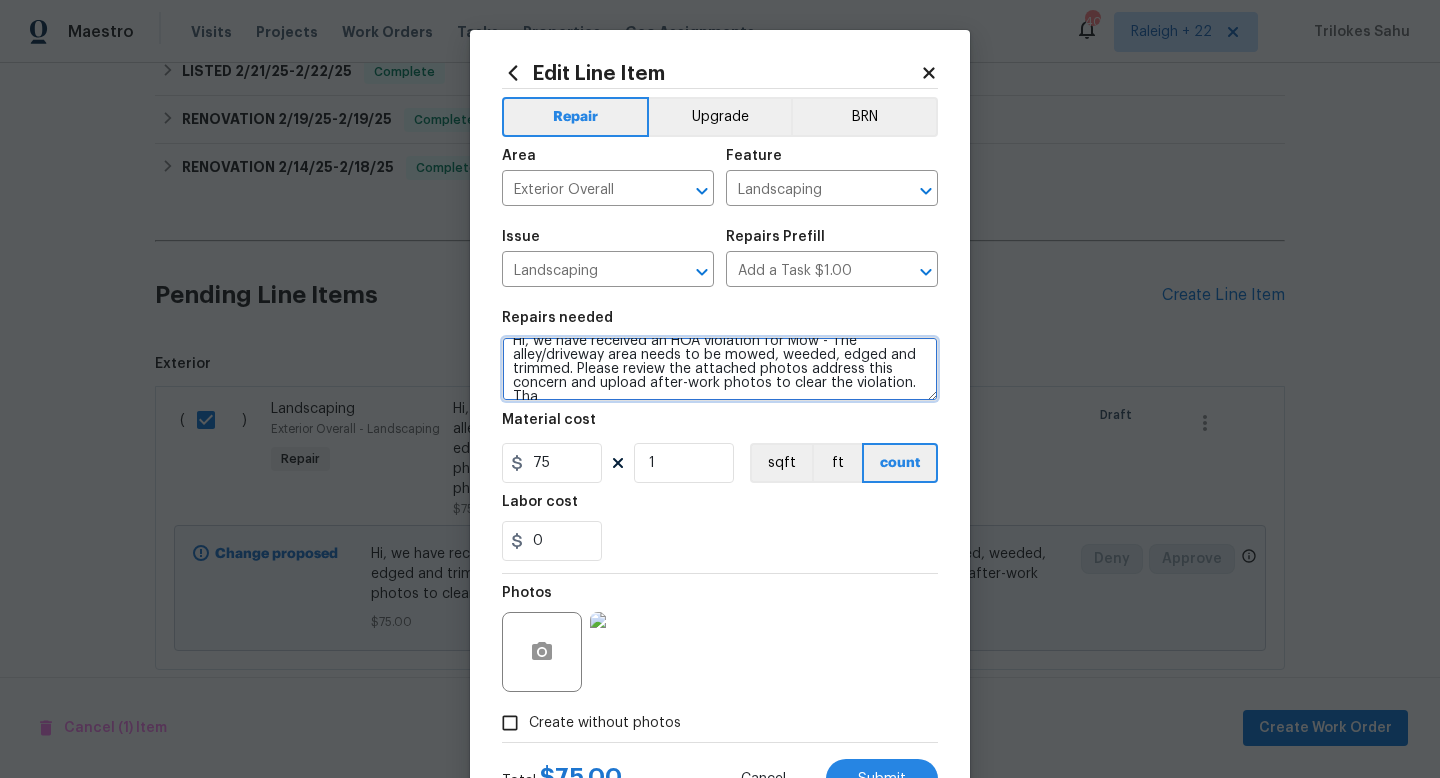 scroll, scrollTop: 18, scrollLeft: 0, axis: vertical 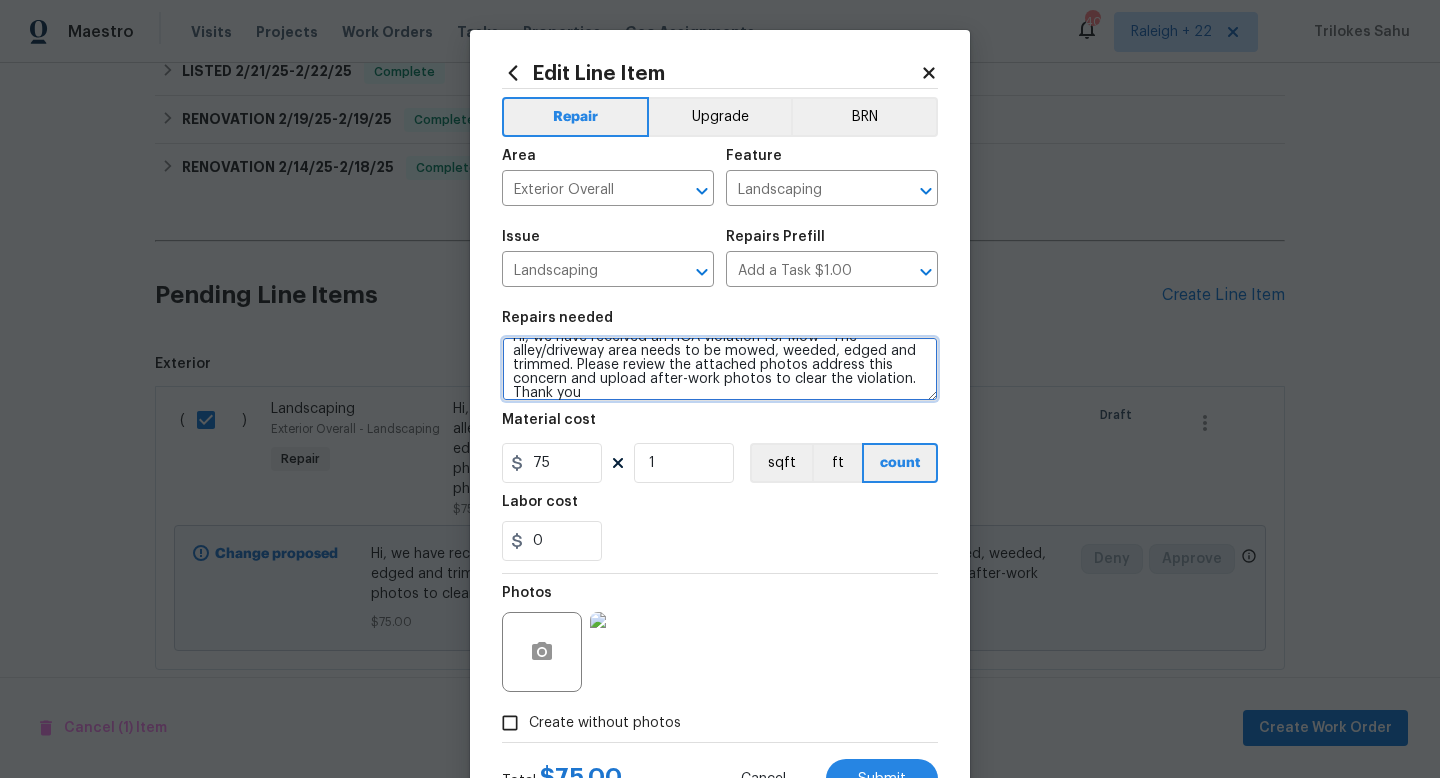 drag, startPoint x: 595, startPoint y: 381, endPoint x: 568, endPoint y: 380, distance: 27.018513 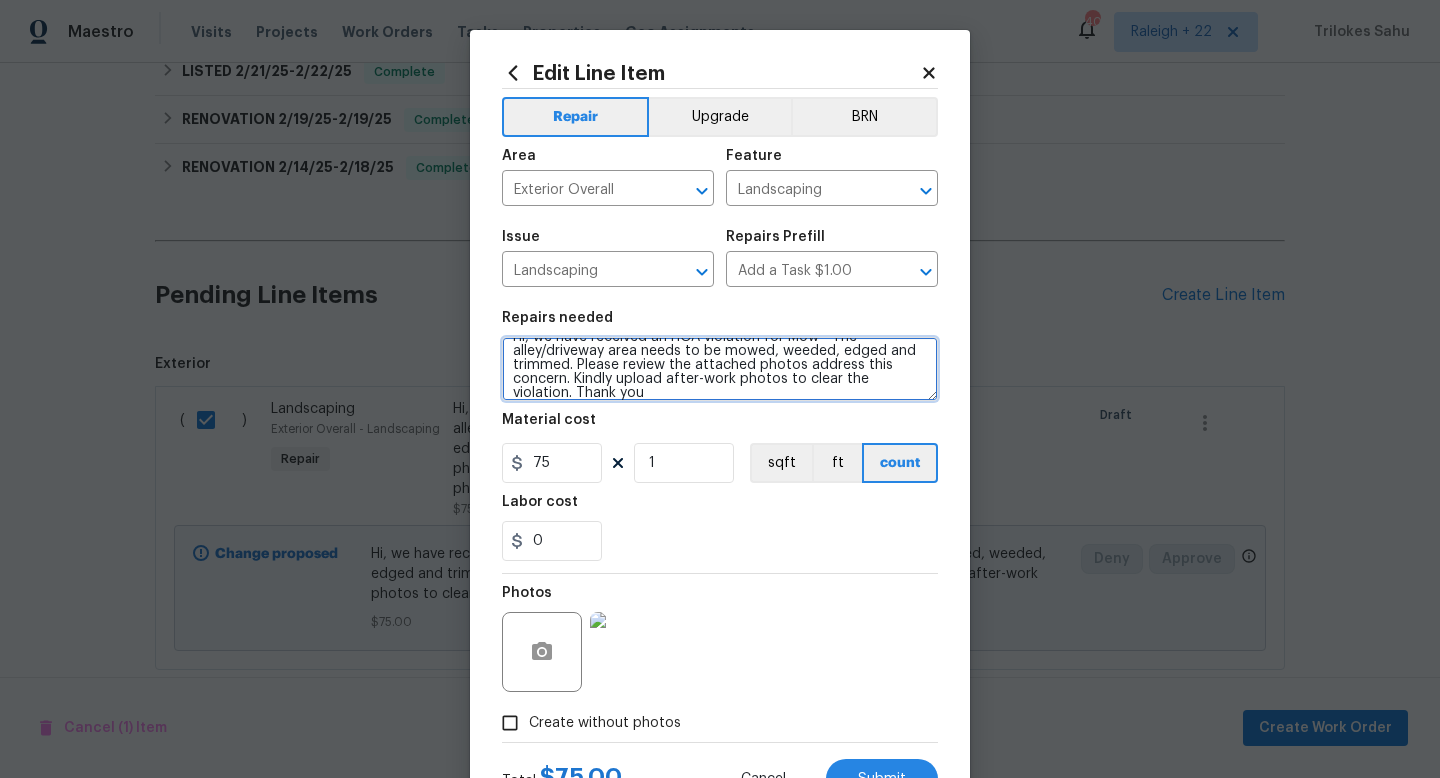 scroll, scrollTop: 84, scrollLeft: 0, axis: vertical 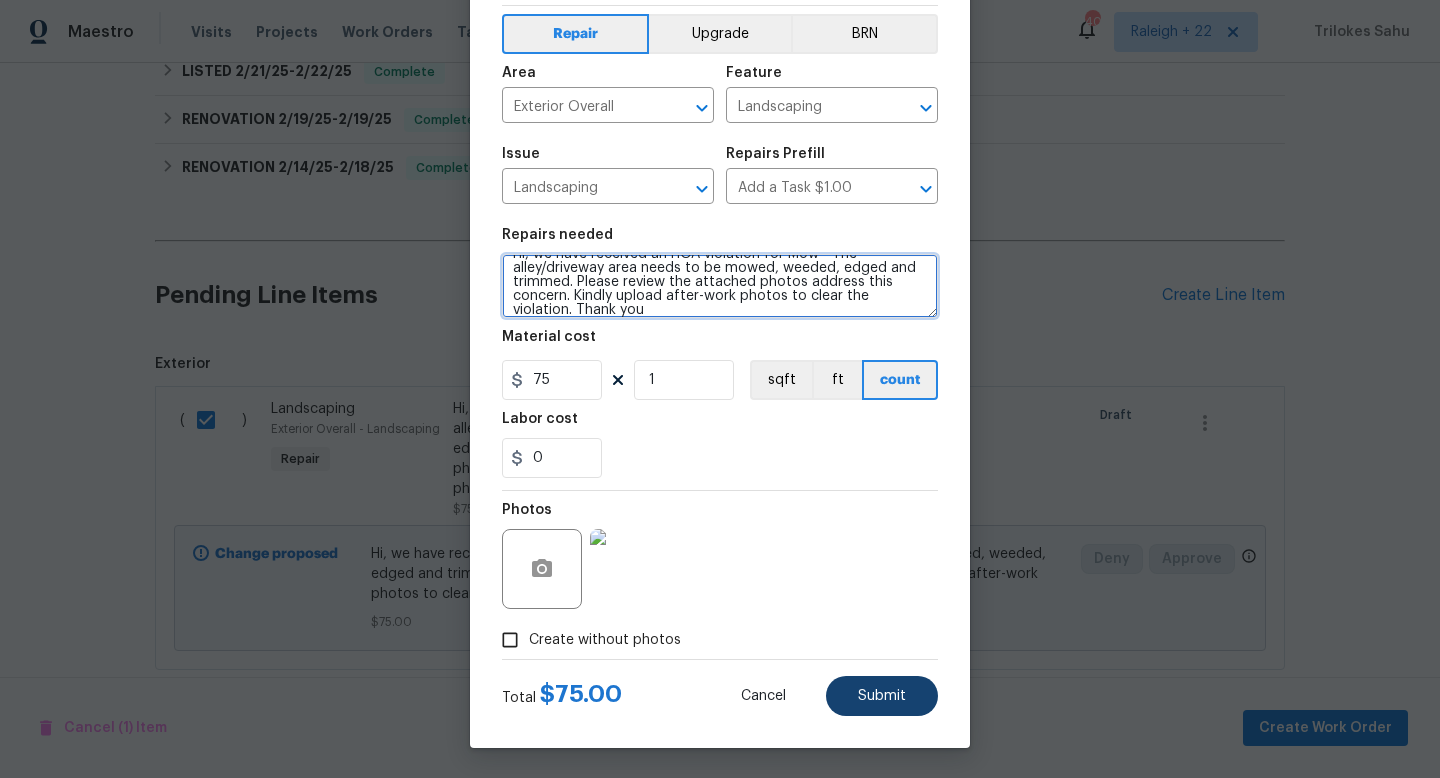 type on "Hi, we have received an HOA violation for Mow - The alley/driveway area needs to be mowed, weeded, edged and trimmed. Please review the attached photos address this concern. Kindly upload after-work photos to clear the violation. Thank you" 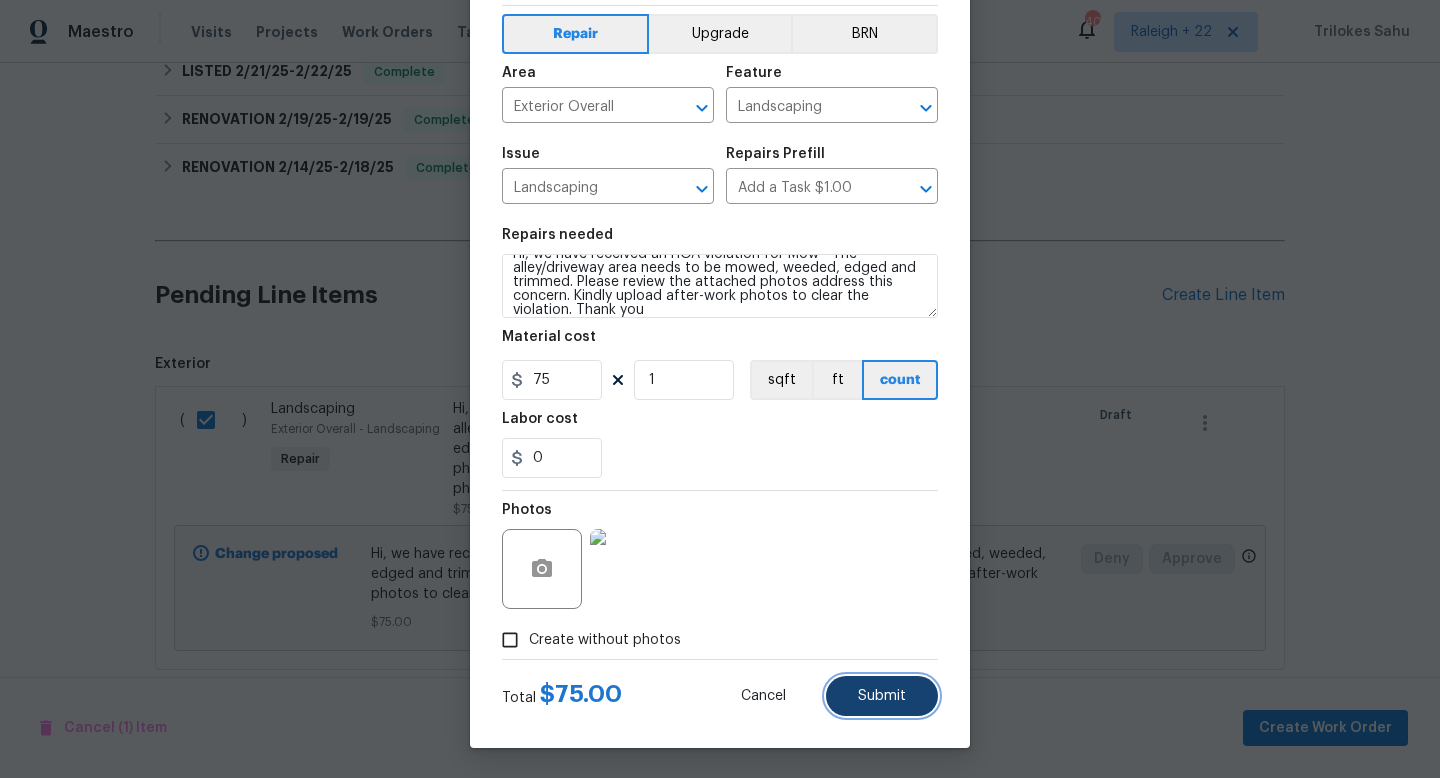 click on "Submit" at bounding box center [882, 696] 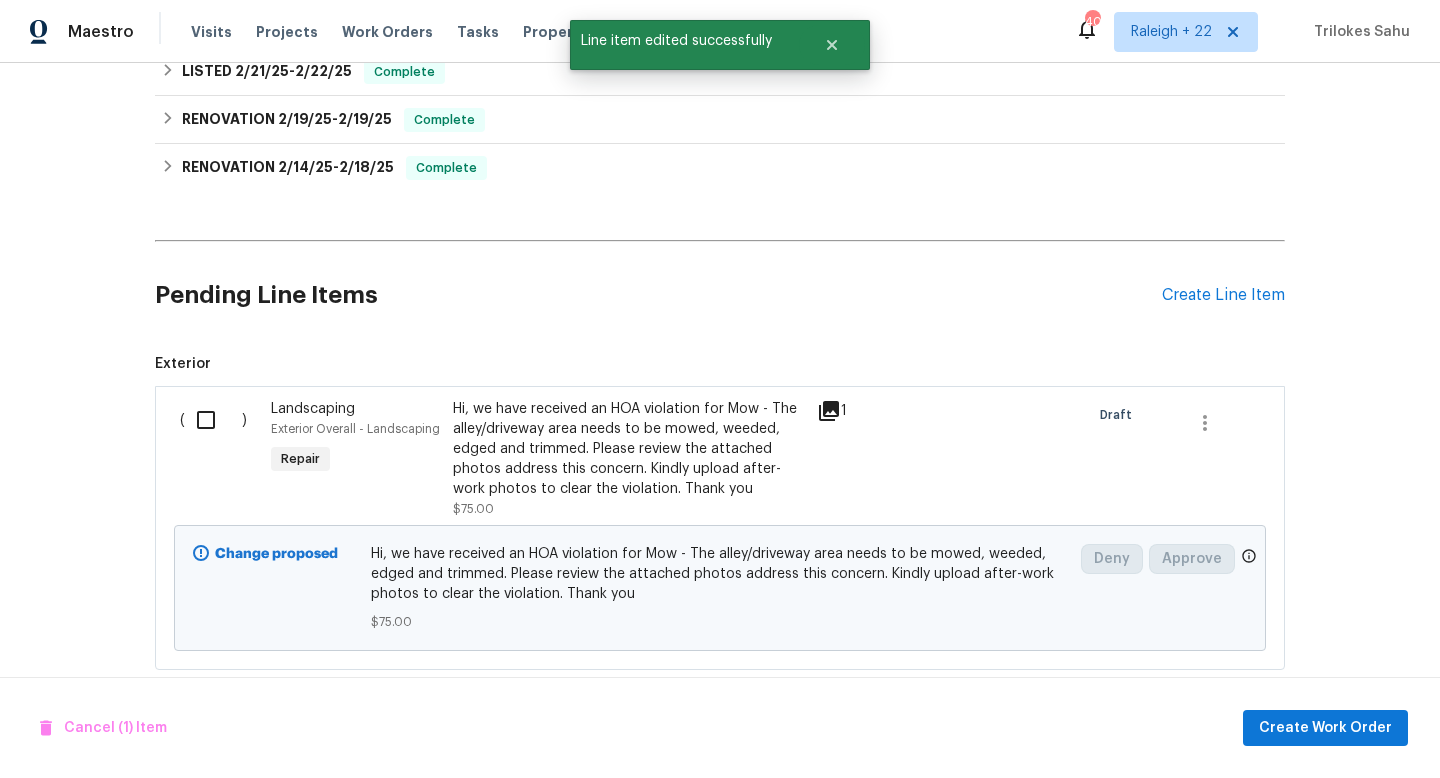 scroll, scrollTop: 0, scrollLeft: 0, axis: both 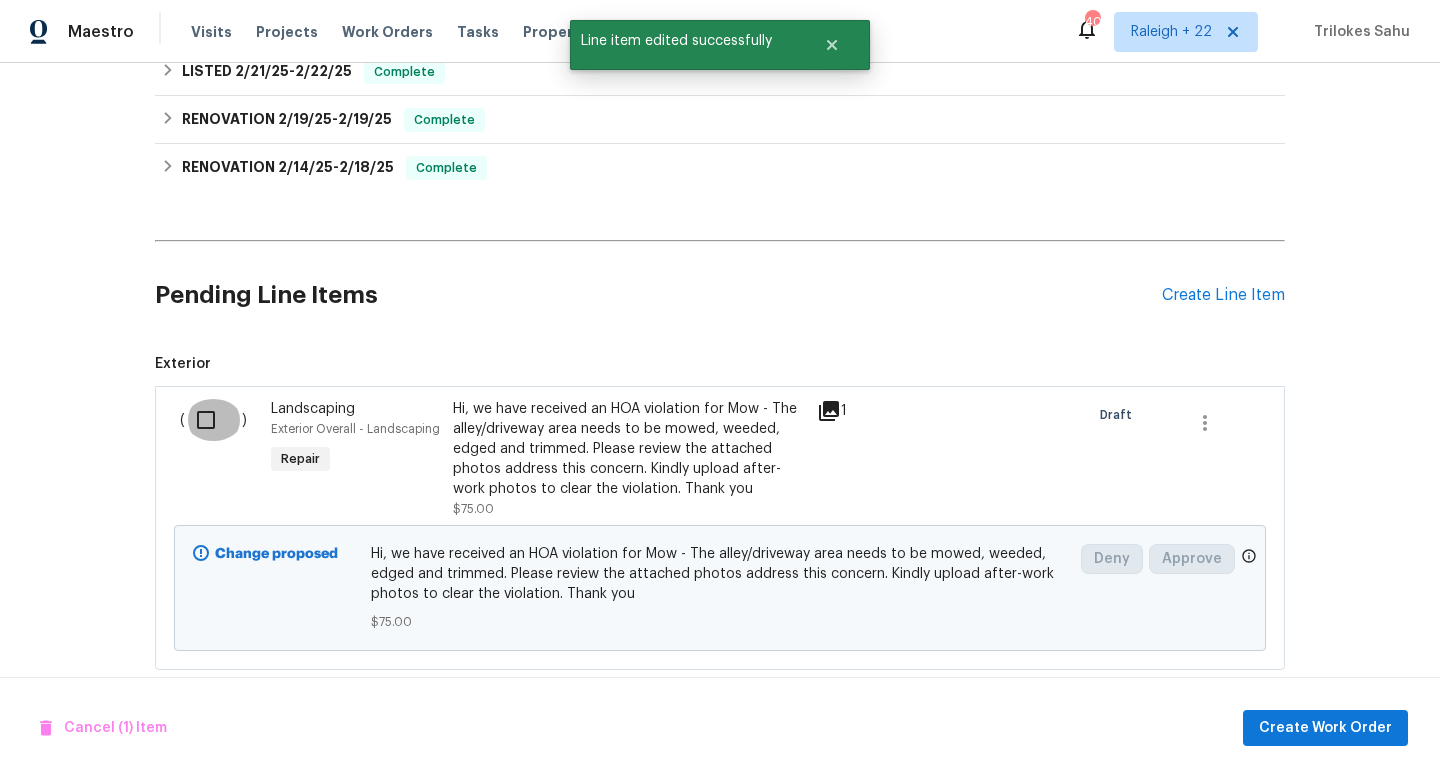click at bounding box center (213, 420) 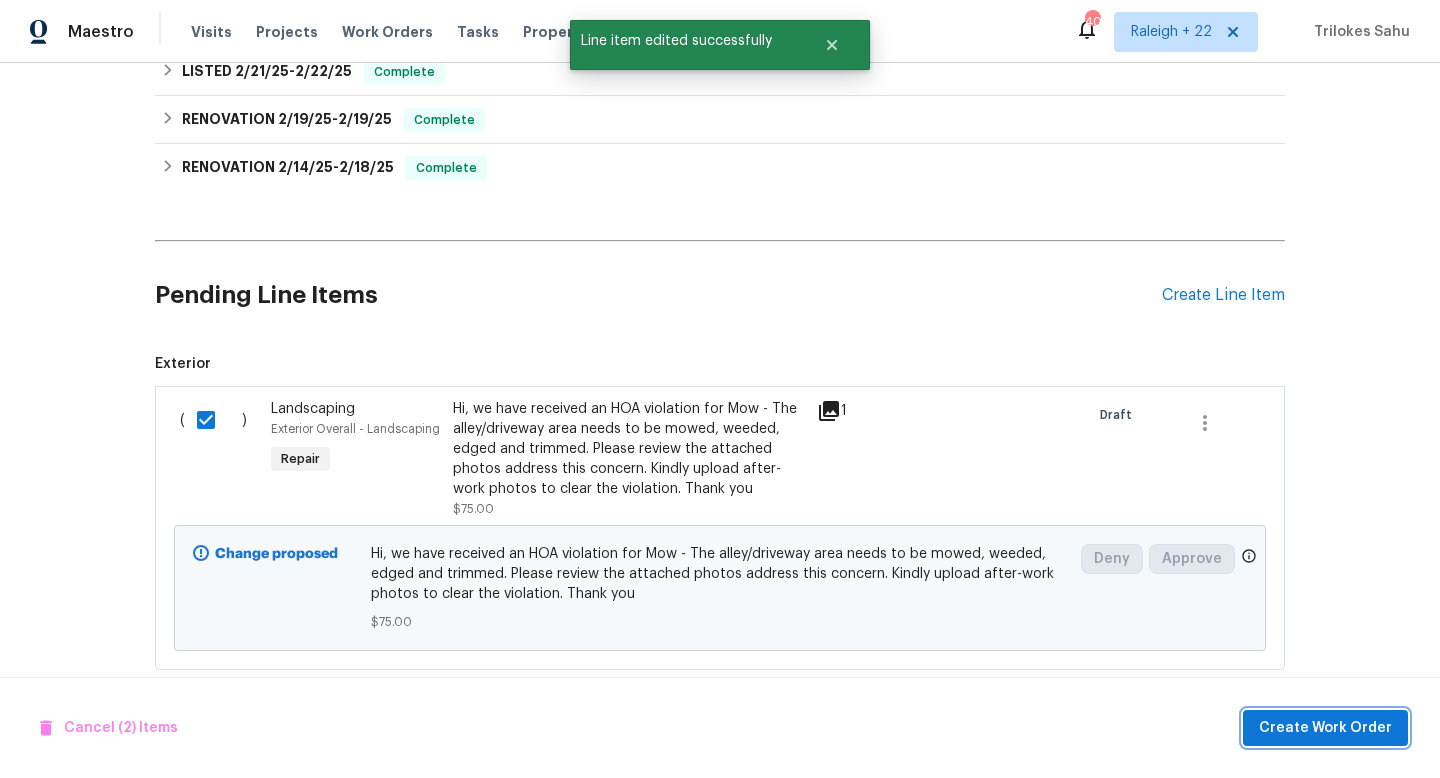 click on "Create Work Order" at bounding box center (1325, 728) 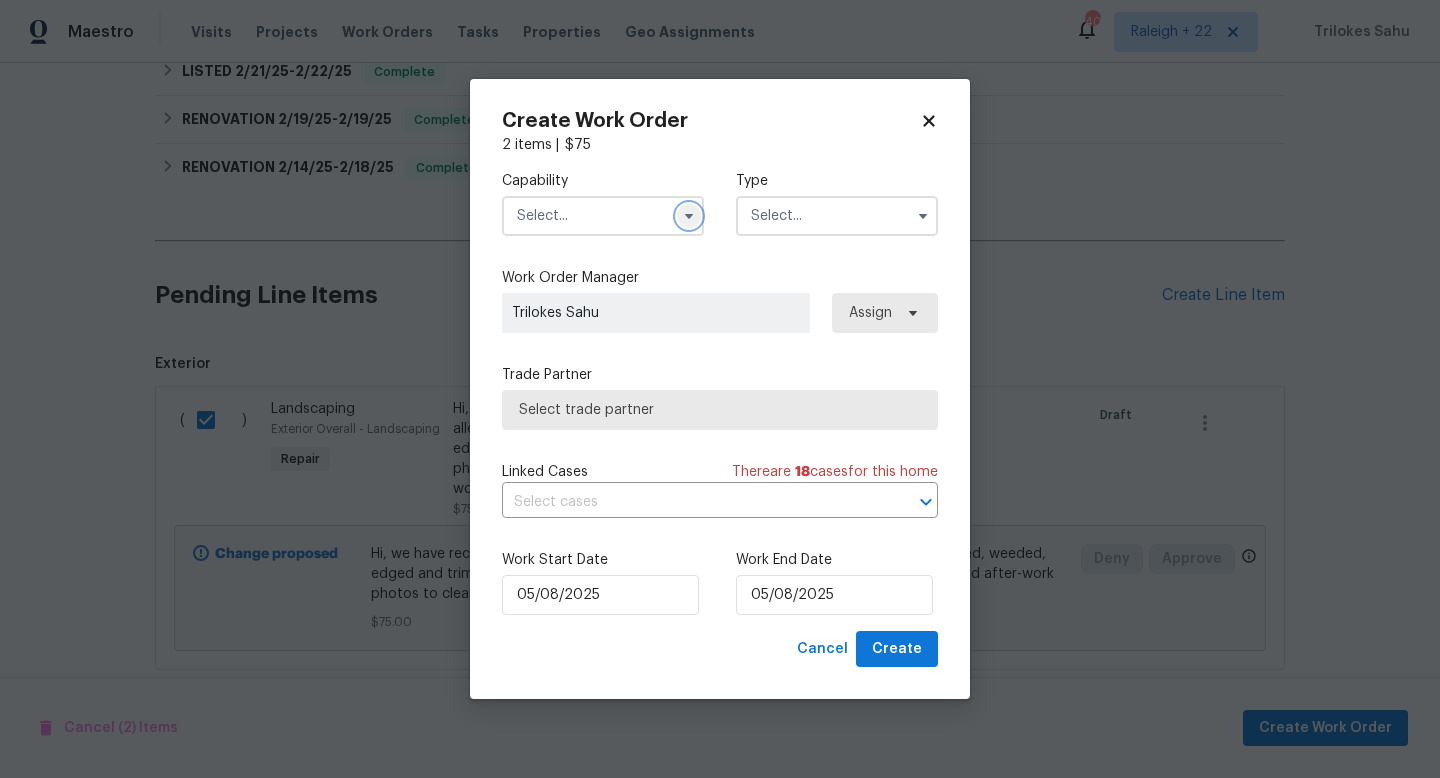 click at bounding box center [689, 216] 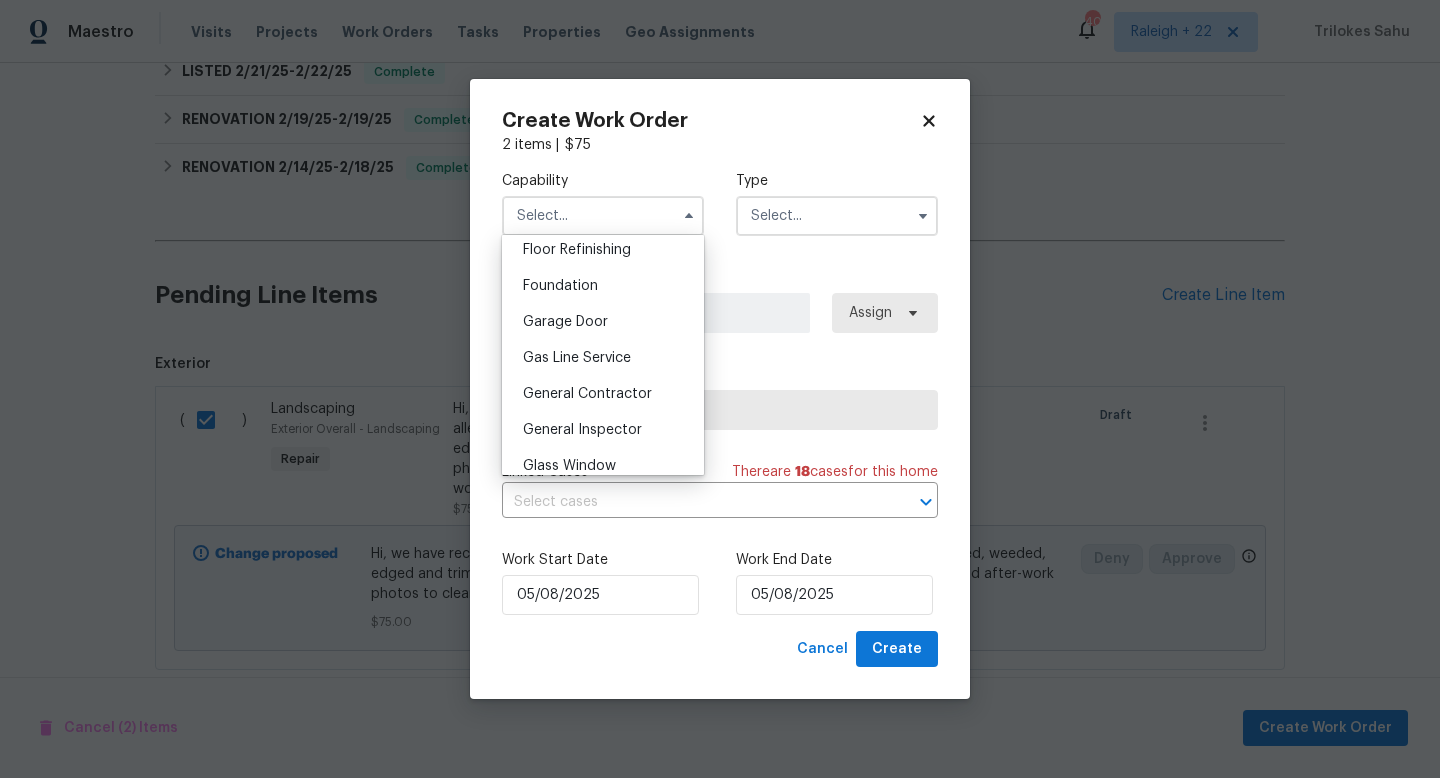 scroll, scrollTop: 1053, scrollLeft: 0, axis: vertical 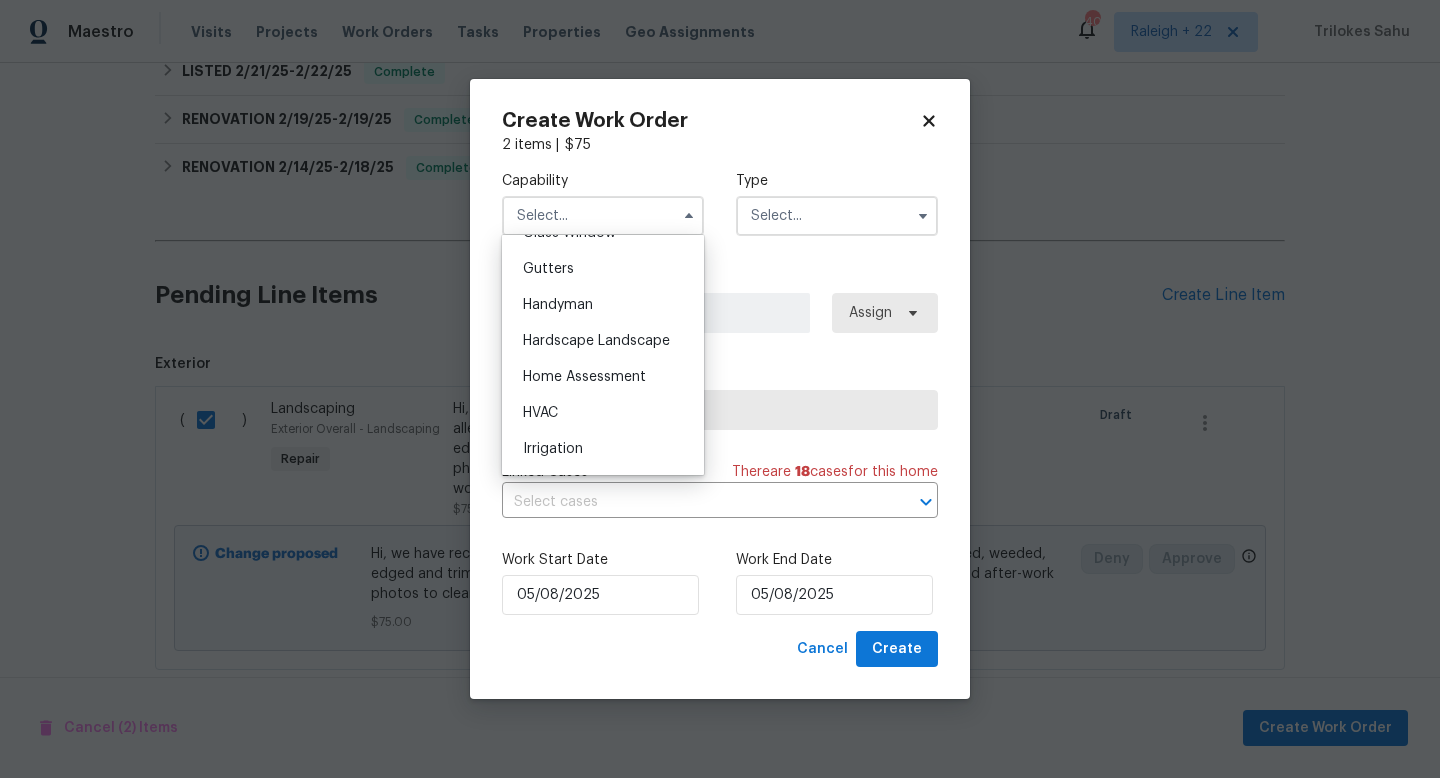 click on "Hardscape Landscape" at bounding box center [603, 341] 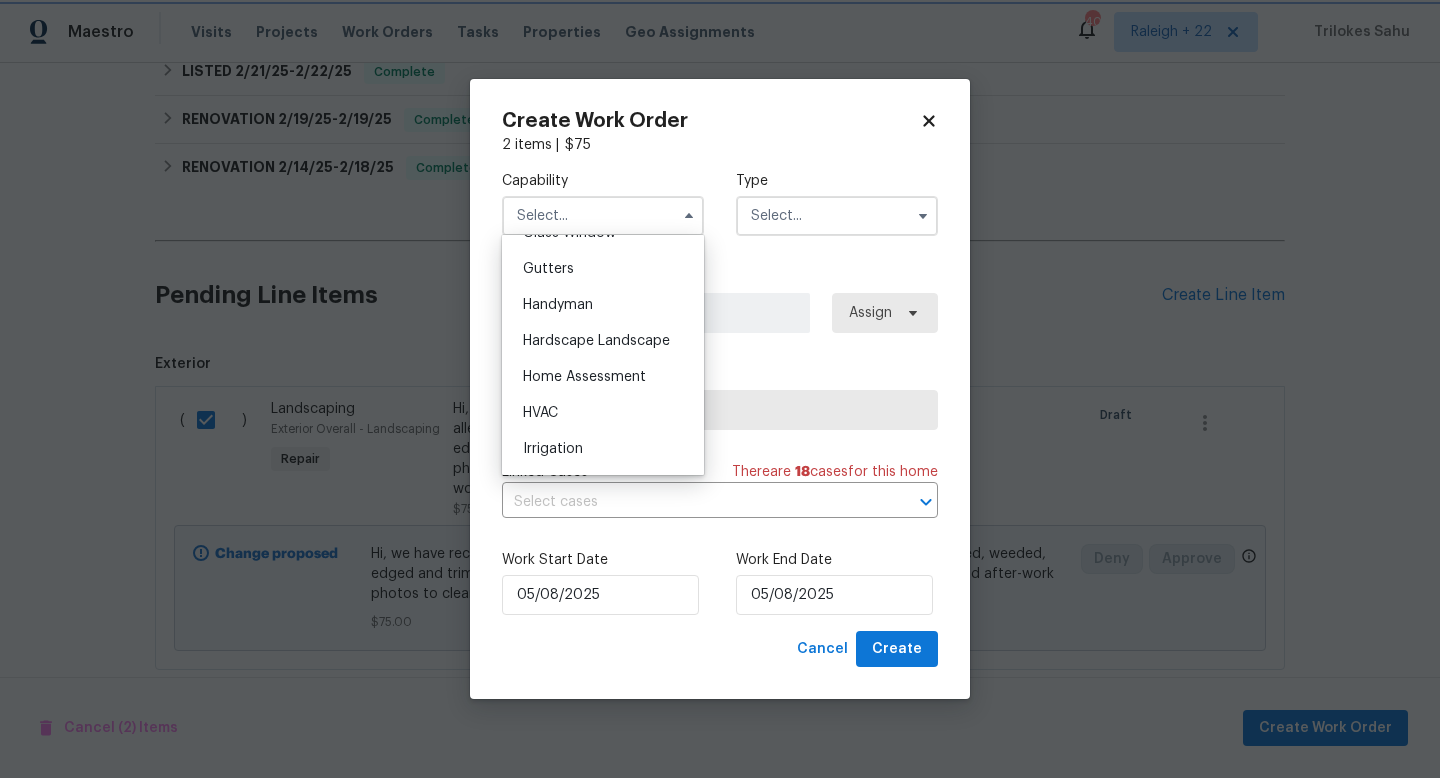 type on "Hardscape Landscape" 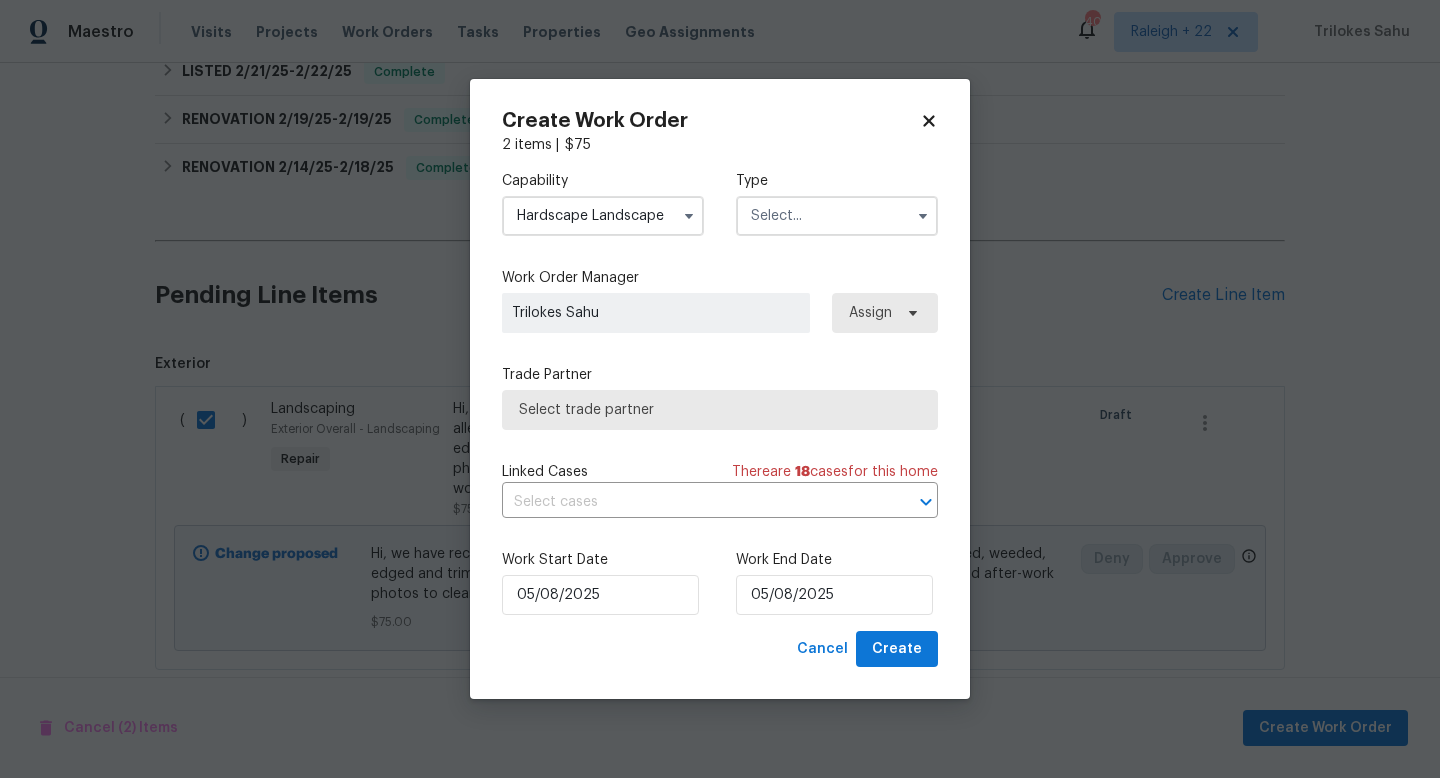 click at bounding box center (837, 216) 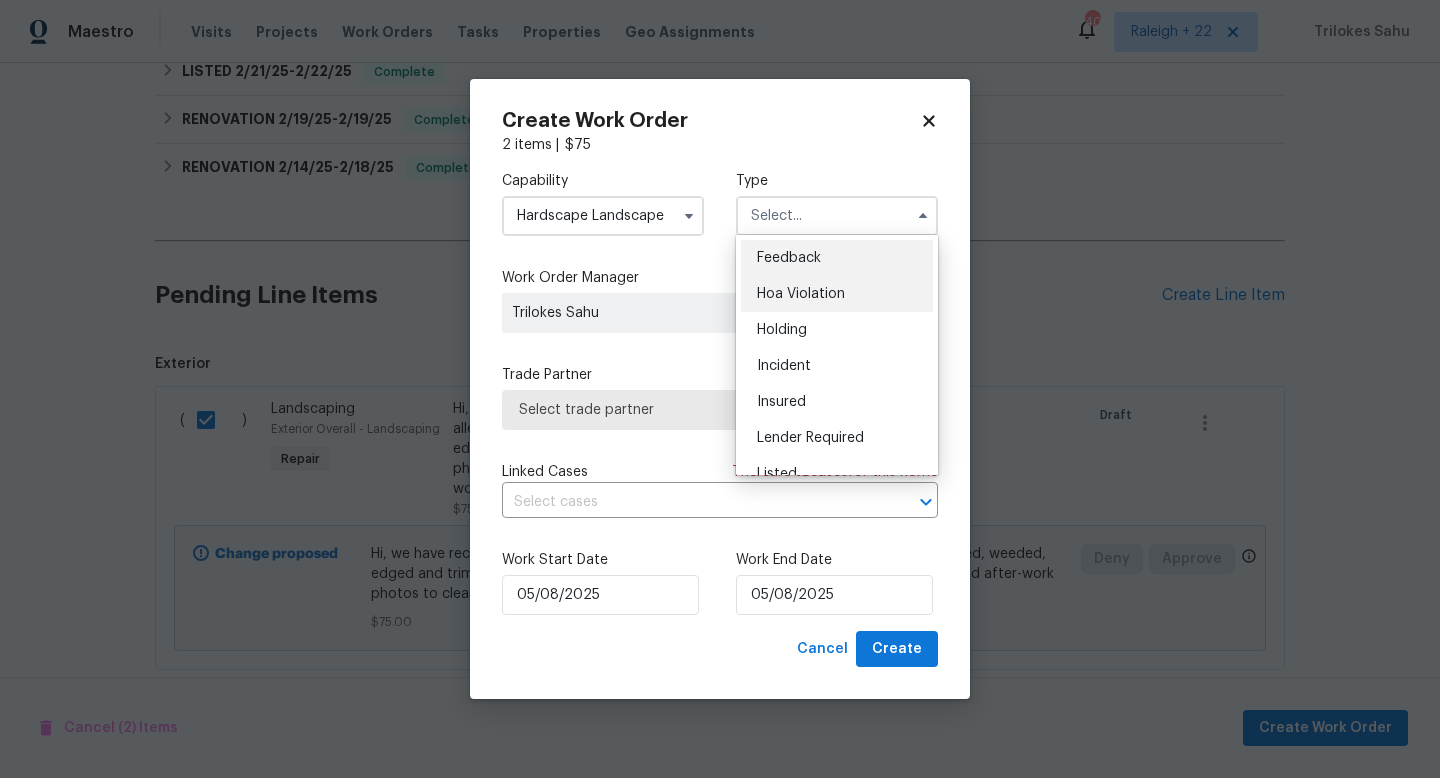 click on "Hoa Violation" at bounding box center (837, 294) 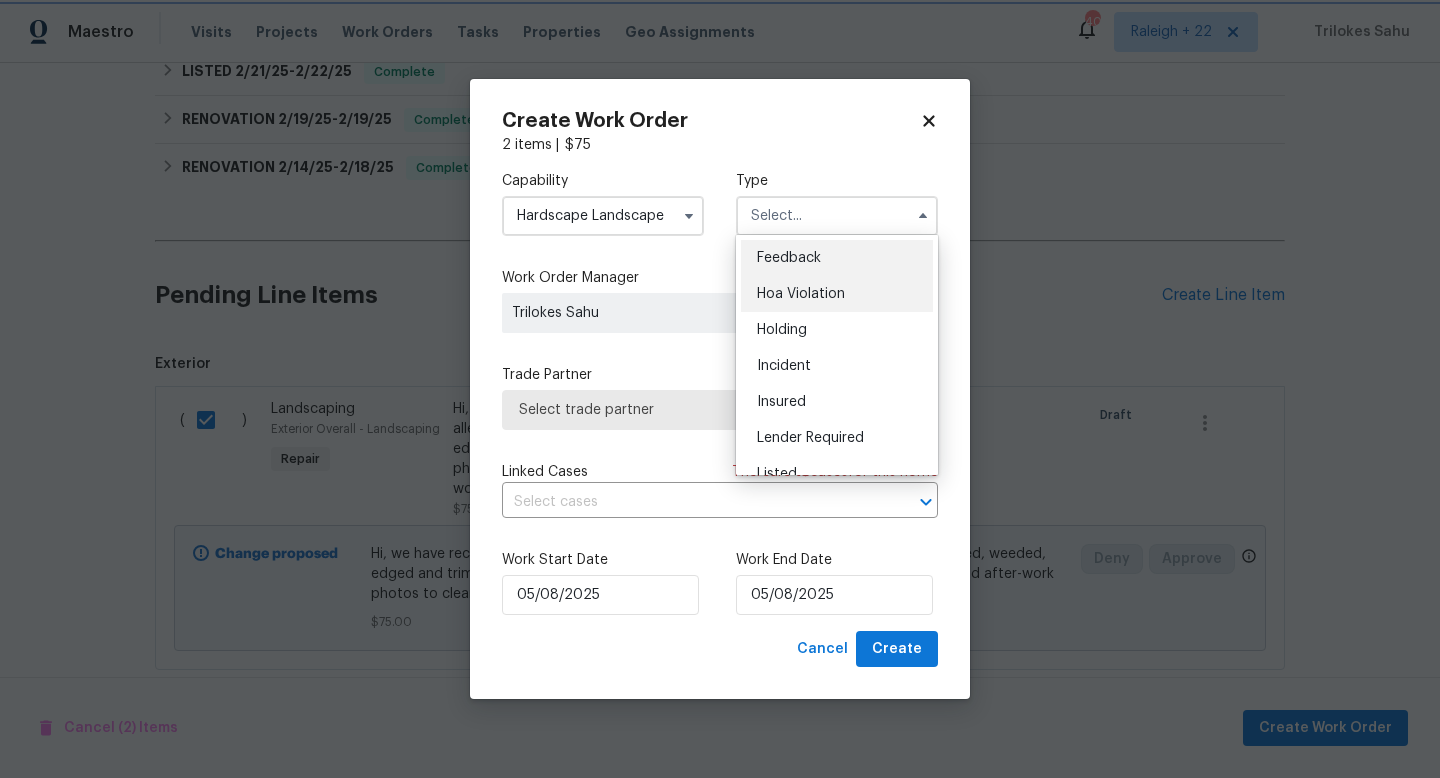 type on "Hoa Violation" 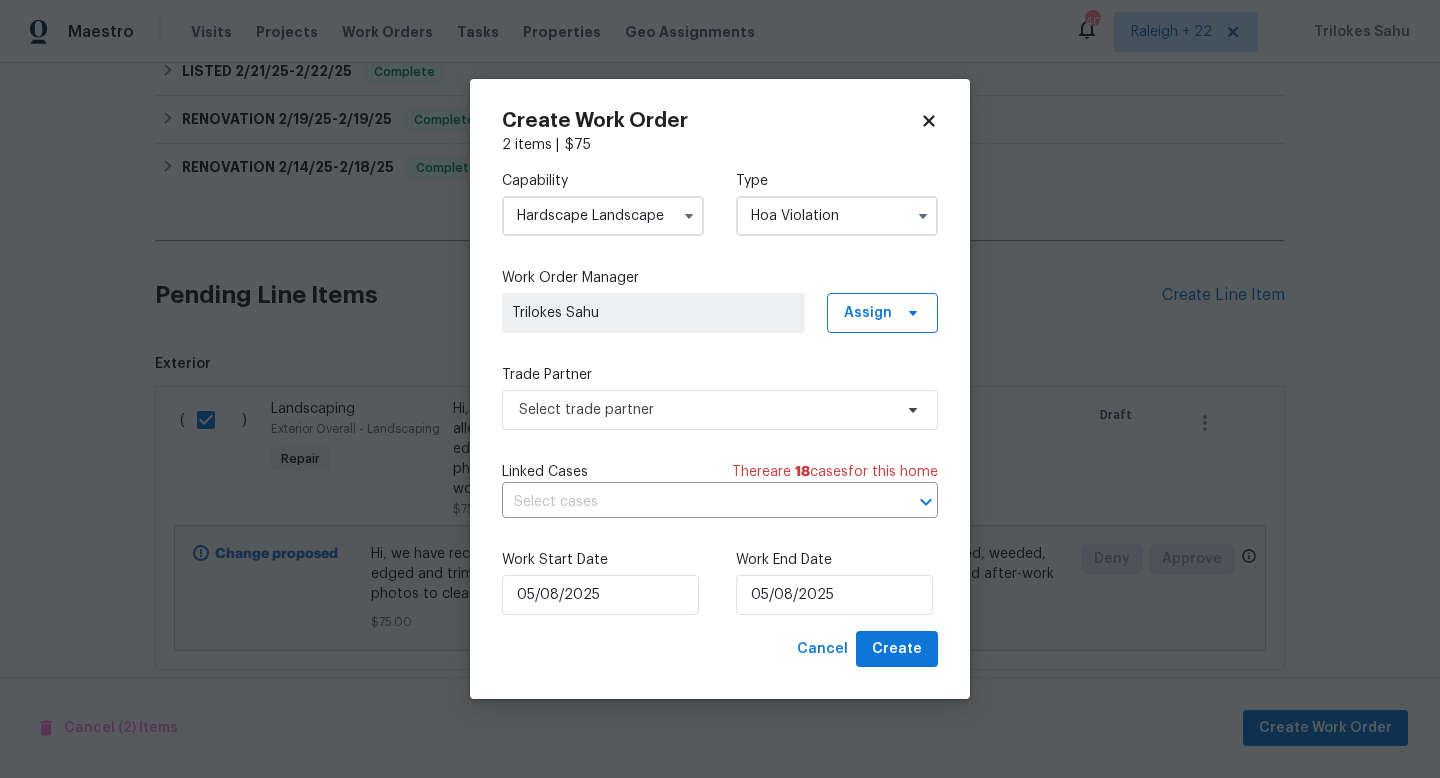 click on "Trade Partner   Select trade partner" at bounding box center [720, 397] 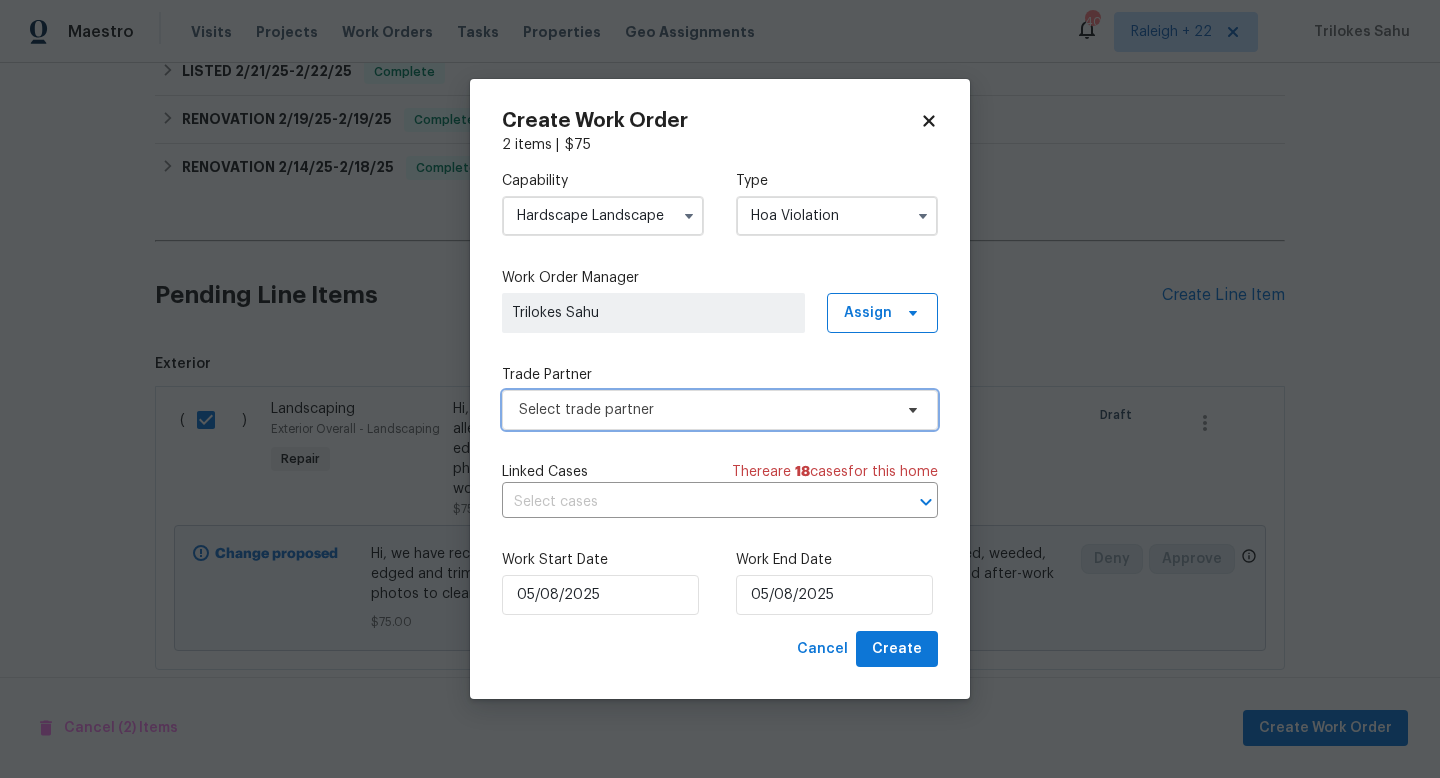 click on "Select trade partner" at bounding box center [705, 410] 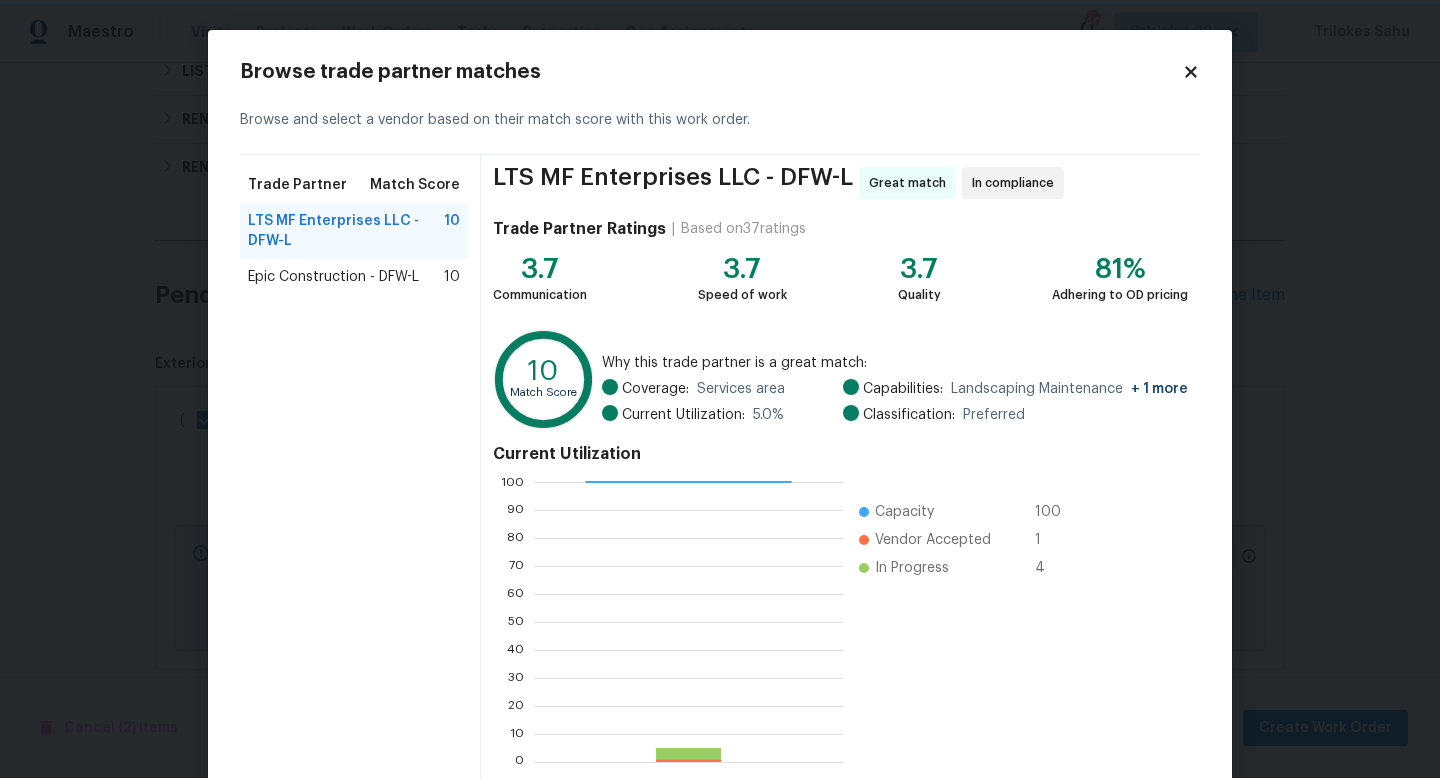 scroll, scrollTop: 280, scrollLeft: 308, axis: both 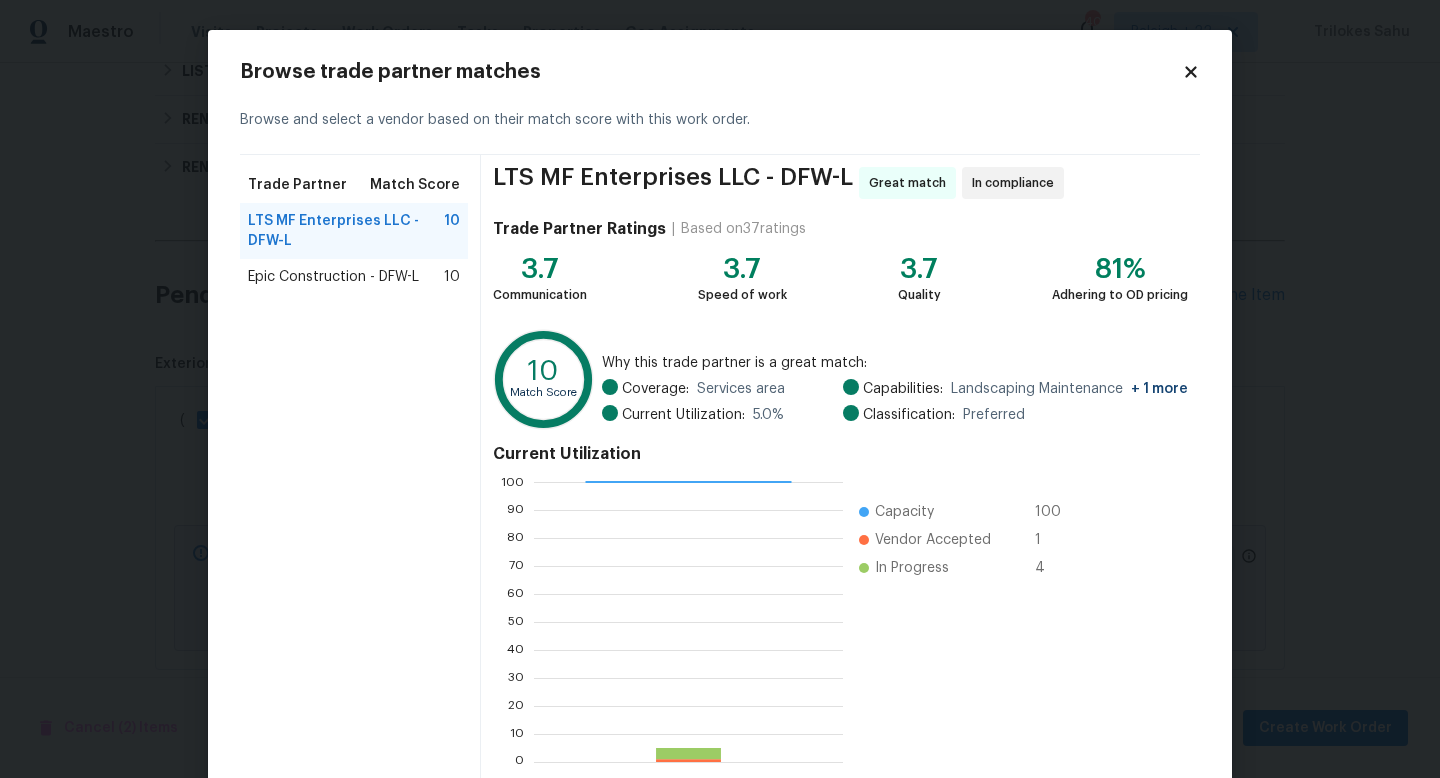 click on "Epic Construction - DFW-L 10" at bounding box center (354, 277) 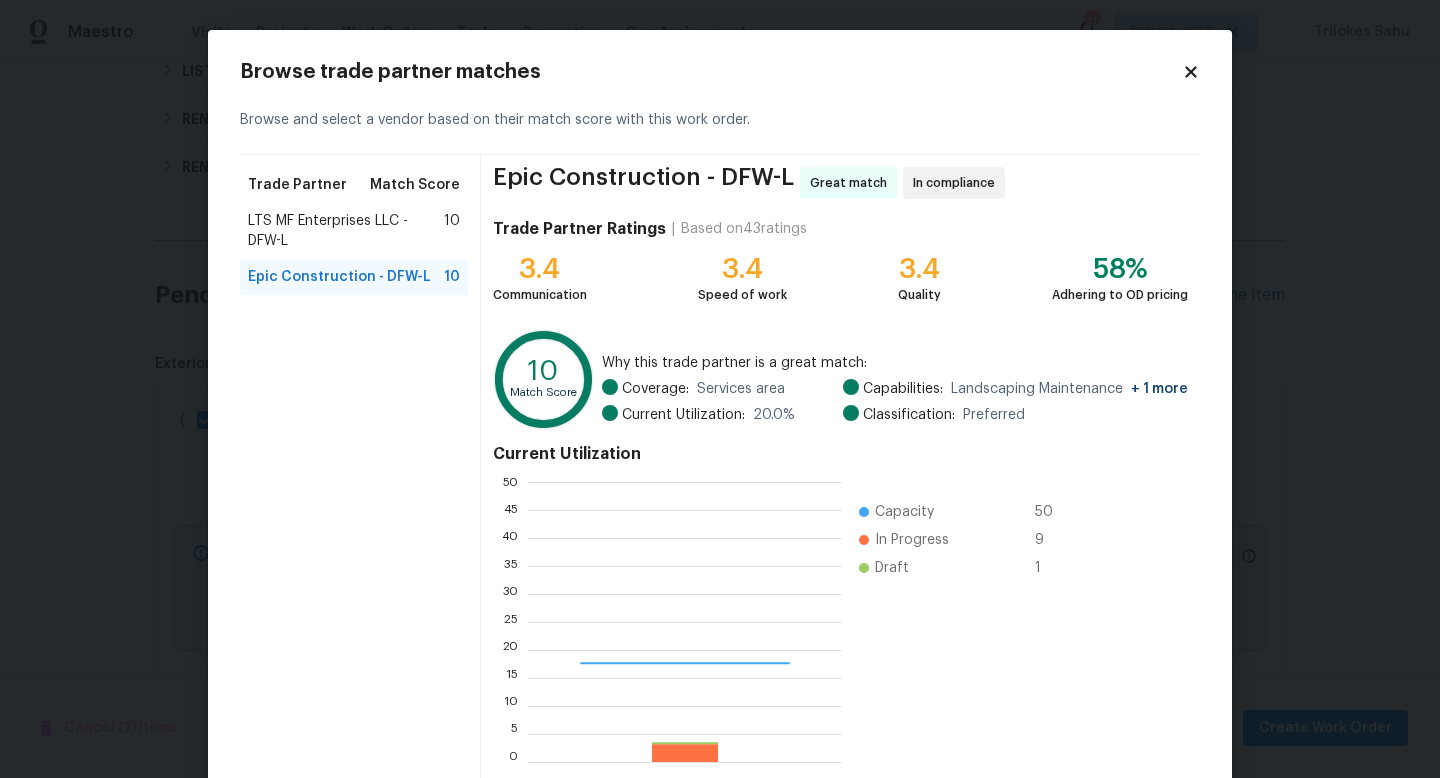 scroll, scrollTop: 2, scrollLeft: 1, axis: both 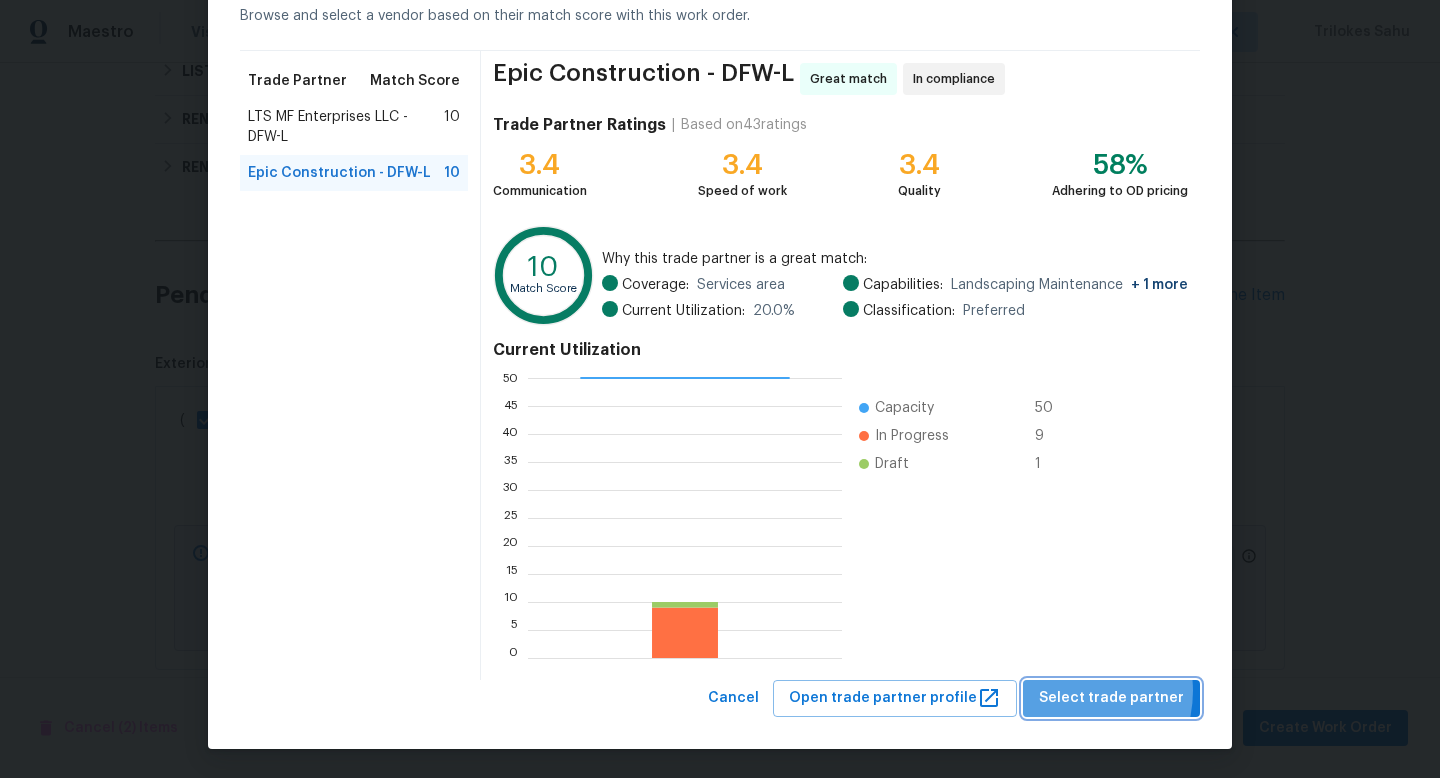 click on "Select trade partner" at bounding box center [1111, 698] 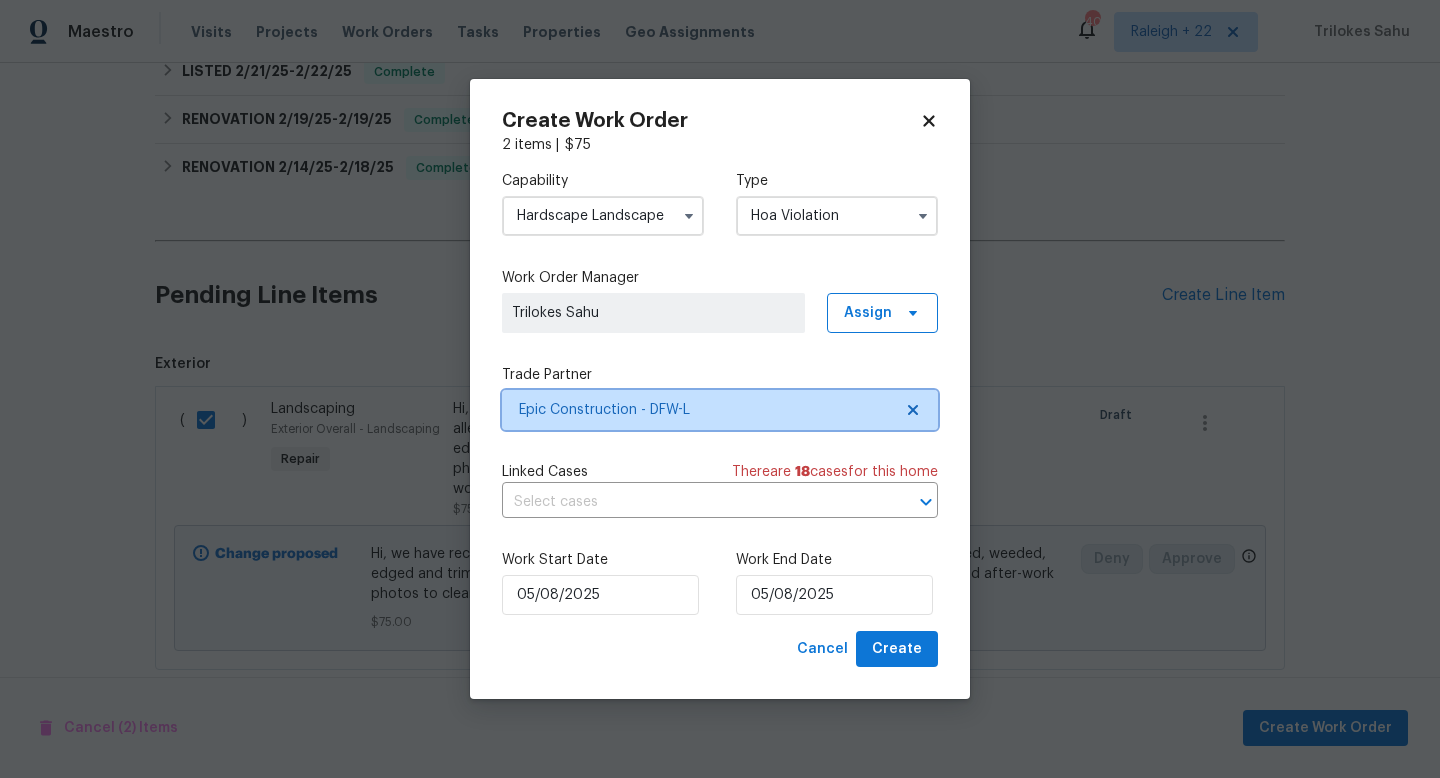 scroll, scrollTop: 0, scrollLeft: 0, axis: both 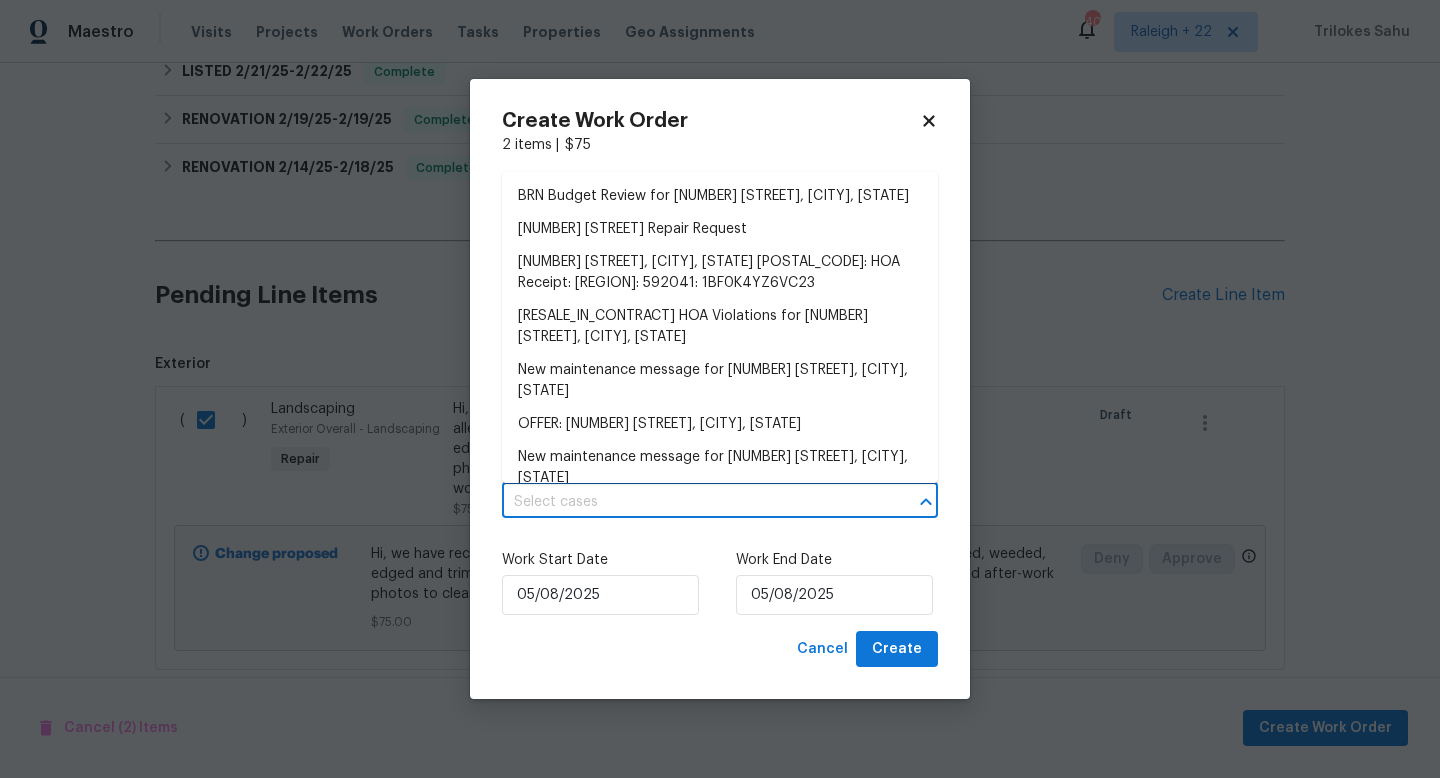 click at bounding box center [692, 502] 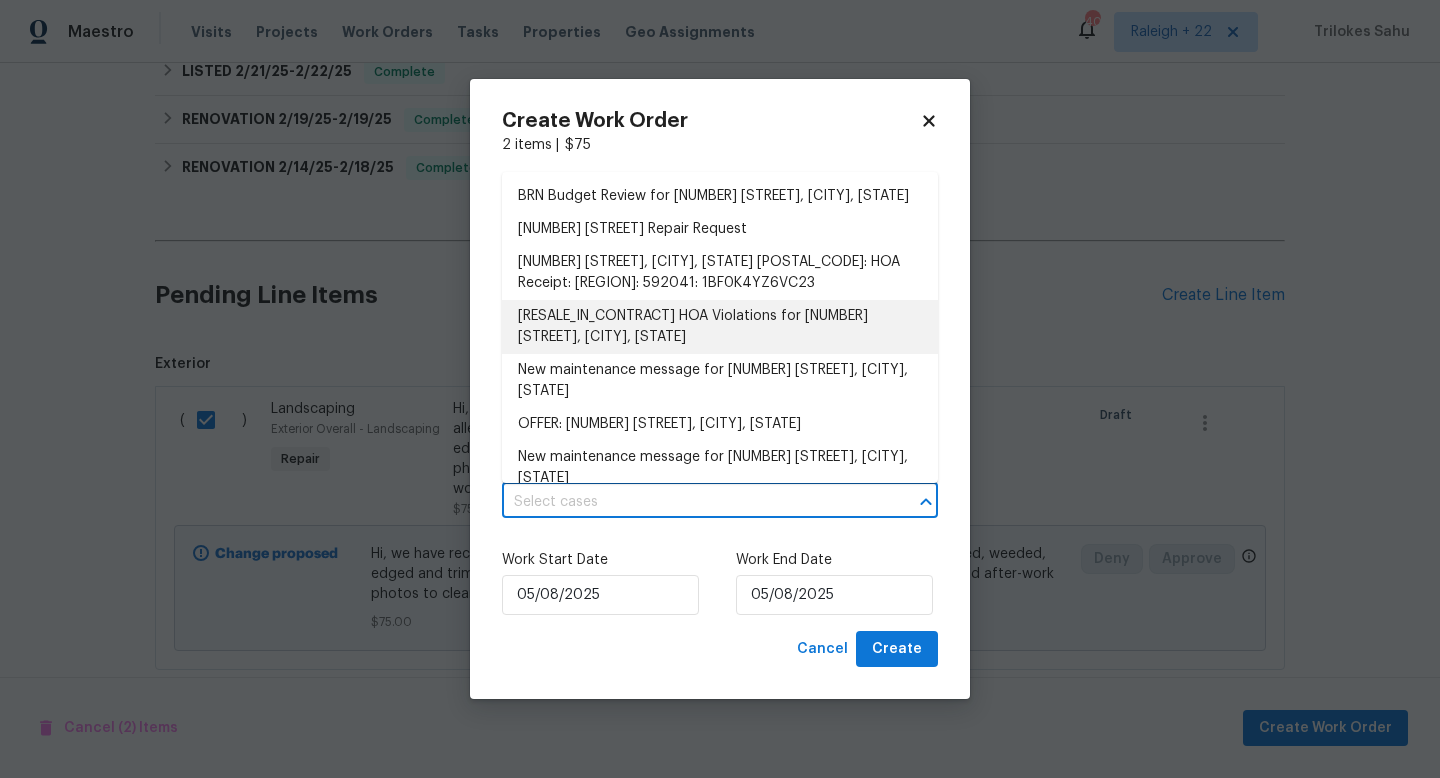 click on "[RESALE_IN_CONTRACT] HOA Violations for 1105 Granger Dr, McKinney, TX 75071" at bounding box center (720, 327) 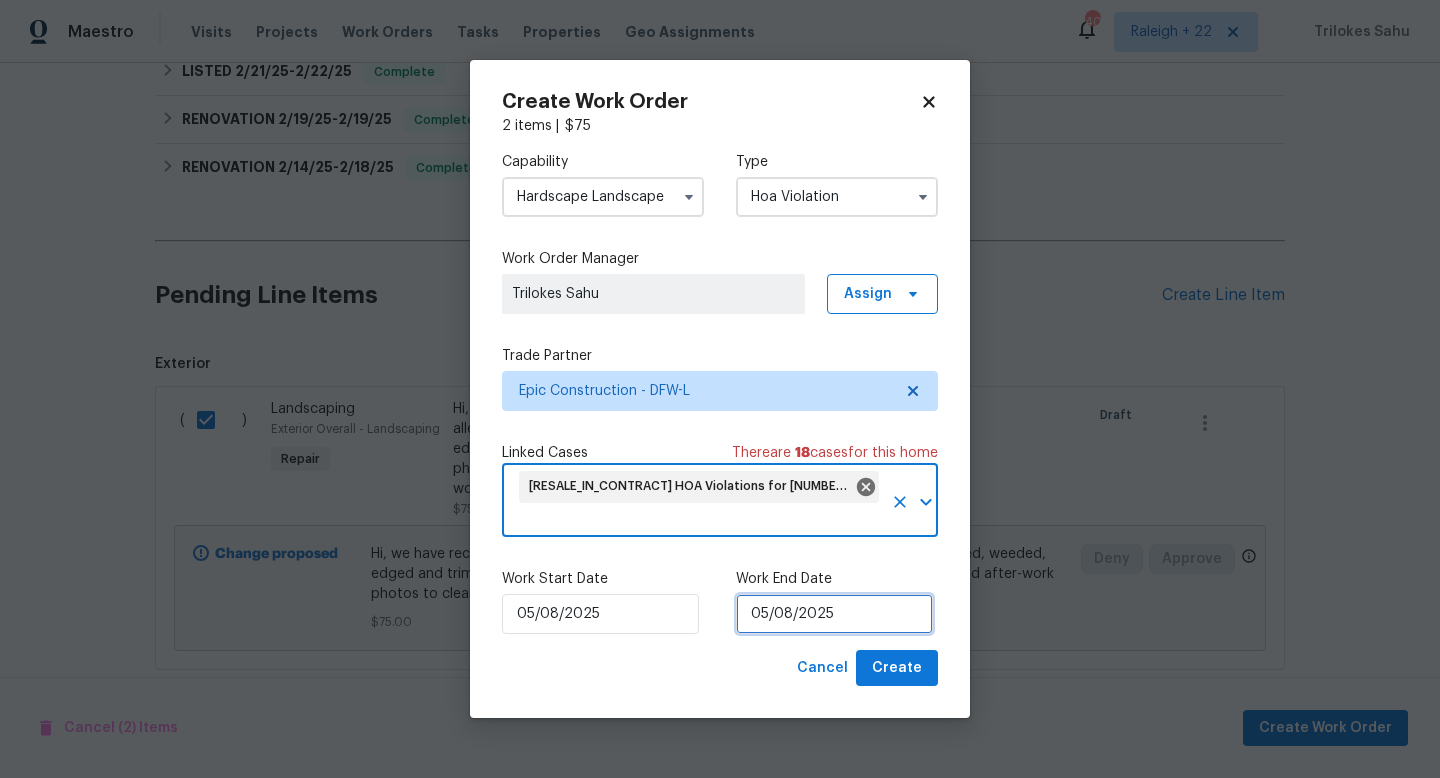 click on "05/08/2025" at bounding box center (834, 614) 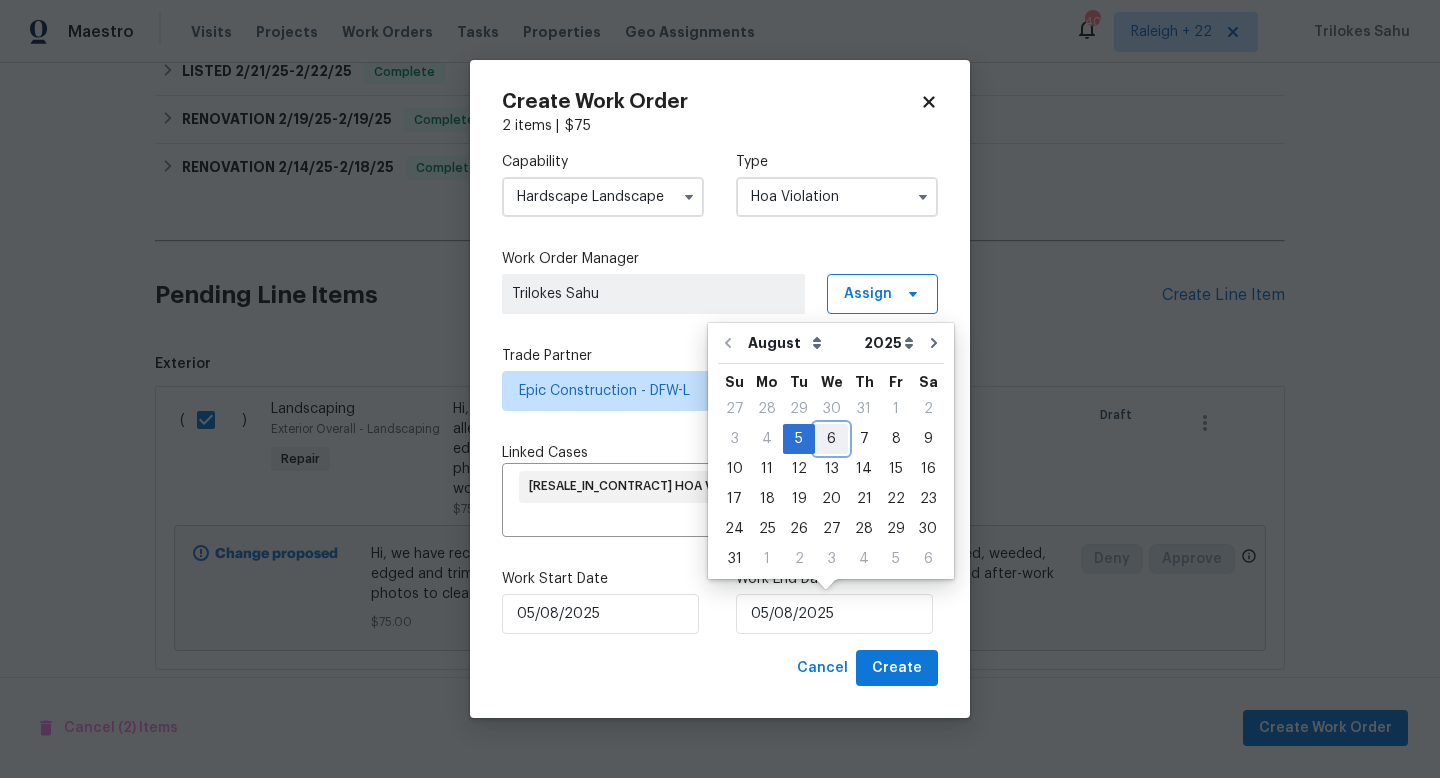 click on "6" at bounding box center (831, 439) 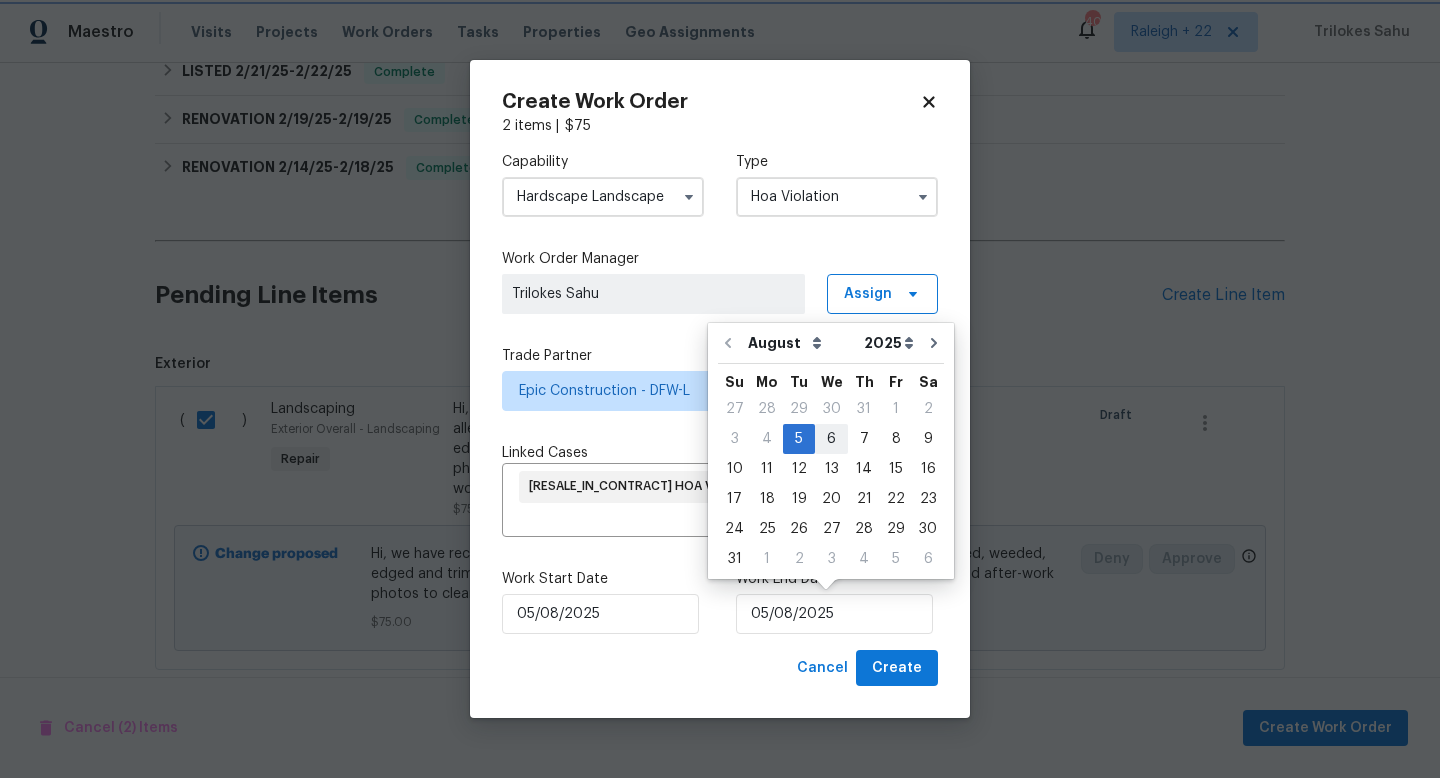 type on "06/08/2025" 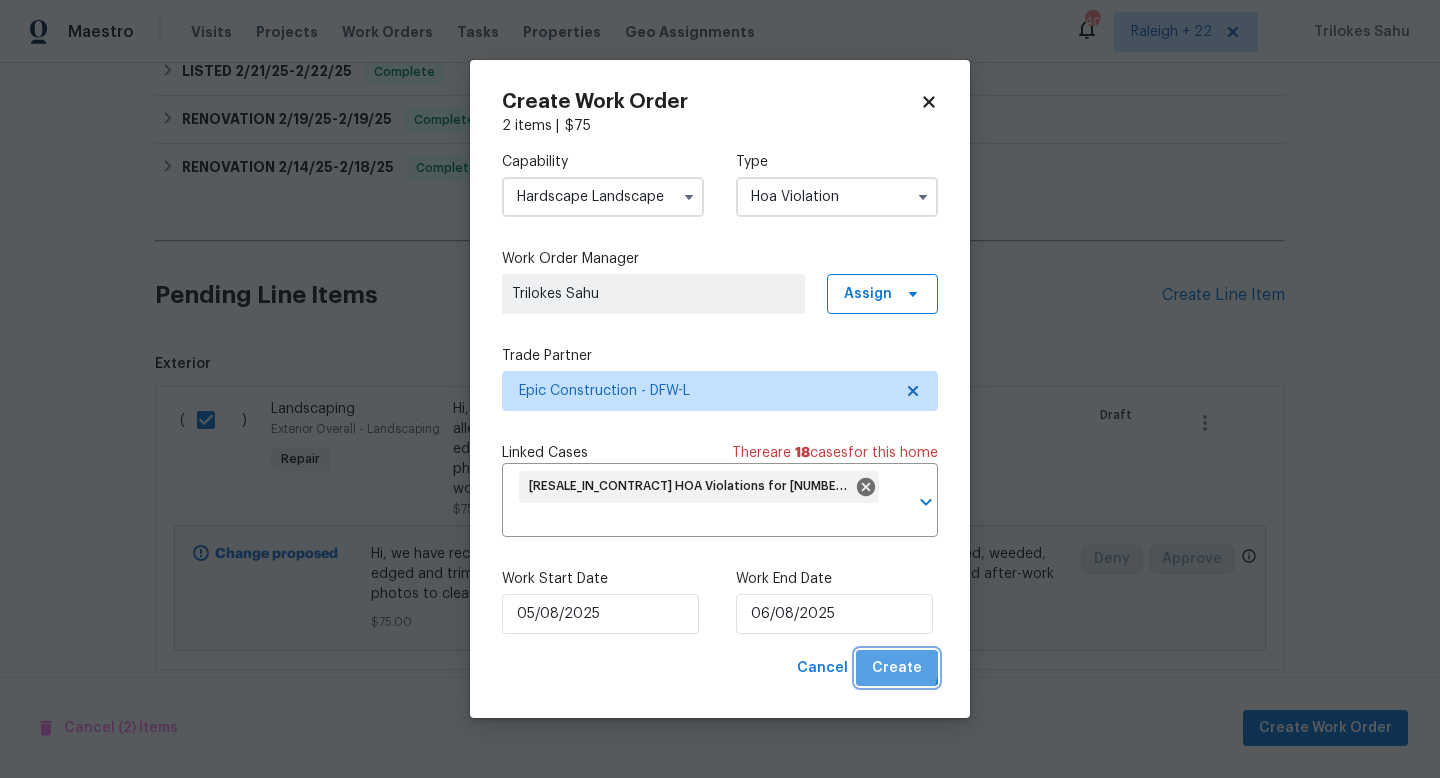 click on "Create" at bounding box center (897, 668) 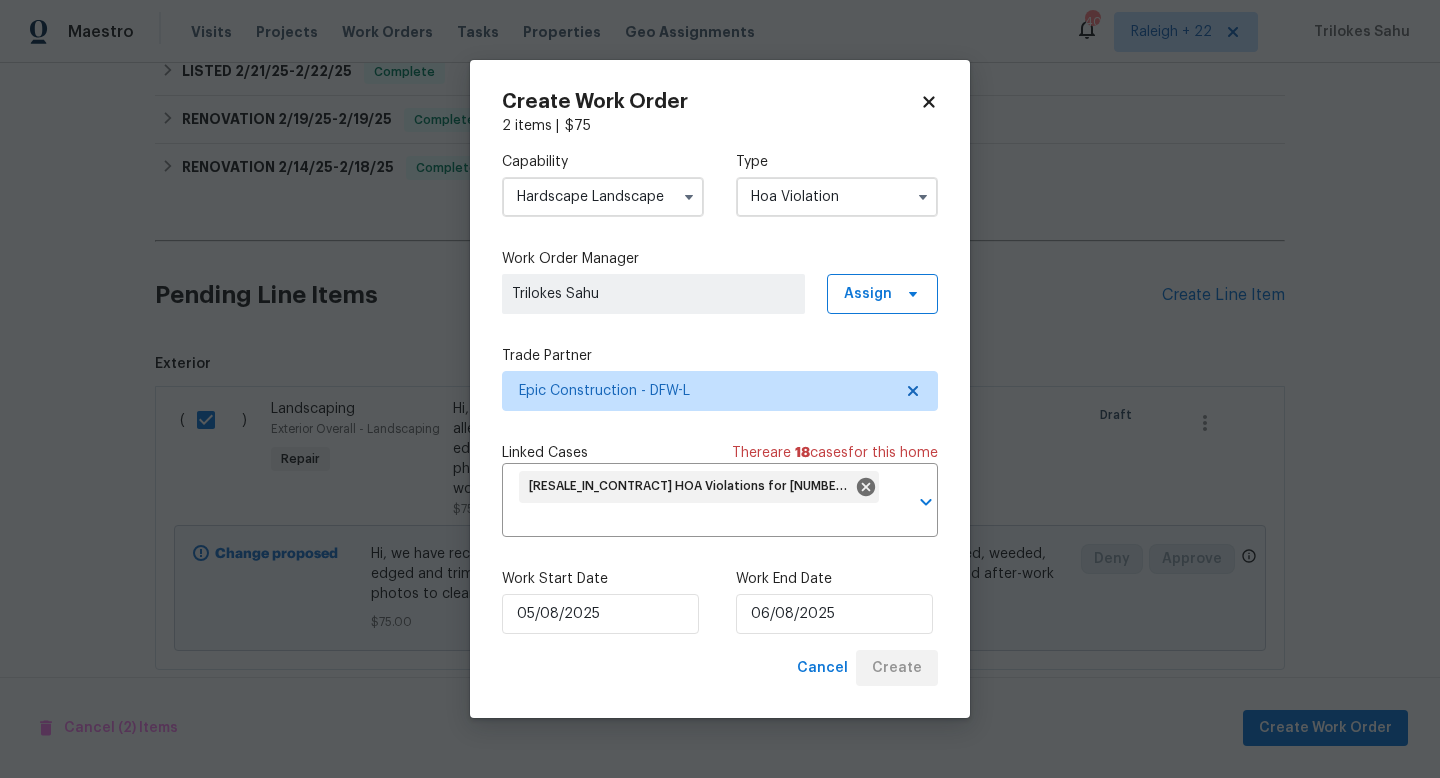 checkbox on "false" 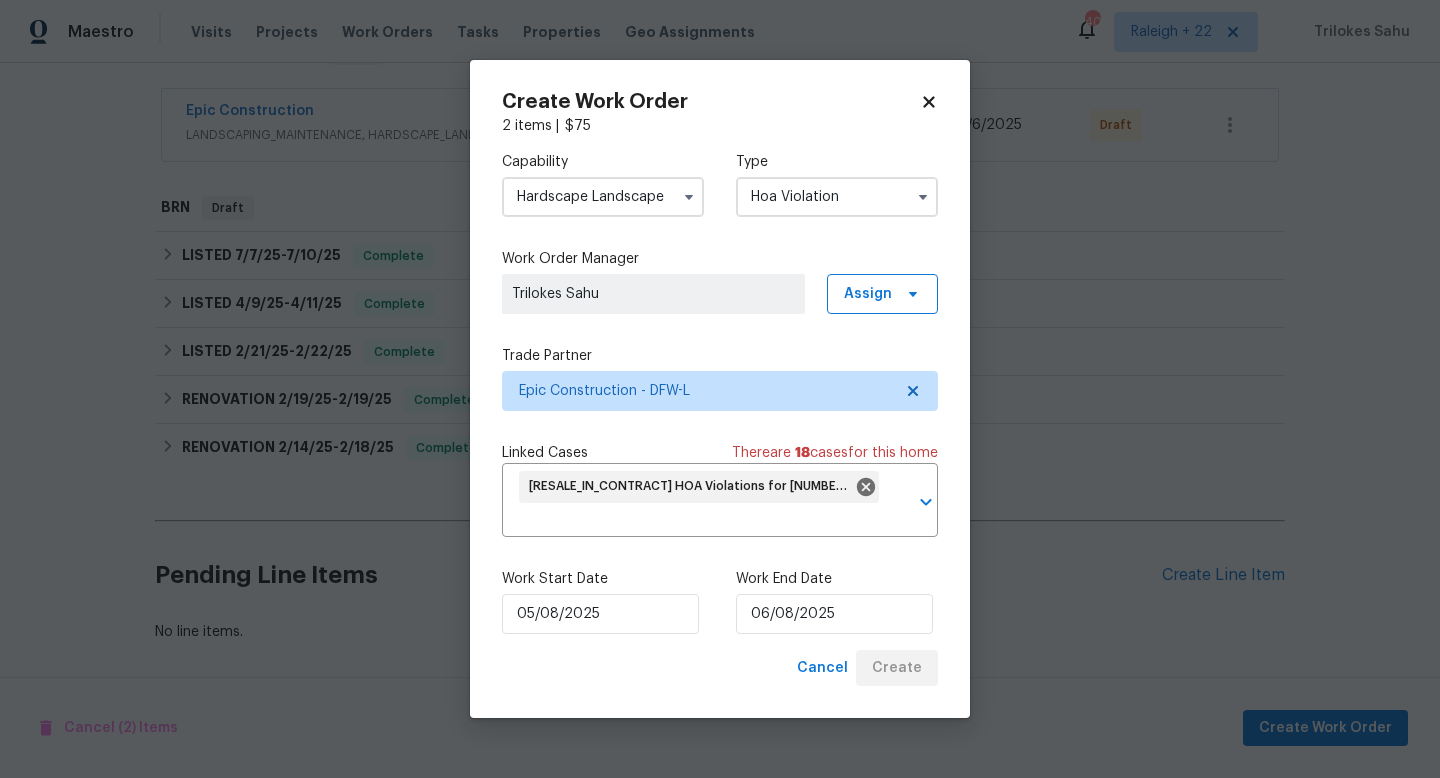 scroll, scrollTop: 521, scrollLeft: 0, axis: vertical 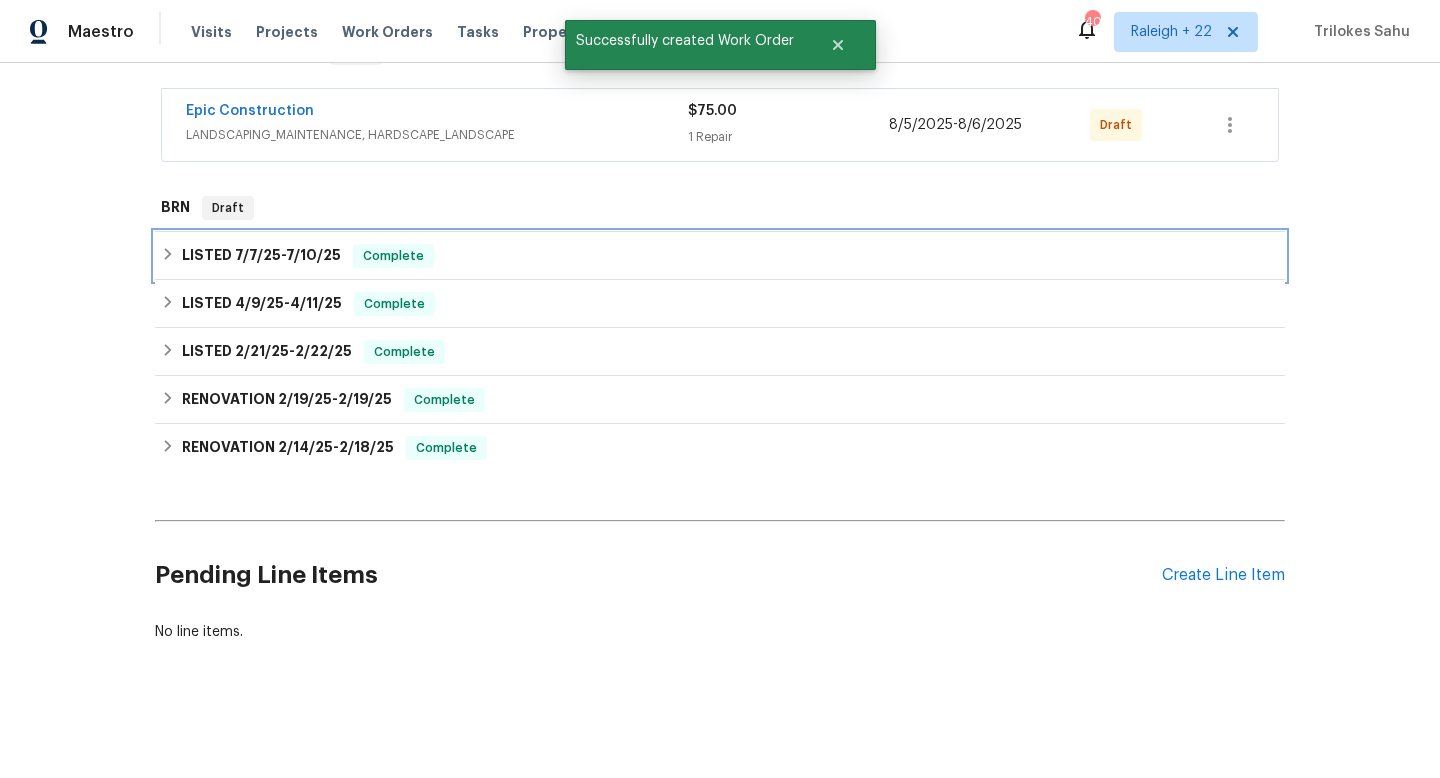 click 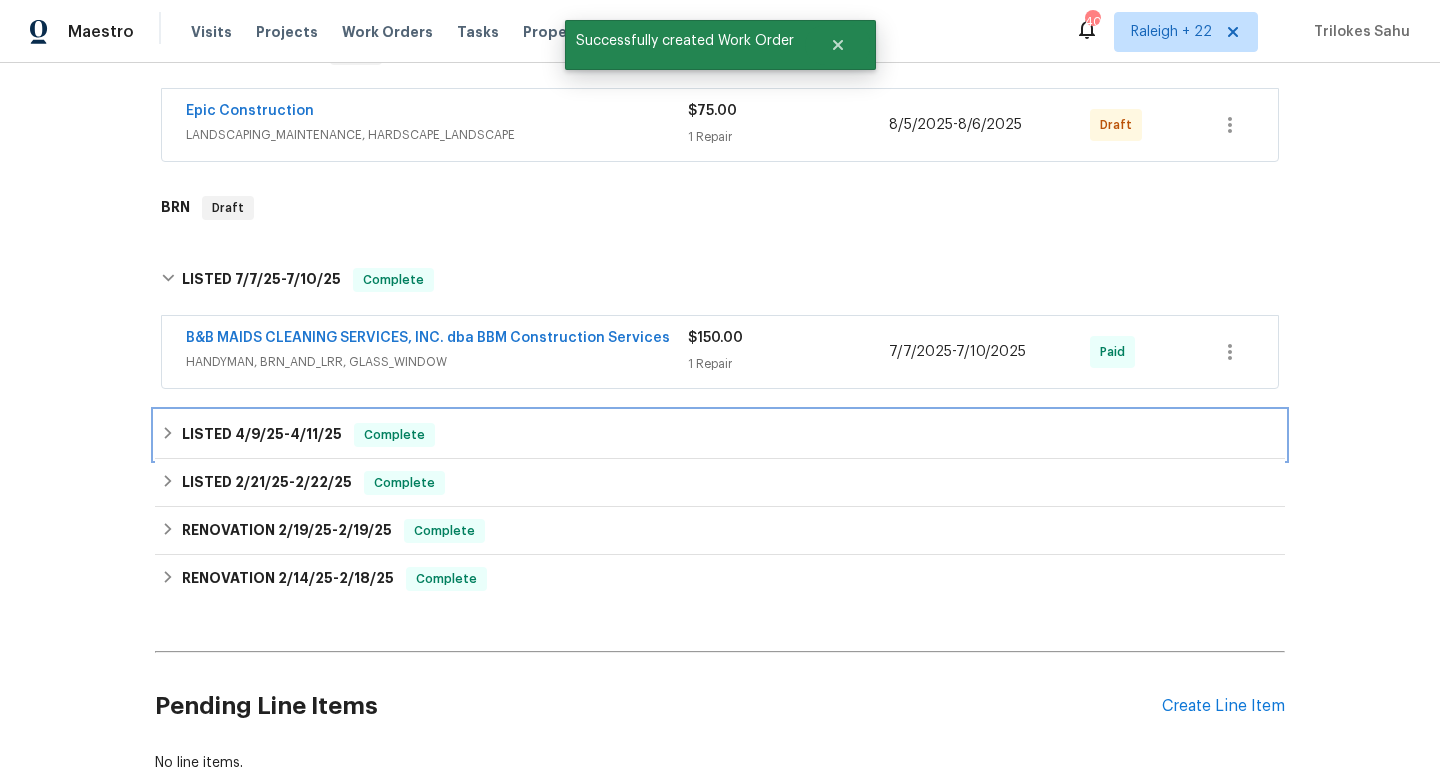 click 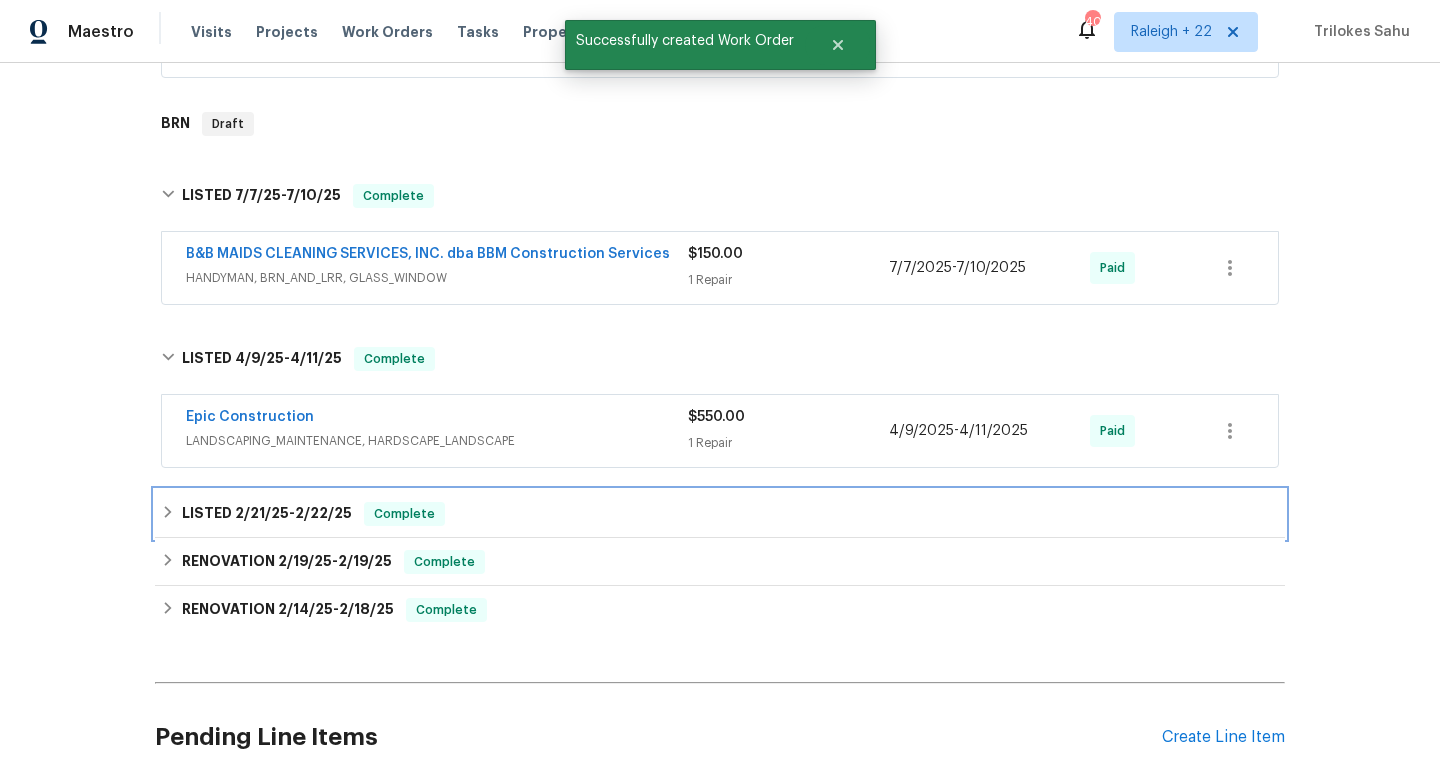 click 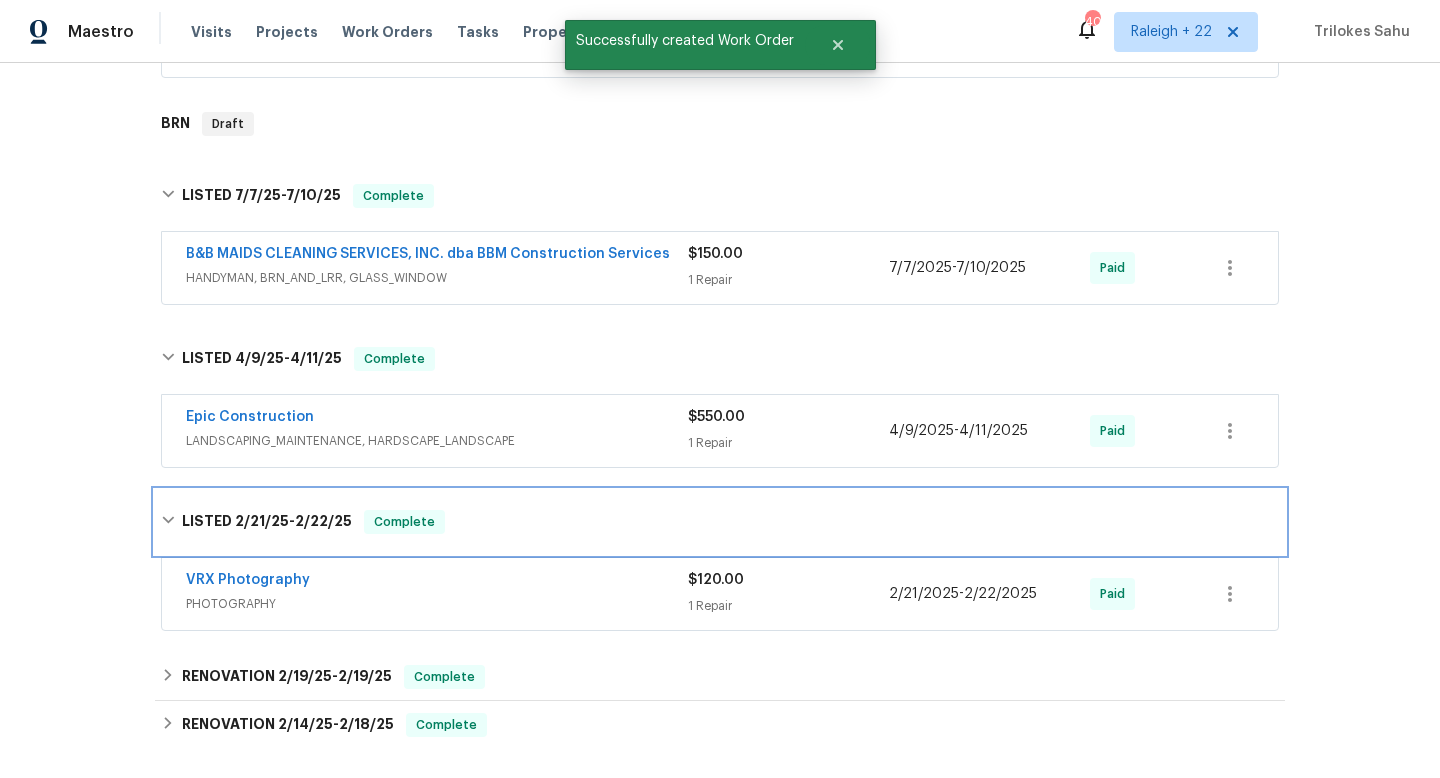 scroll, scrollTop: 755, scrollLeft: 0, axis: vertical 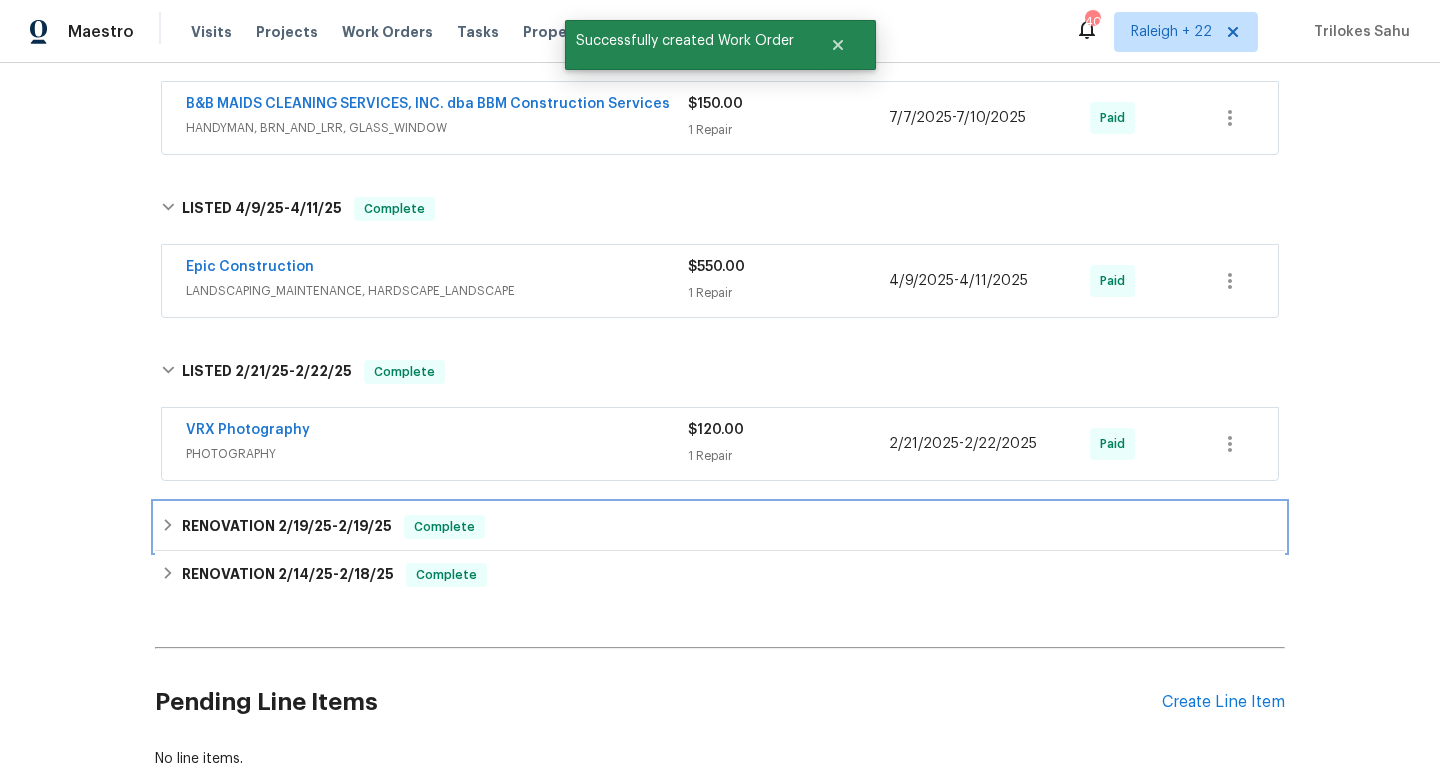 click on "RENOVATION   2/19/25  -  2/19/25 Complete" at bounding box center [720, 527] 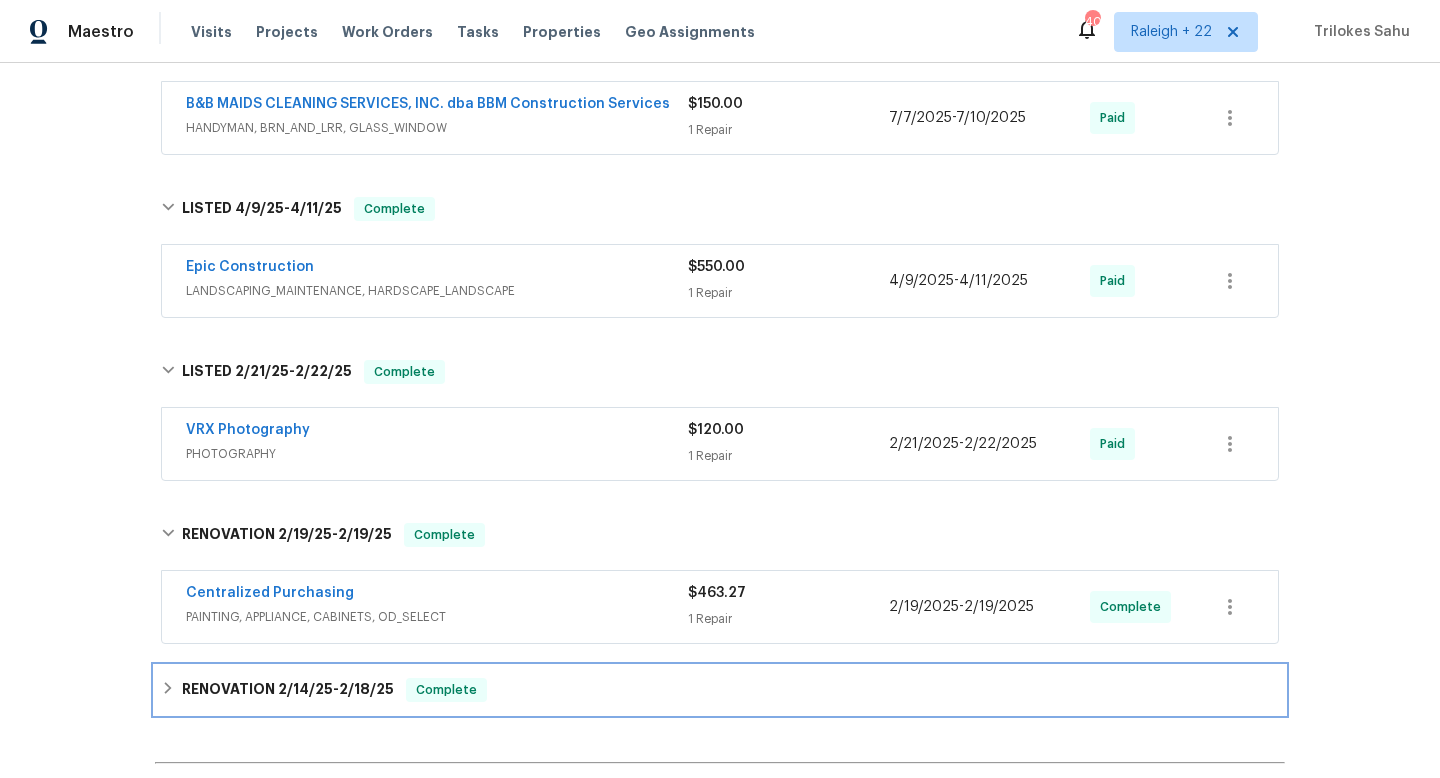 click on "RENOVATION   2/14/25  -  2/18/25 Complete" at bounding box center [720, 690] 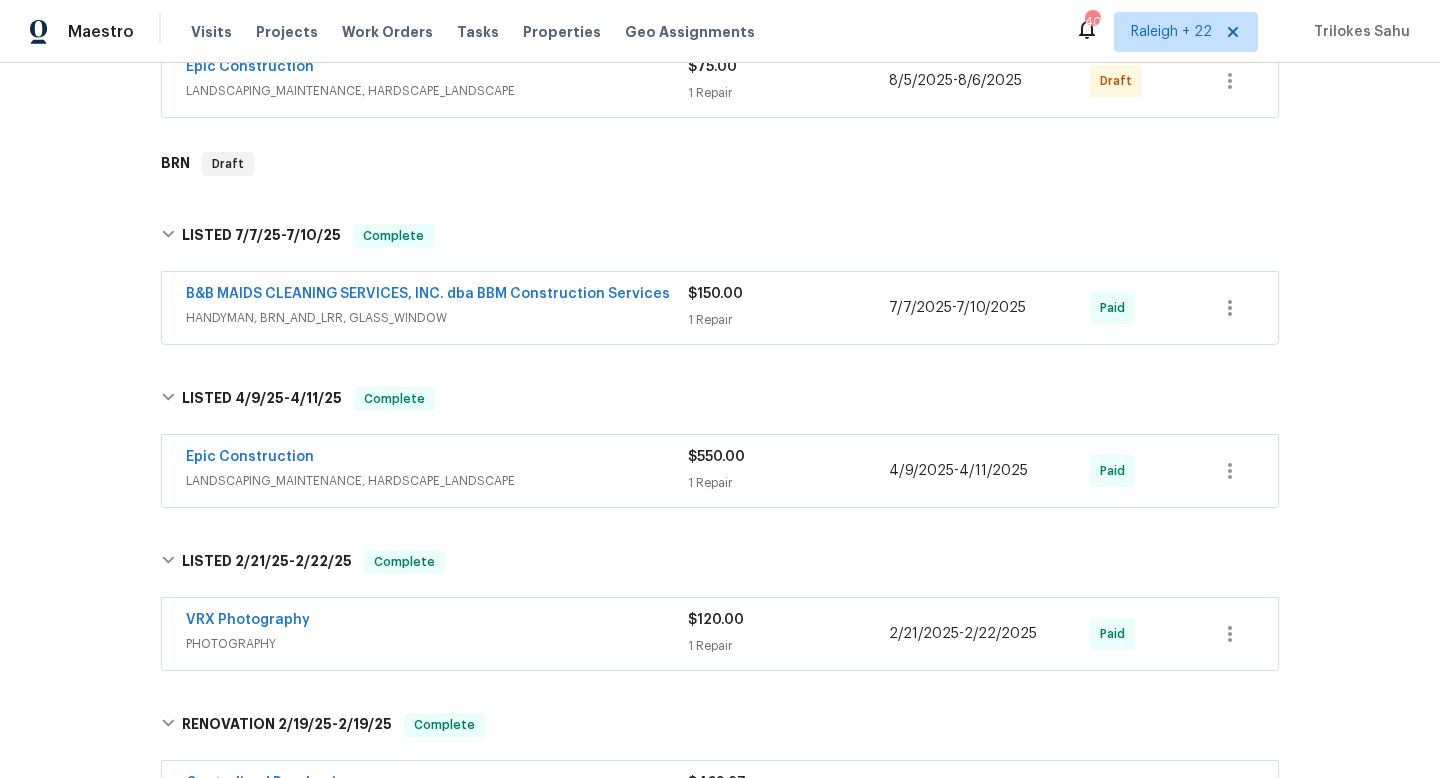 scroll, scrollTop: 0, scrollLeft: 0, axis: both 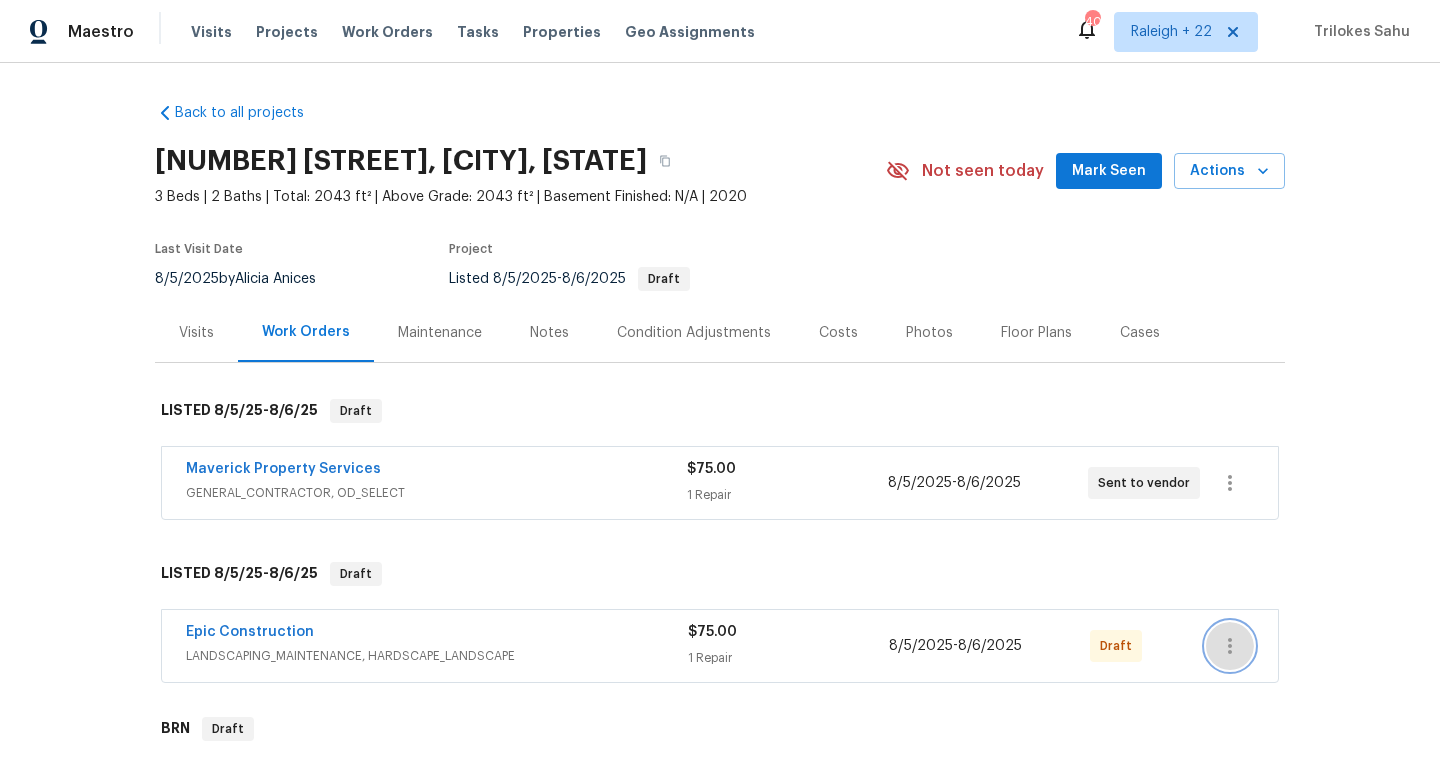 click at bounding box center (1230, 646) 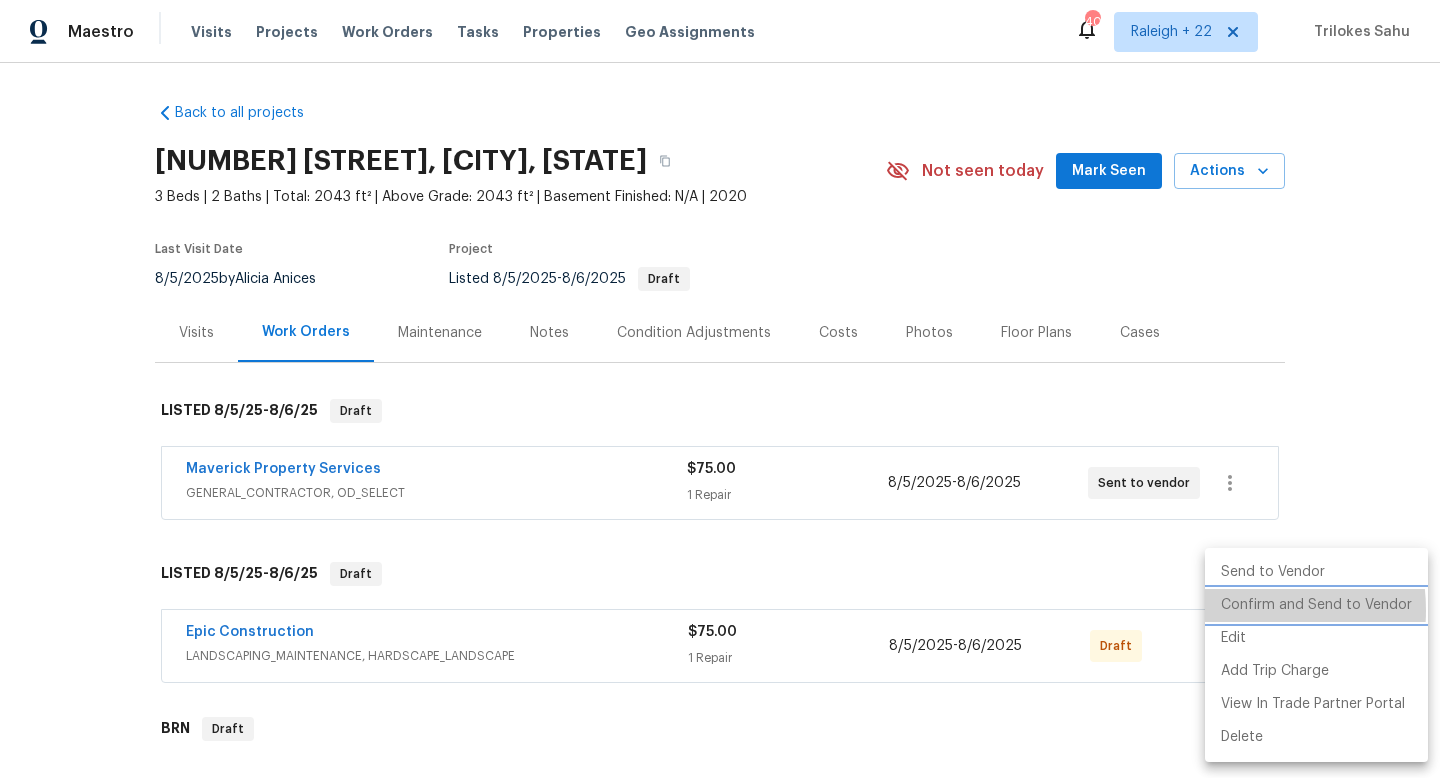 click on "Confirm and Send to Vendor" at bounding box center [1316, 605] 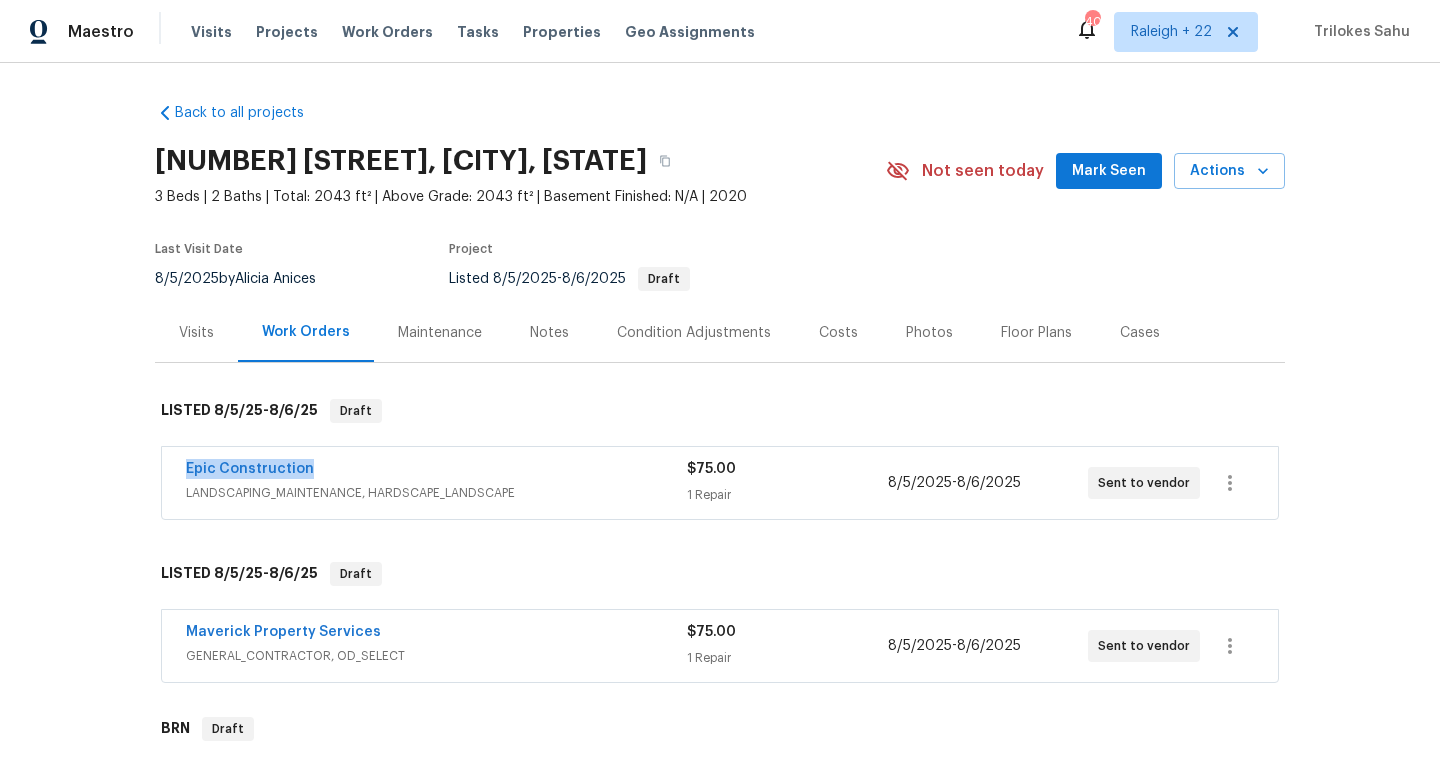 drag, startPoint x: 320, startPoint y: 463, endPoint x: 183, endPoint y: 463, distance: 137 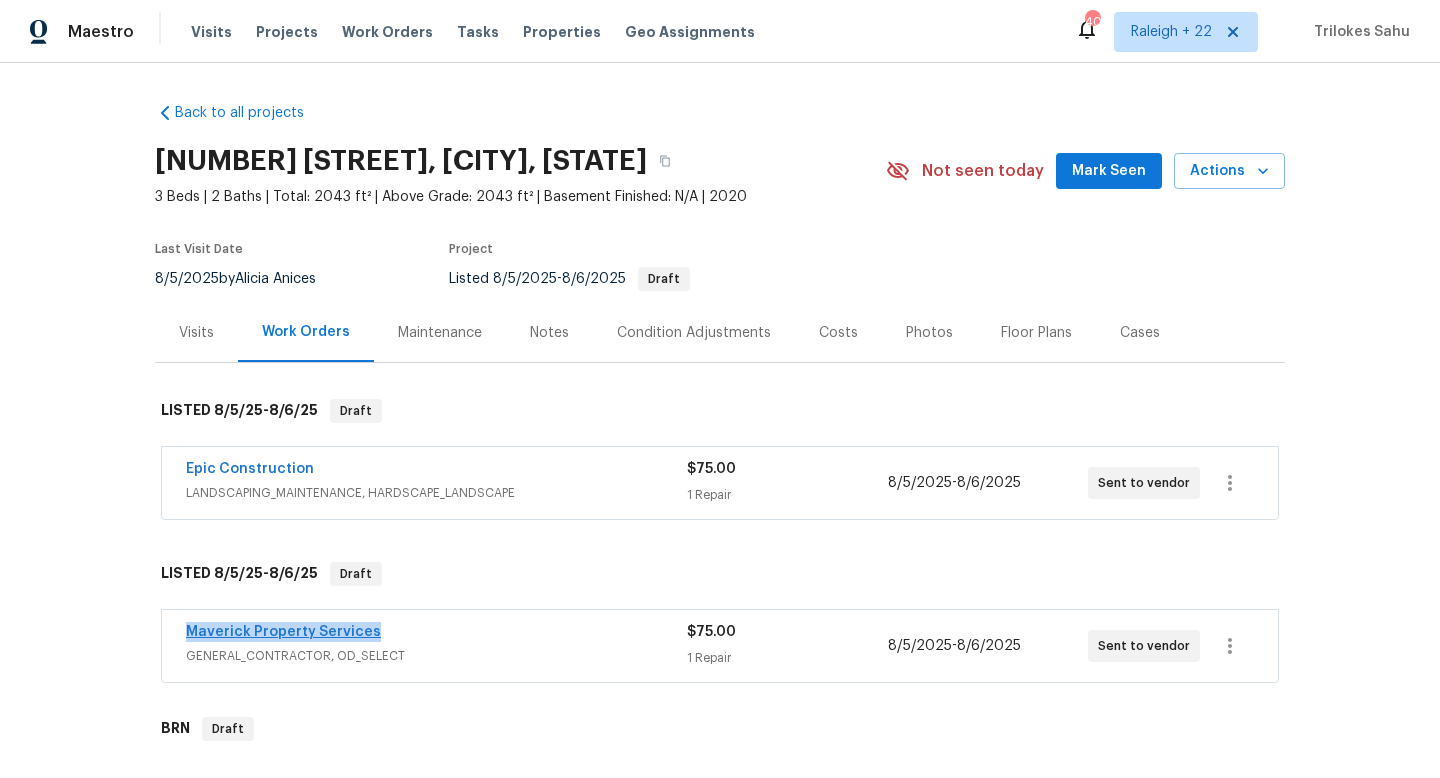 drag, startPoint x: 377, startPoint y: 627, endPoint x: 188, endPoint y: 630, distance: 189.0238 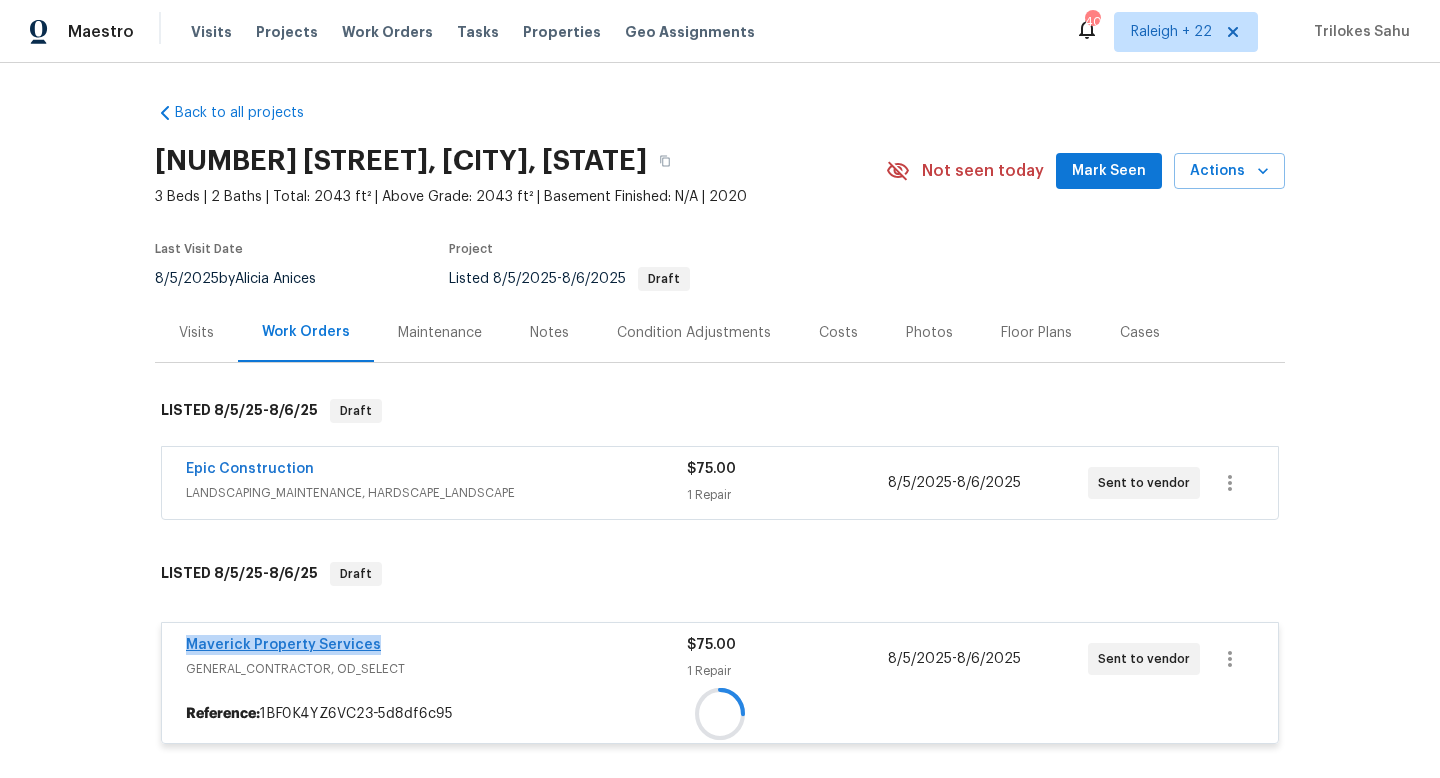 copy on "Maverick Property Services" 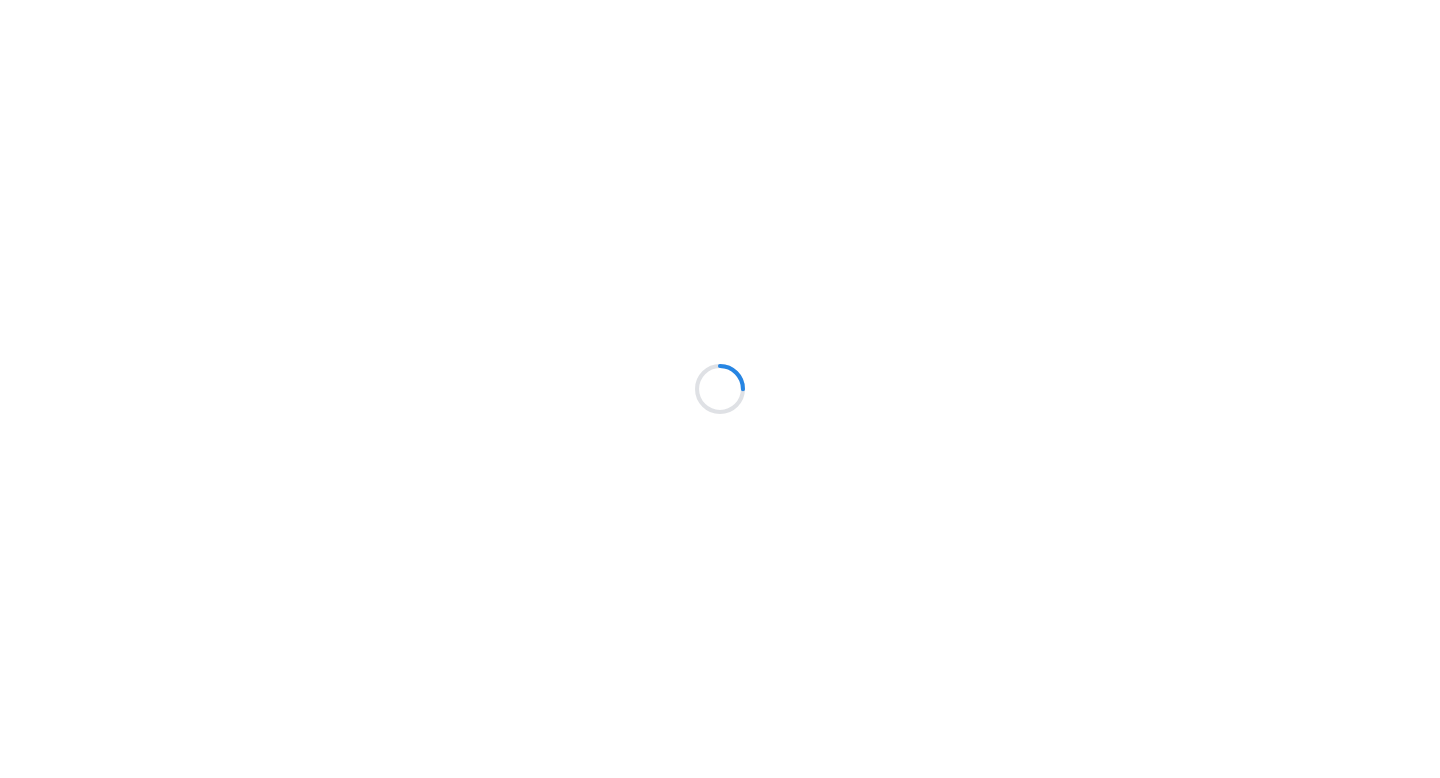 scroll, scrollTop: 0, scrollLeft: 0, axis: both 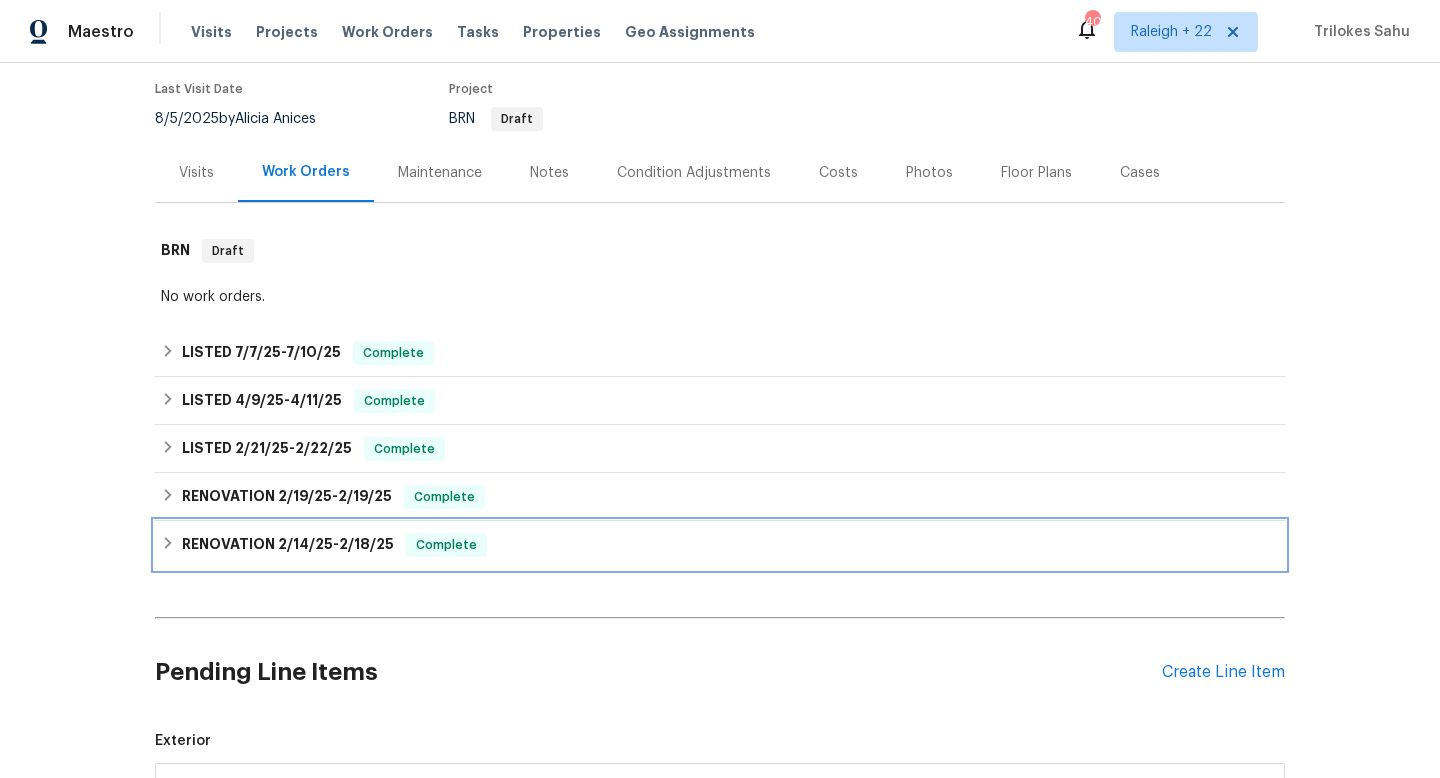 click 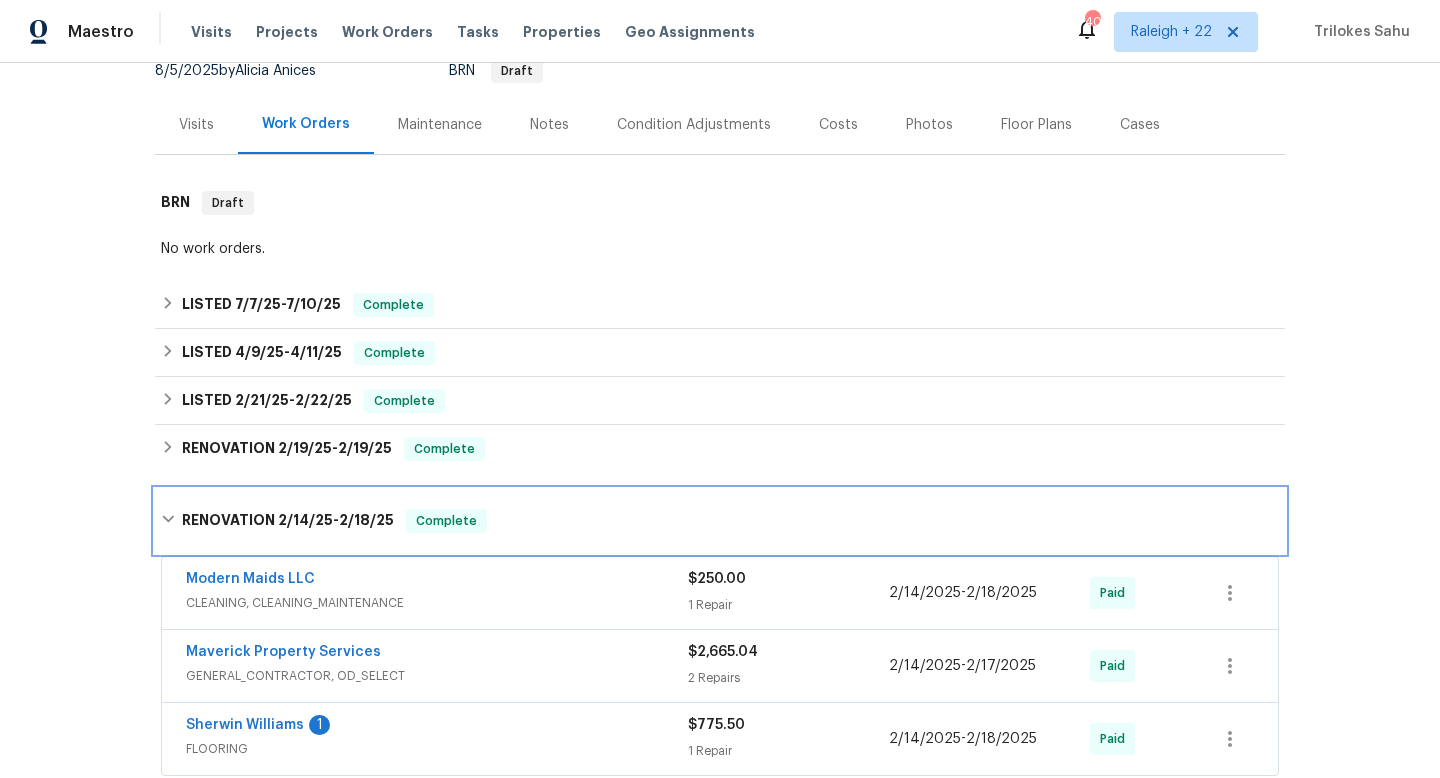 scroll, scrollTop: 242, scrollLeft: 0, axis: vertical 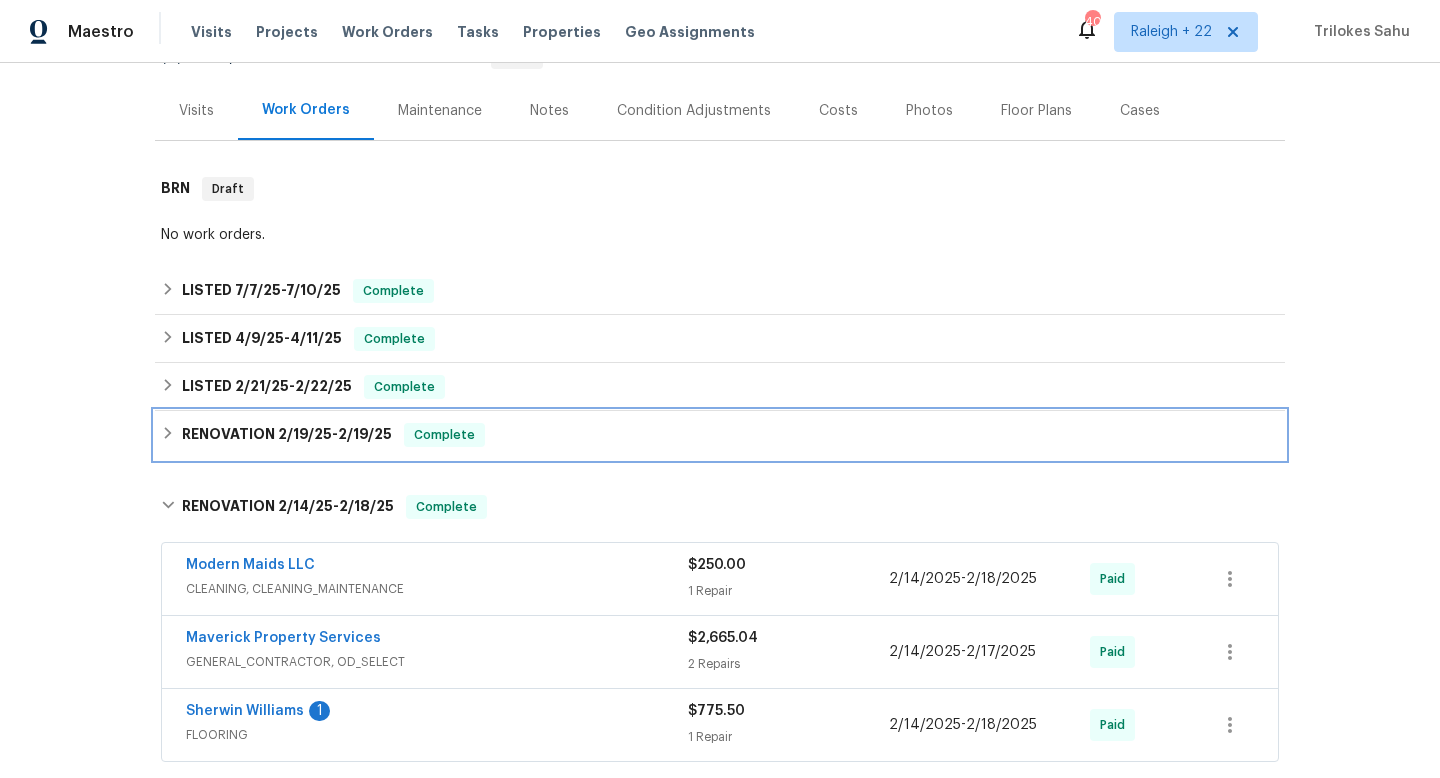 click 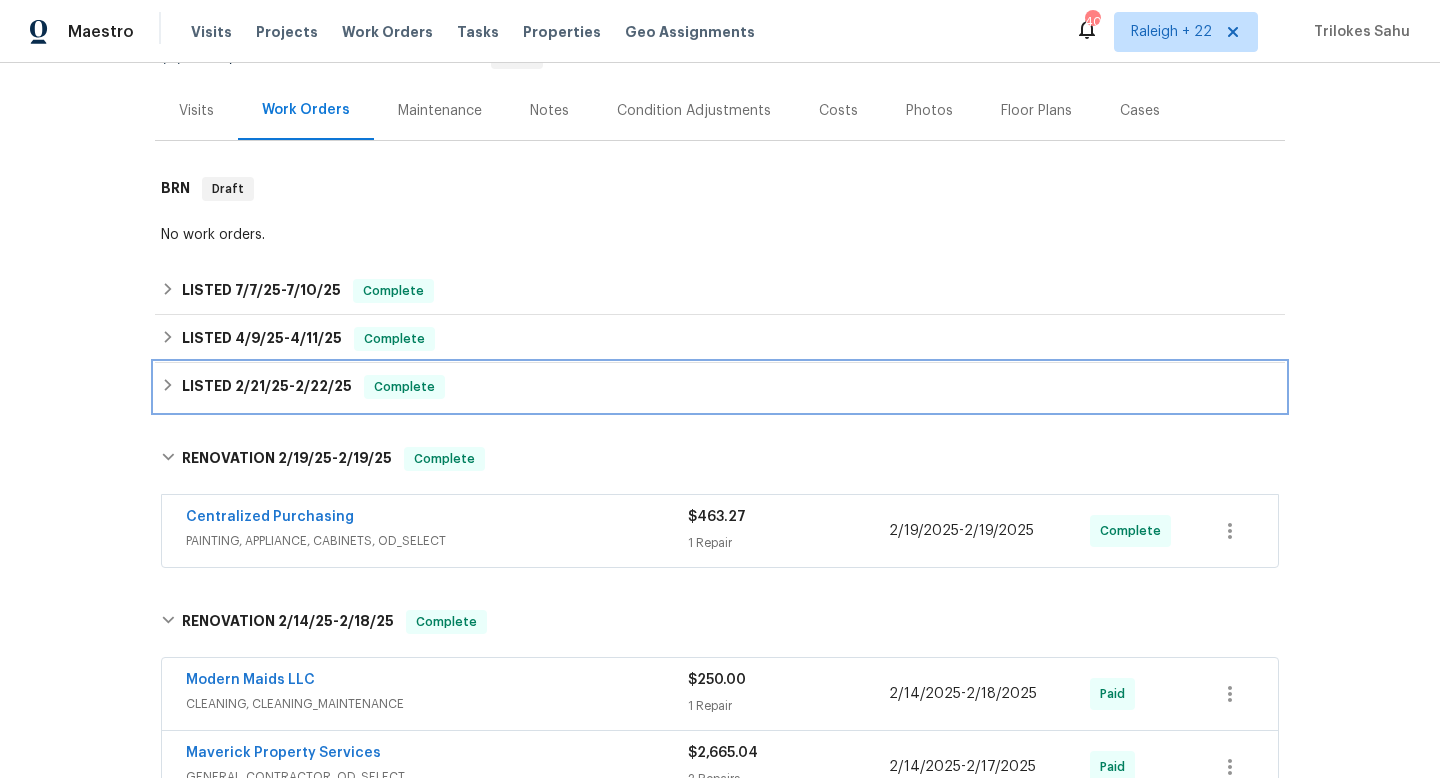 click on "LISTED   2/21/25  -  2/22/25 Complete" at bounding box center [720, 387] 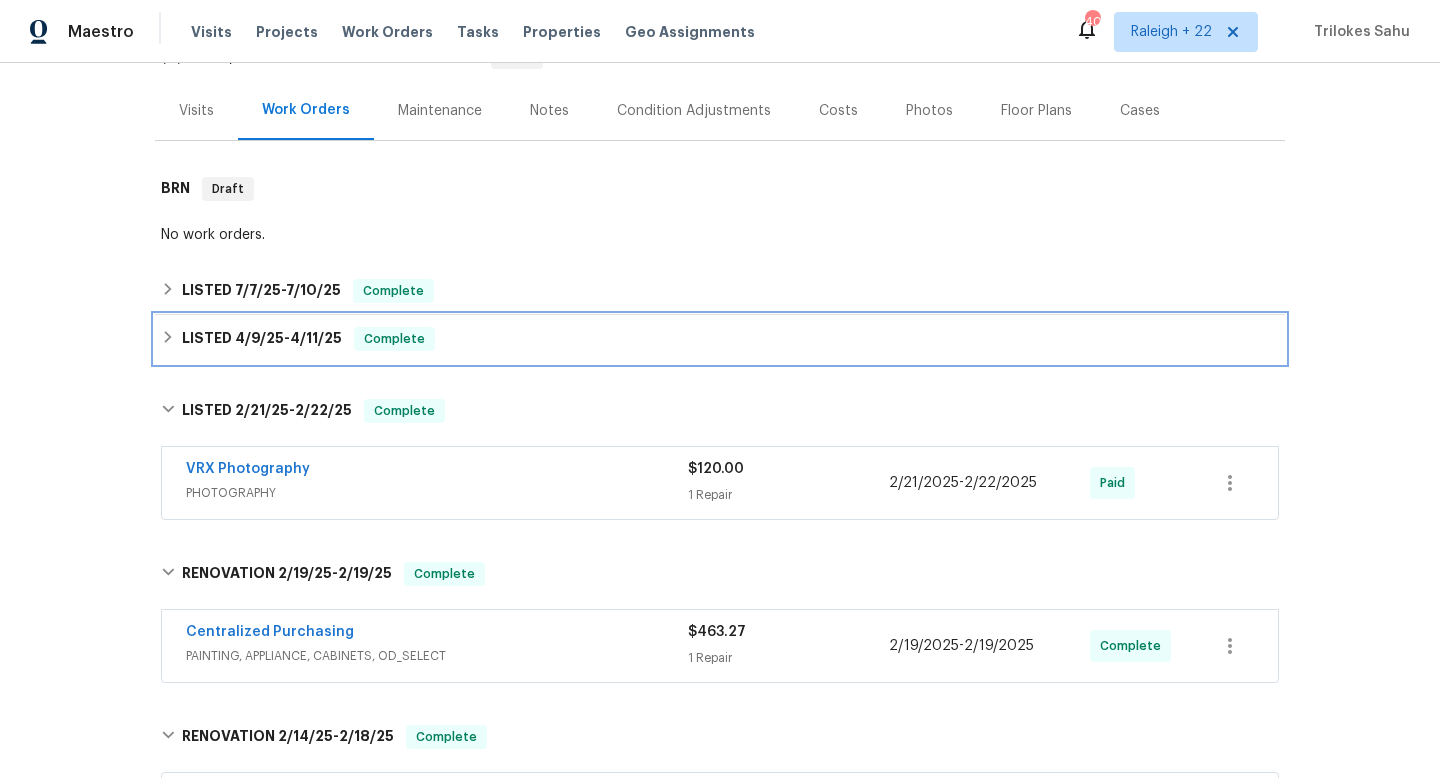 click on "LISTED   4/9/25  -  4/11/25 Complete" at bounding box center [720, 339] 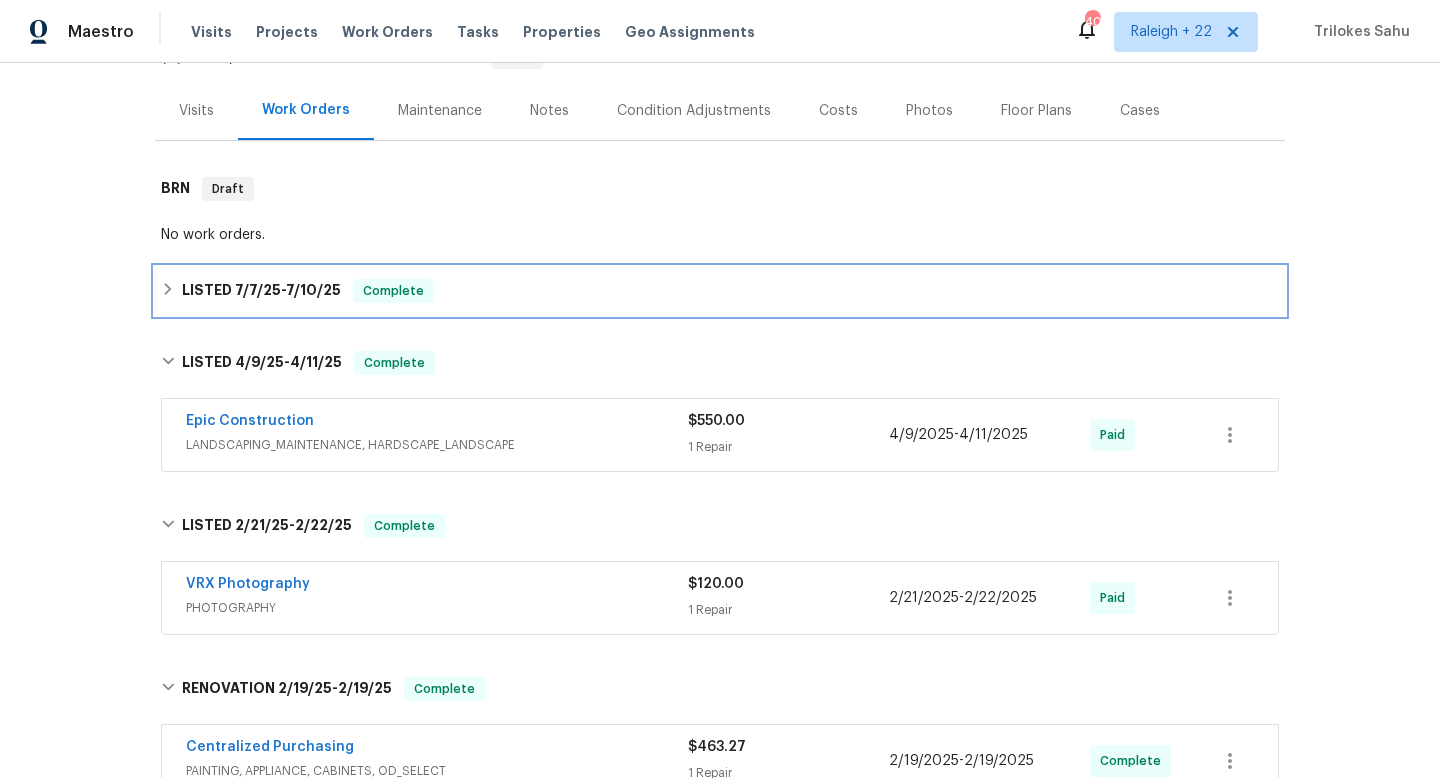 click on "LISTED   7/7/25  -  7/10/25 Complete" at bounding box center (720, 291) 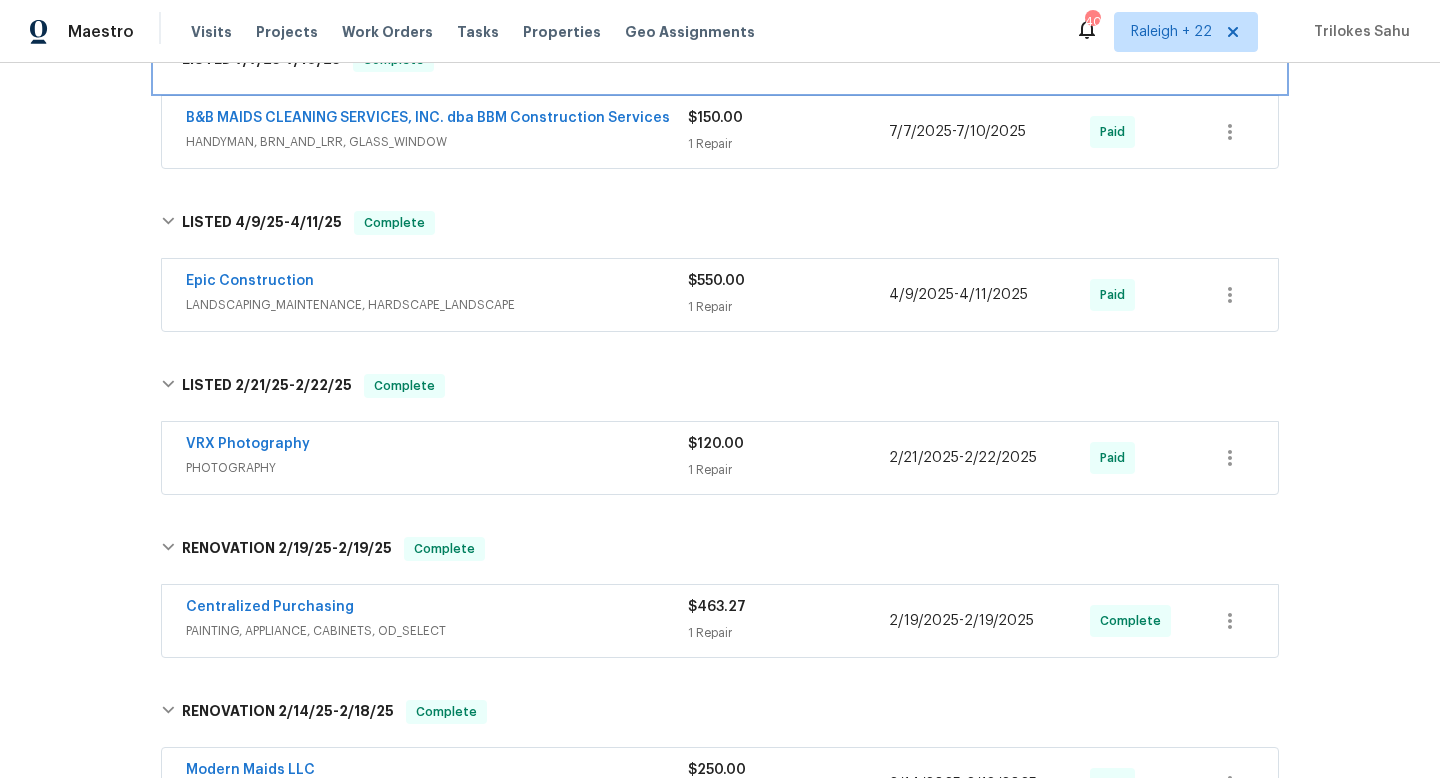 scroll, scrollTop: 575, scrollLeft: 0, axis: vertical 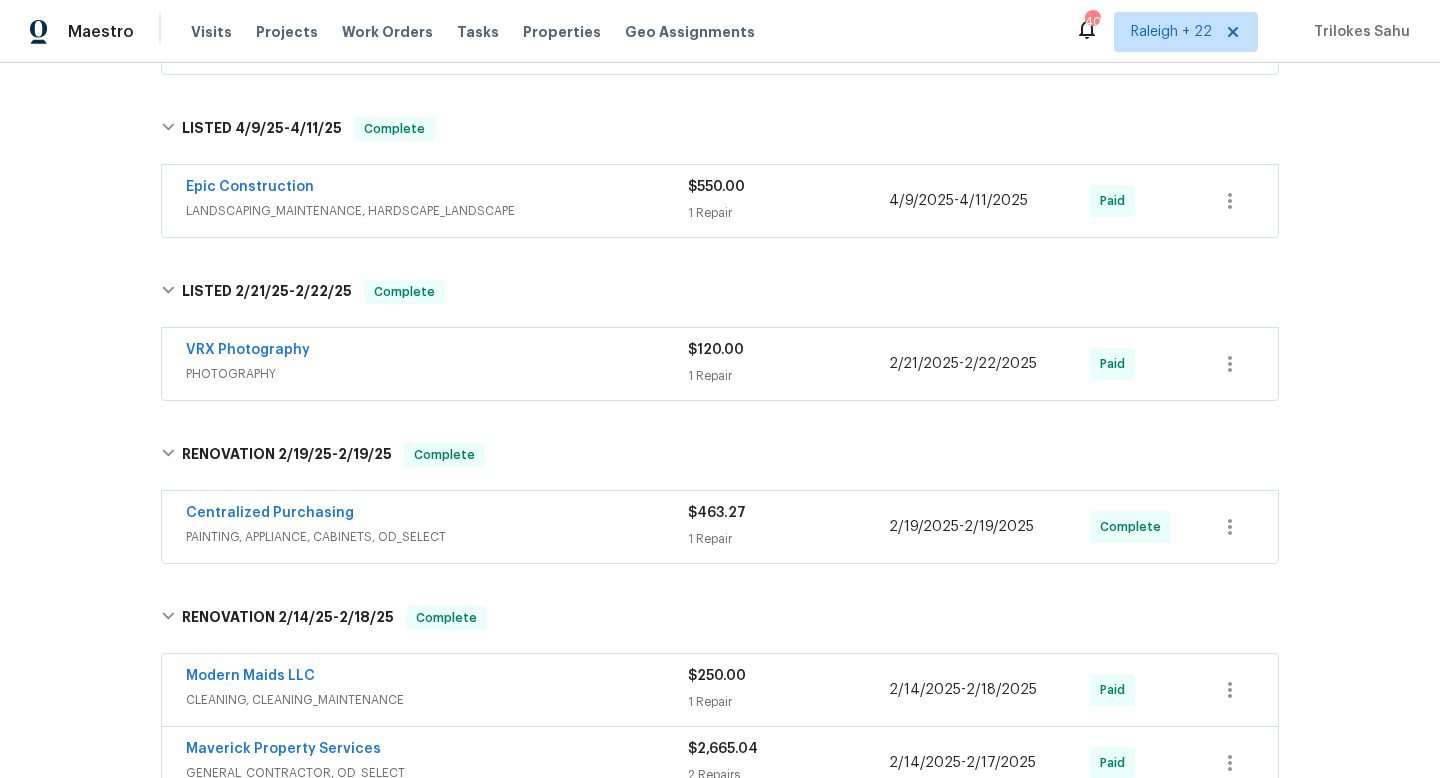 click on "PAINTING, APPLIANCE, CABINETS, OD_SELECT" at bounding box center (437, 537) 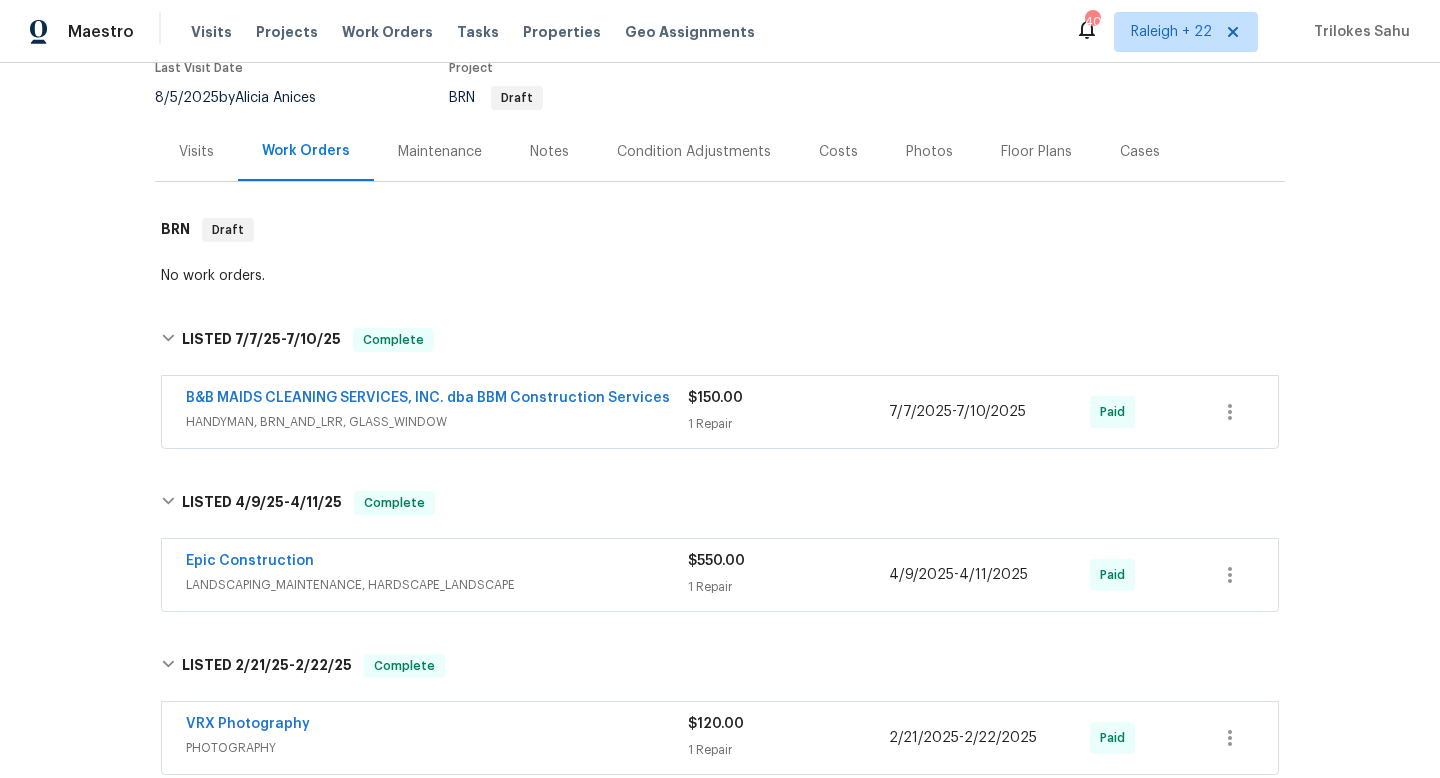 scroll, scrollTop: 226, scrollLeft: 0, axis: vertical 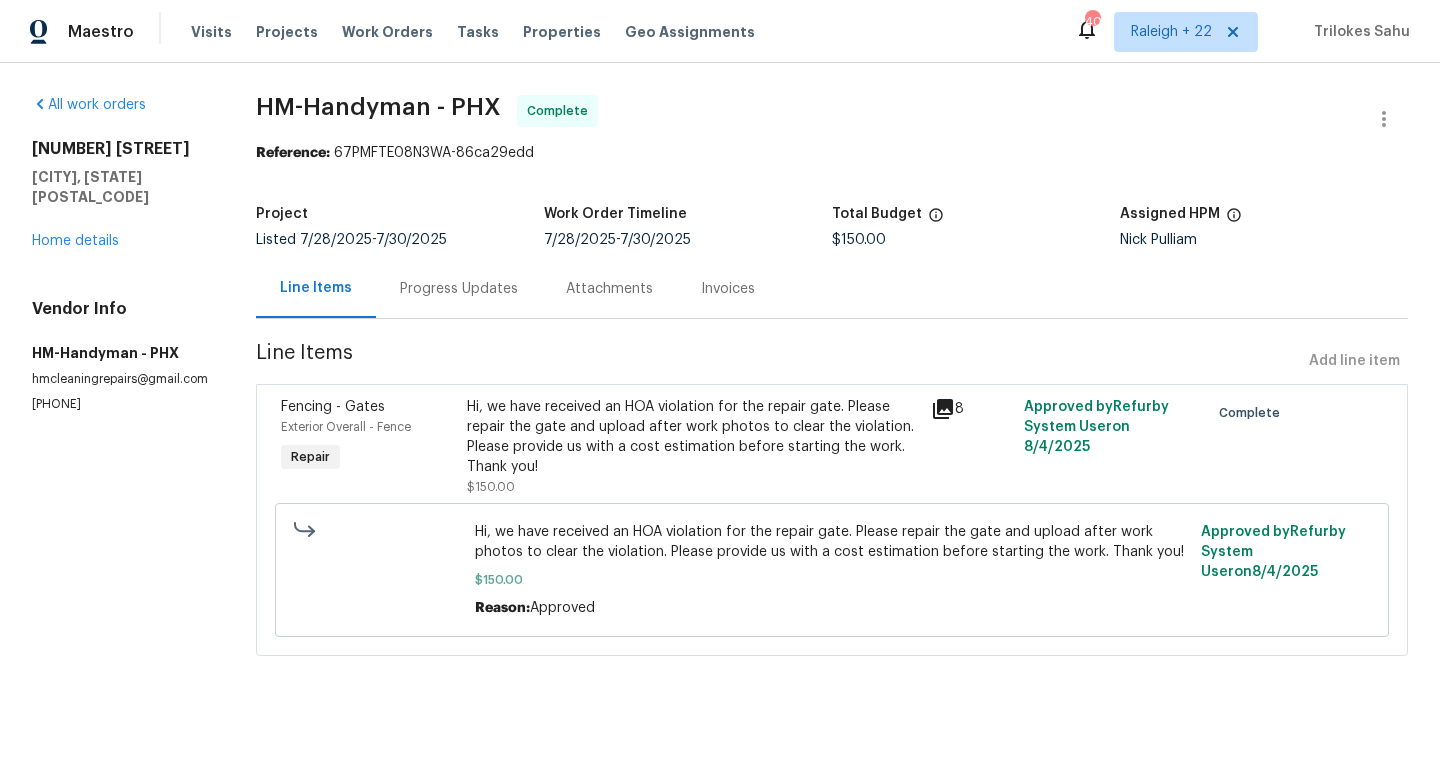 click on "Hi, we have received an HOA violation for the repair gate. Please repair the gate and upload after work photos to clear the violation. Please provide us with a cost estimation before starting the work. Thank you!" at bounding box center [693, 437] 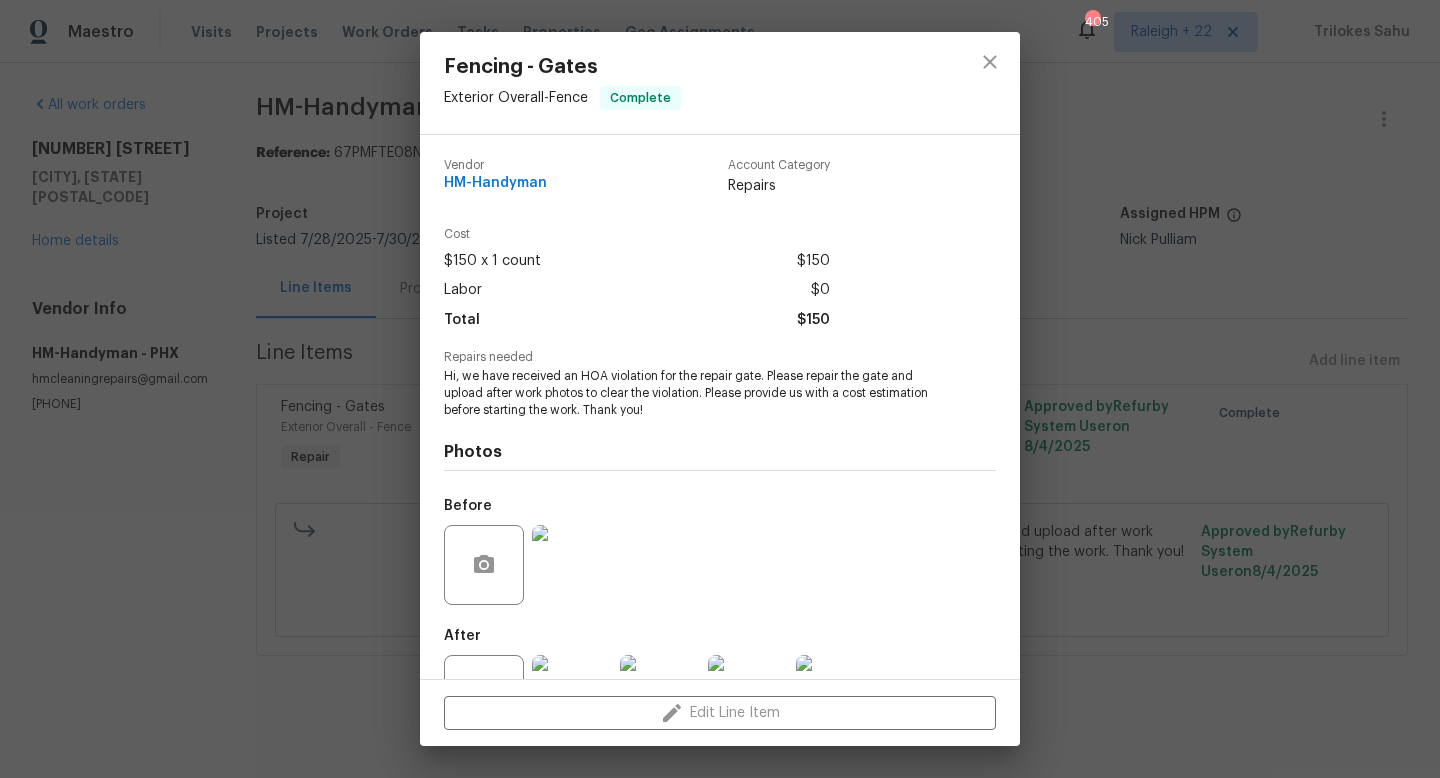 scroll, scrollTop: 76, scrollLeft: 0, axis: vertical 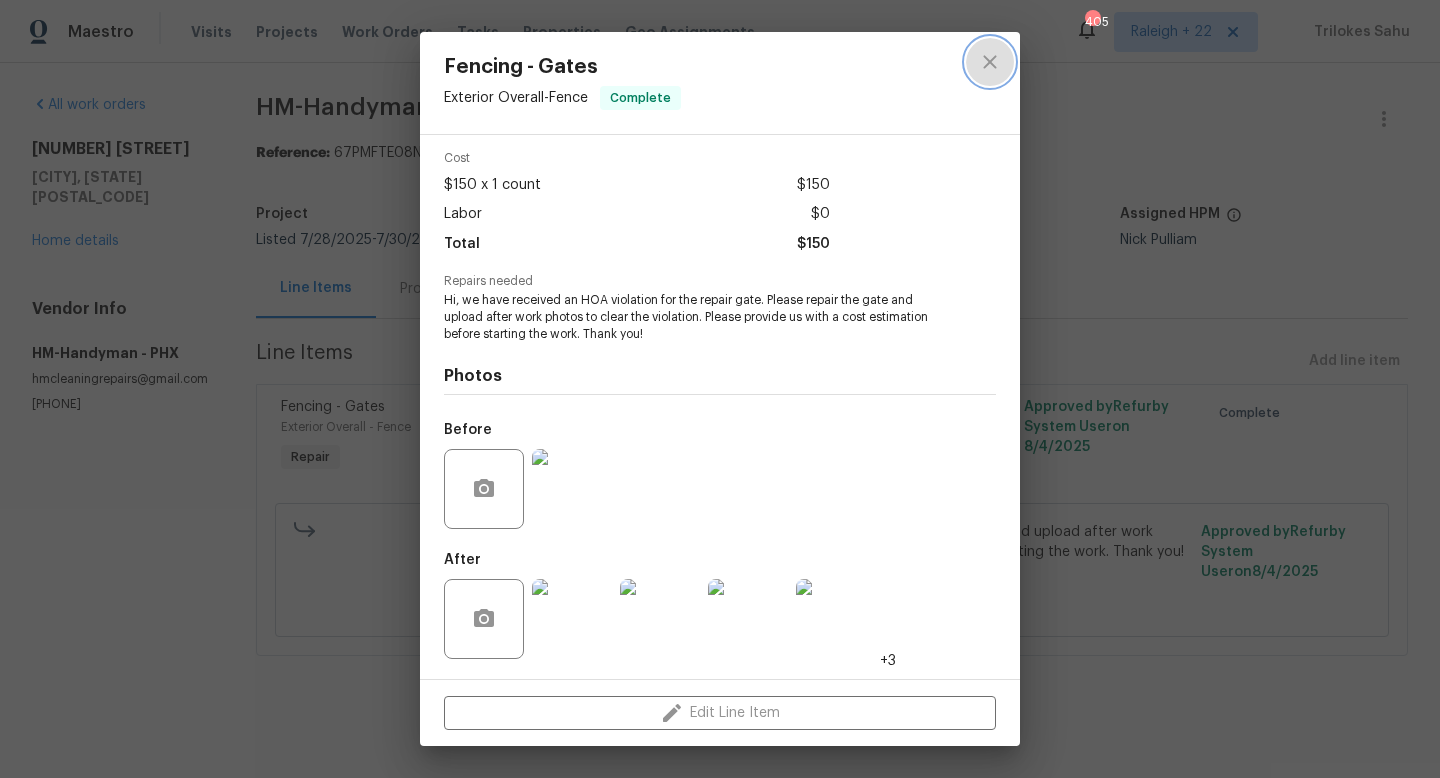 click 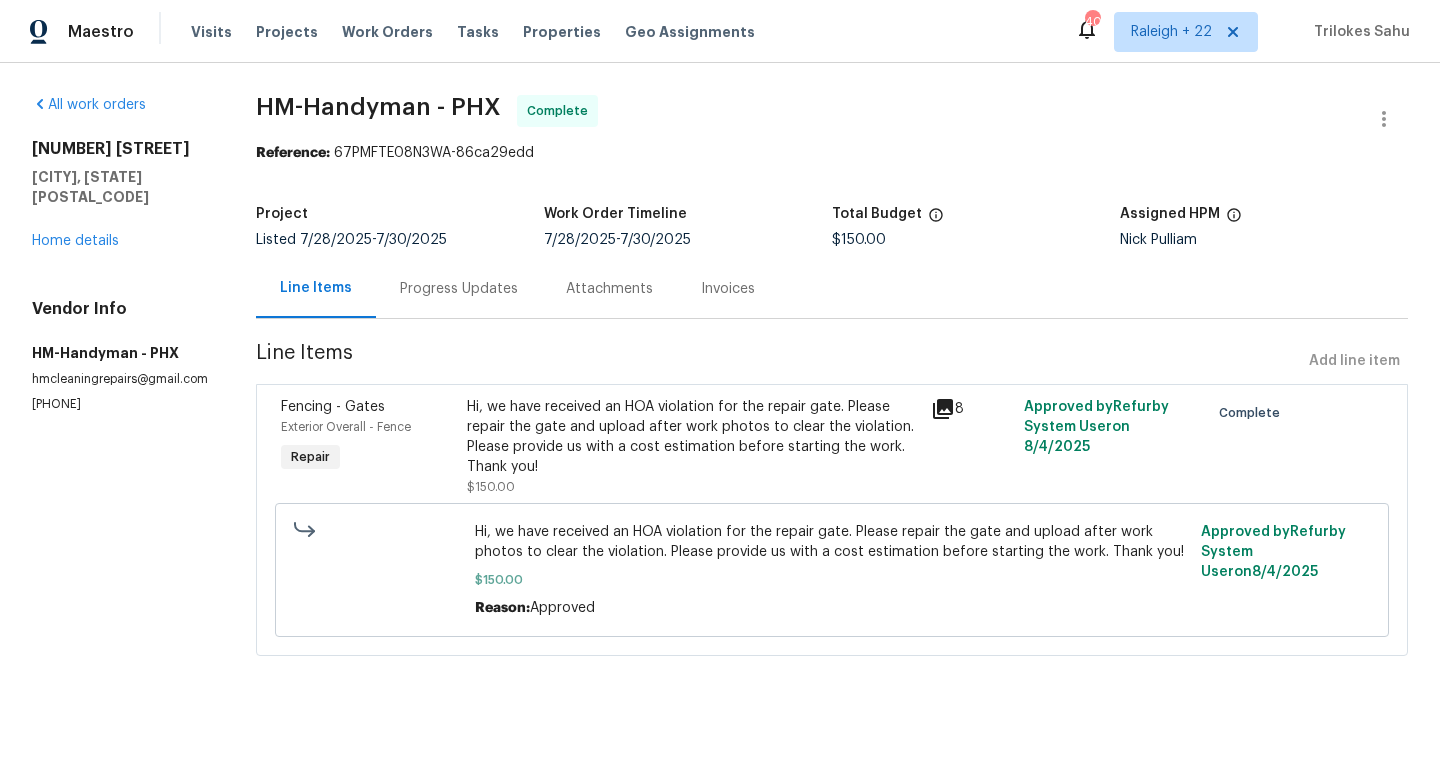 click on "Progress Updates" at bounding box center (459, 288) 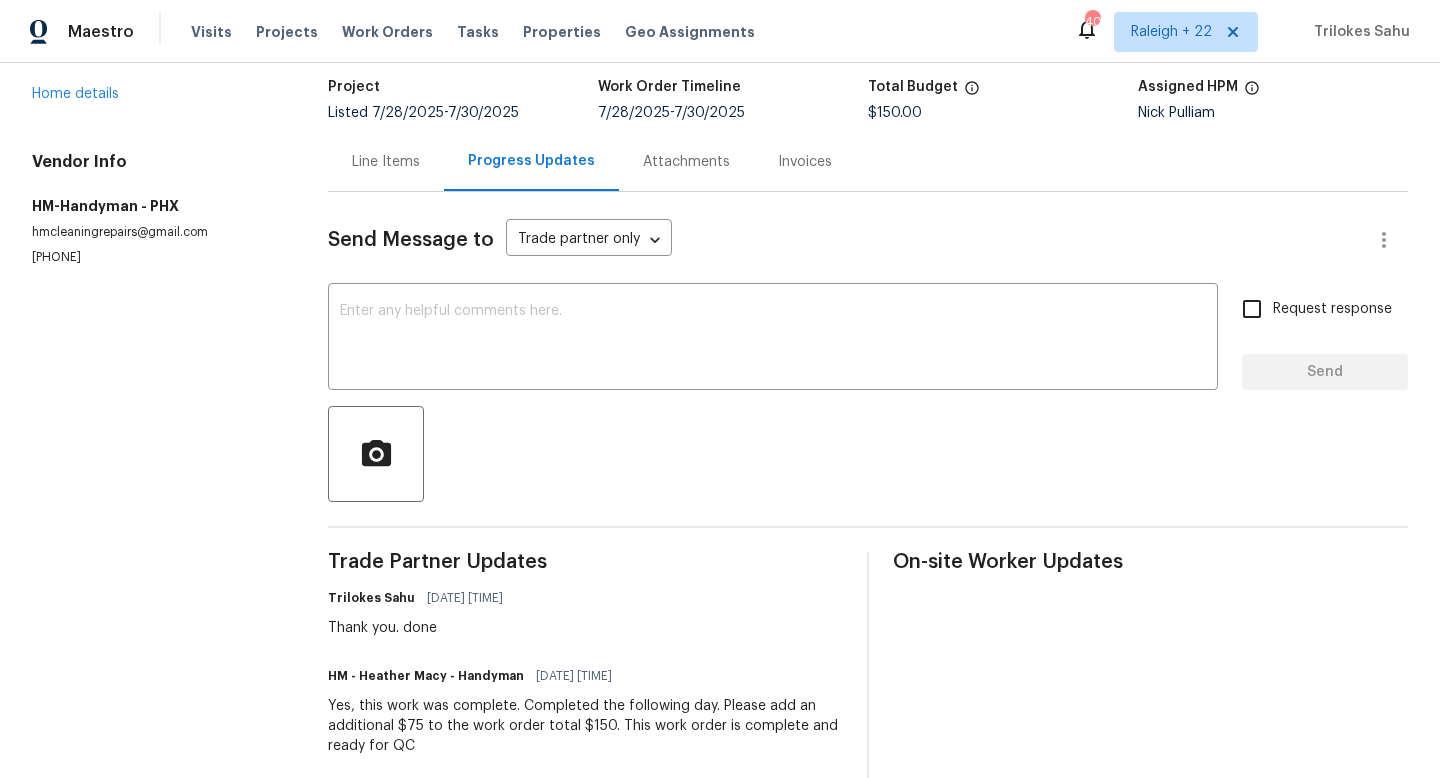scroll, scrollTop: 80, scrollLeft: 0, axis: vertical 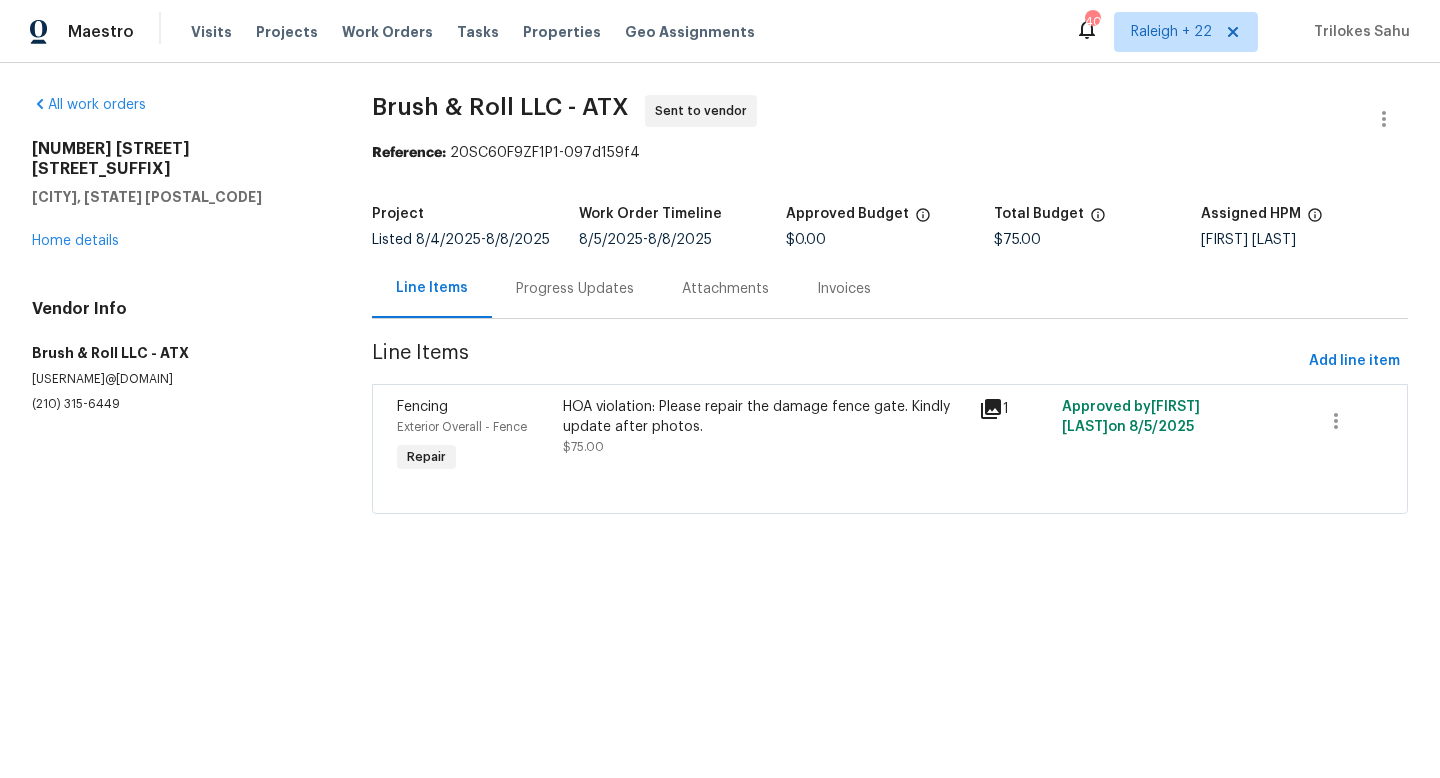 click on "HOA violation: Please repair the damage fence gate. Kindly update after photos." at bounding box center (765, 417) 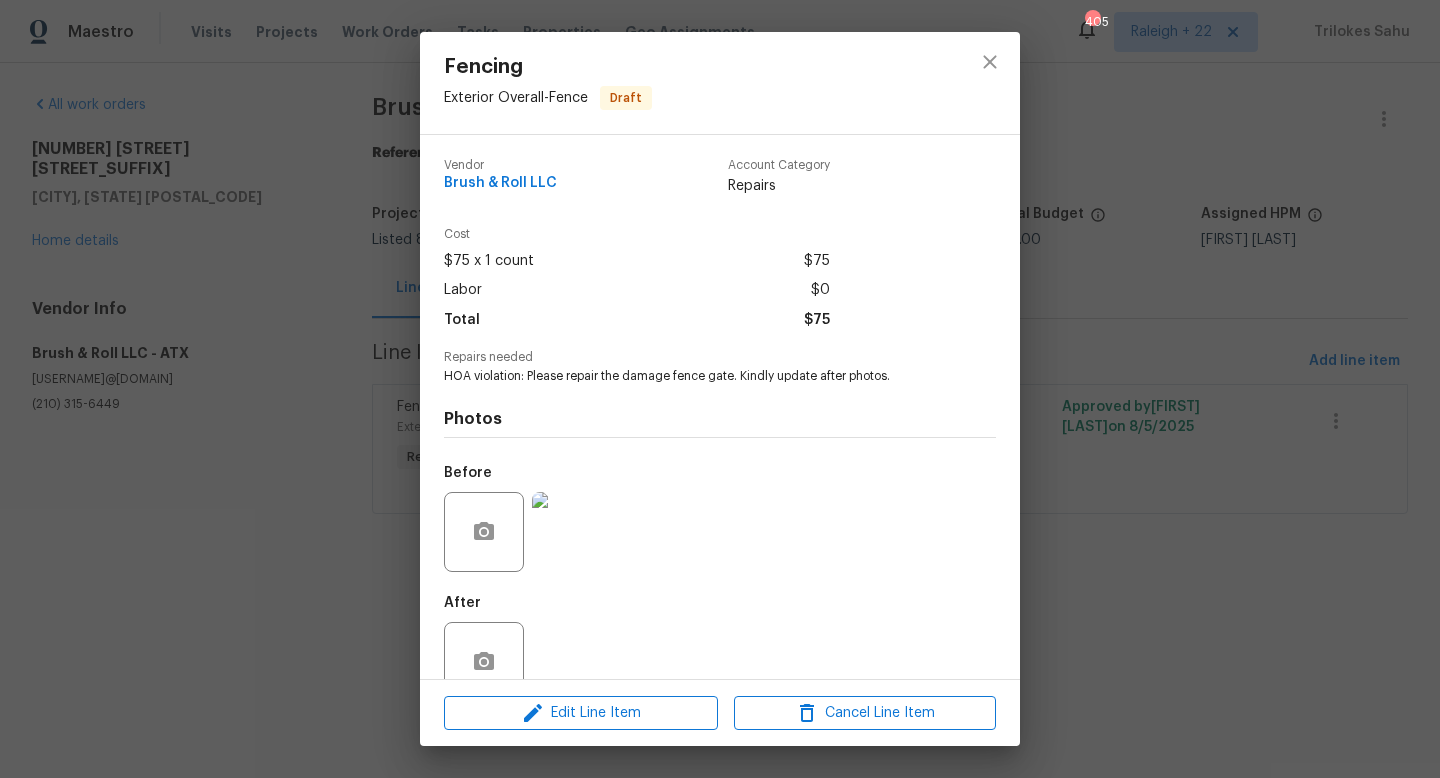 scroll, scrollTop: 43, scrollLeft: 0, axis: vertical 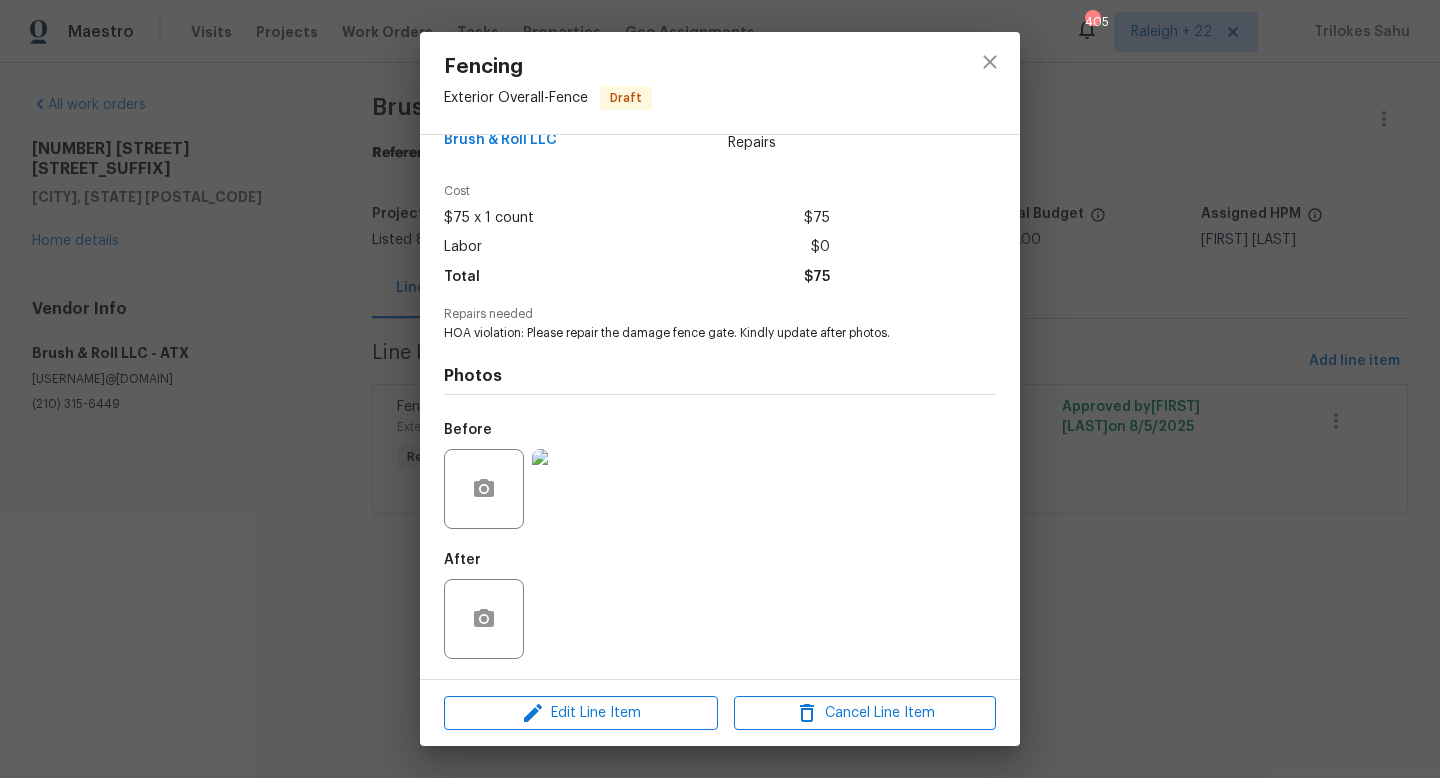 click at bounding box center [572, 489] 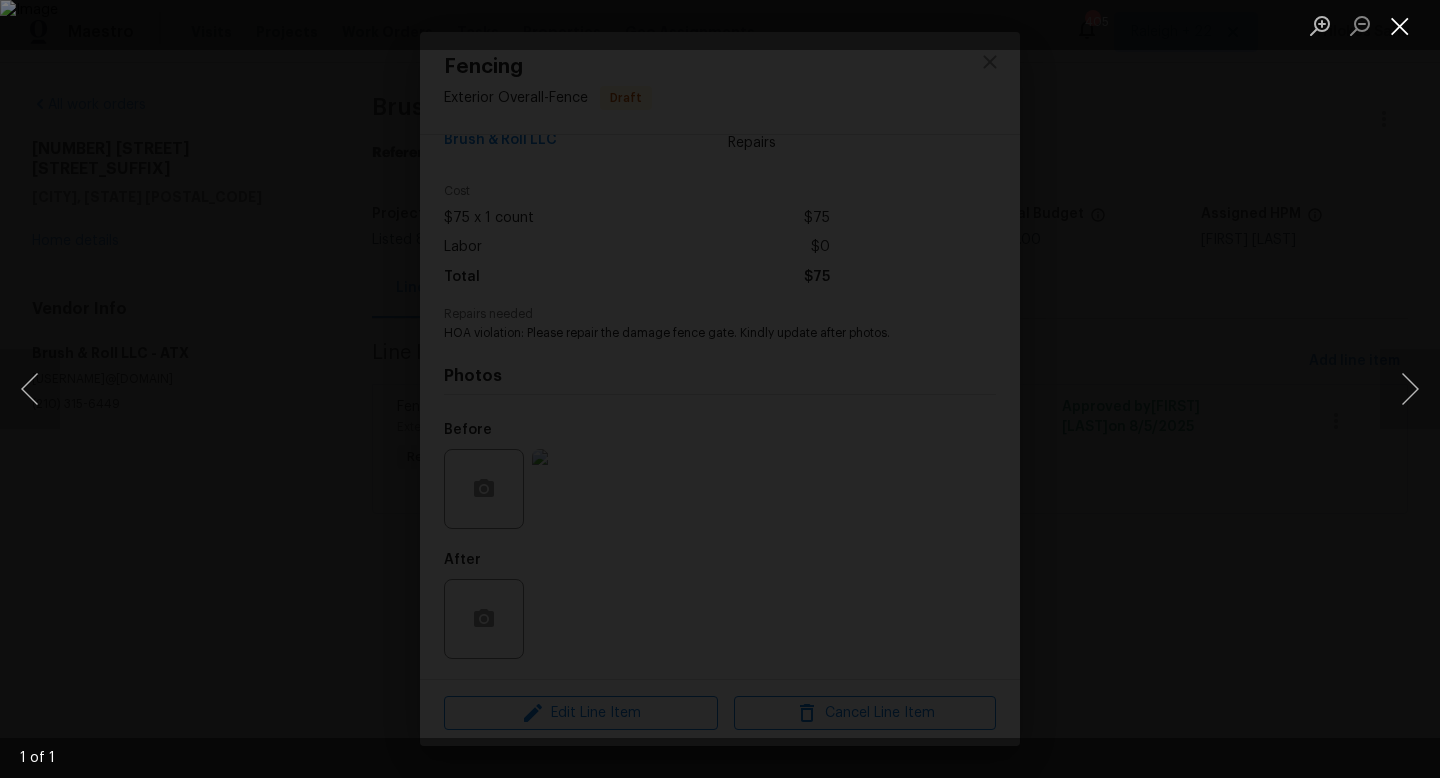 click at bounding box center [1400, 25] 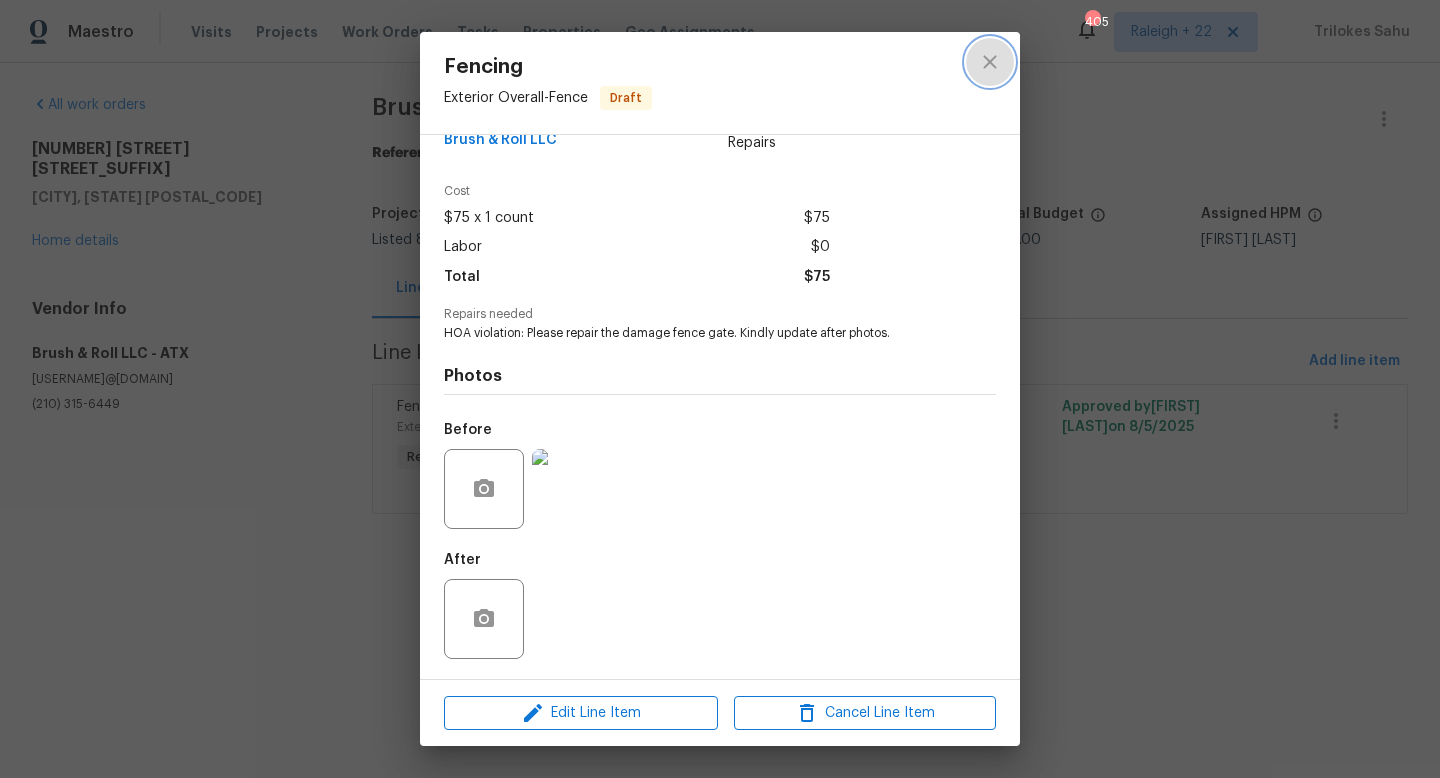 click 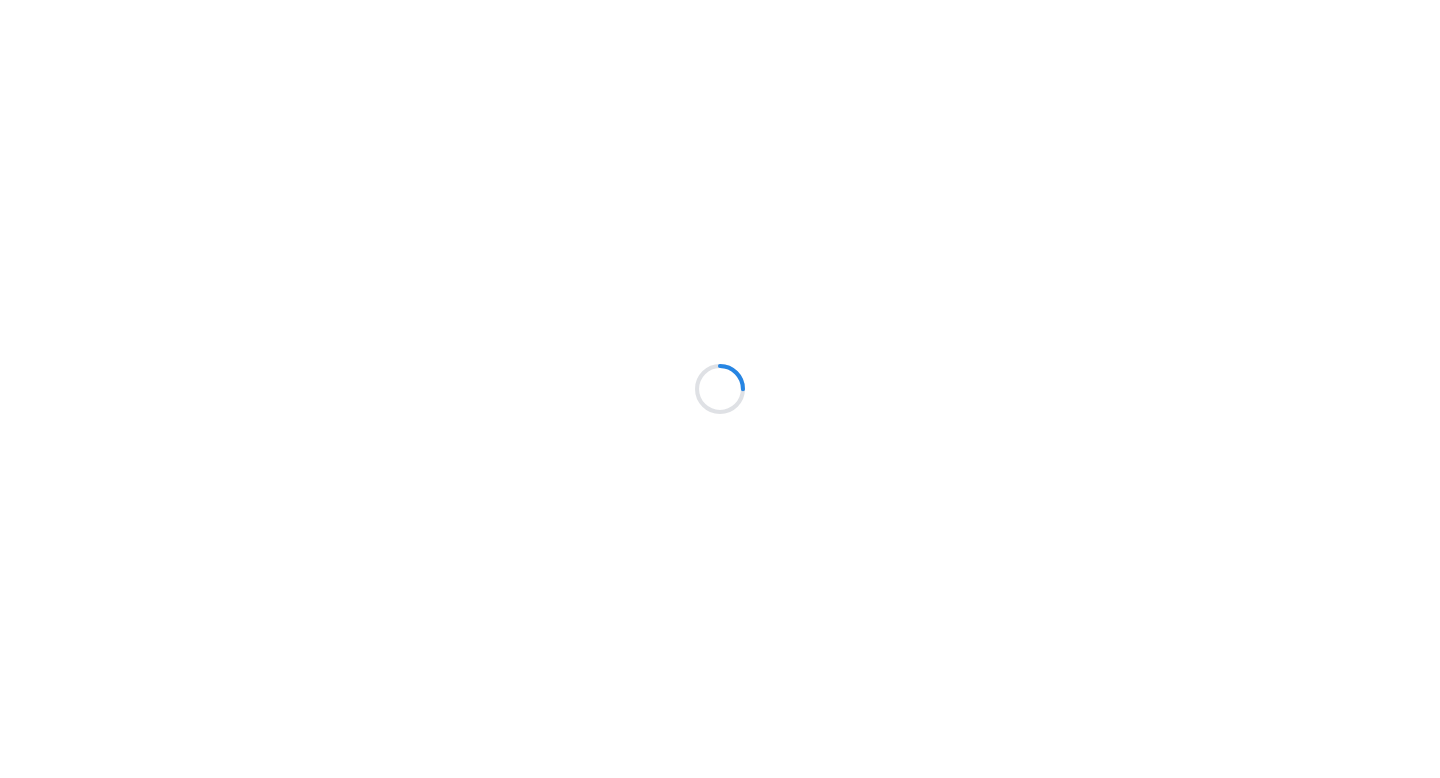 scroll, scrollTop: 0, scrollLeft: 0, axis: both 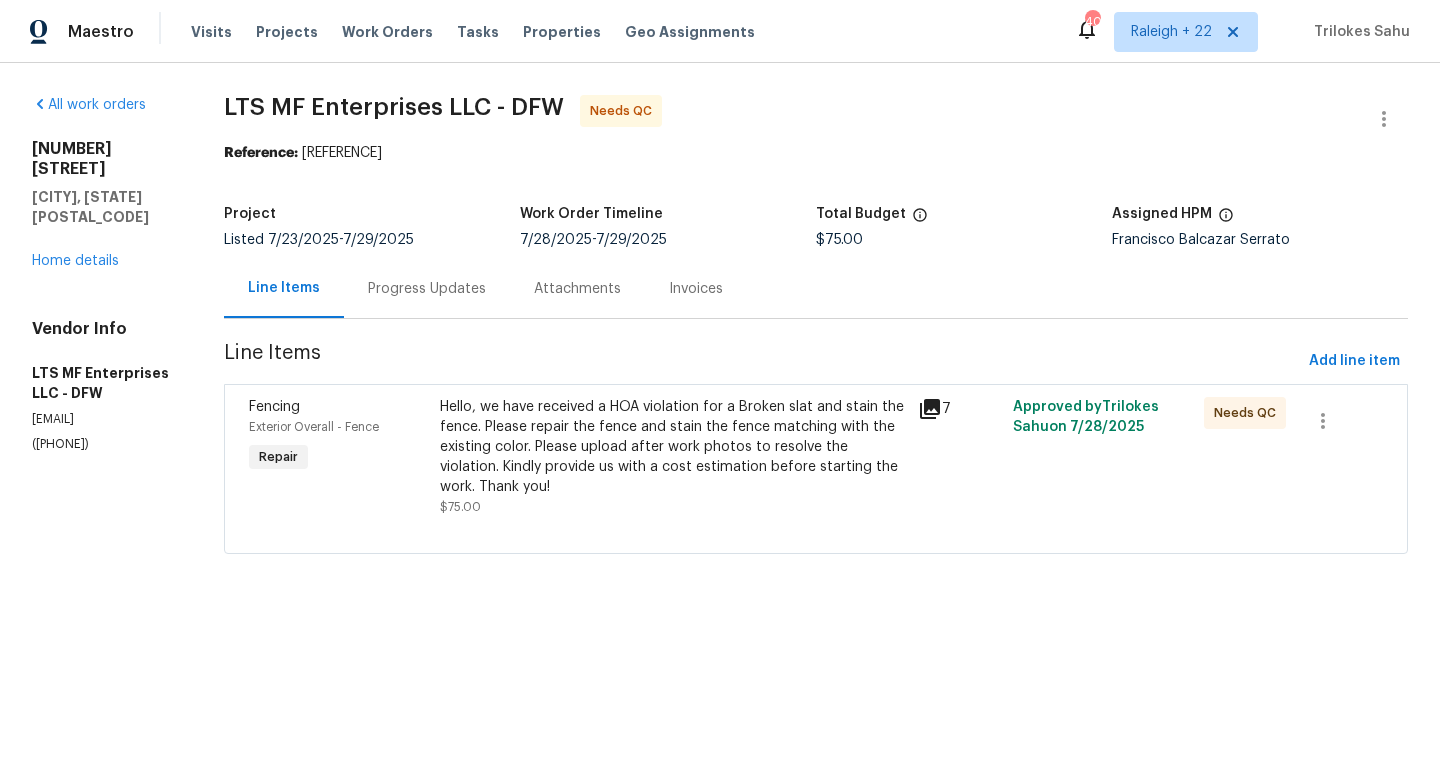 click on "Progress Updates" at bounding box center [427, 289] 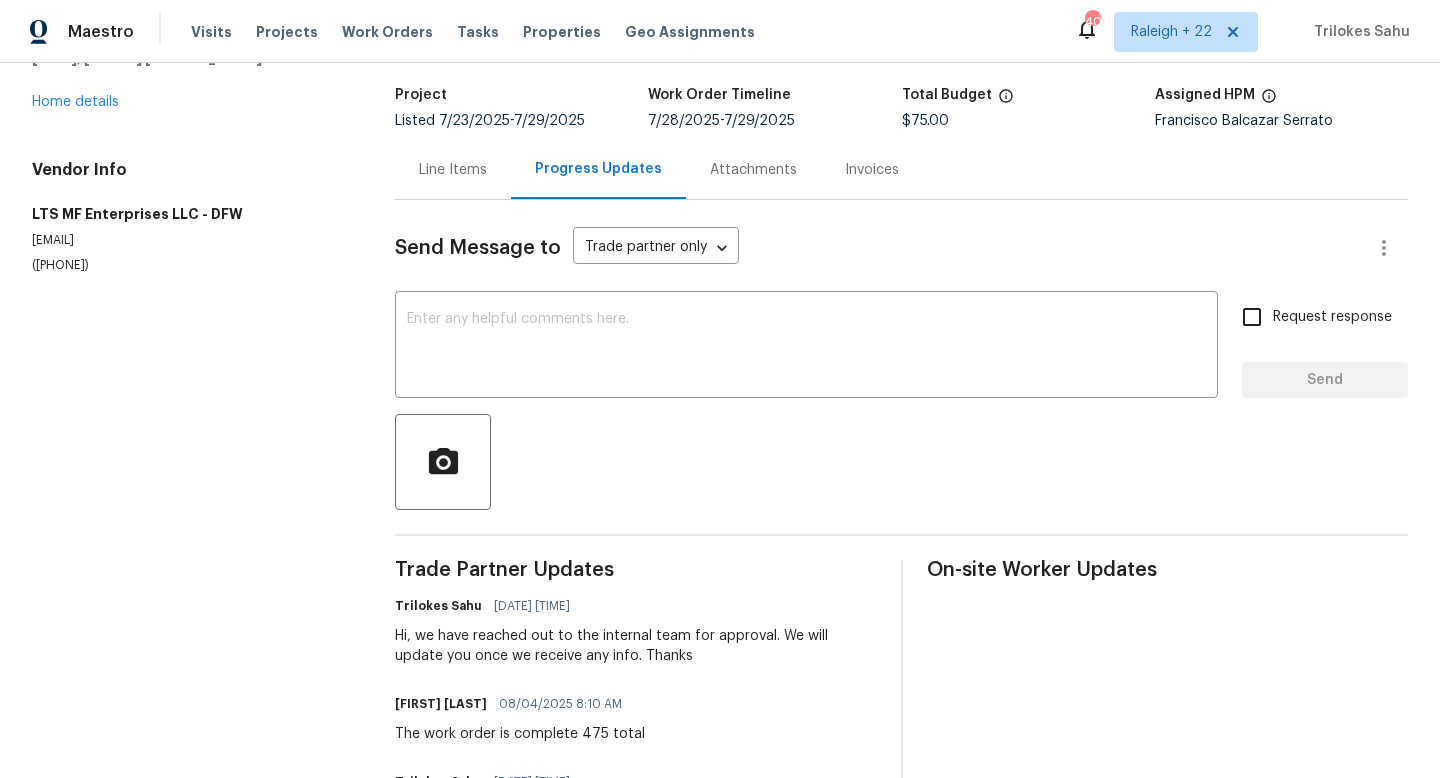 scroll, scrollTop: 104, scrollLeft: 0, axis: vertical 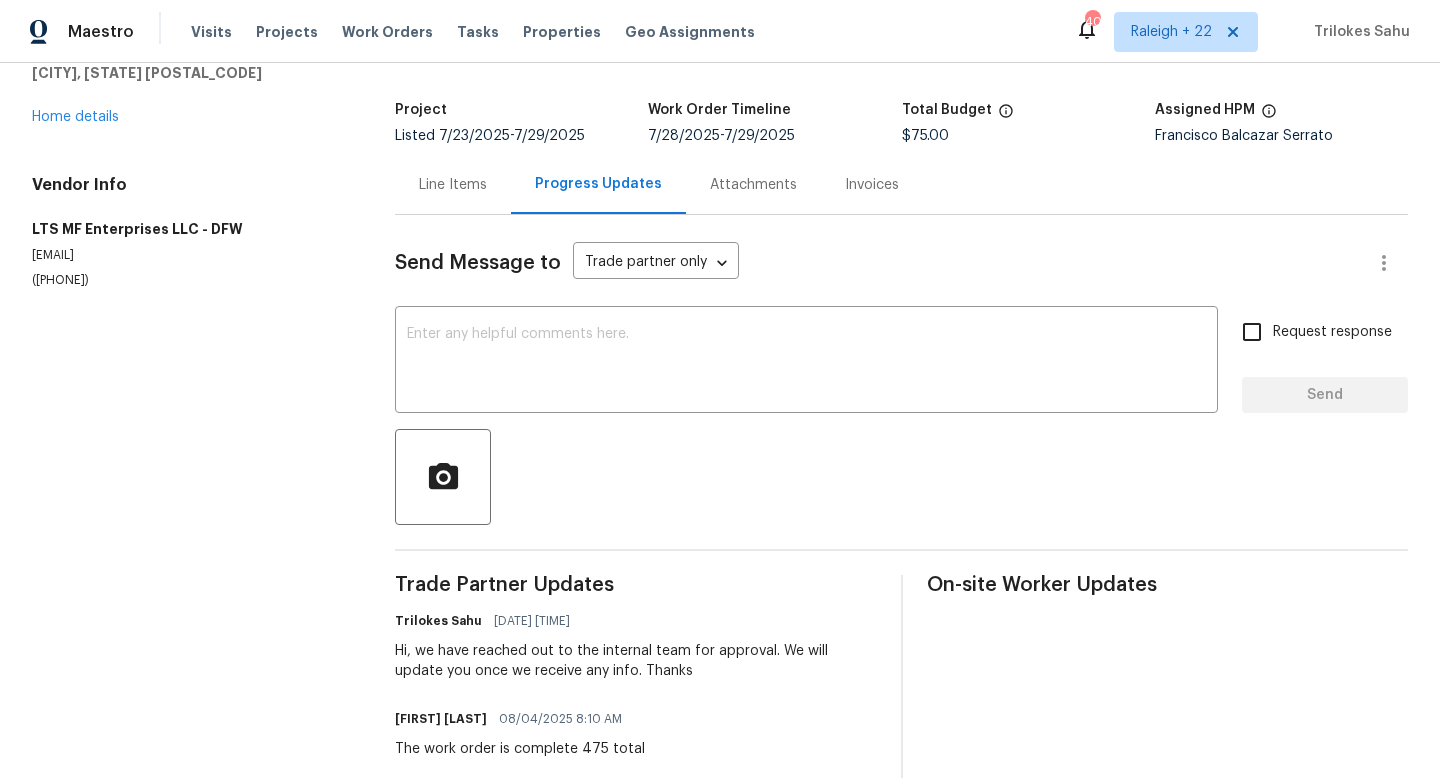 click on "Line Items" at bounding box center [453, 184] 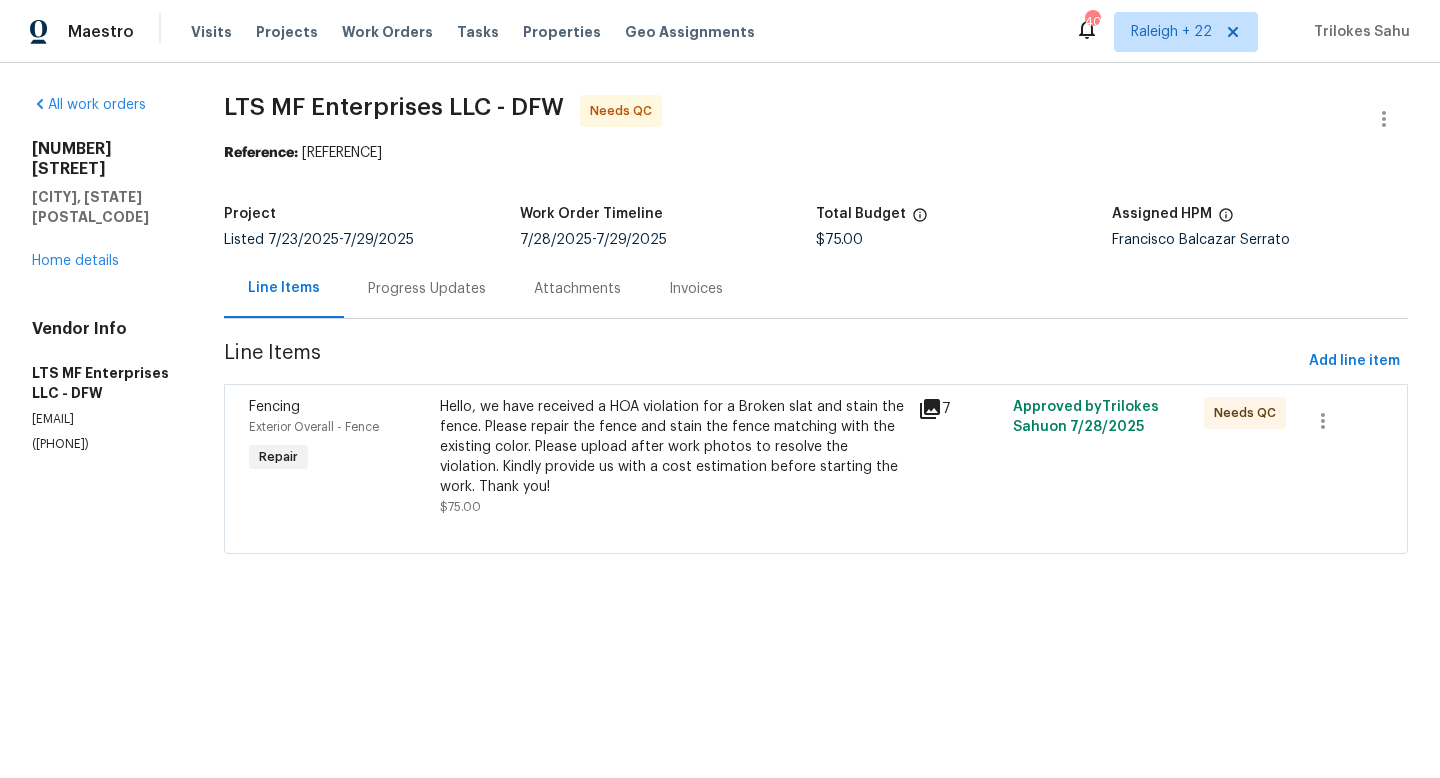 scroll, scrollTop: 0, scrollLeft: 0, axis: both 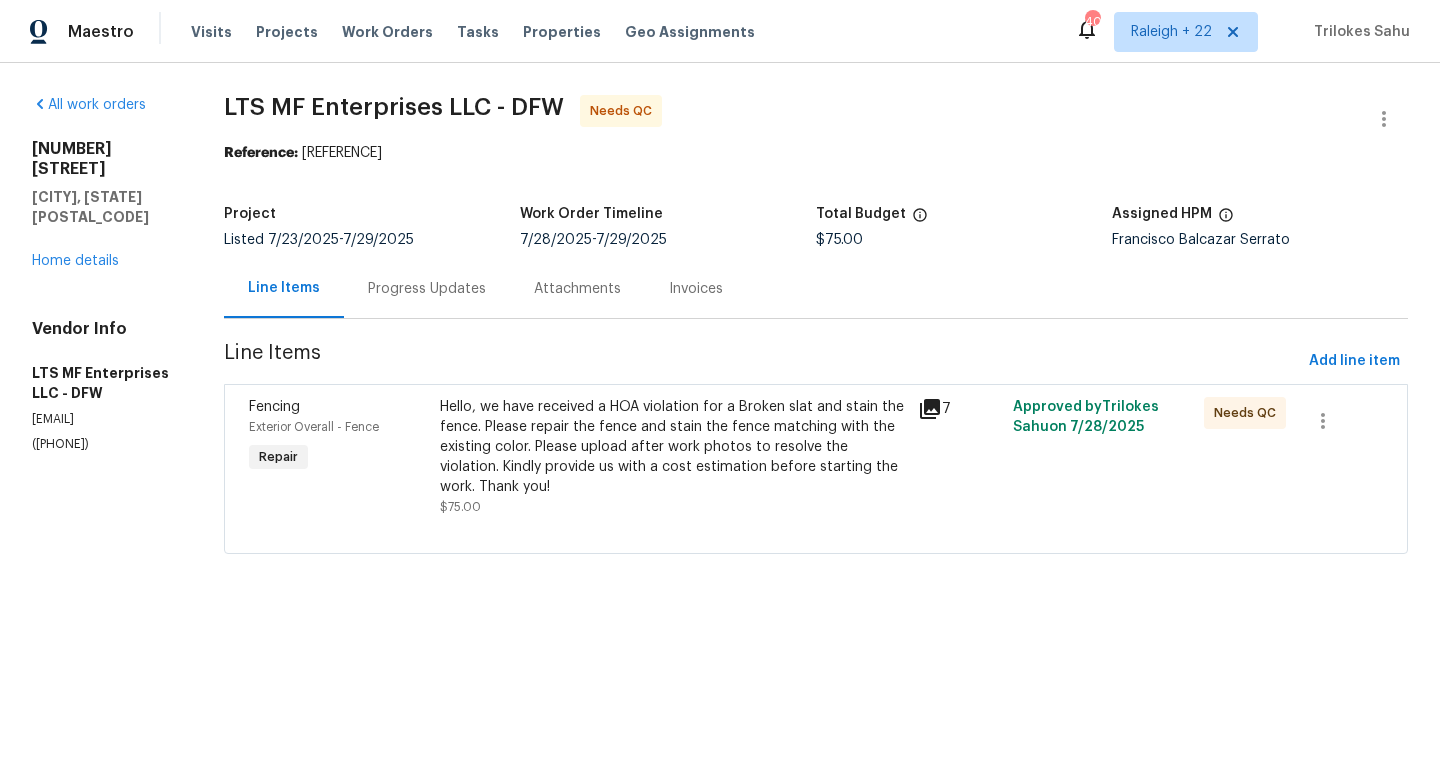 click on "Hello, we have received a HOA violation for a Broken slat and stain the fence. Please repair the fence and stain the fence matching with the existing color. Please upload after work photos to resolve the violation. Kindly provide us with a cost estimation before starting the work. Thank you!" at bounding box center [672, 447] 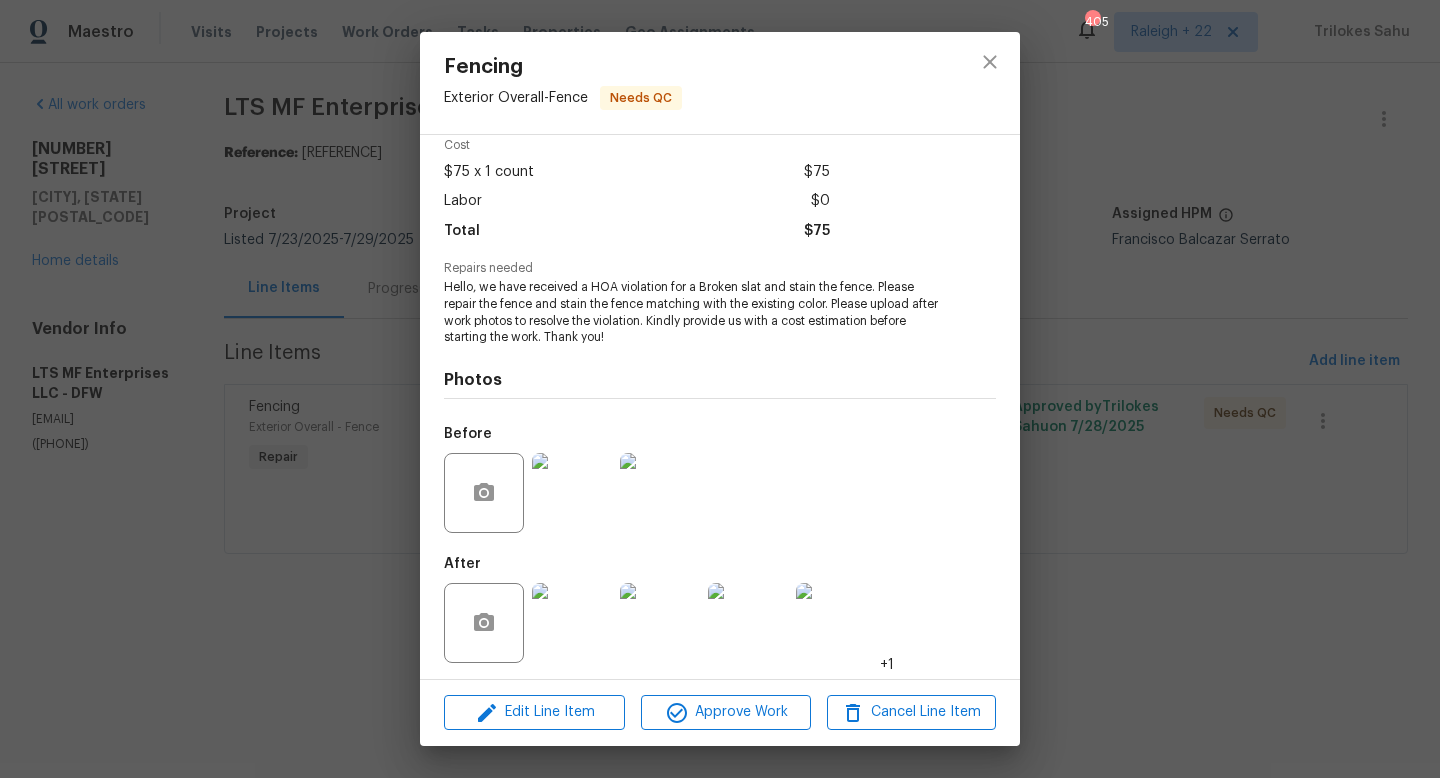 scroll, scrollTop: 93, scrollLeft: 0, axis: vertical 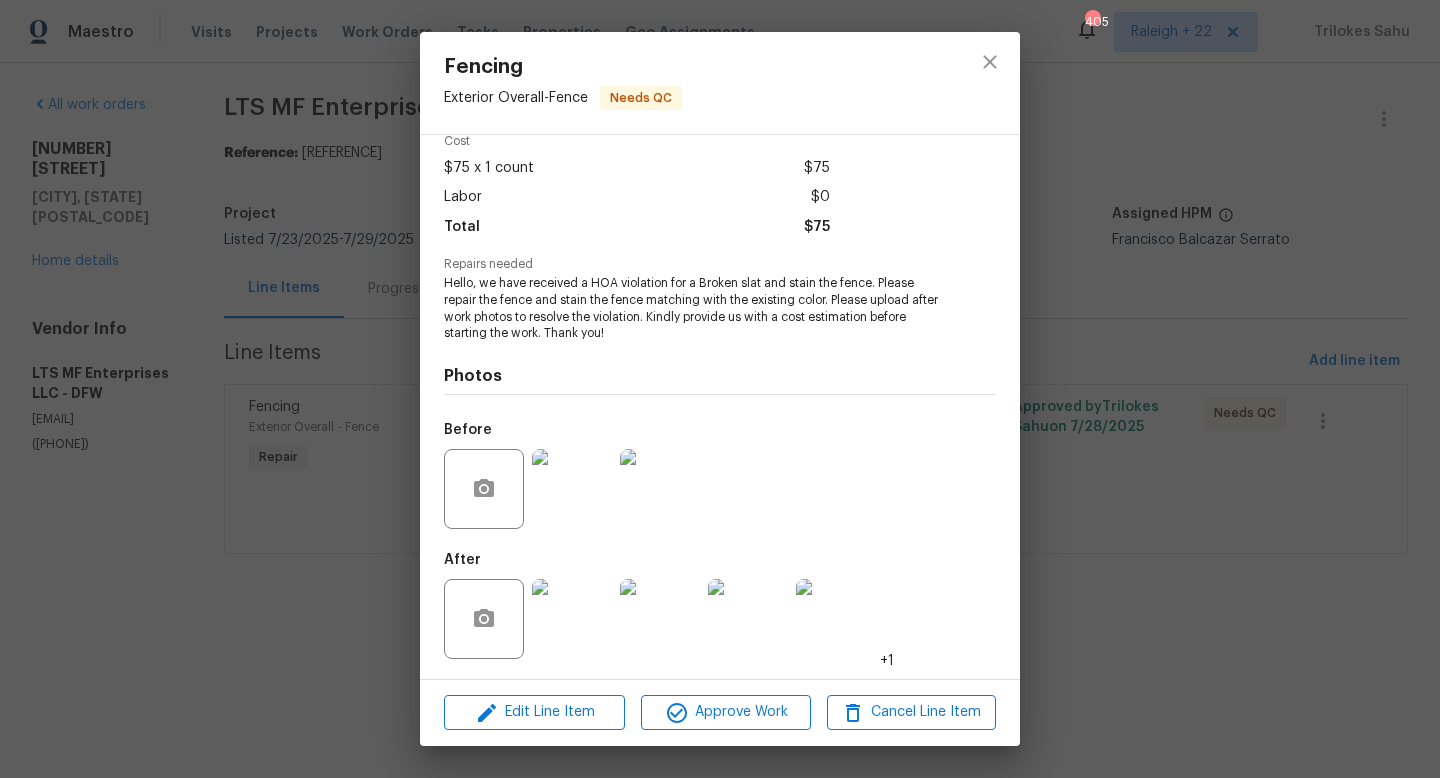 click at bounding box center (572, 619) 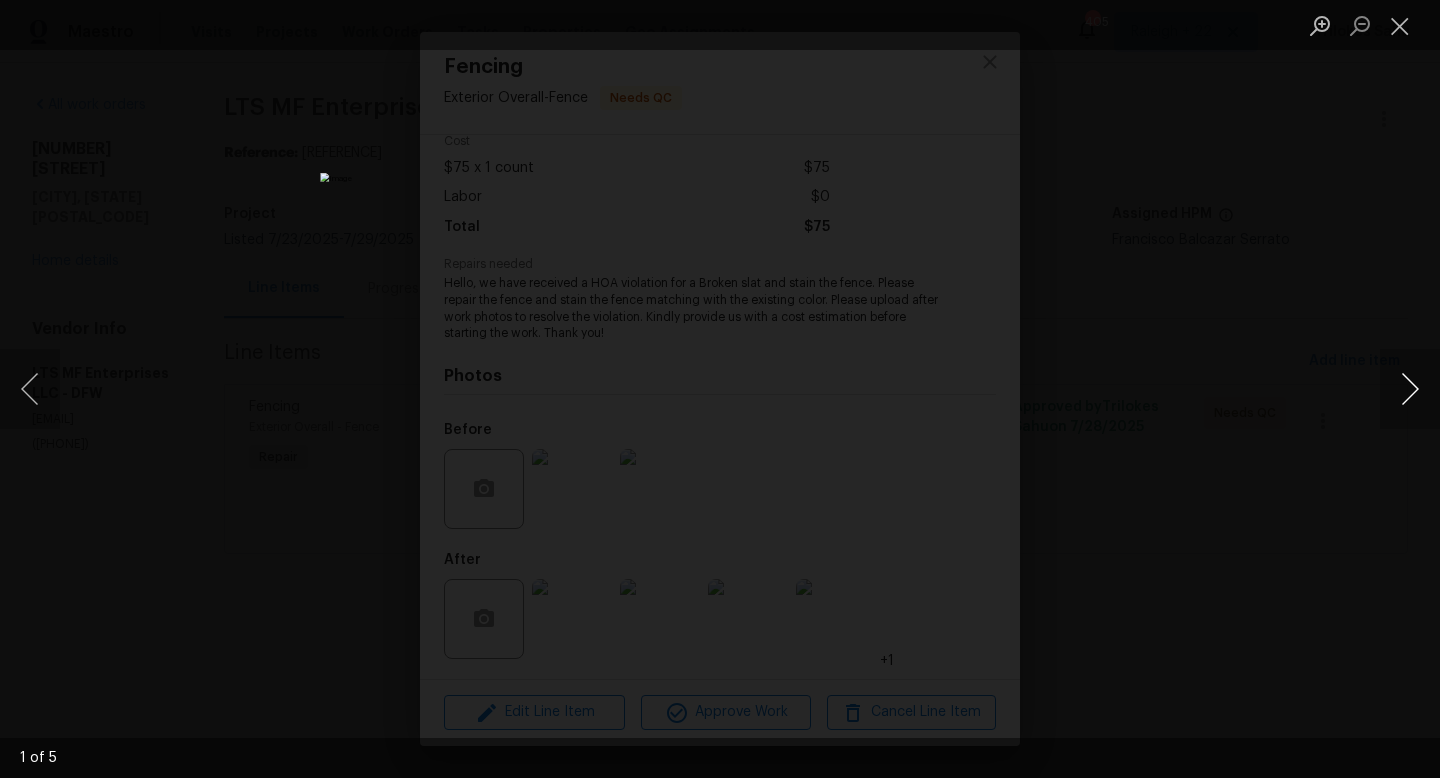 click at bounding box center (1410, 389) 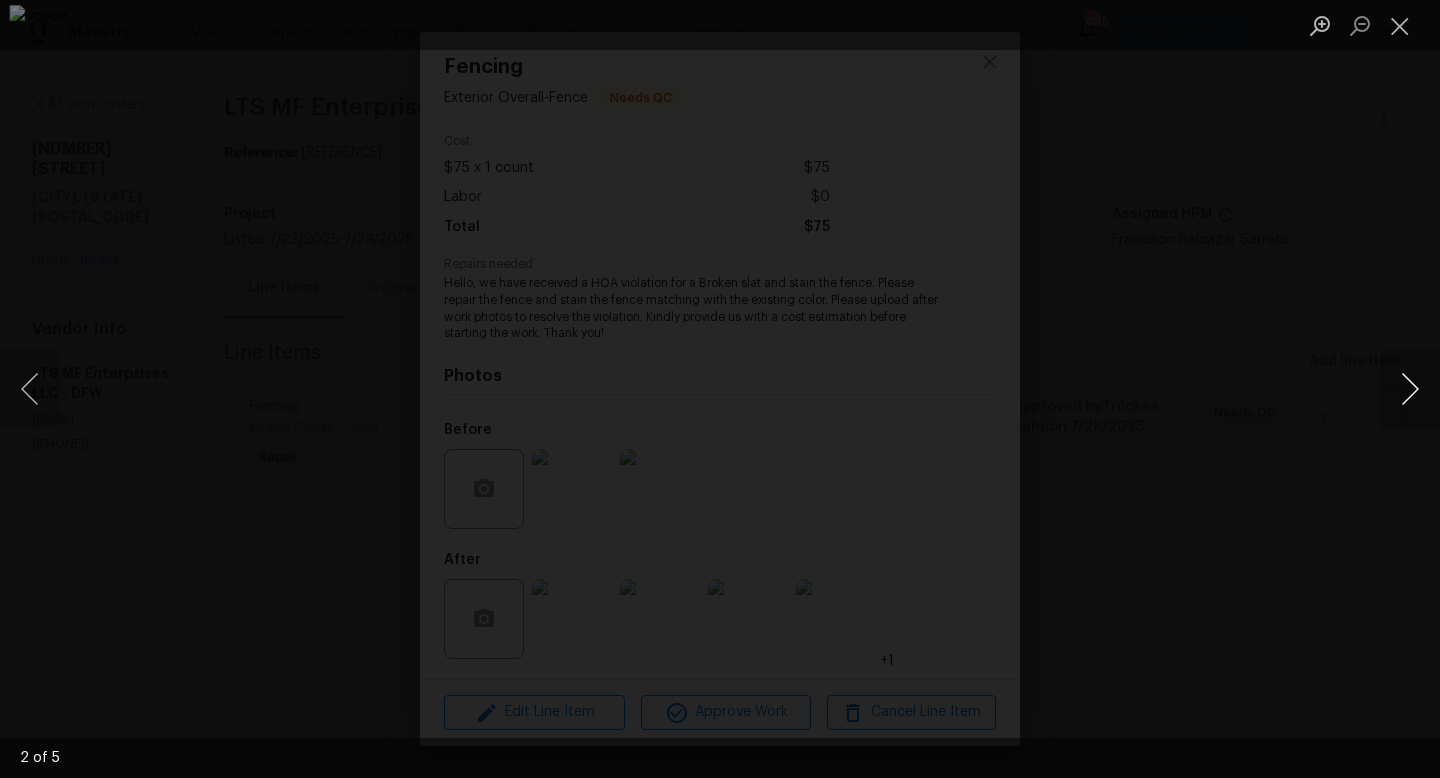 click at bounding box center (1410, 389) 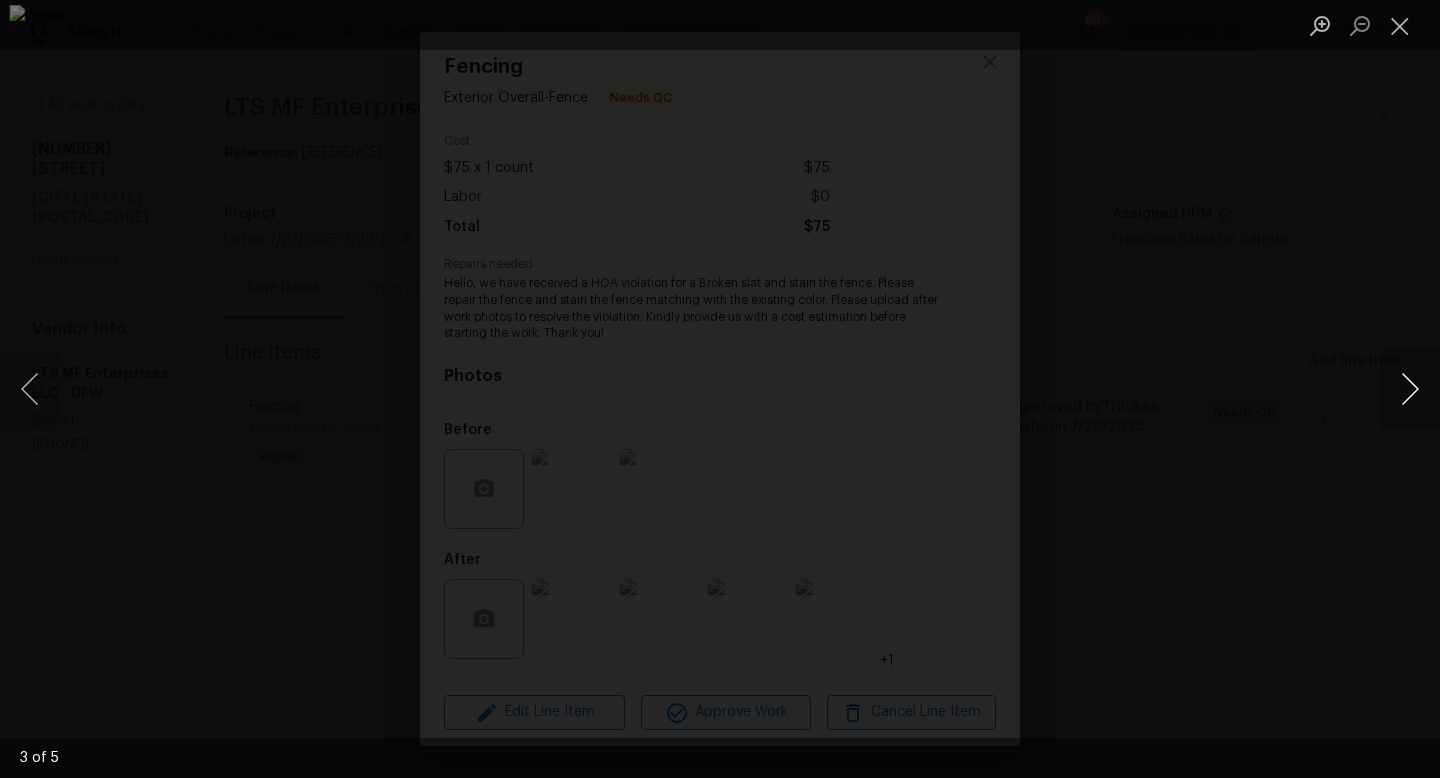 click at bounding box center [1410, 389] 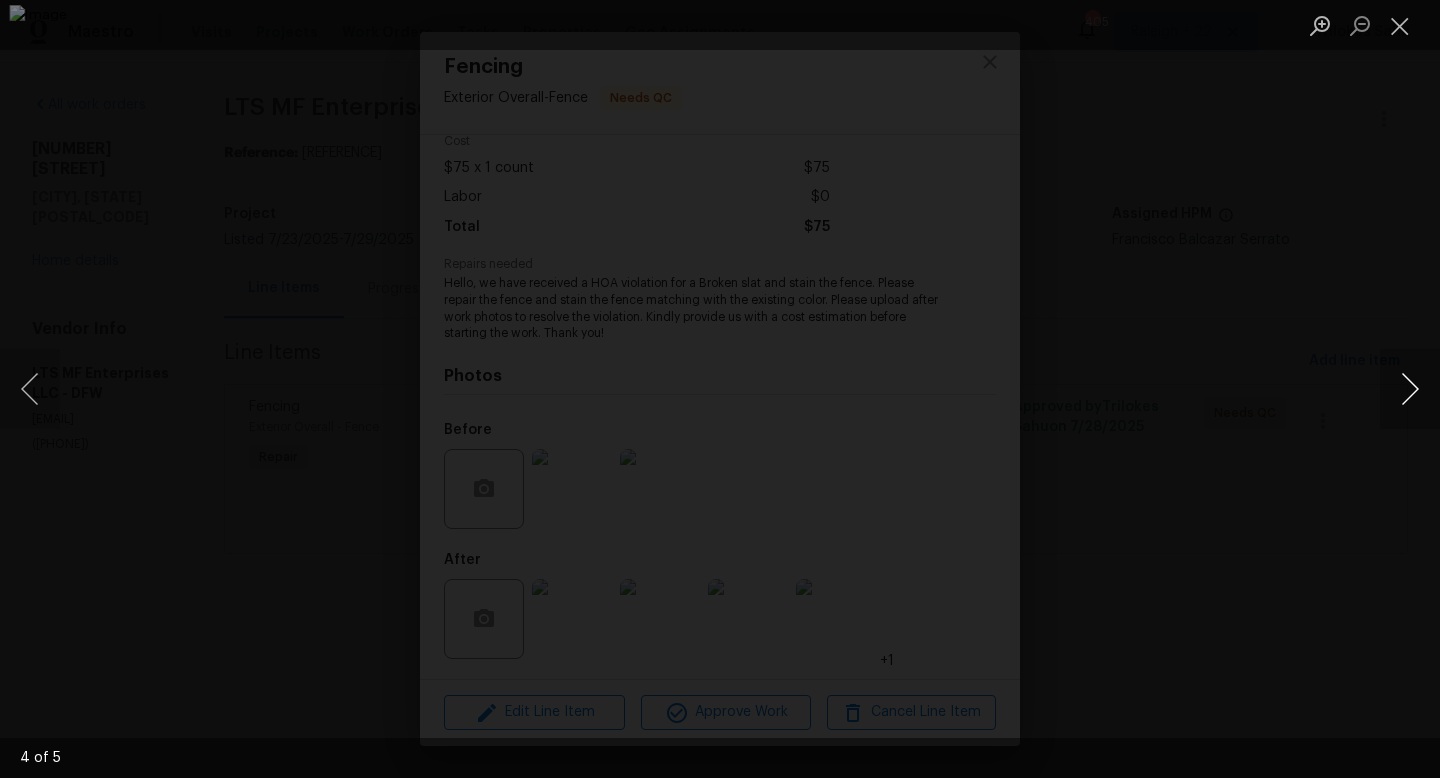 click at bounding box center (1410, 389) 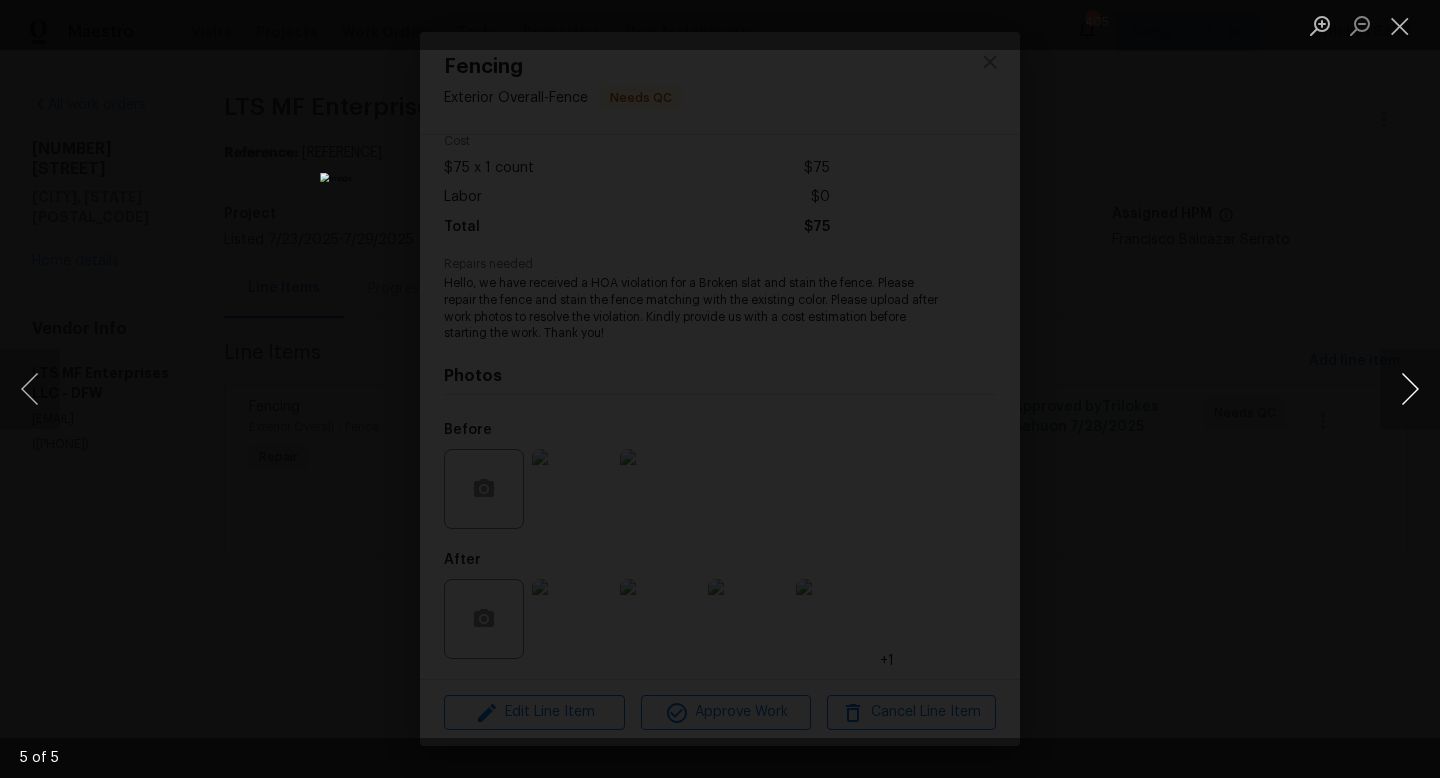 click at bounding box center [1410, 389] 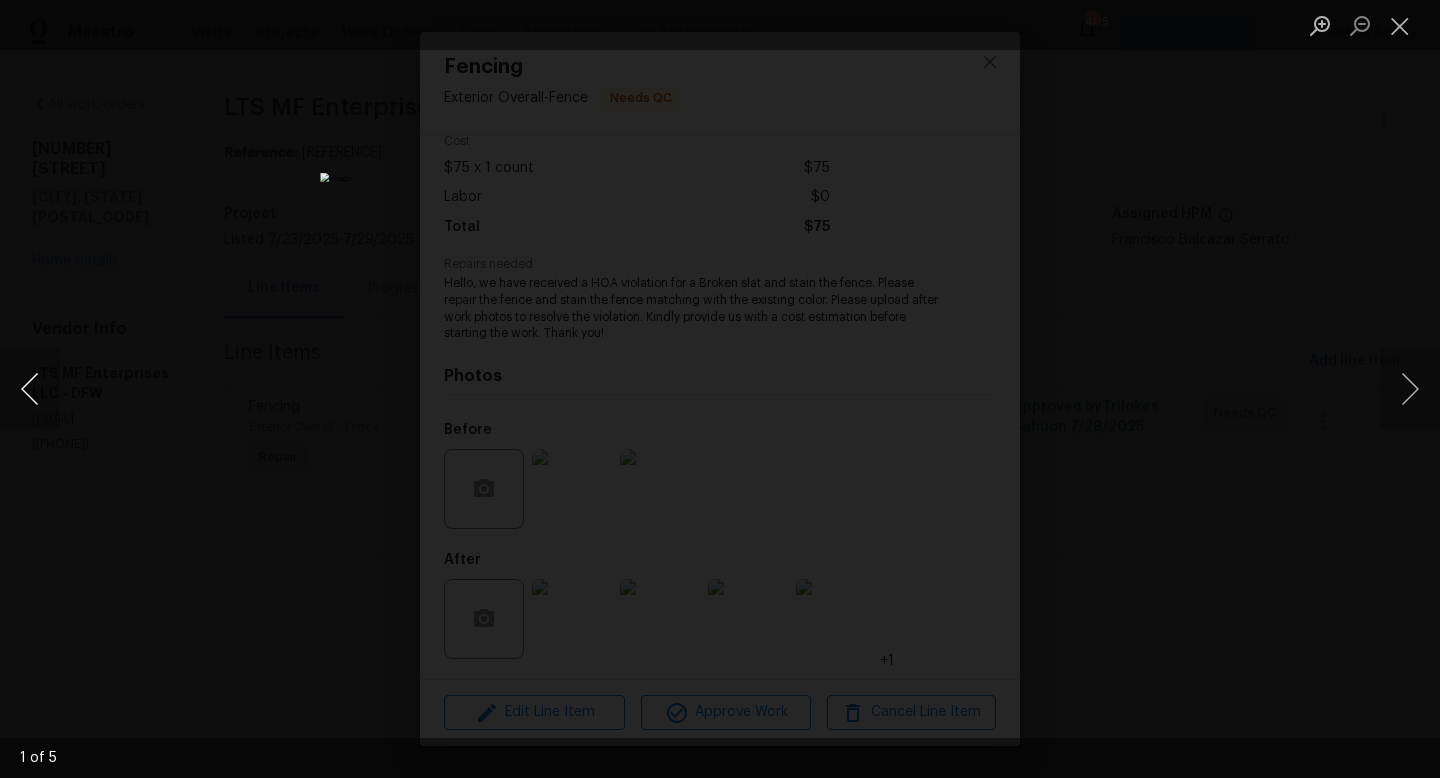 click at bounding box center [30, 389] 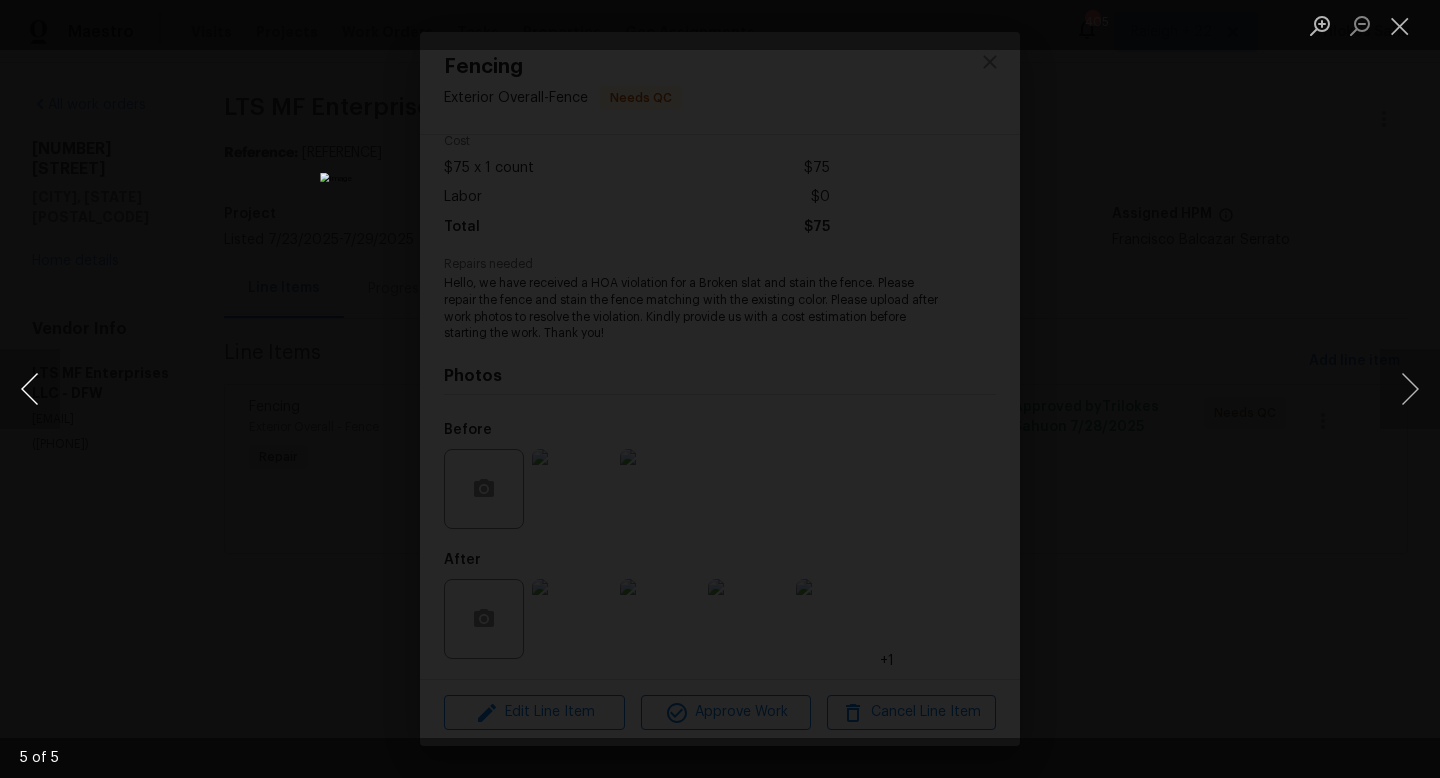 click at bounding box center (30, 389) 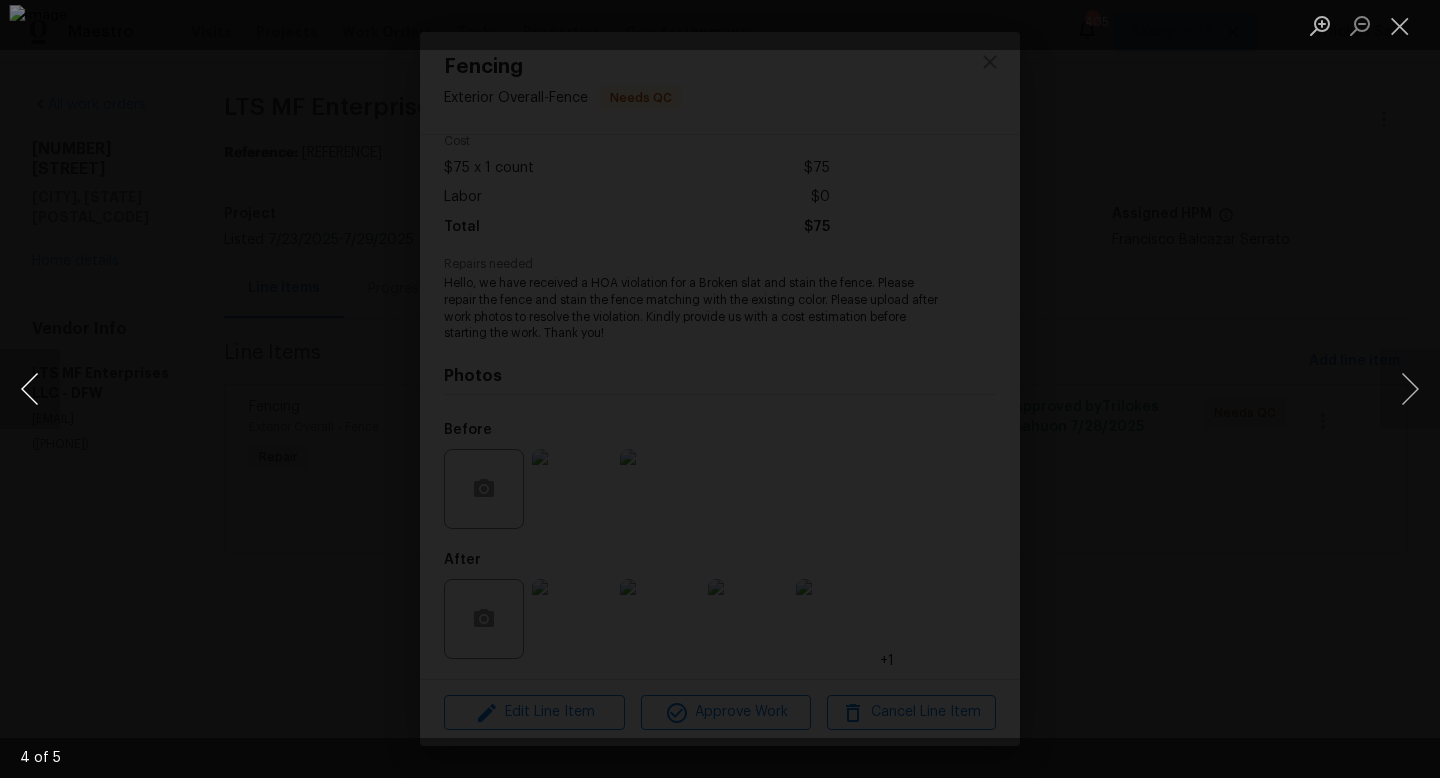click at bounding box center [30, 389] 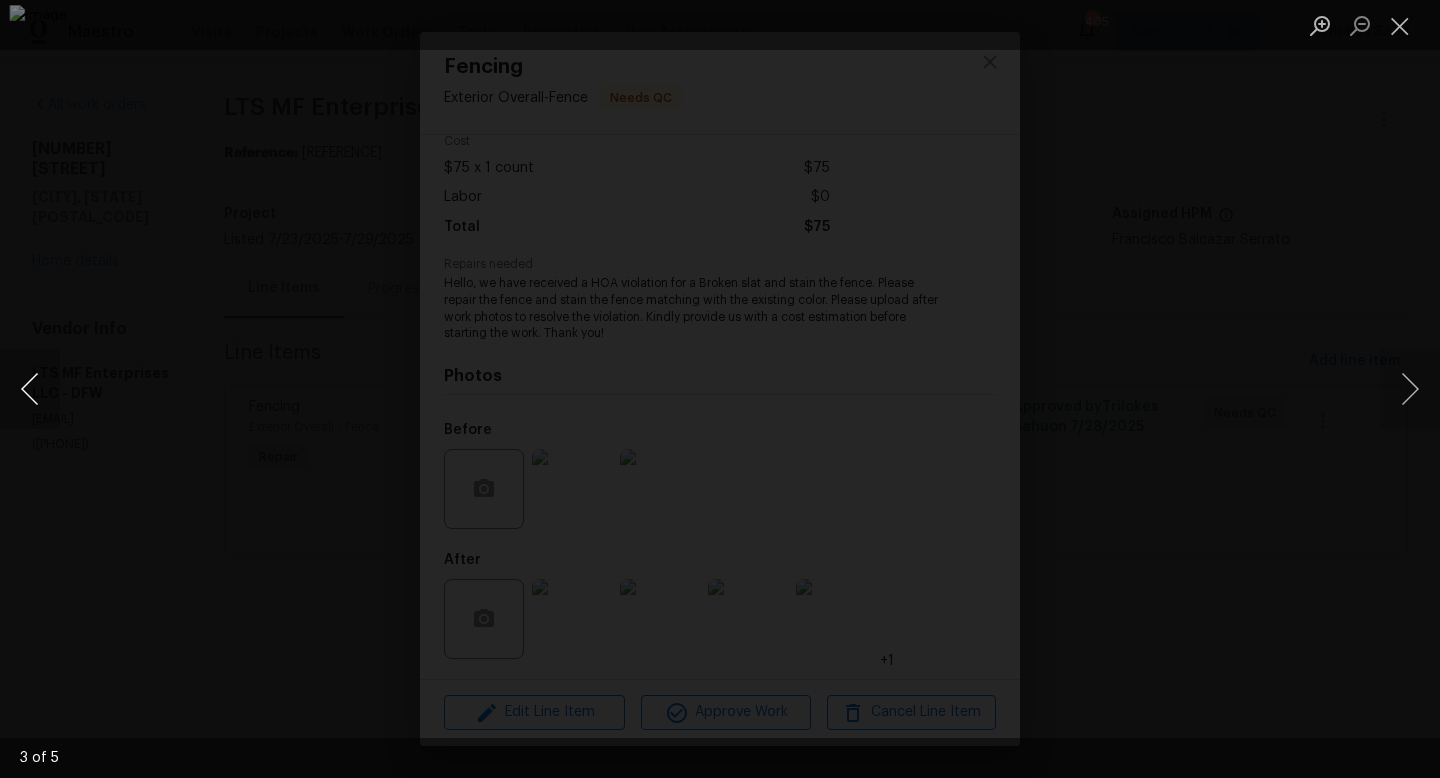 click at bounding box center [30, 389] 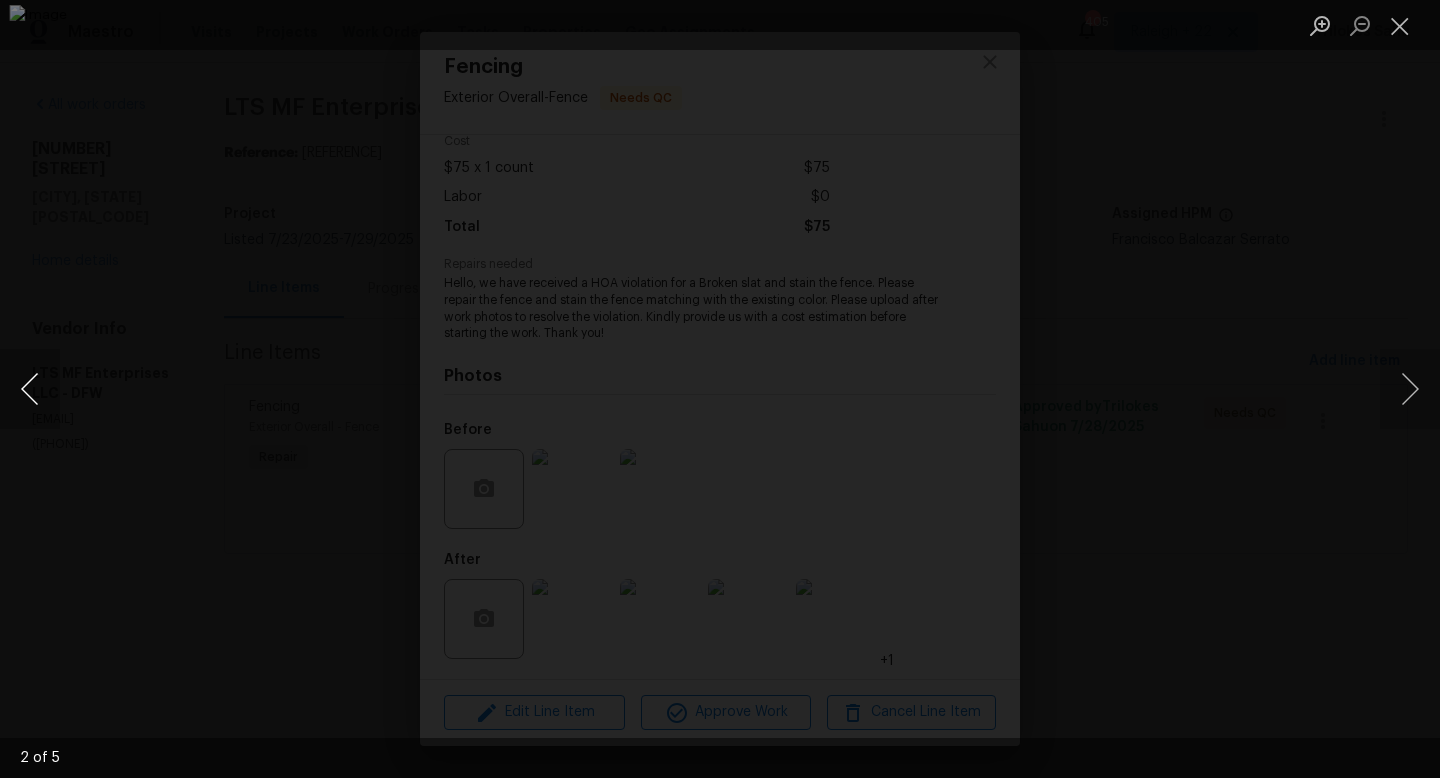 click at bounding box center (30, 389) 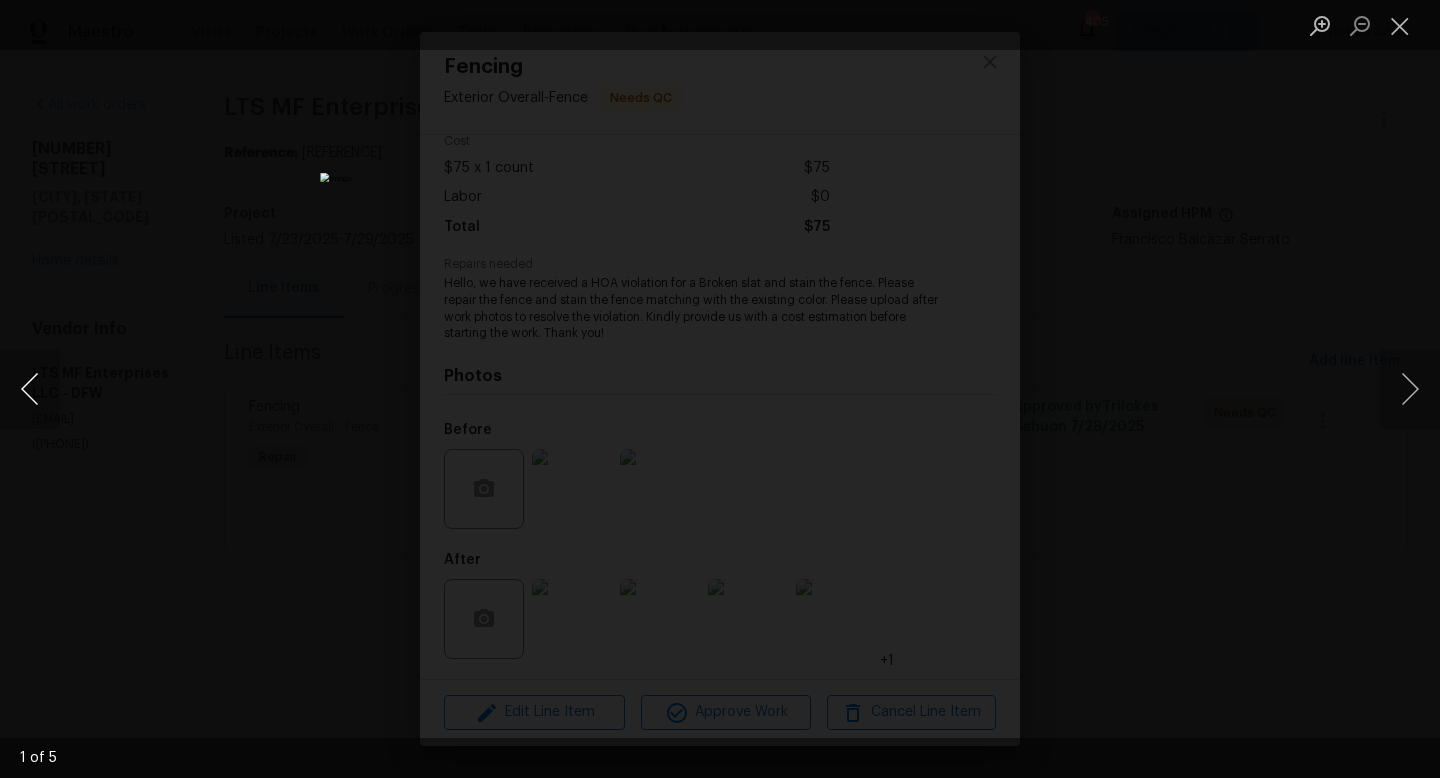 click at bounding box center (30, 389) 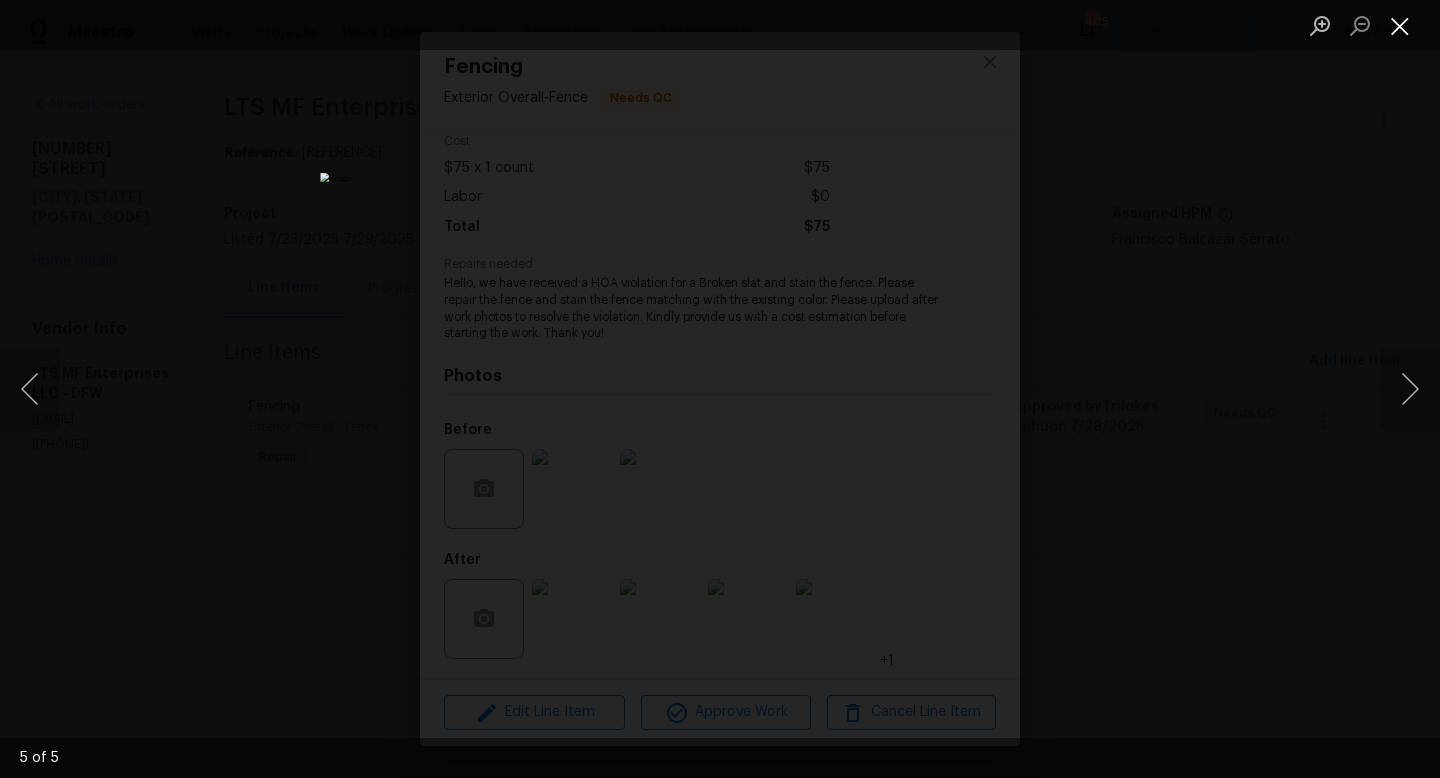 click at bounding box center (1400, 25) 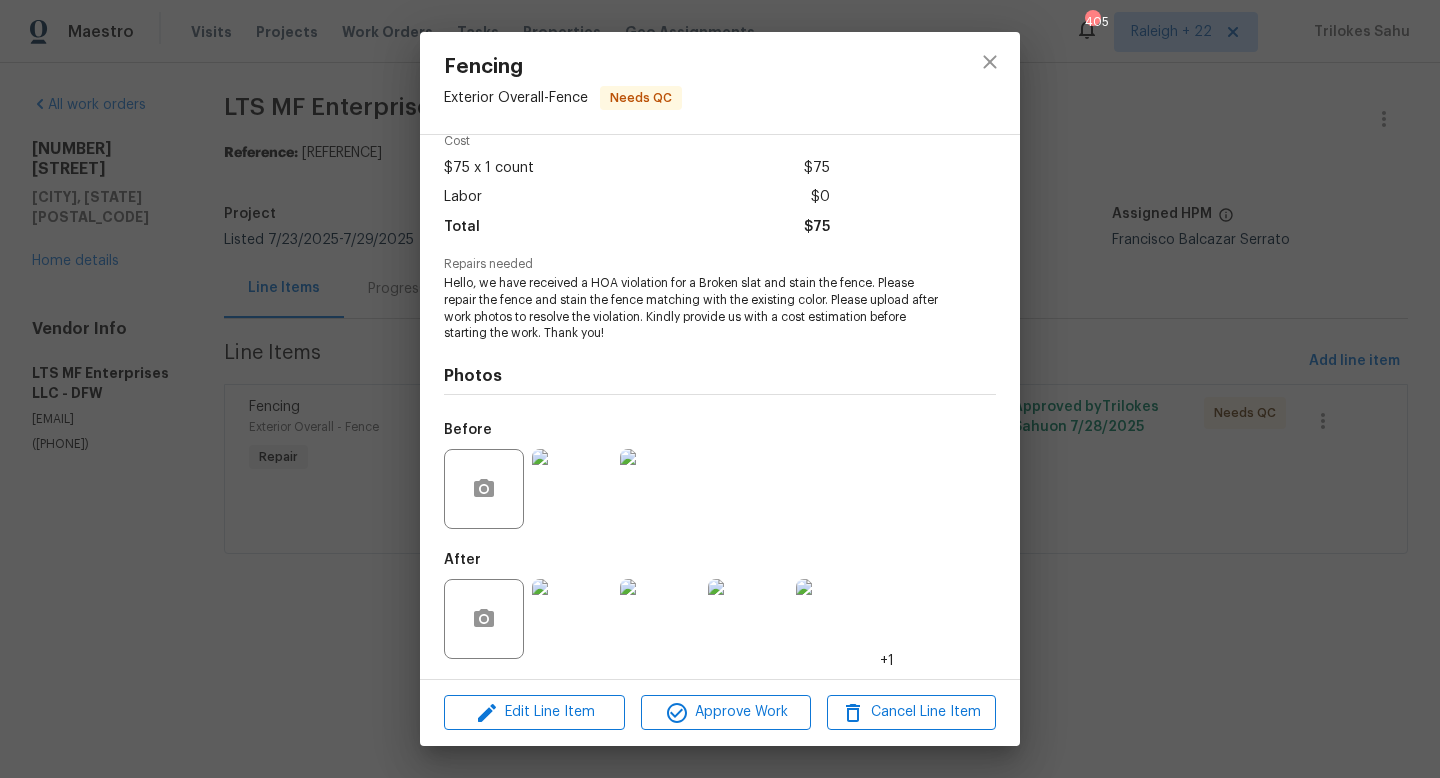click at bounding box center [572, 489] 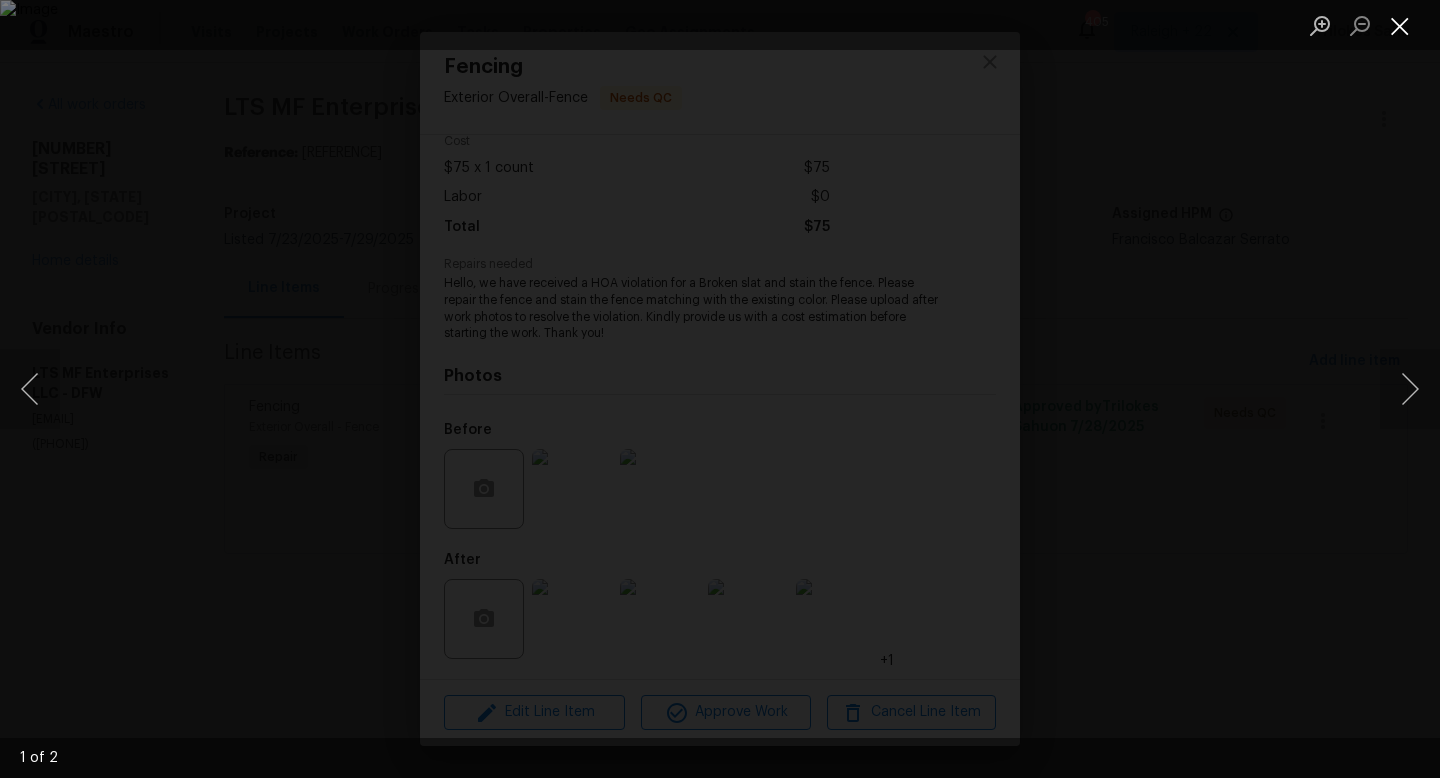 click at bounding box center (1400, 25) 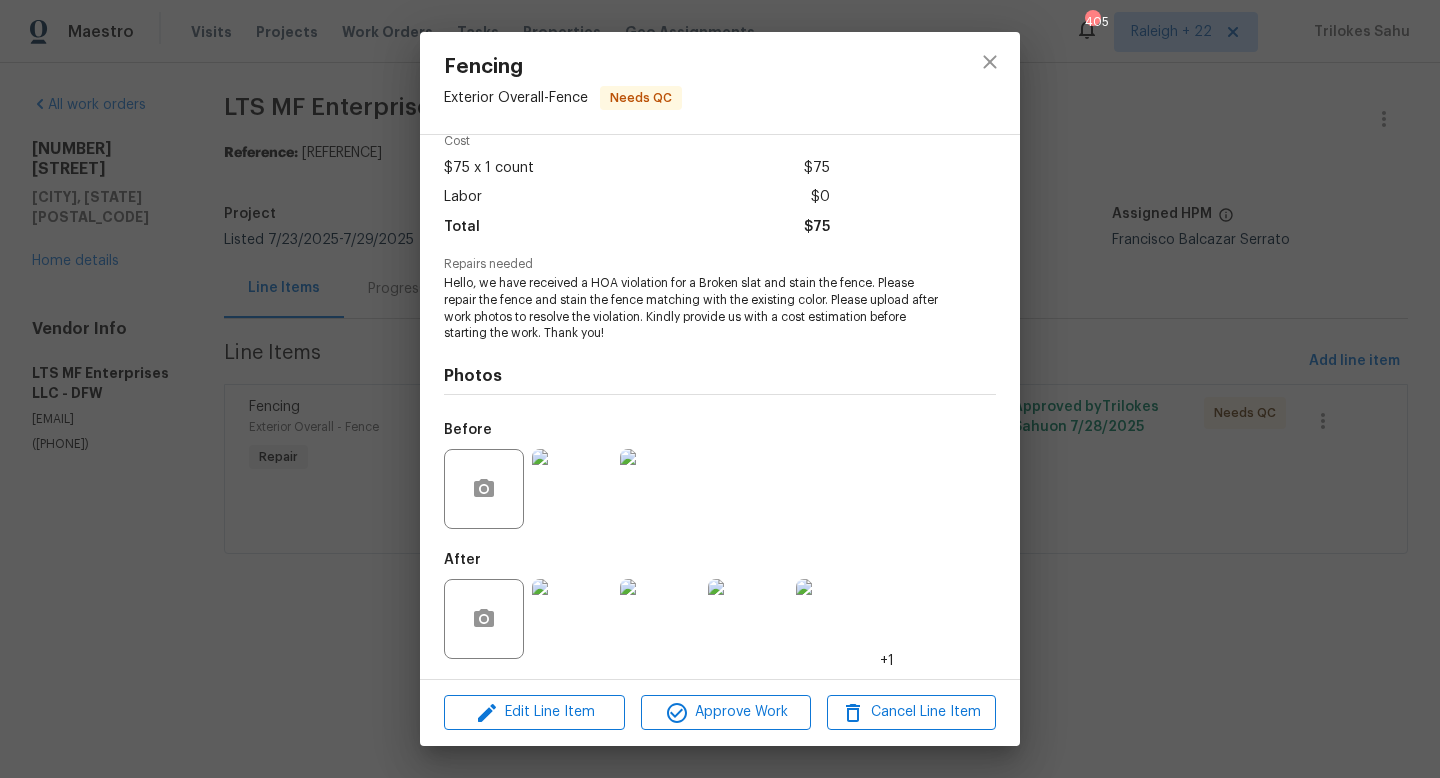 click at bounding box center [660, 489] 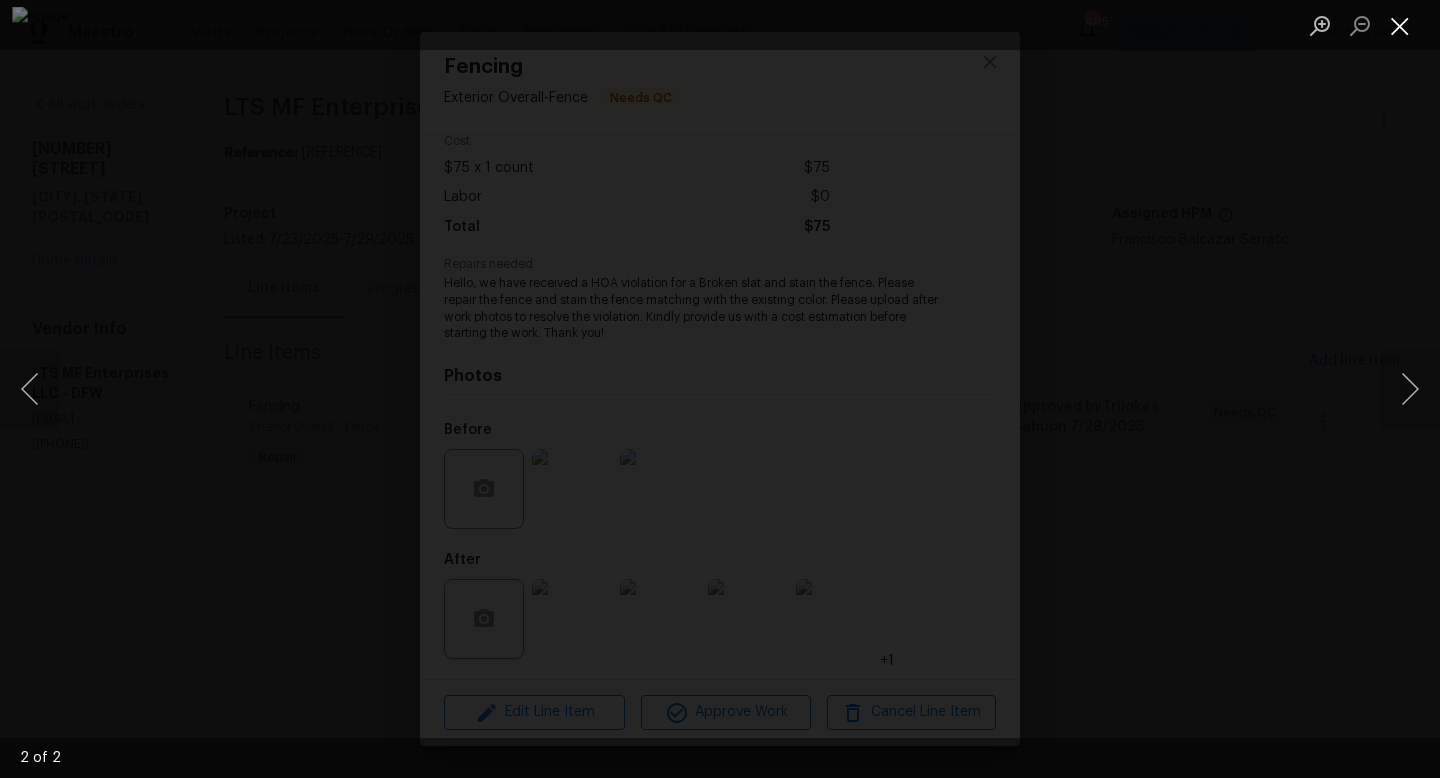 click at bounding box center (1400, 25) 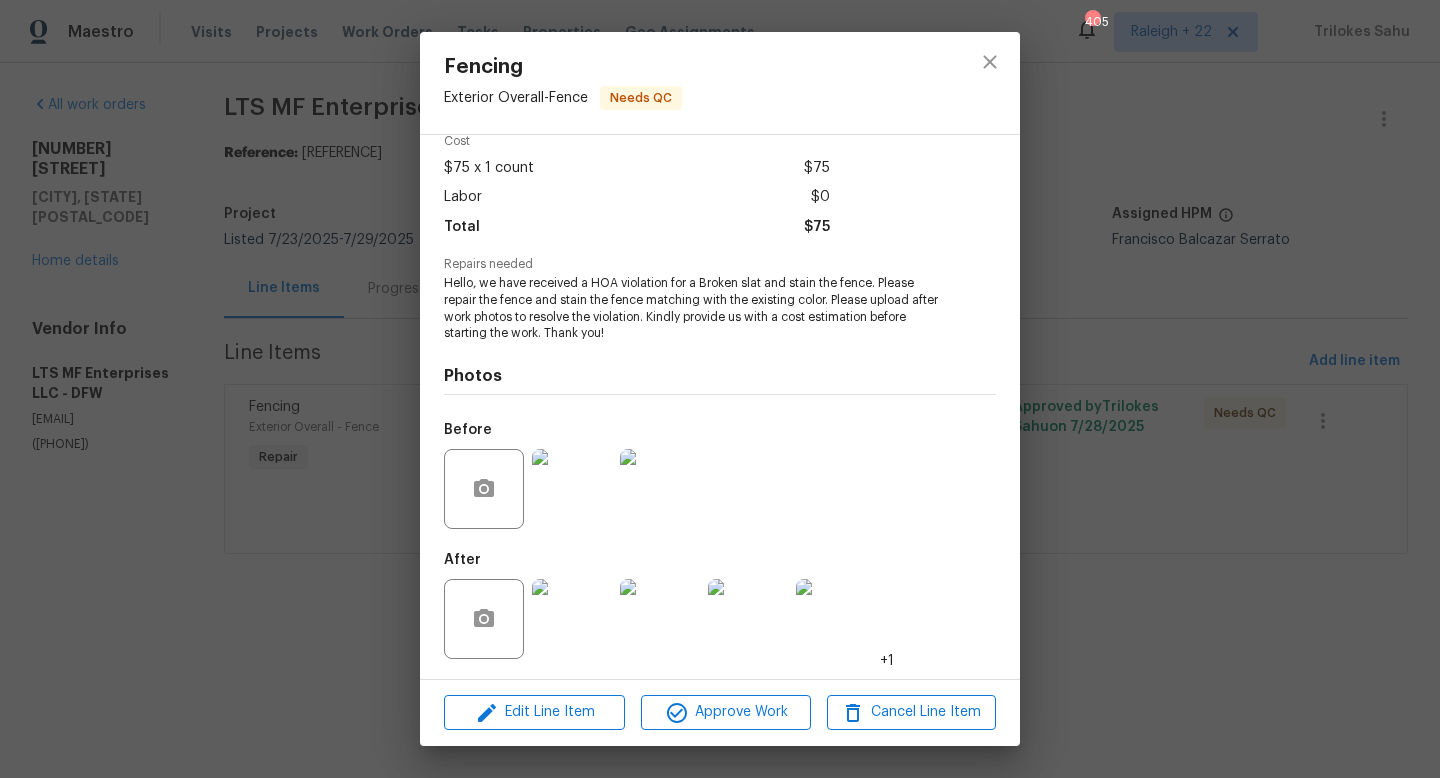 click at bounding box center (572, 619) 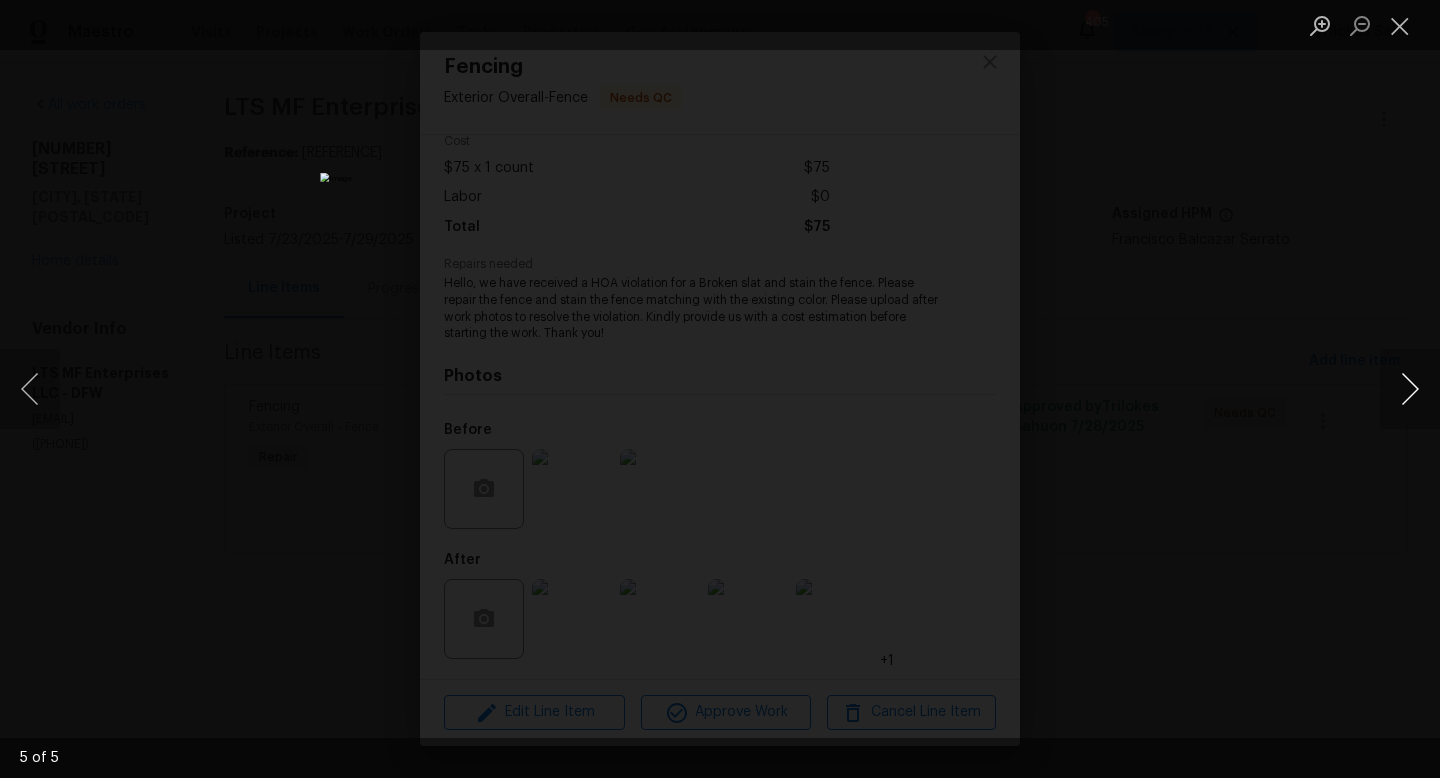 click at bounding box center (1410, 389) 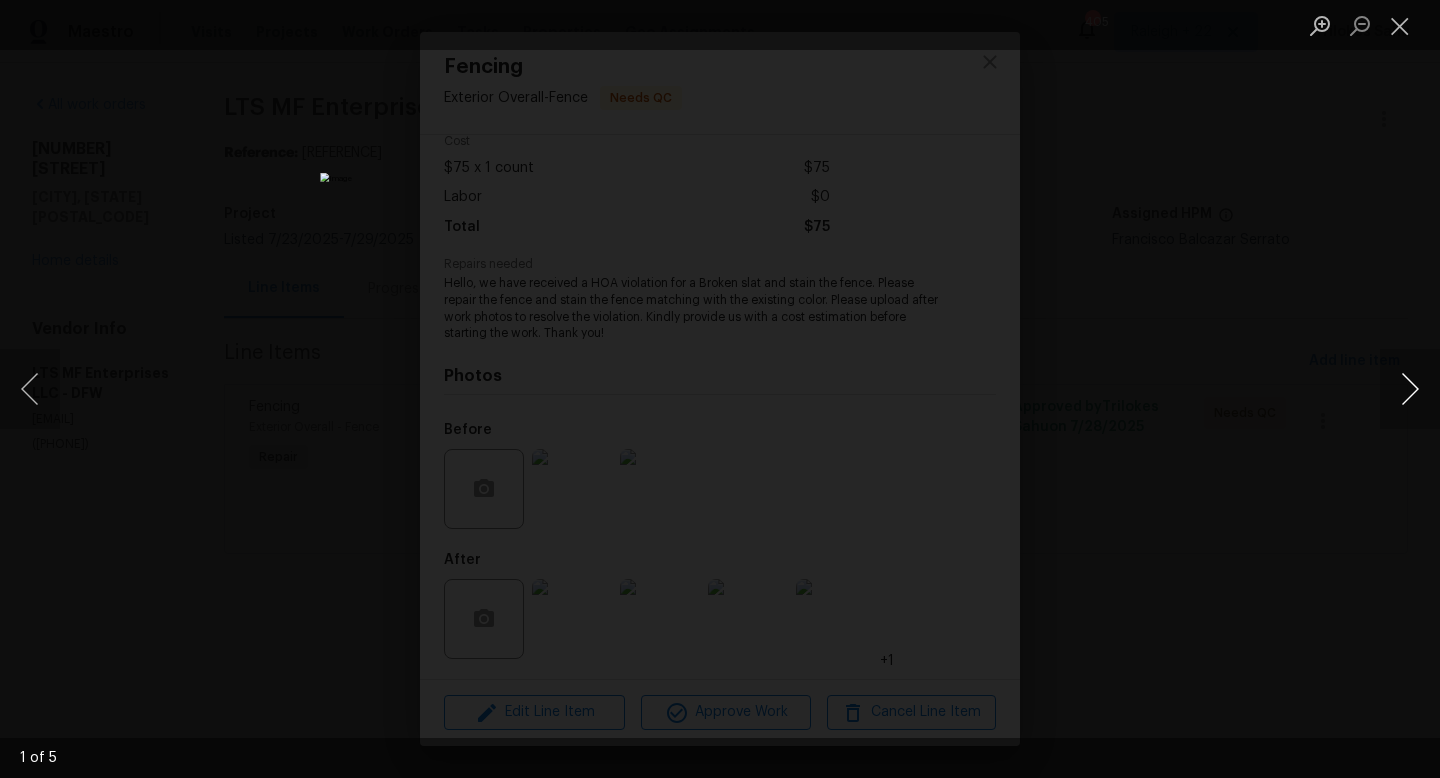 click at bounding box center [1410, 389] 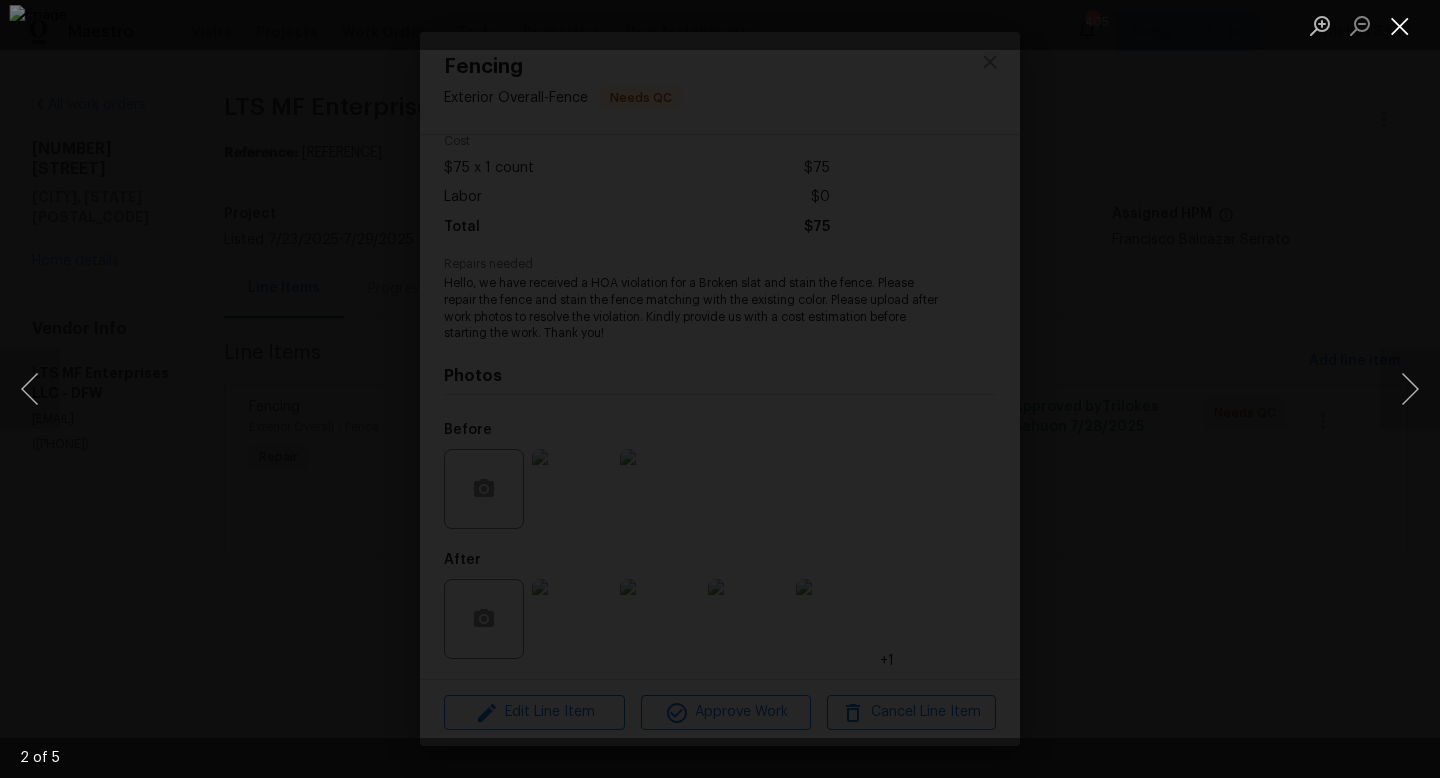 click at bounding box center [1400, 25] 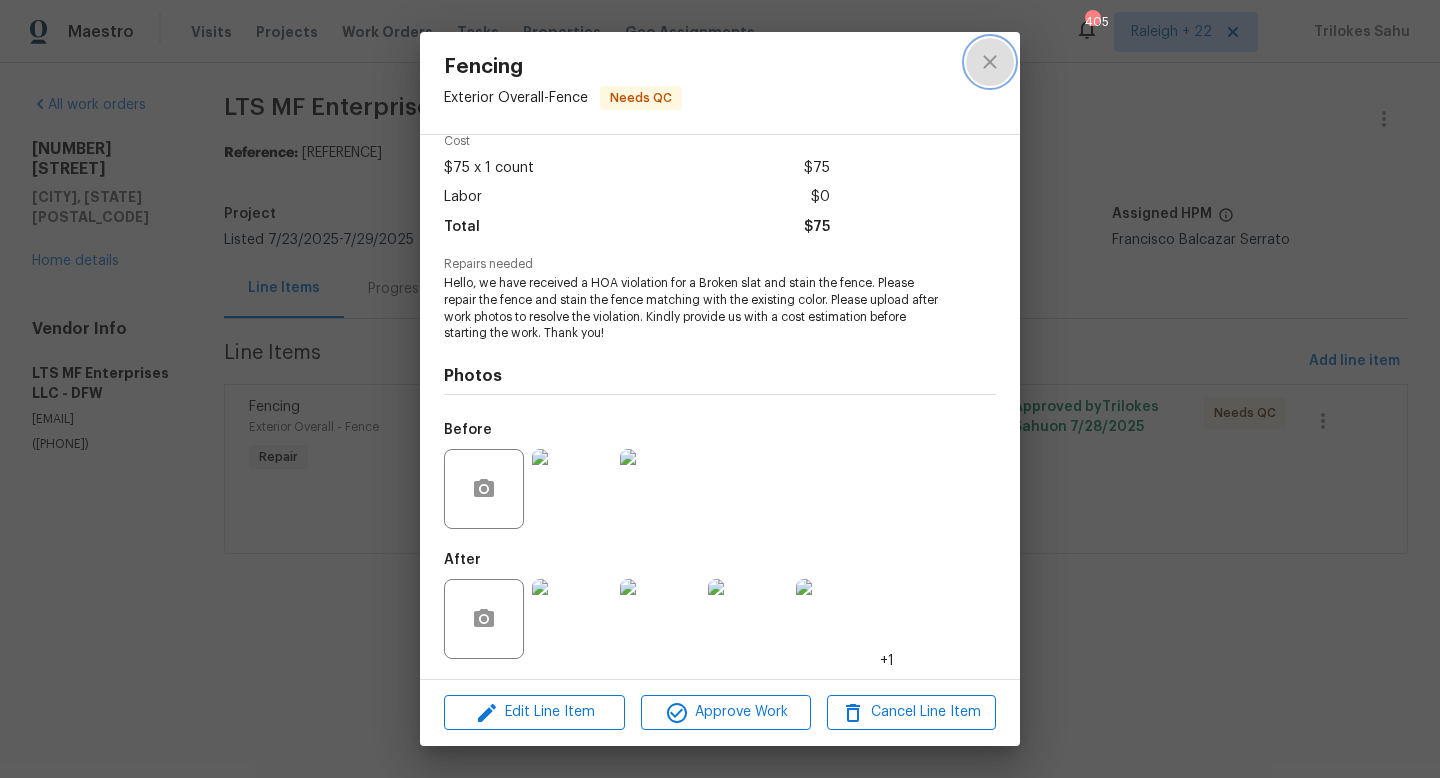 click at bounding box center [990, 62] 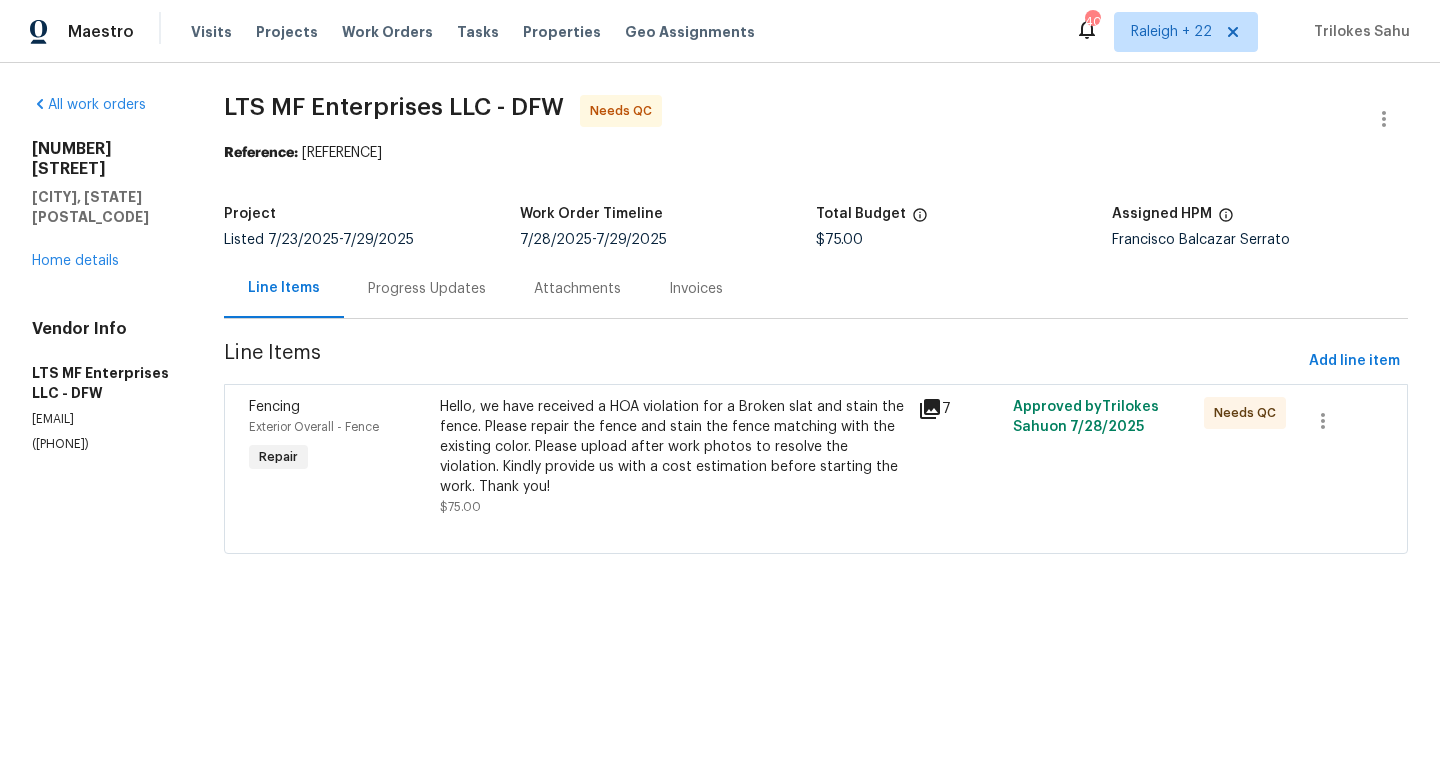 click on "Progress Updates" at bounding box center (427, 288) 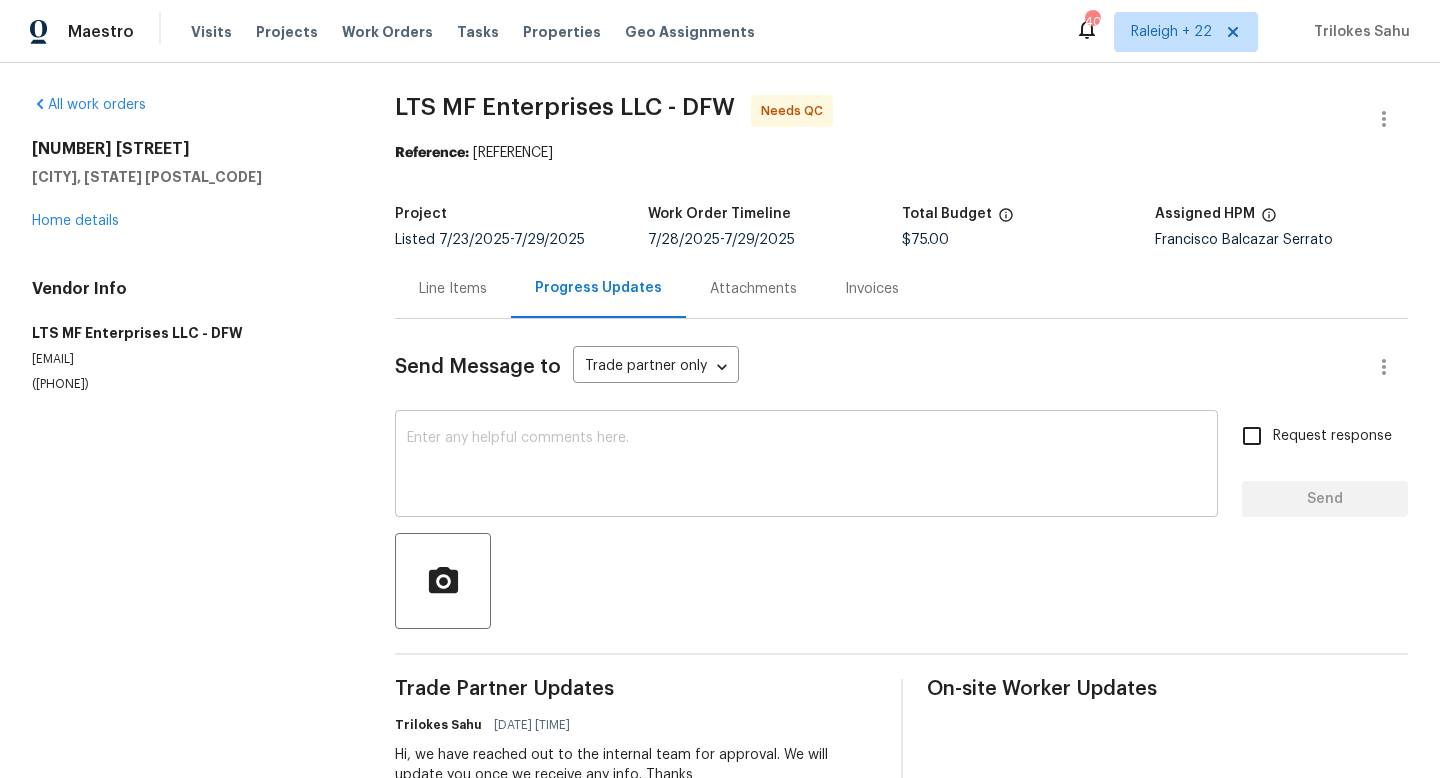 click at bounding box center [806, 466] 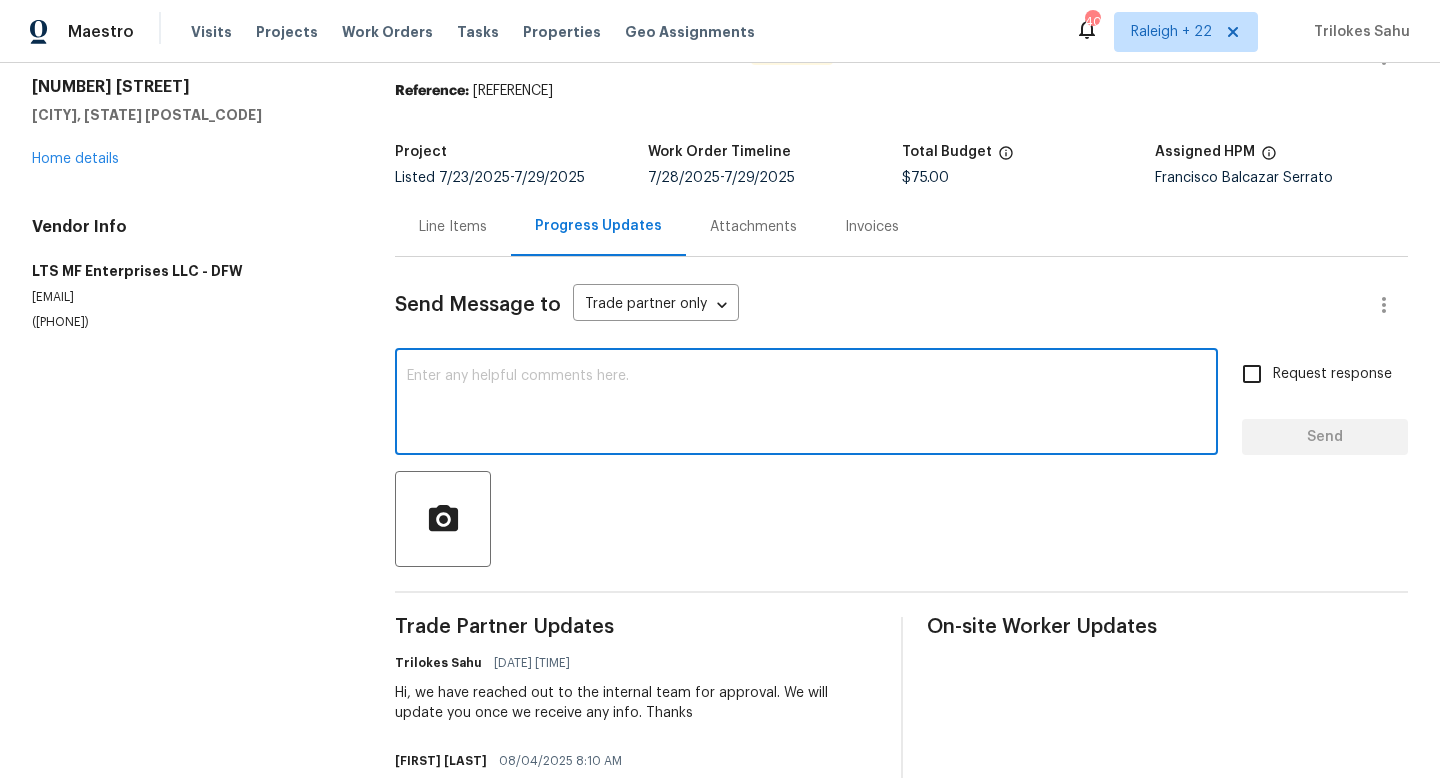scroll, scrollTop: 0, scrollLeft: 0, axis: both 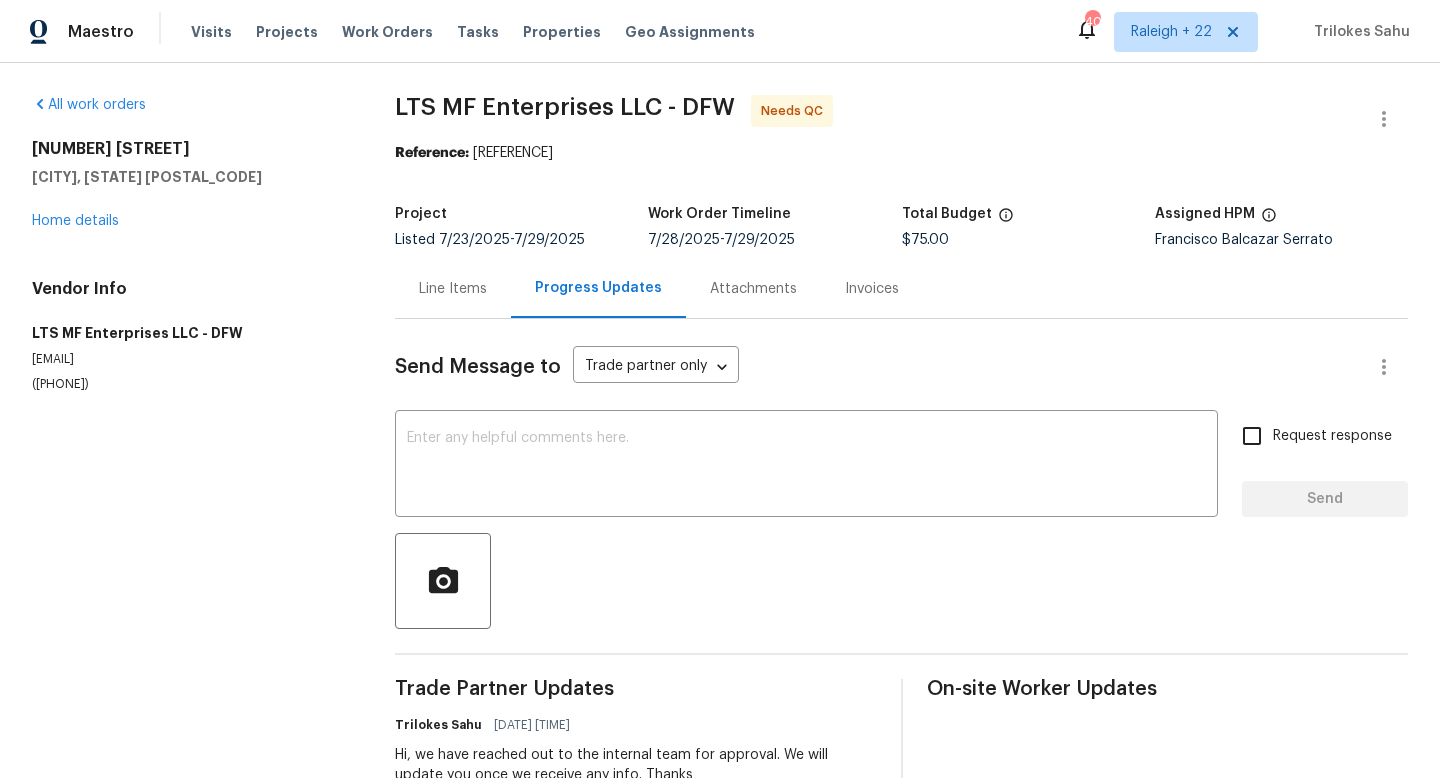 drag, startPoint x: 124, startPoint y: 385, endPoint x: 31, endPoint y: 385, distance: 93 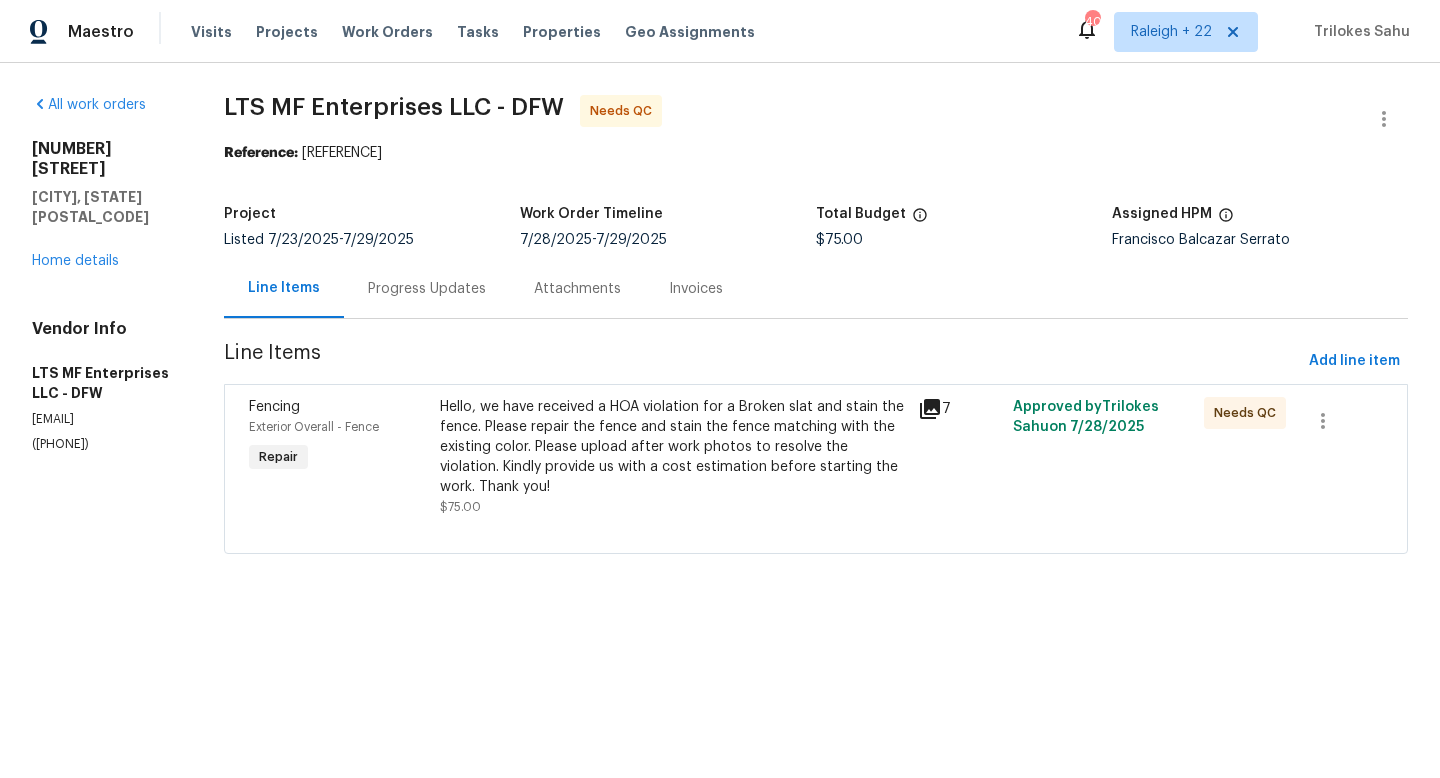 click on "Progress Updates" at bounding box center [427, 288] 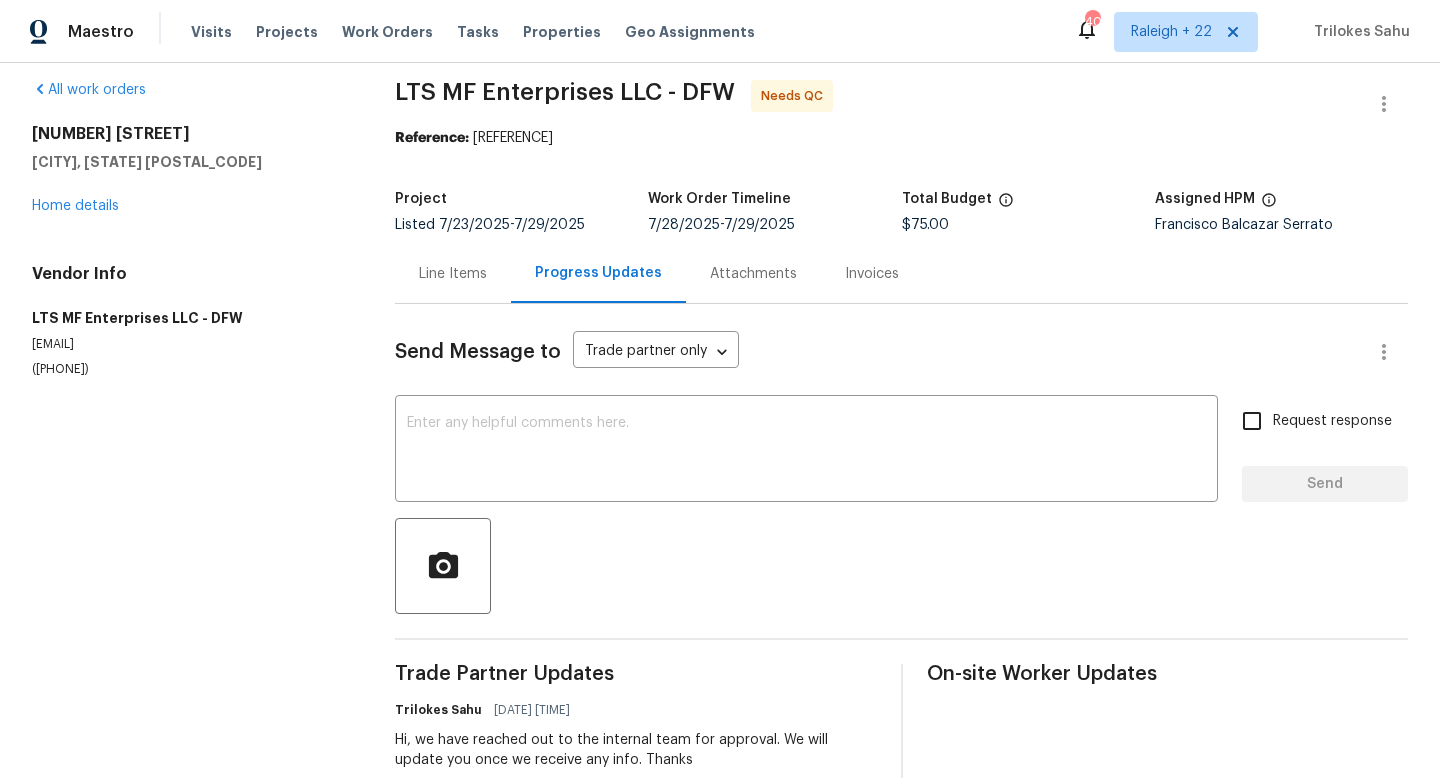 scroll, scrollTop: 0, scrollLeft: 0, axis: both 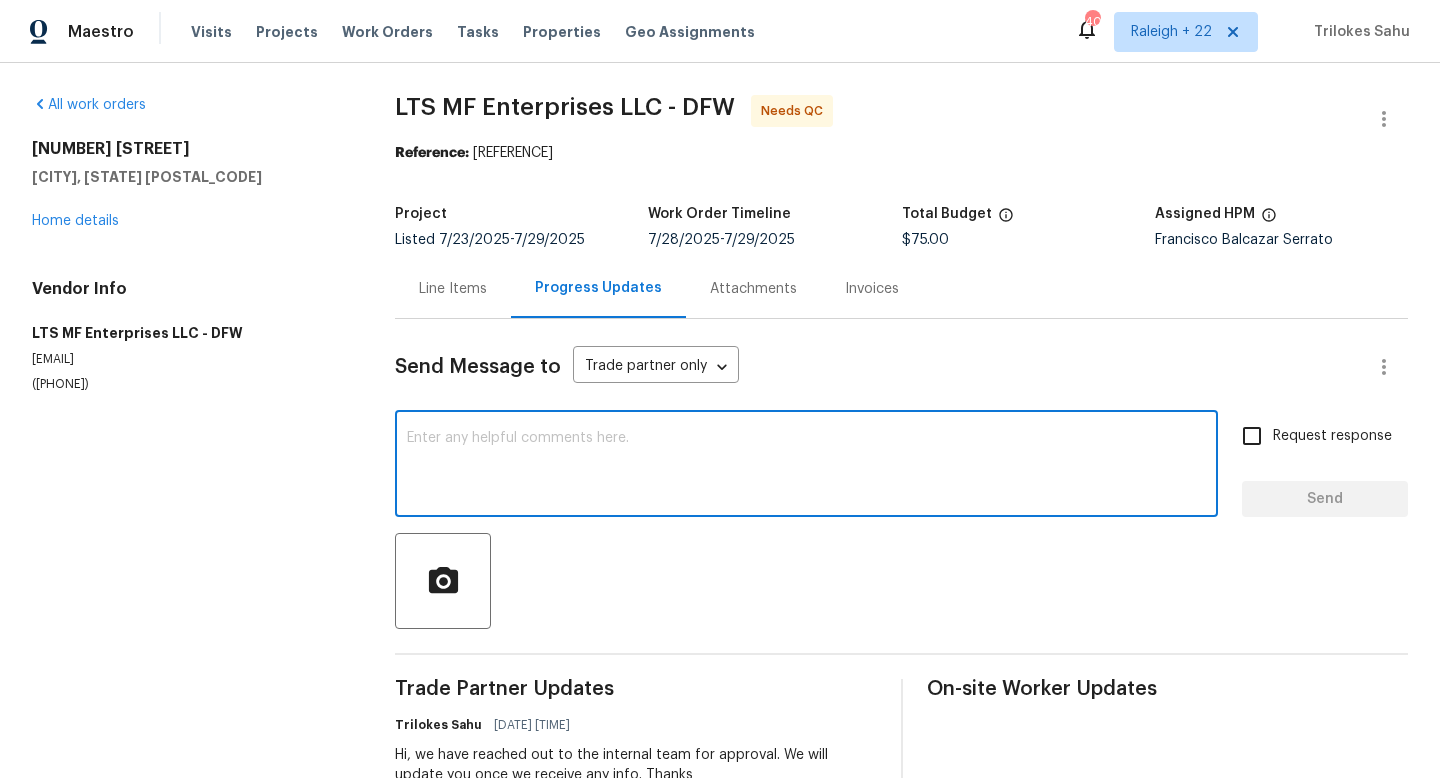 click at bounding box center [806, 466] 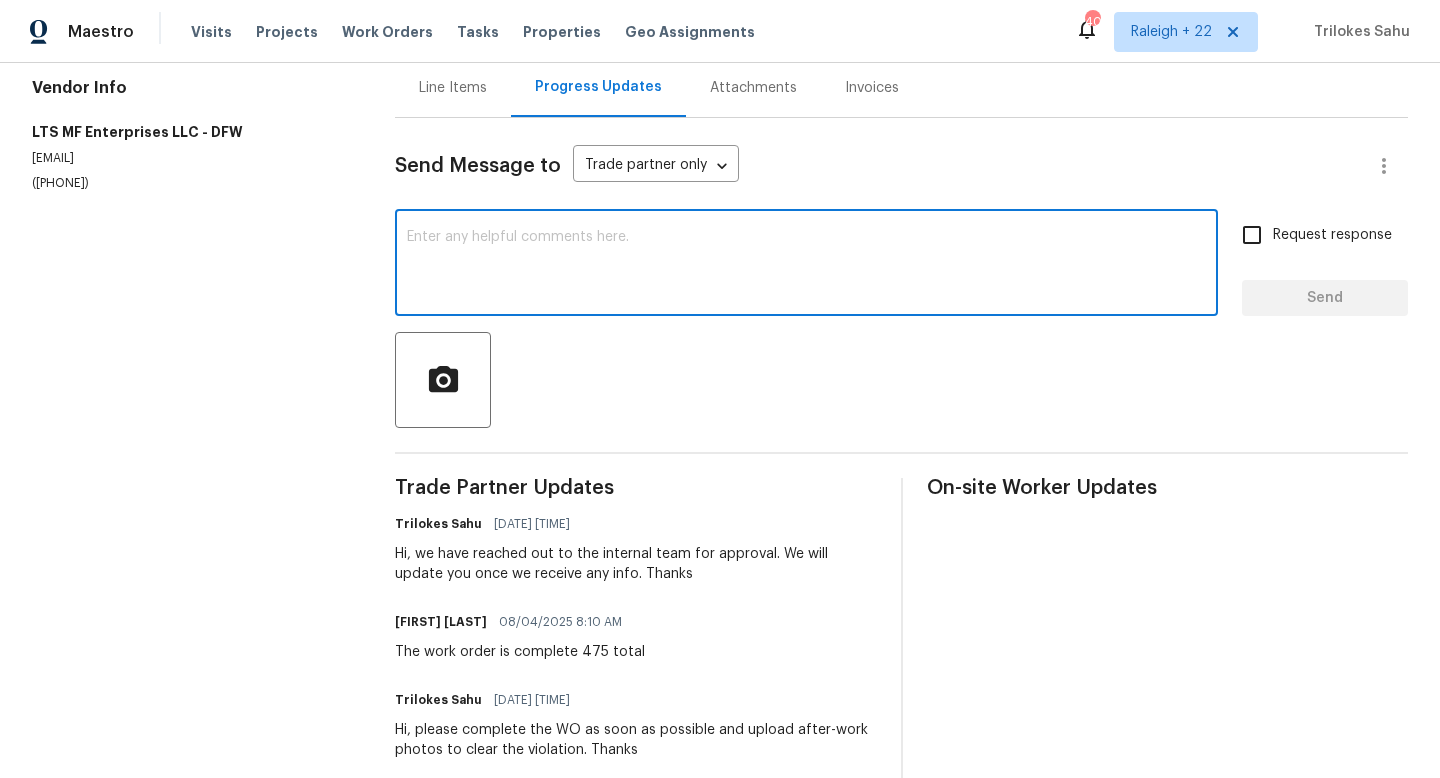 scroll, scrollTop: 239, scrollLeft: 0, axis: vertical 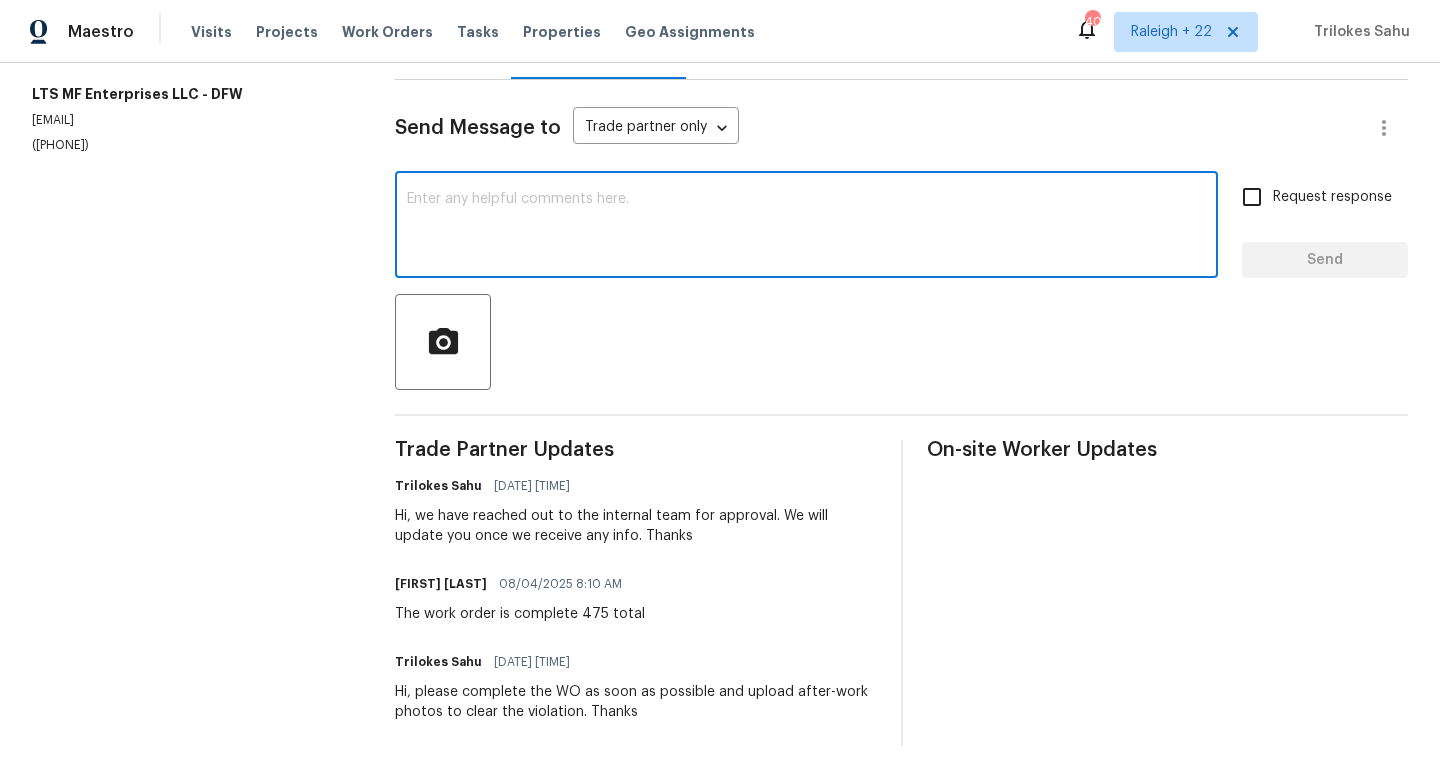 paste on "Could you please provide a breakdown of the charges or clarify the labor and material costs involved for this task?" 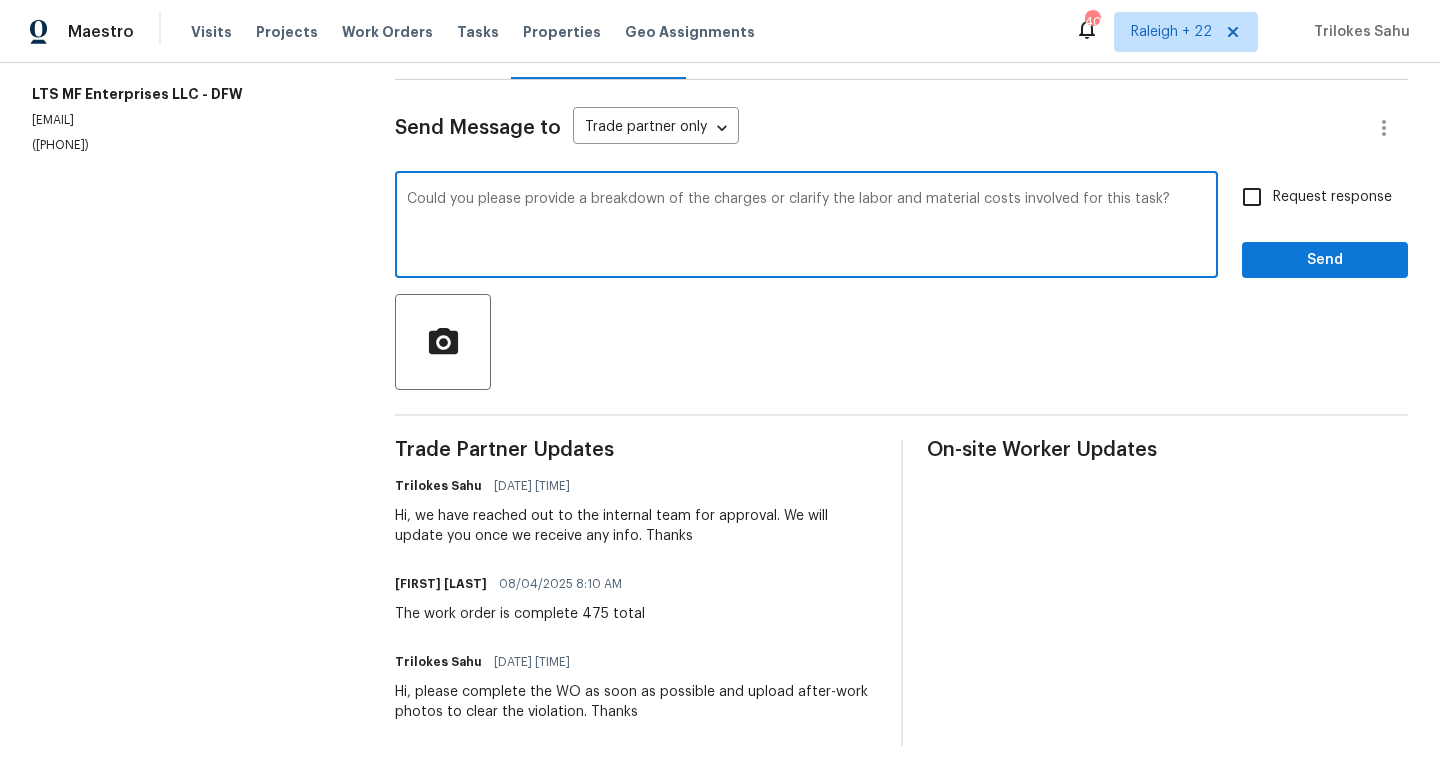 click on "Could you please provide a breakdown of the charges or clarify the labor and material costs involved for this task?" at bounding box center [806, 227] 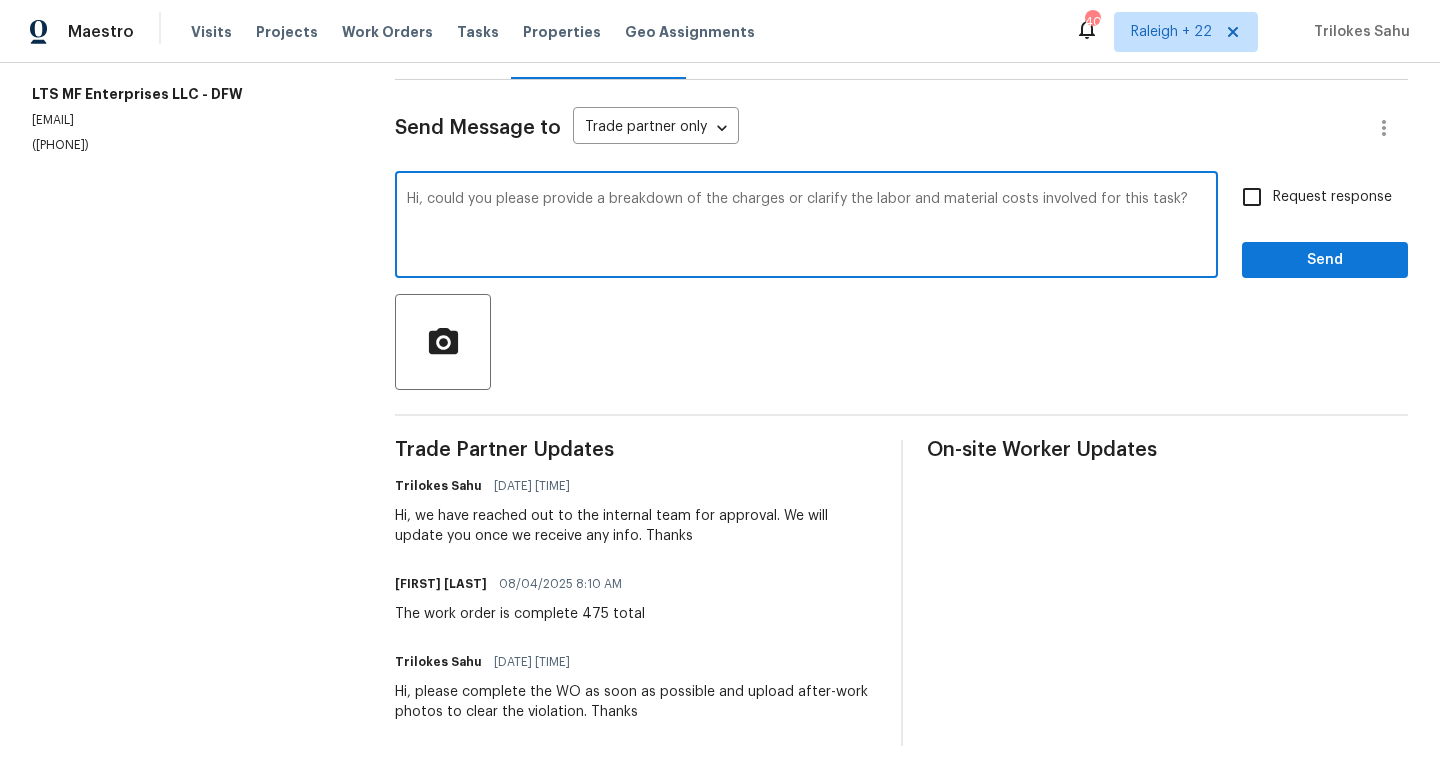 click on "Hi, could you please provide a breakdown of the charges or clarify the labor and material costs involved for this task?" at bounding box center (806, 227) 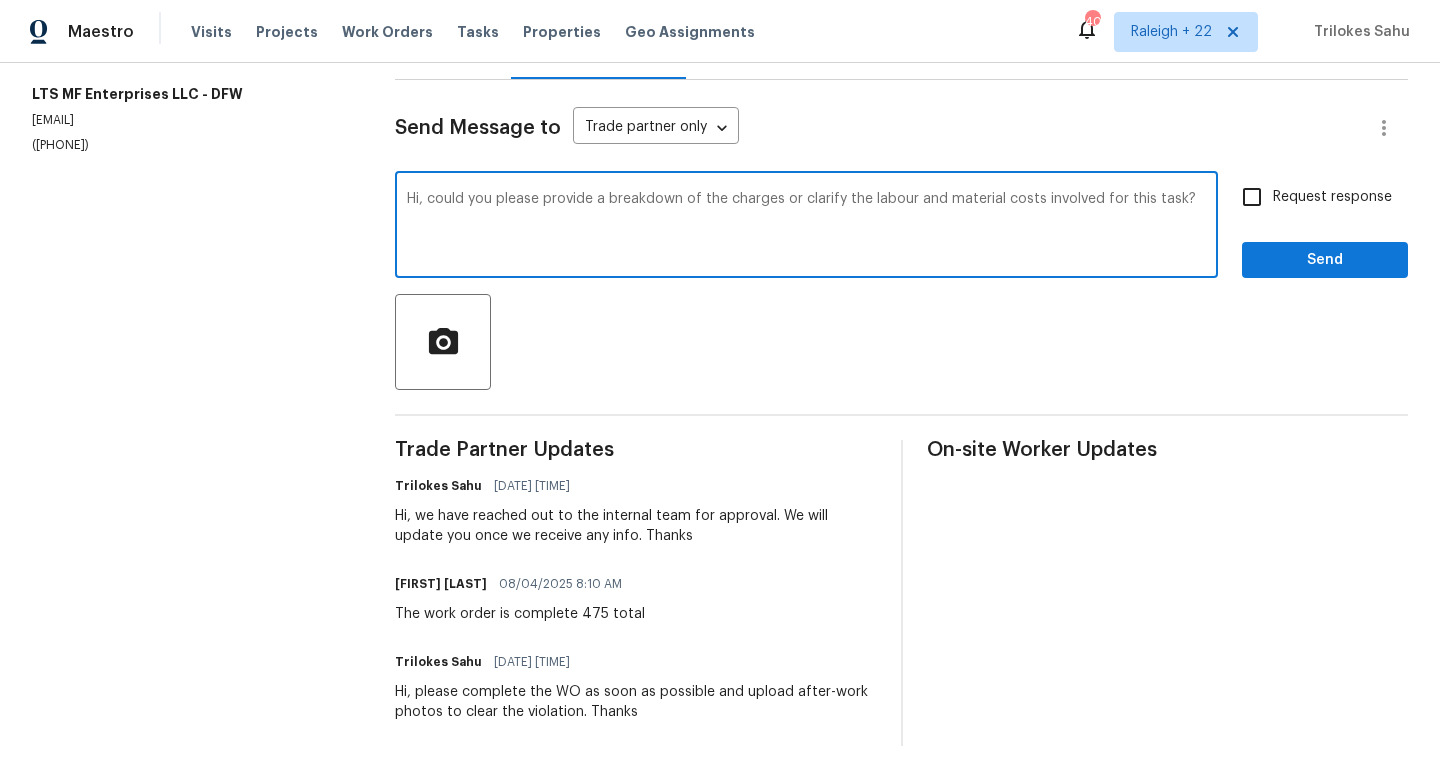 drag, startPoint x: 998, startPoint y: 196, endPoint x: 870, endPoint y: 195, distance: 128.0039 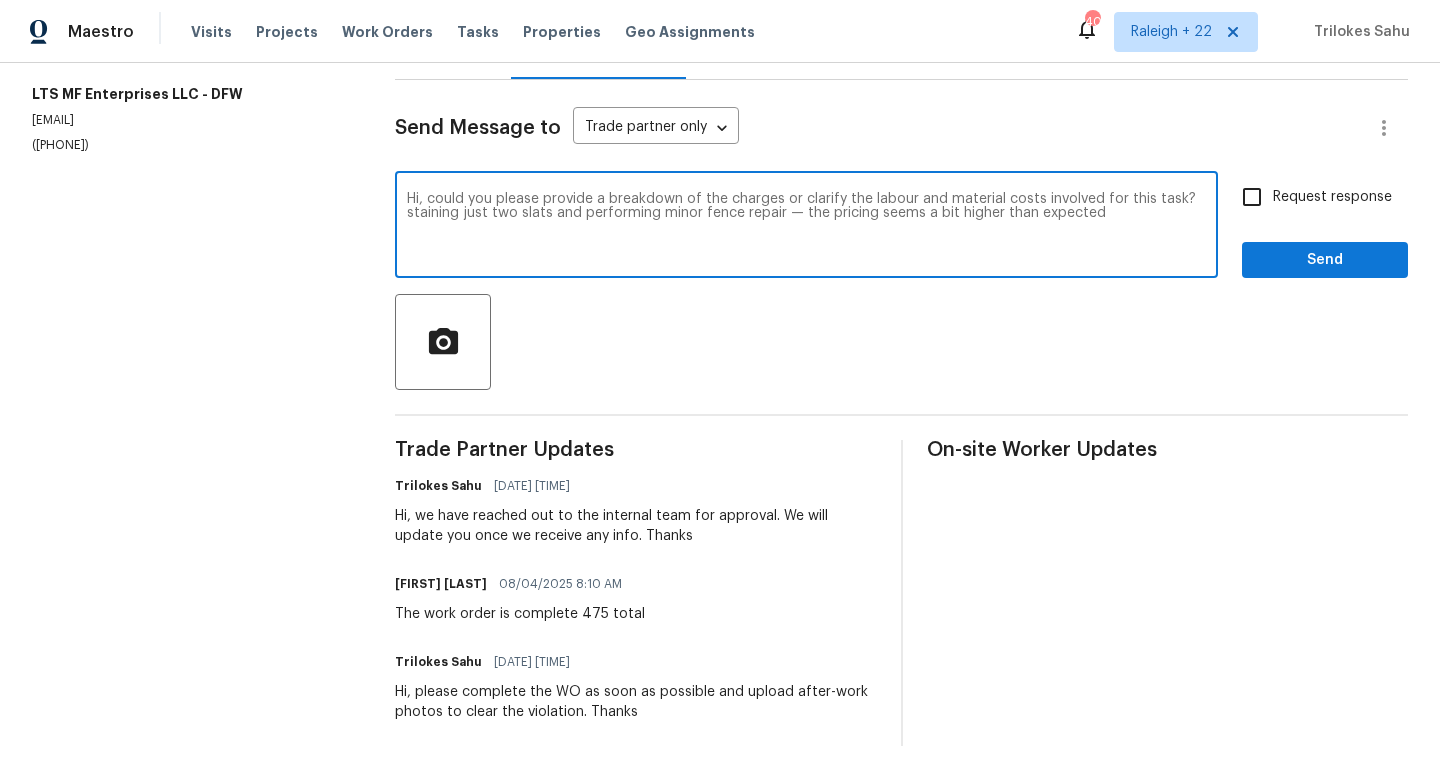 drag, startPoint x: 1116, startPoint y: 219, endPoint x: 409, endPoint y: 198, distance: 707.3118 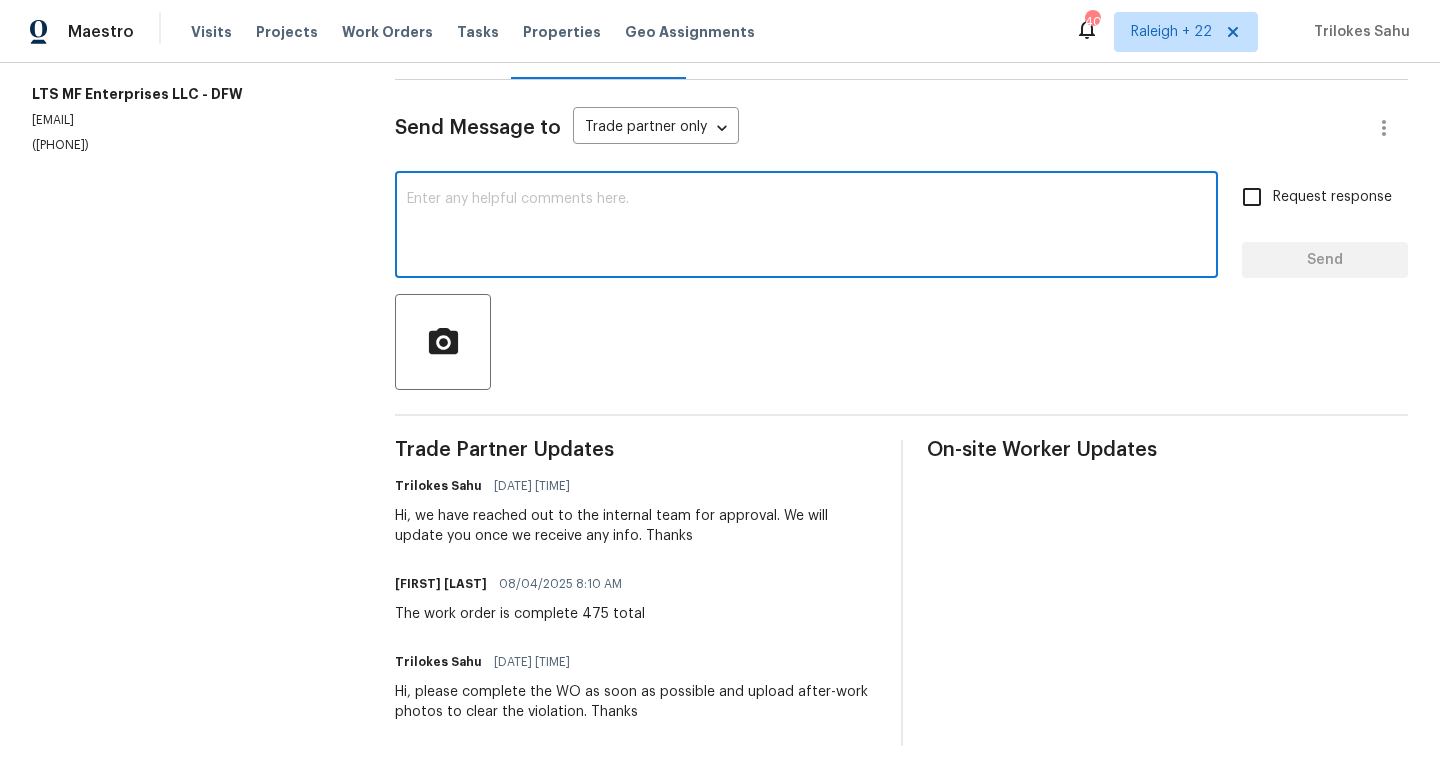 paste on "Hi, could you please provide a detailed breakdown of the charges, specifically clarifying the labor and material costs involved for staining just two slats and performing minor fence repair? The current pricing appears higher than anticipated, so your clarification would be appreciated." 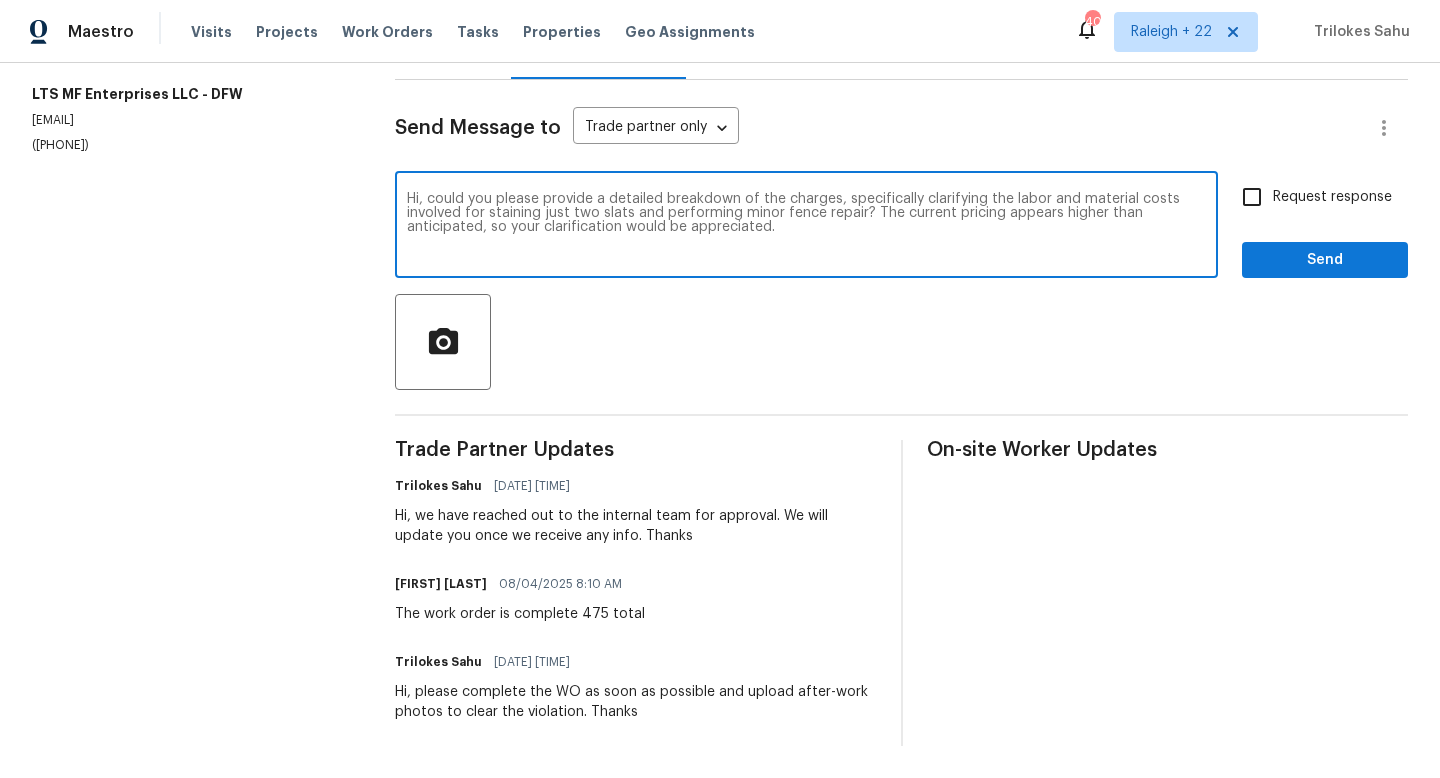 drag, startPoint x: 1133, startPoint y: 200, endPoint x: 1011, endPoint y: 192, distance: 122.26202 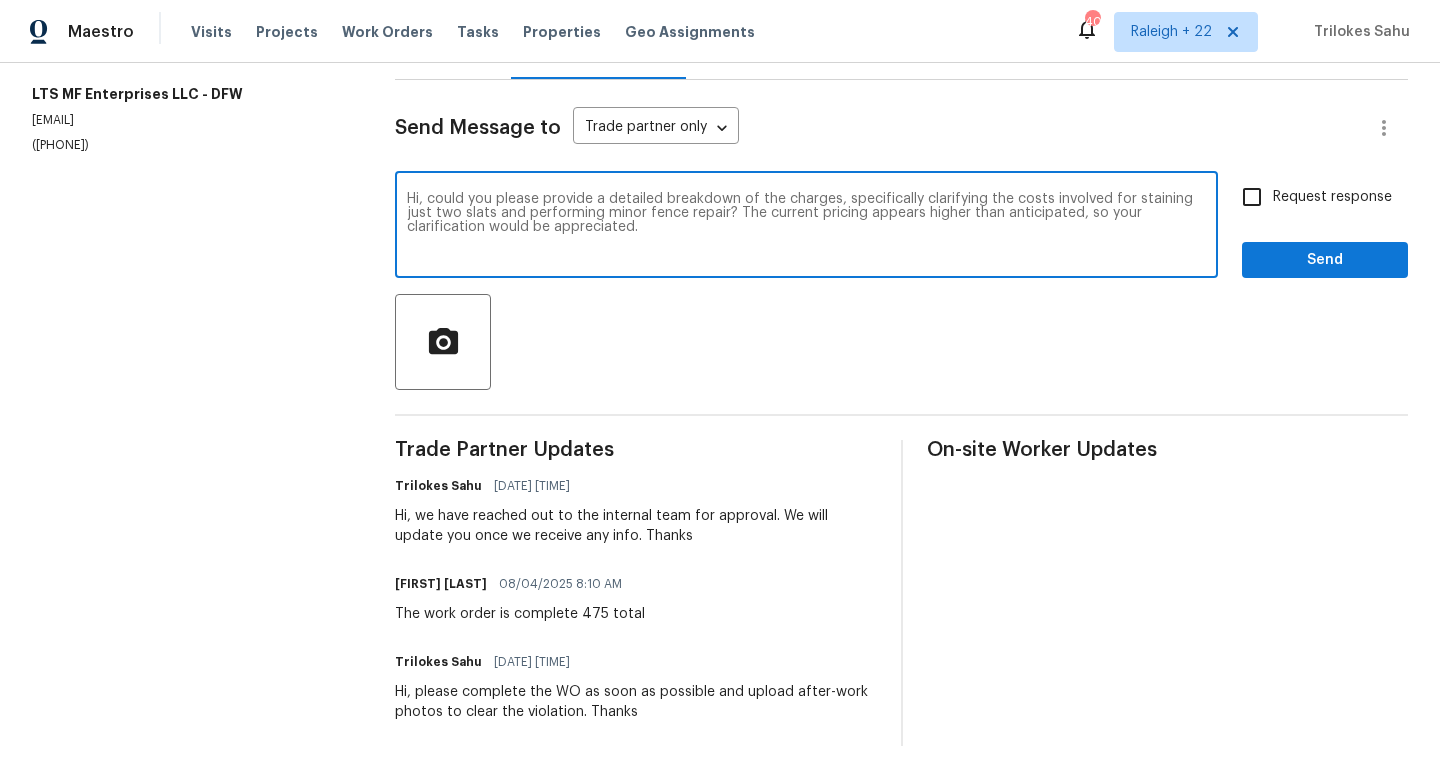 type on "Hi, could you please provide a detailed breakdown of the charges, specifically clarifying the costs involved for staining just two slats and performing minor fence repair? The current pricing appears higher than anticipated, so your clarification would be appreciated." 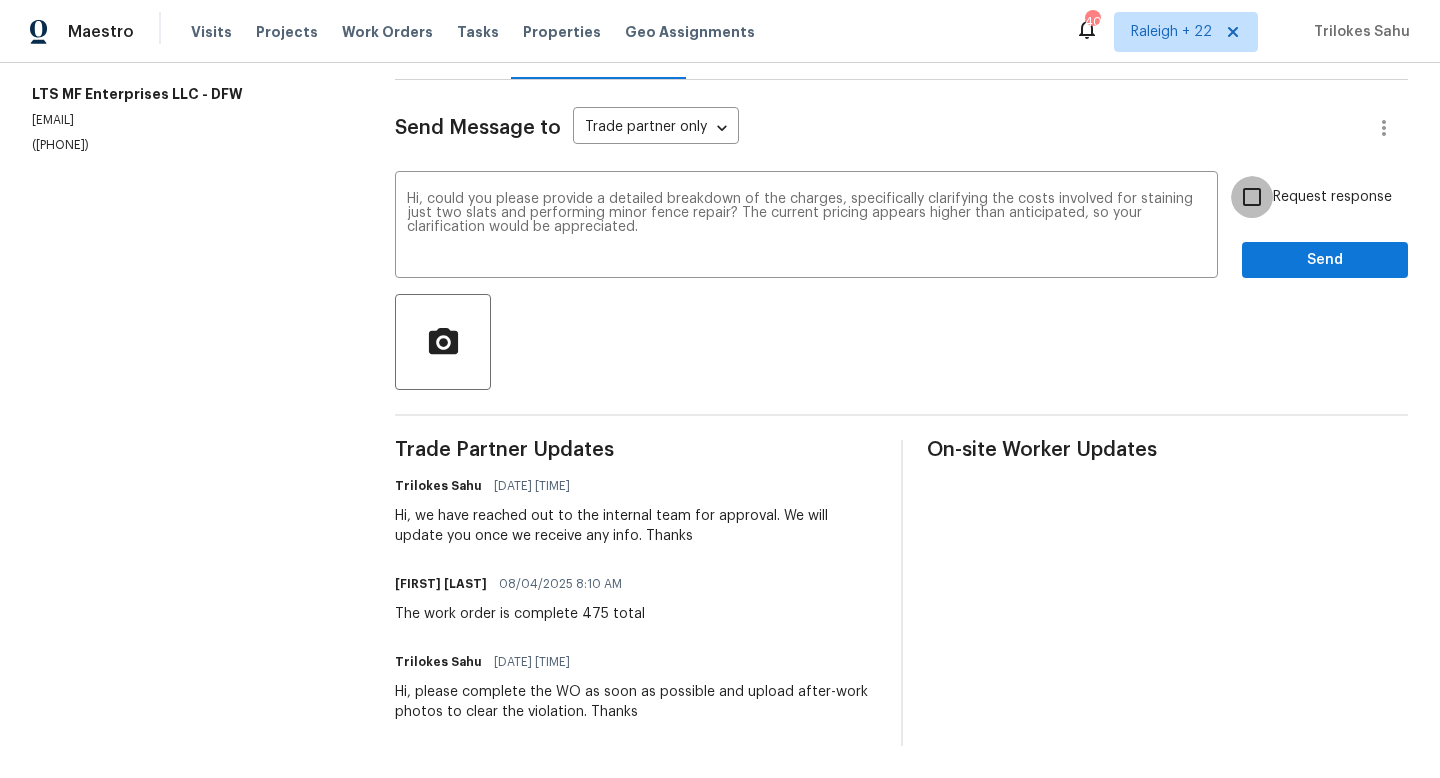 click on "Request response" at bounding box center (1252, 197) 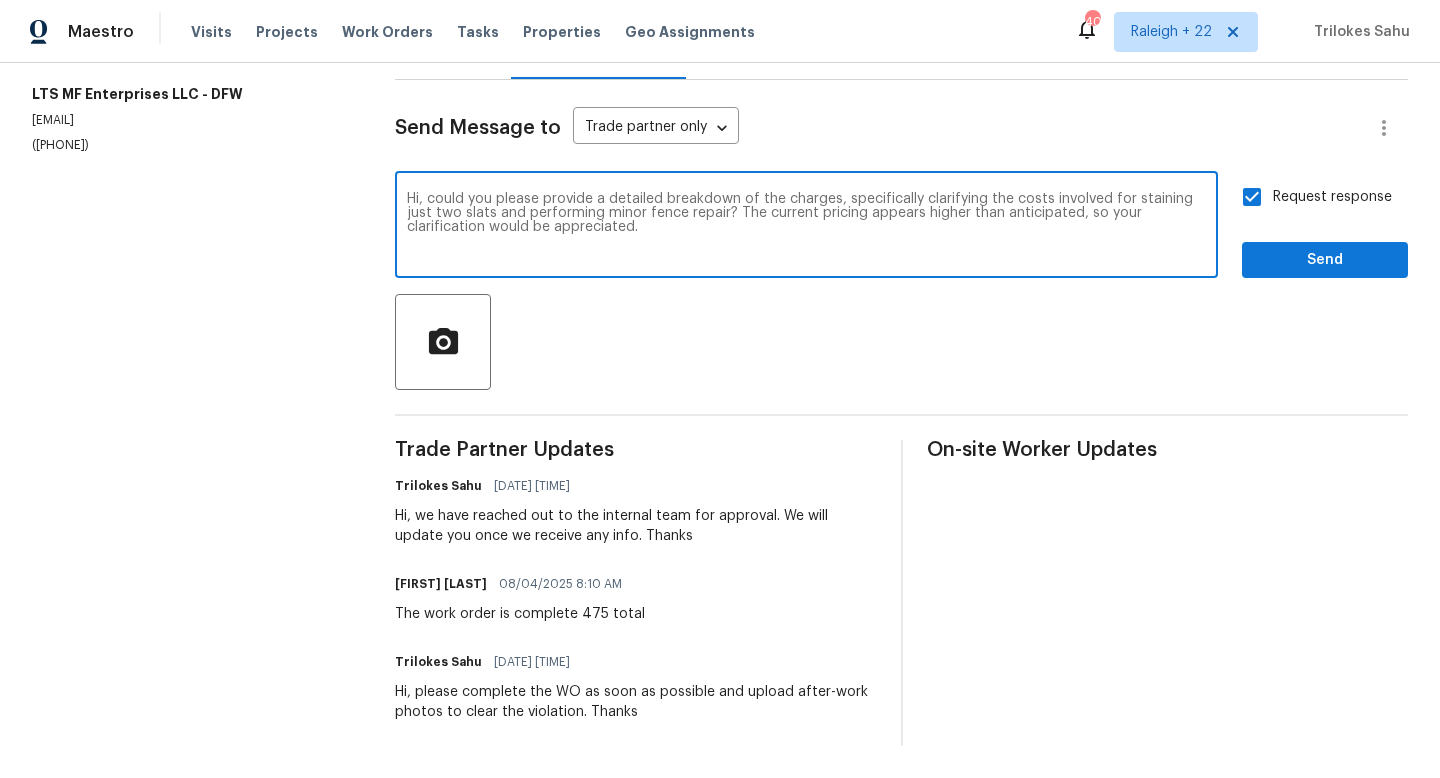 click on "Hi, could you please provide a detailed breakdown of the charges, specifically clarifying the costs involved for staining just two slats and performing minor fence repair? The current pricing appears higher than anticipated, so your clarification would be appreciated." at bounding box center (806, 227) 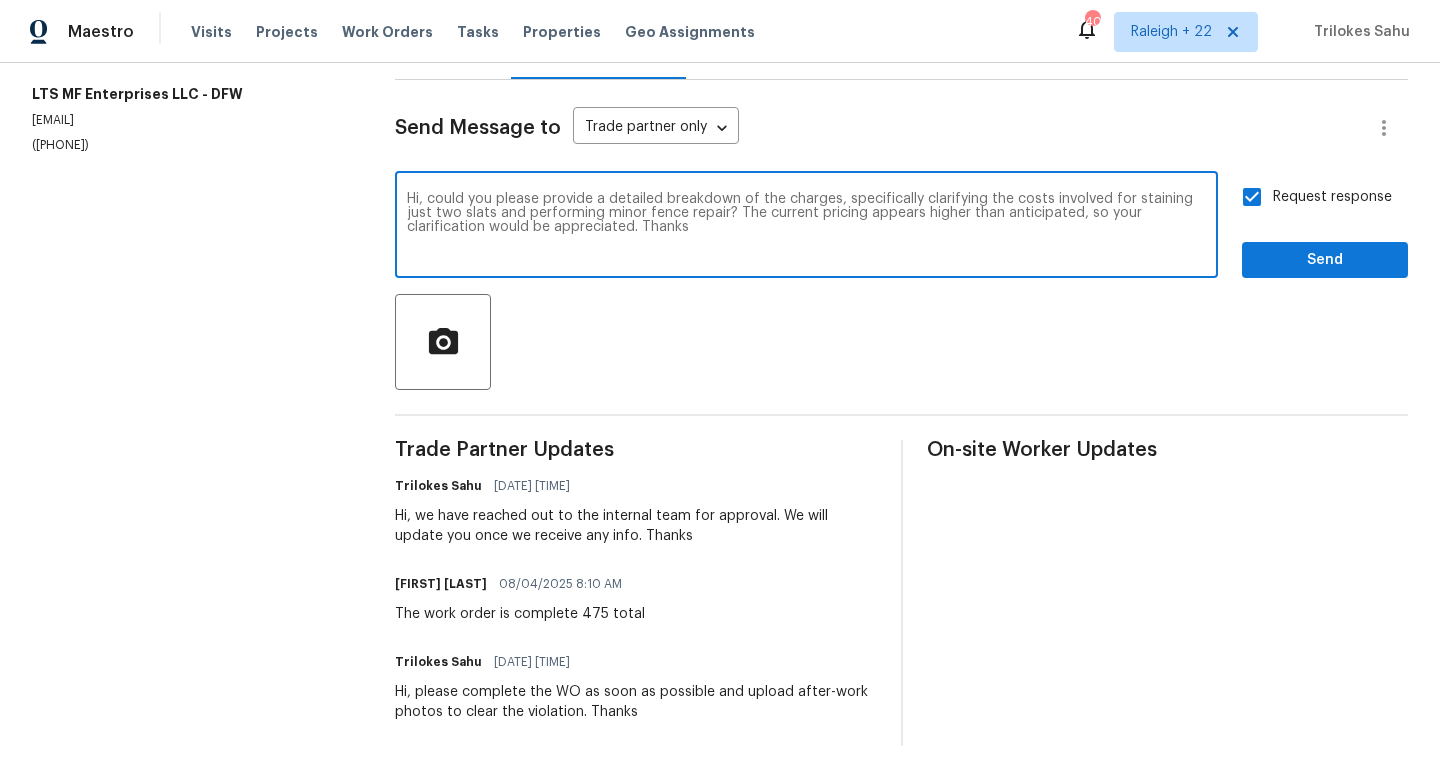 type on "Hi, could you please provide a detailed breakdown of the charges, specifically clarifying the costs involved for staining just two slats and performing minor fence repair? The current pricing appears higher than anticipated, so your clarification would be appreciated. Thanks" 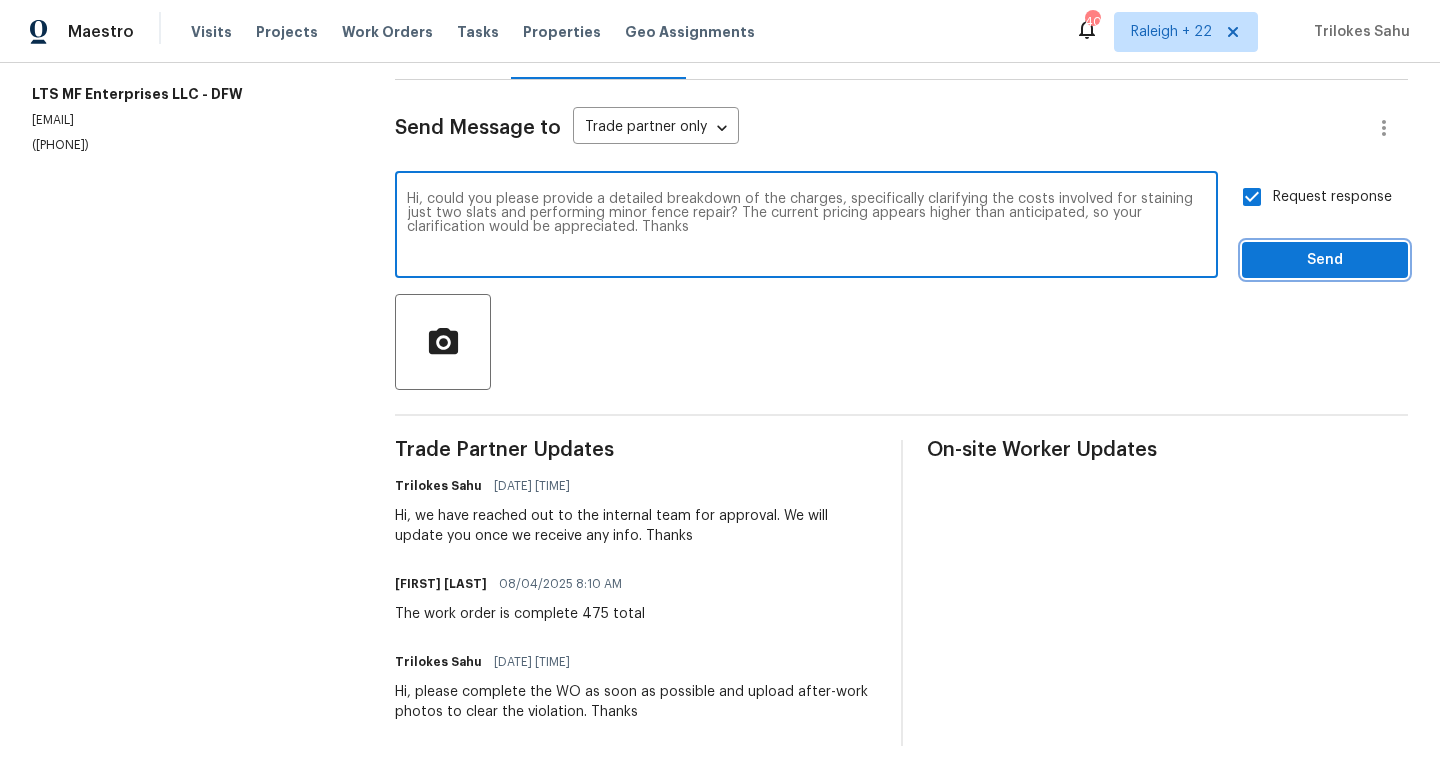 click on "Send" at bounding box center (1325, 260) 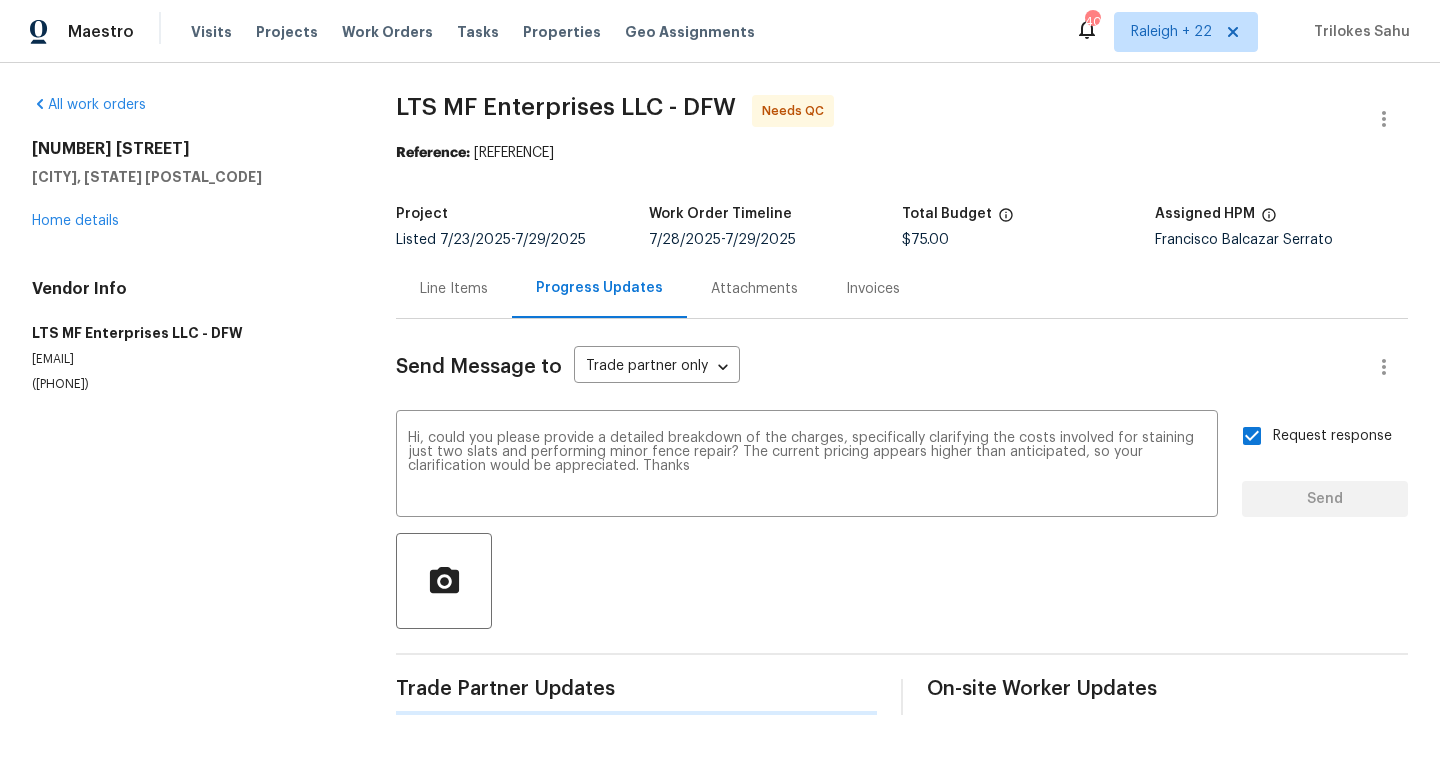 scroll, scrollTop: 0, scrollLeft: 0, axis: both 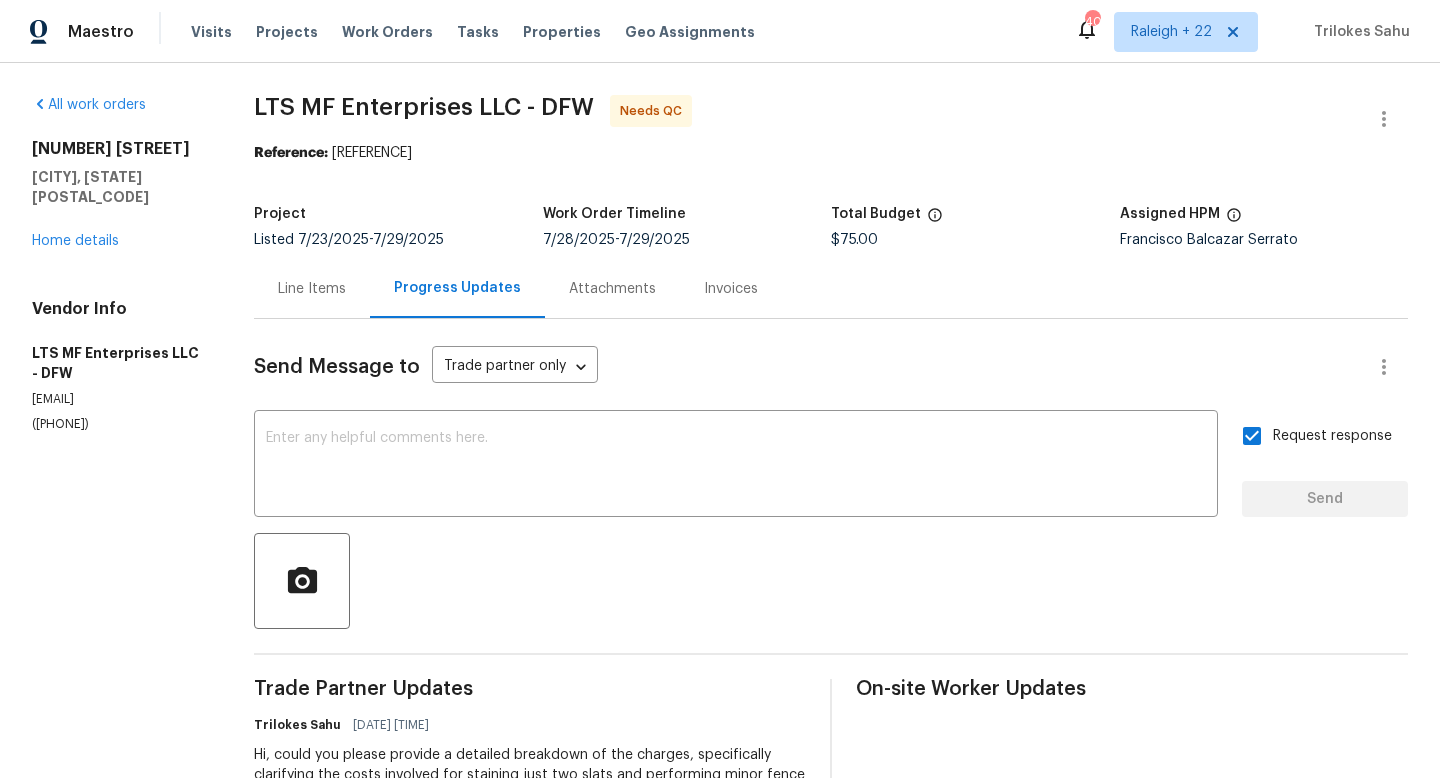 drag, startPoint x: 116, startPoint y: 404, endPoint x: 29, endPoint y: 405, distance: 87.005745 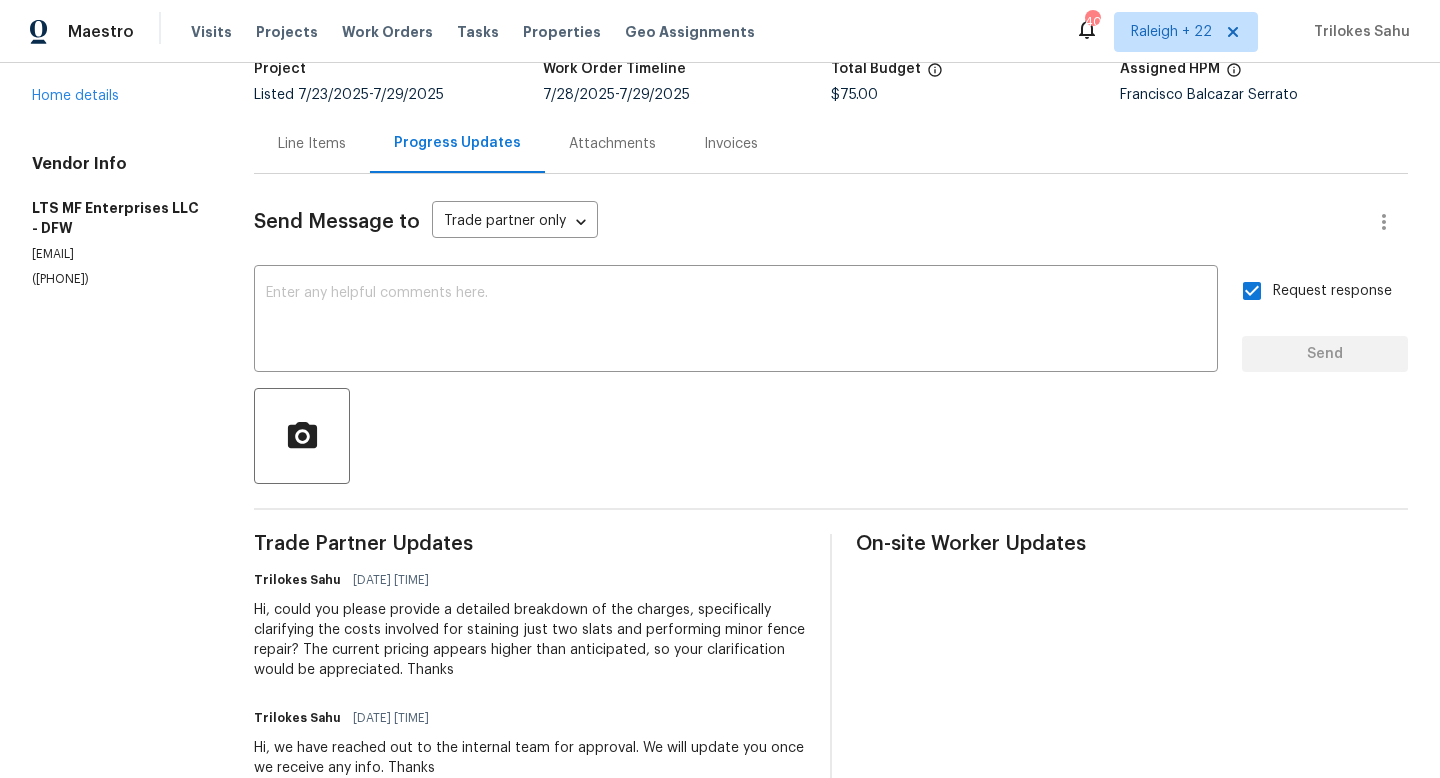 scroll, scrollTop: 157, scrollLeft: 0, axis: vertical 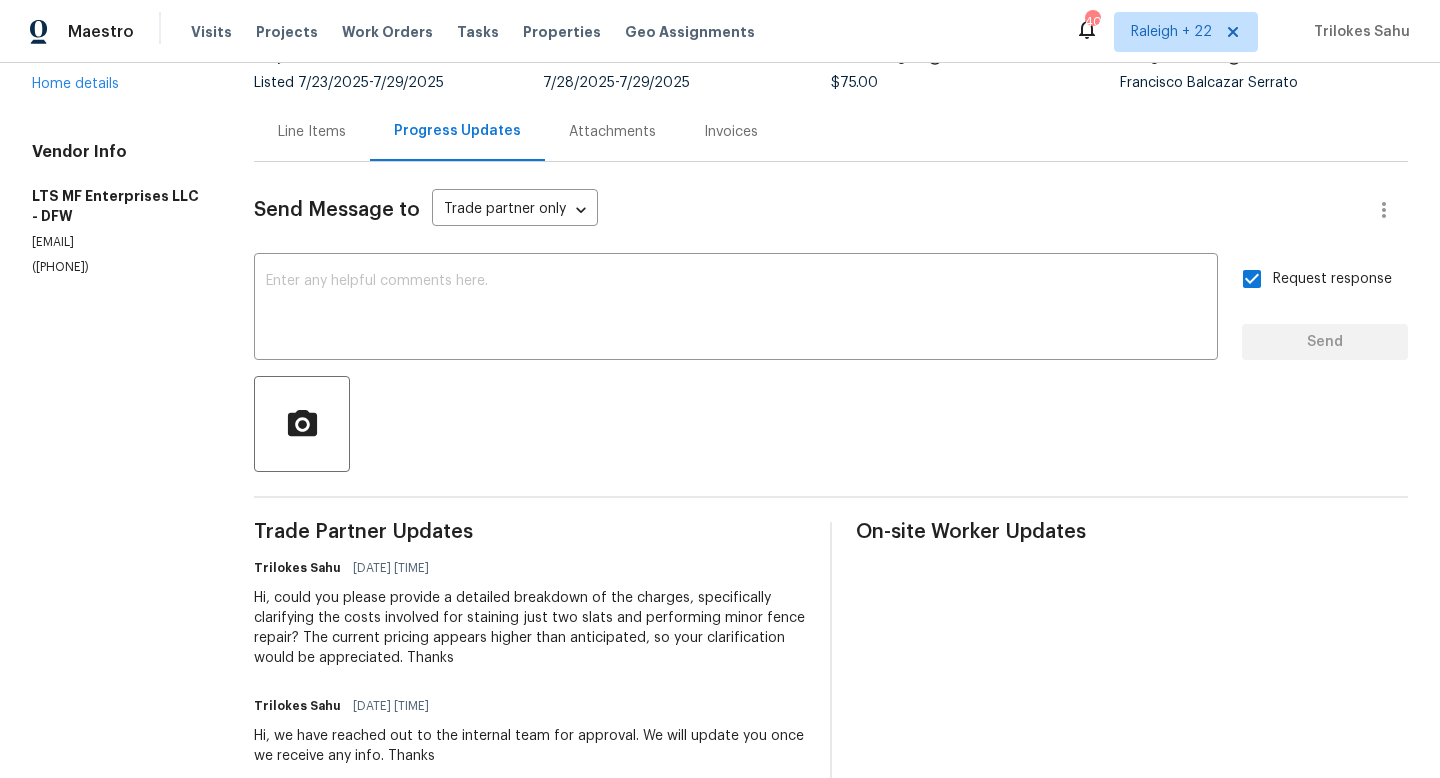 copy on "([PHONE])" 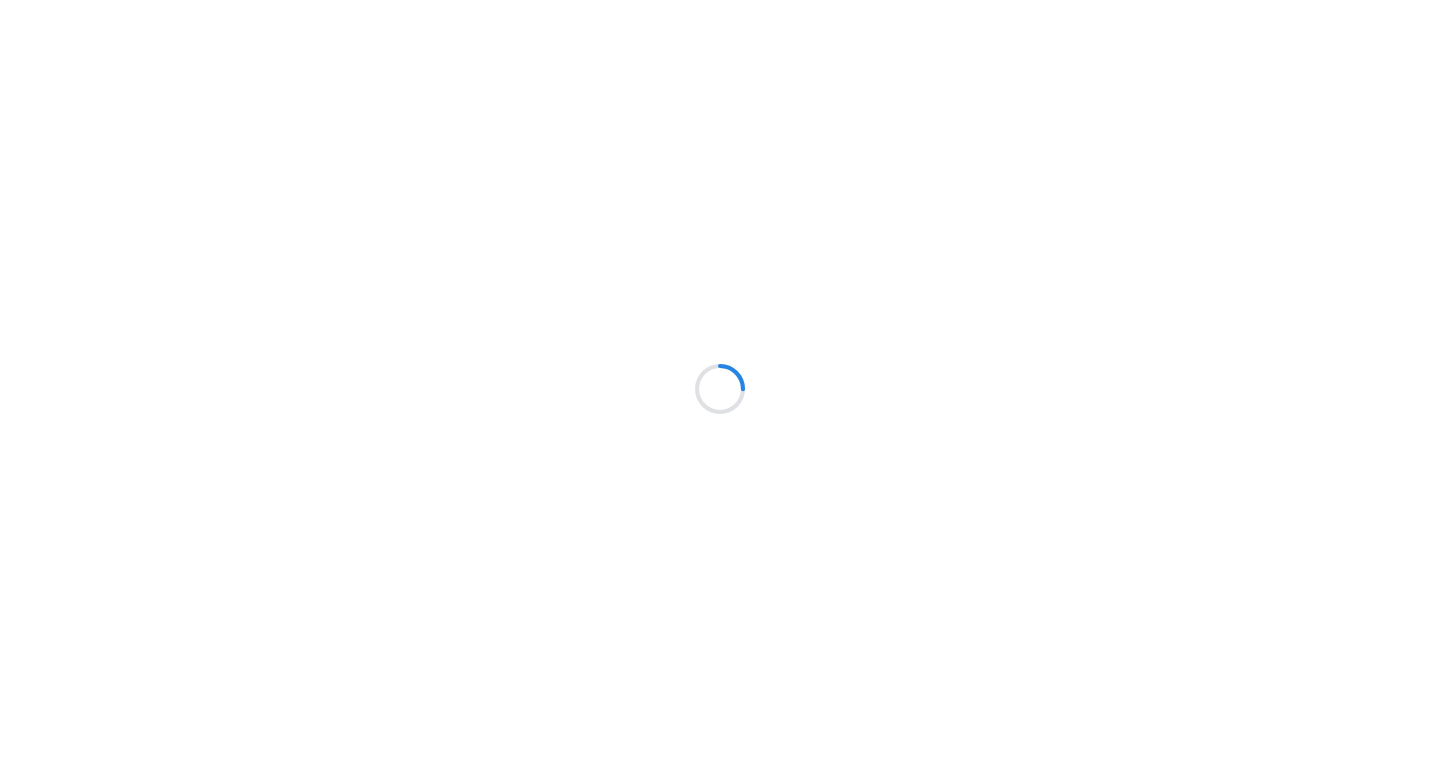 scroll, scrollTop: 0, scrollLeft: 0, axis: both 